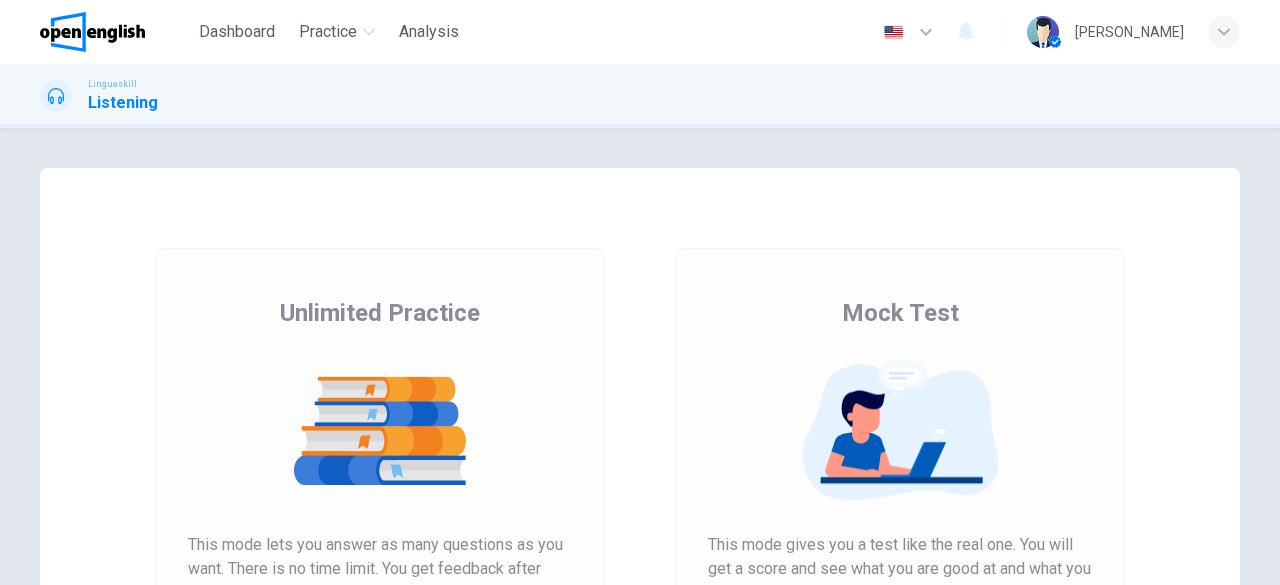 scroll, scrollTop: 0, scrollLeft: 0, axis: both 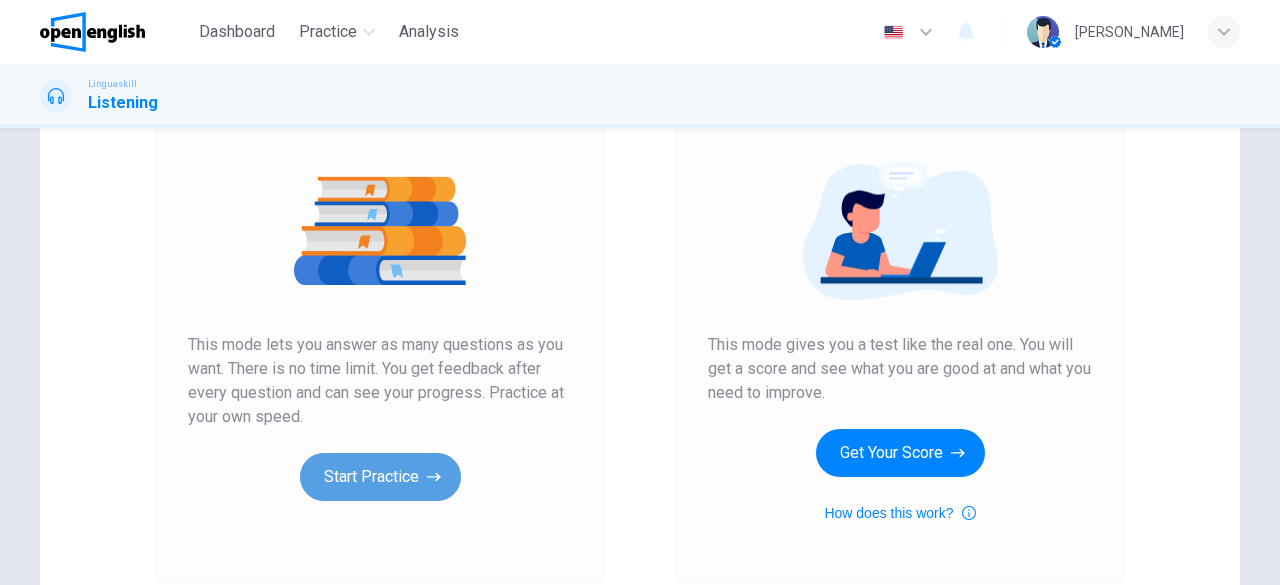 click on "Start Practice" at bounding box center (380, 477) 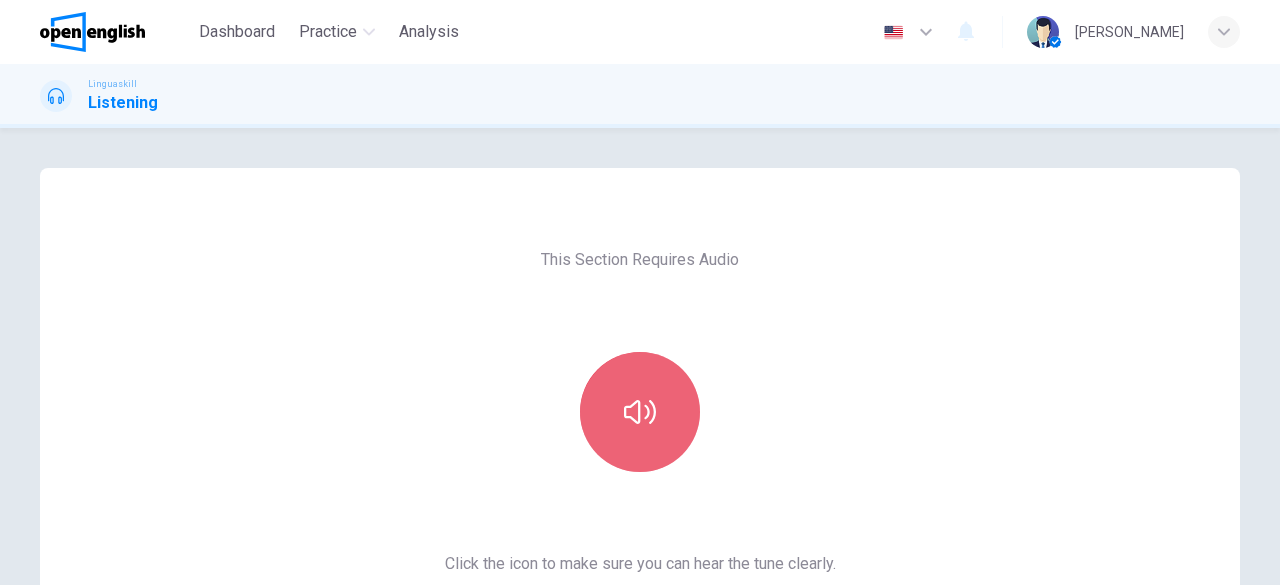 click 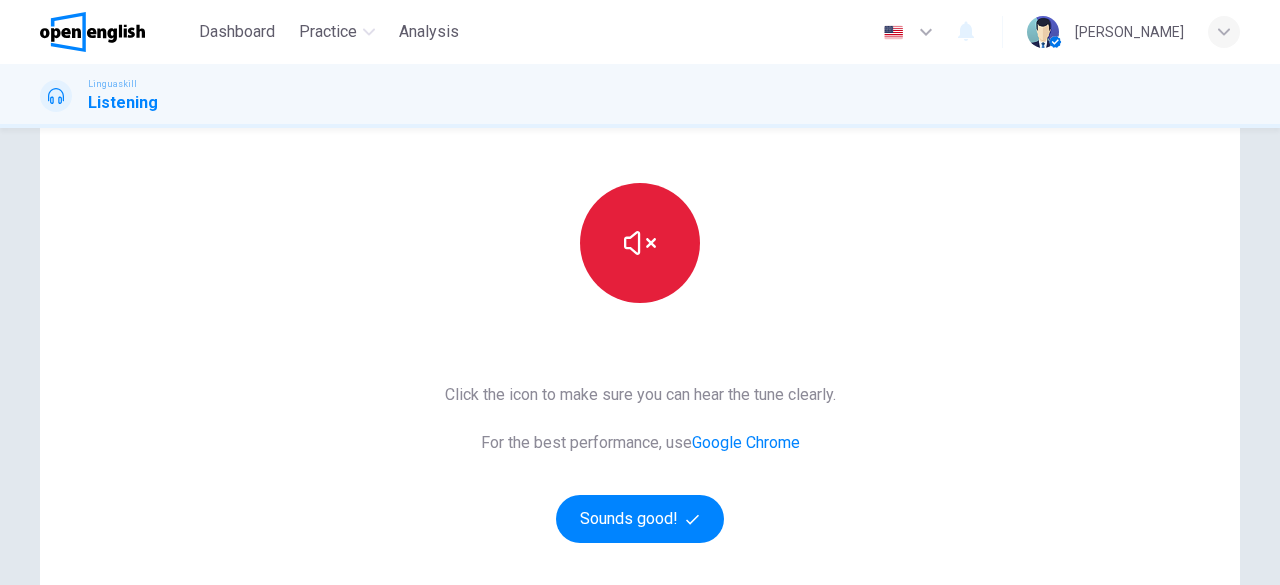 scroll, scrollTop: 200, scrollLeft: 0, axis: vertical 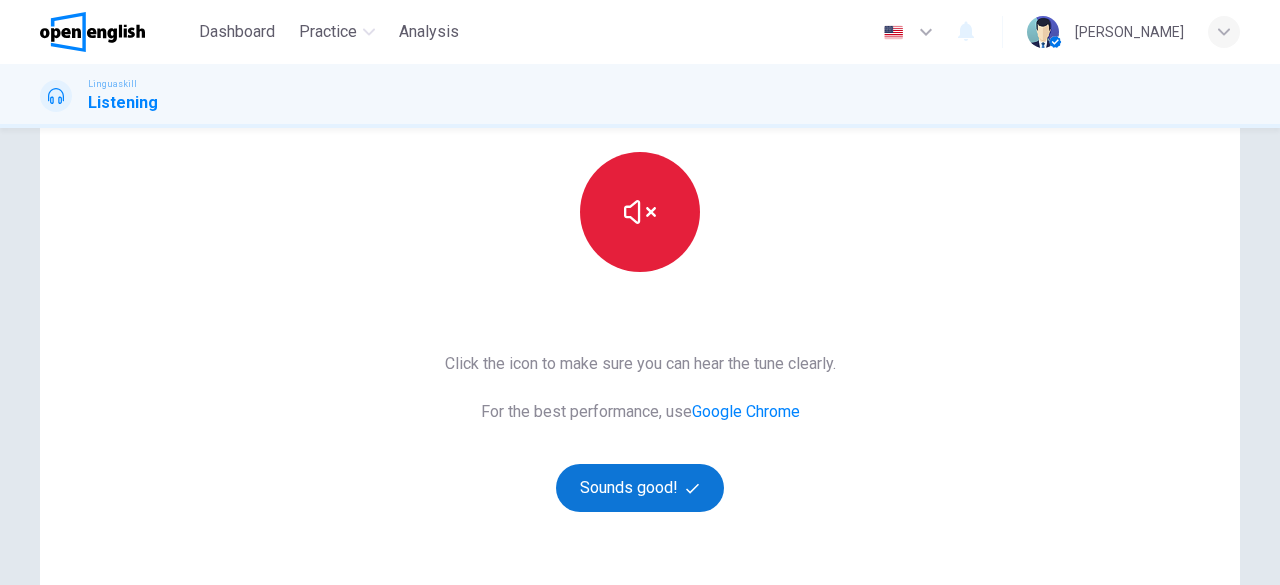 click on "Sounds good!" at bounding box center [640, 488] 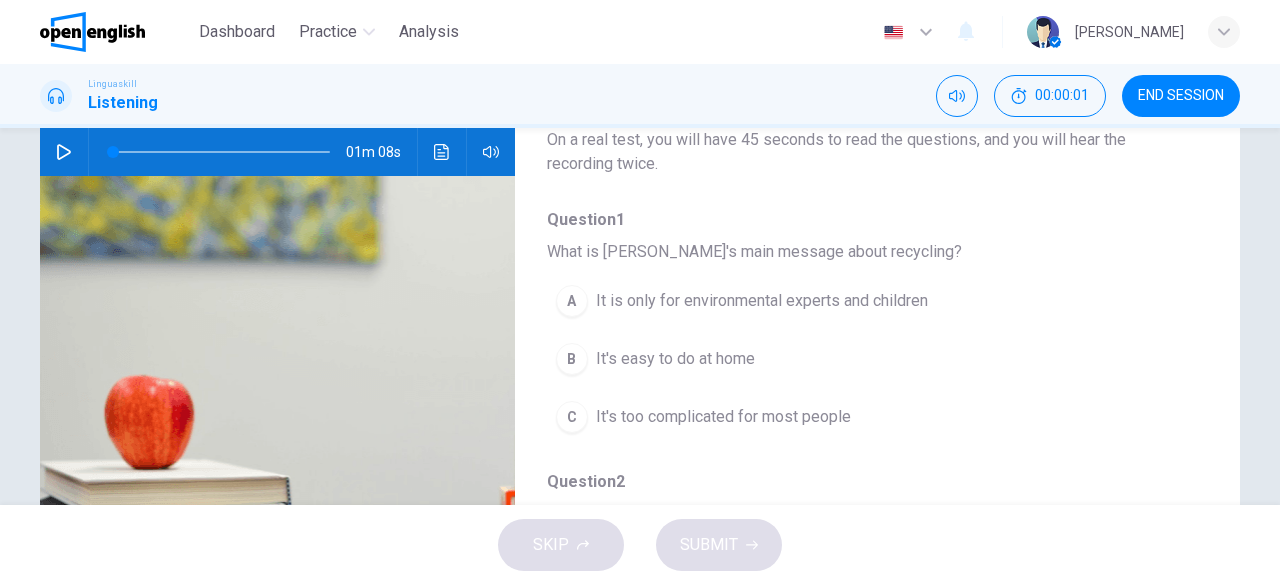 scroll, scrollTop: 100, scrollLeft: 0, axis: vertical 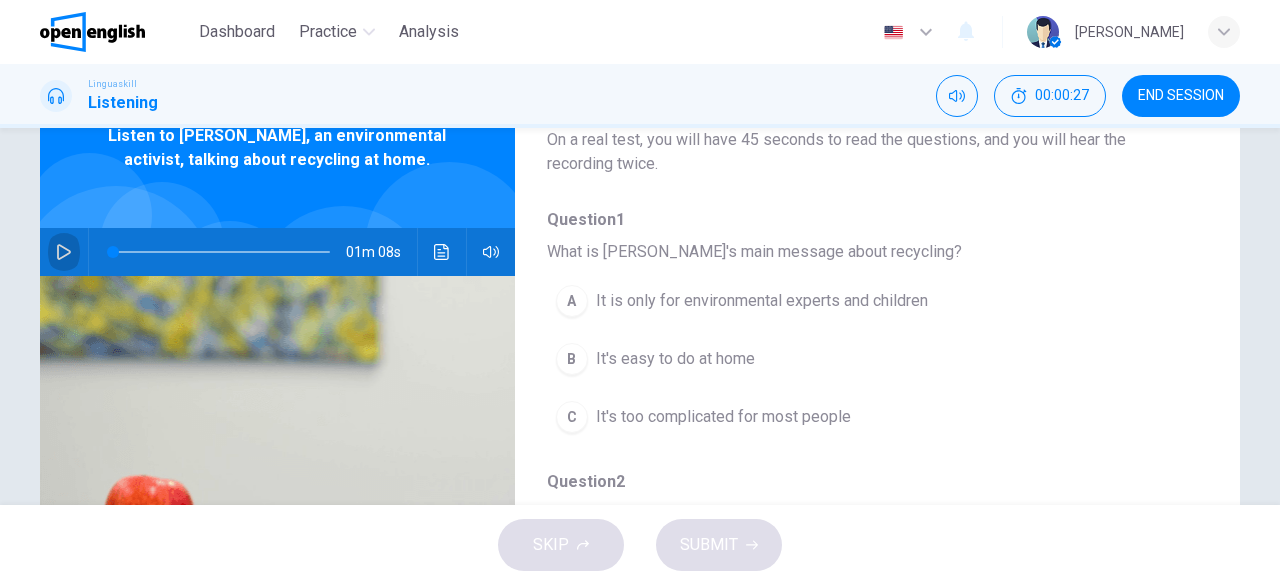 click 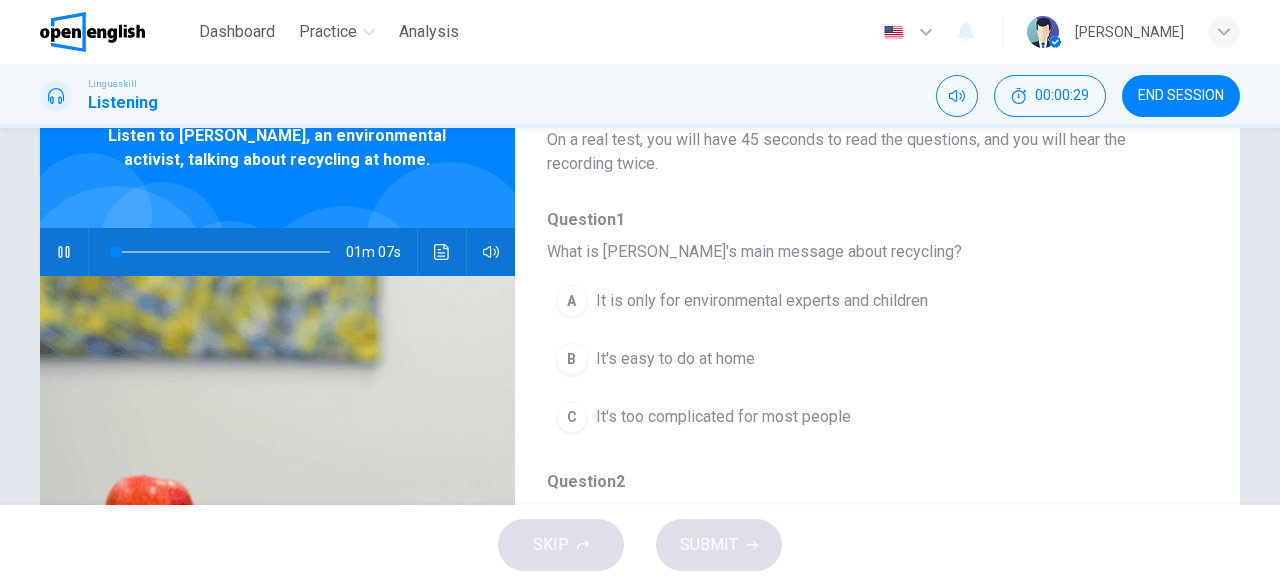 type on "*" 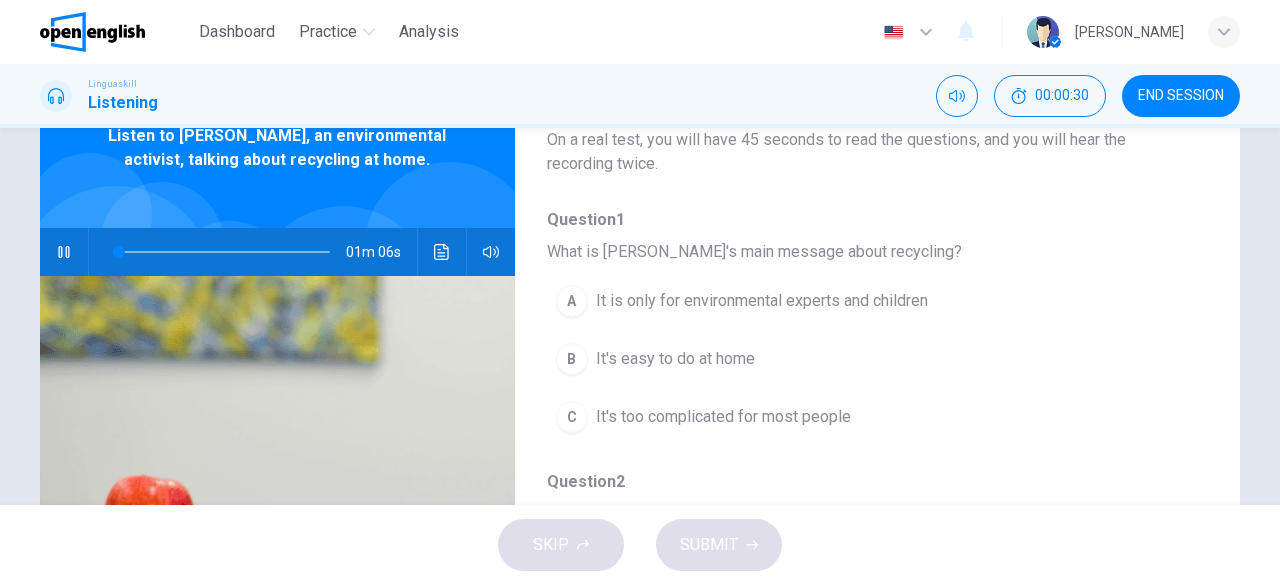 type 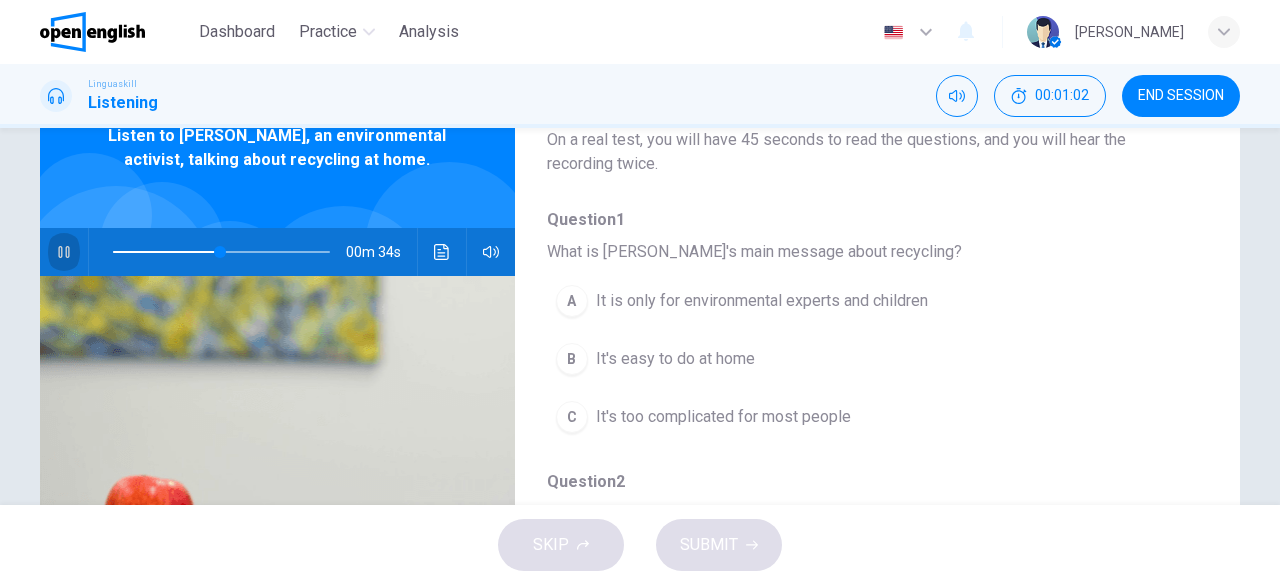 click 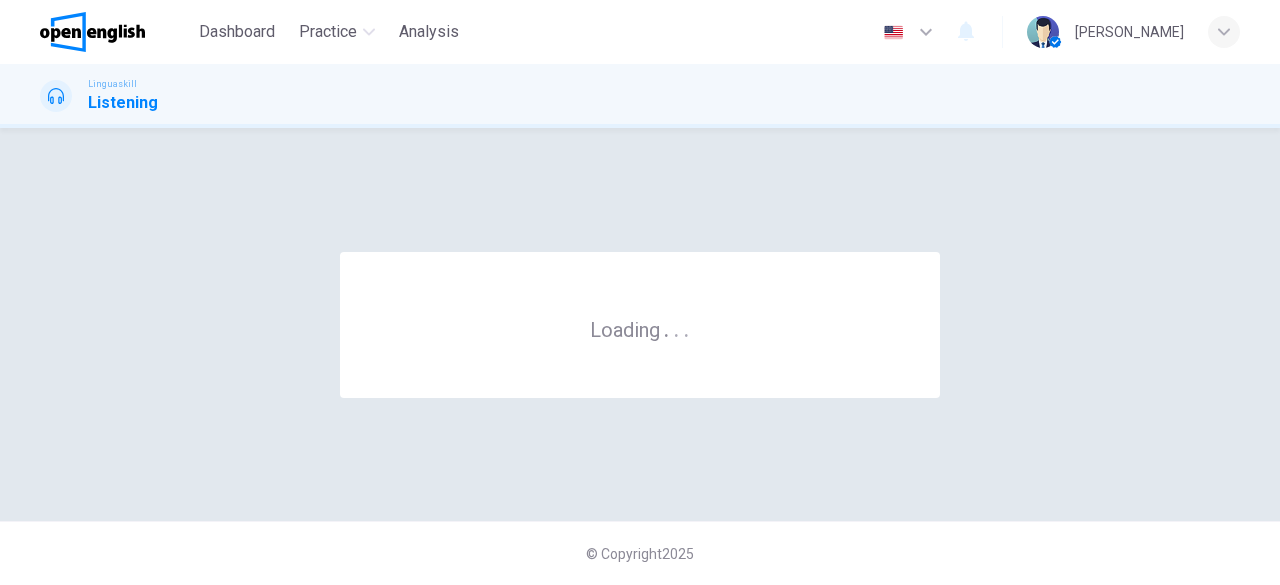 scroll, scrollTop: 0, scrollLeft: 0, axis: both 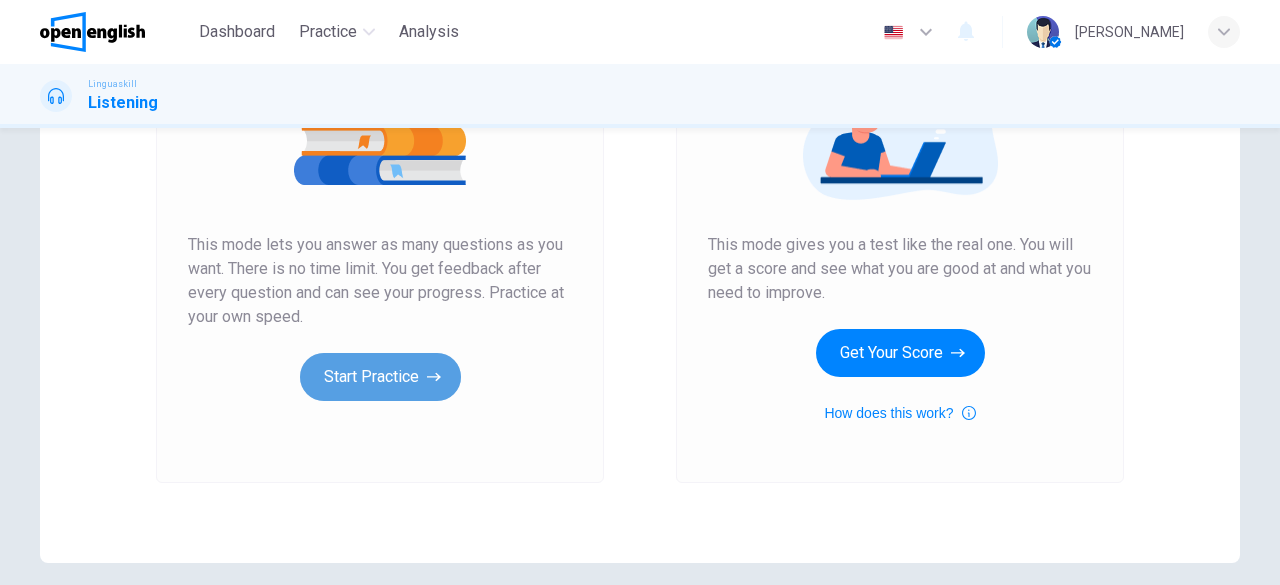 click on "Start Practice" at bounding box center (380, 377) 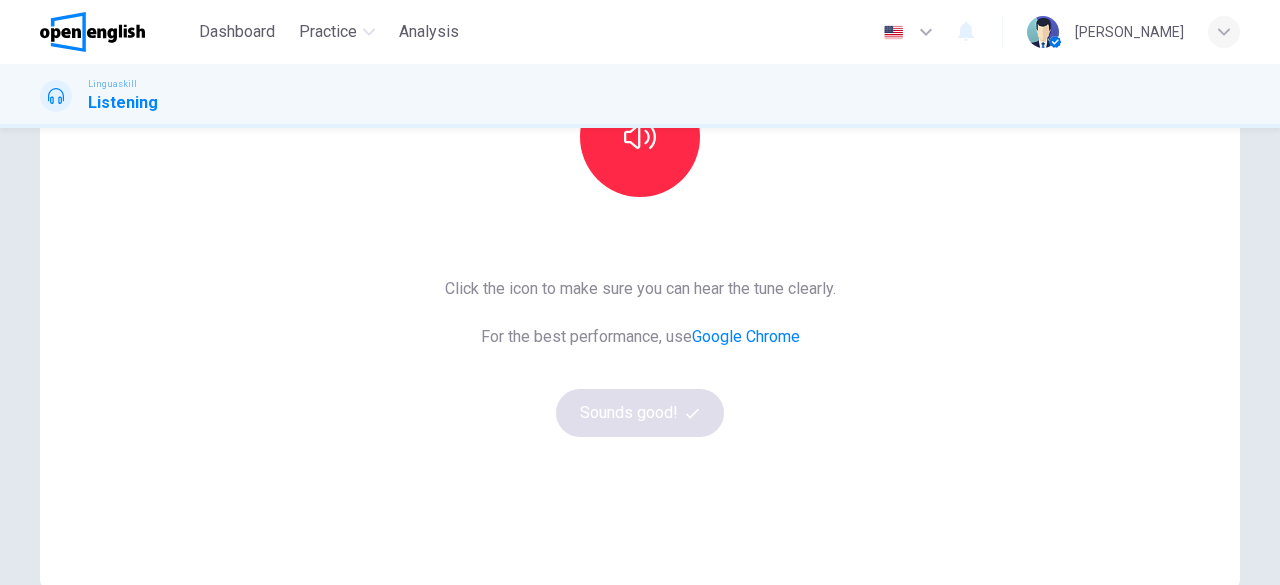 scroll, scrollTop: 182, scrollLeft: 0, axis: vertical 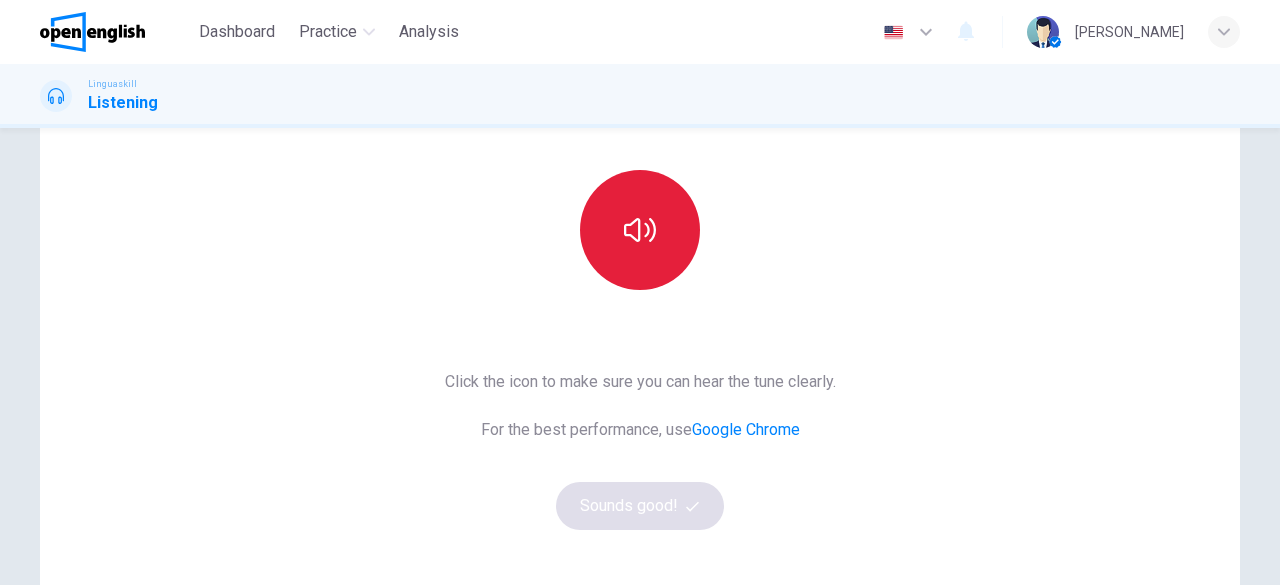 click 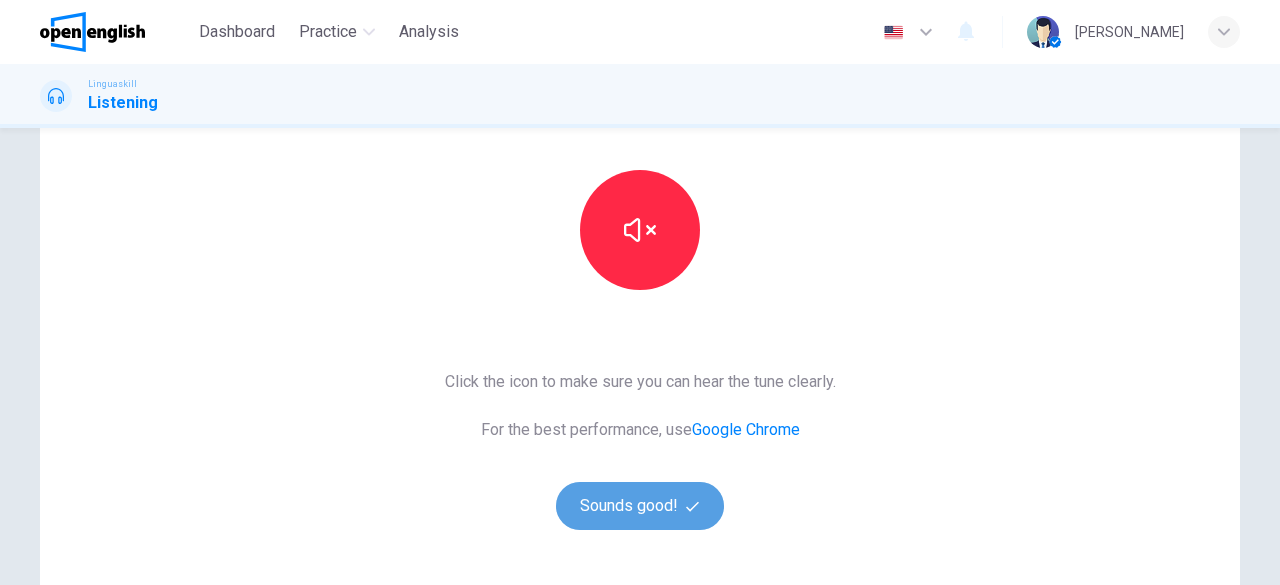 click on "Sounds good!" at bounding box center [640, 506] 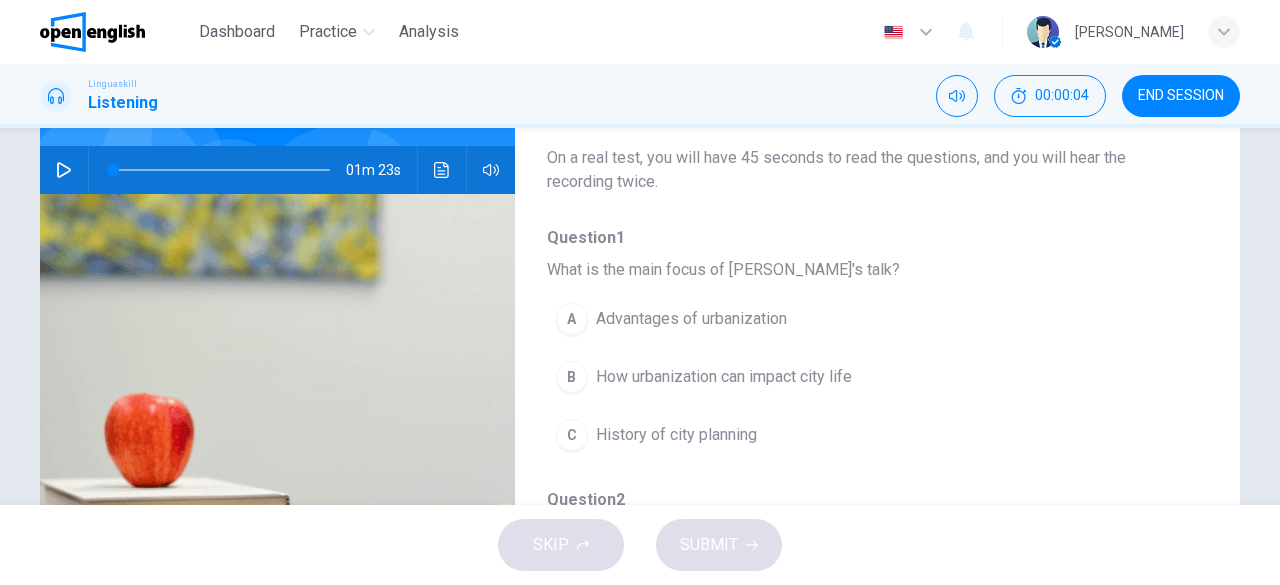 click 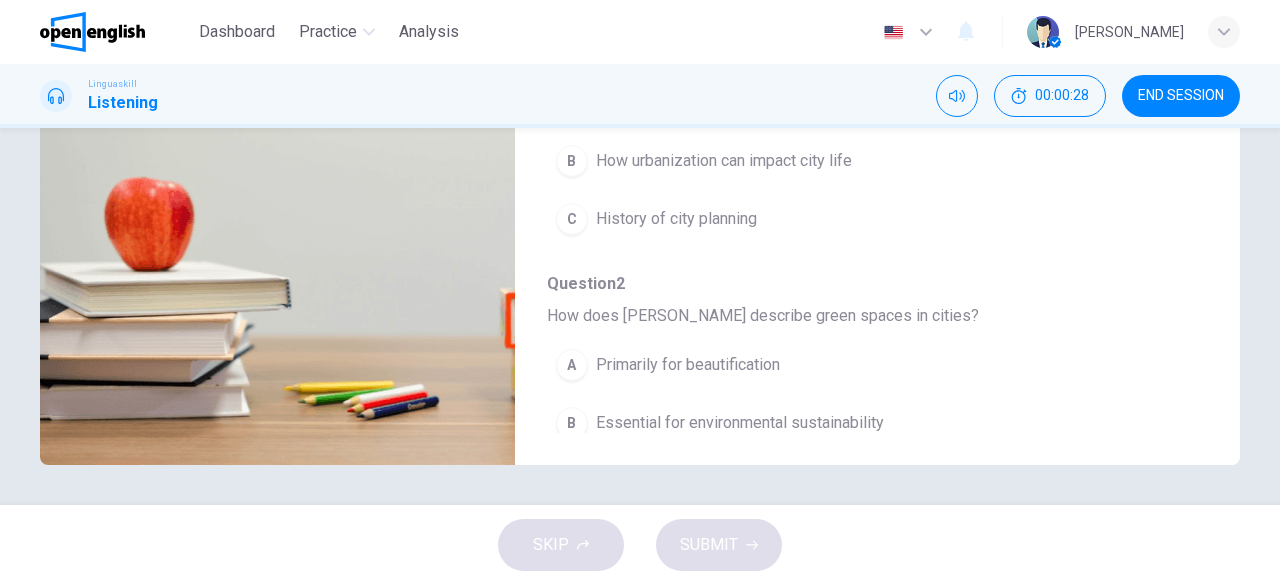 scroll, scrollTop: 298, scrollLeft: 0, axis: vertical 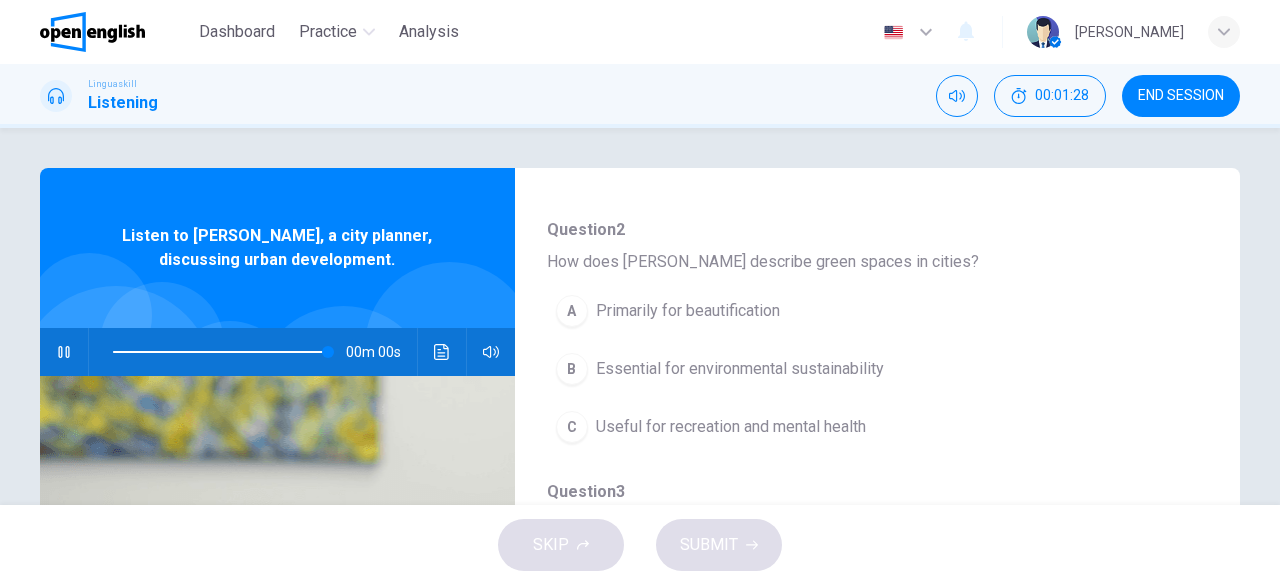 type on "*" 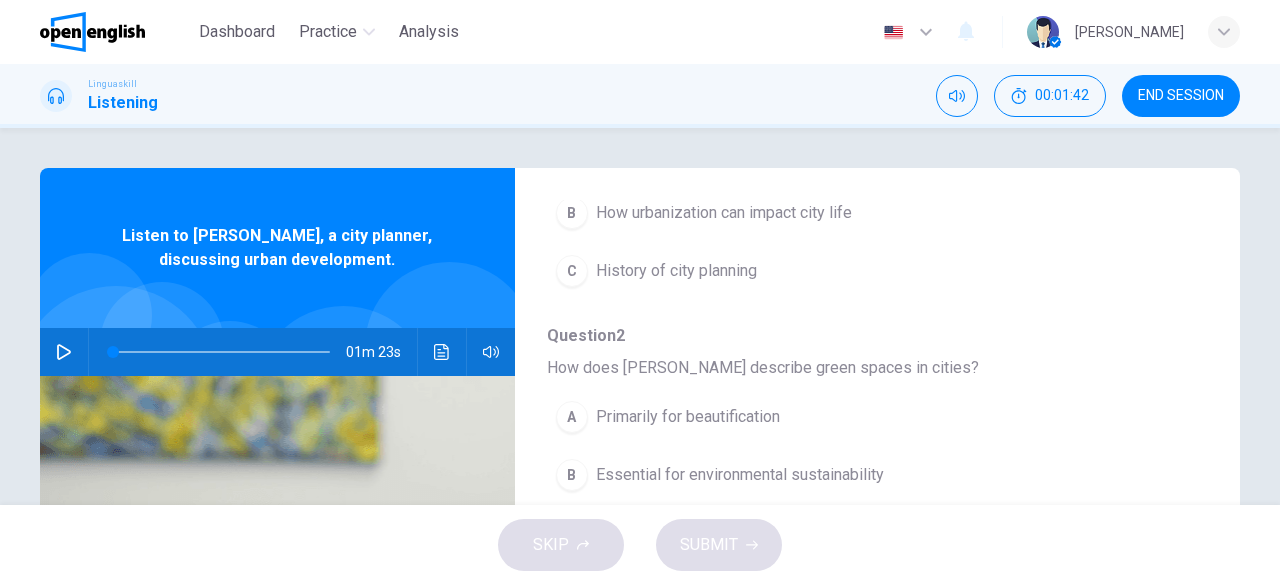 scroll, scrollTop: 152, scrollLeft: 0, axis: vertical 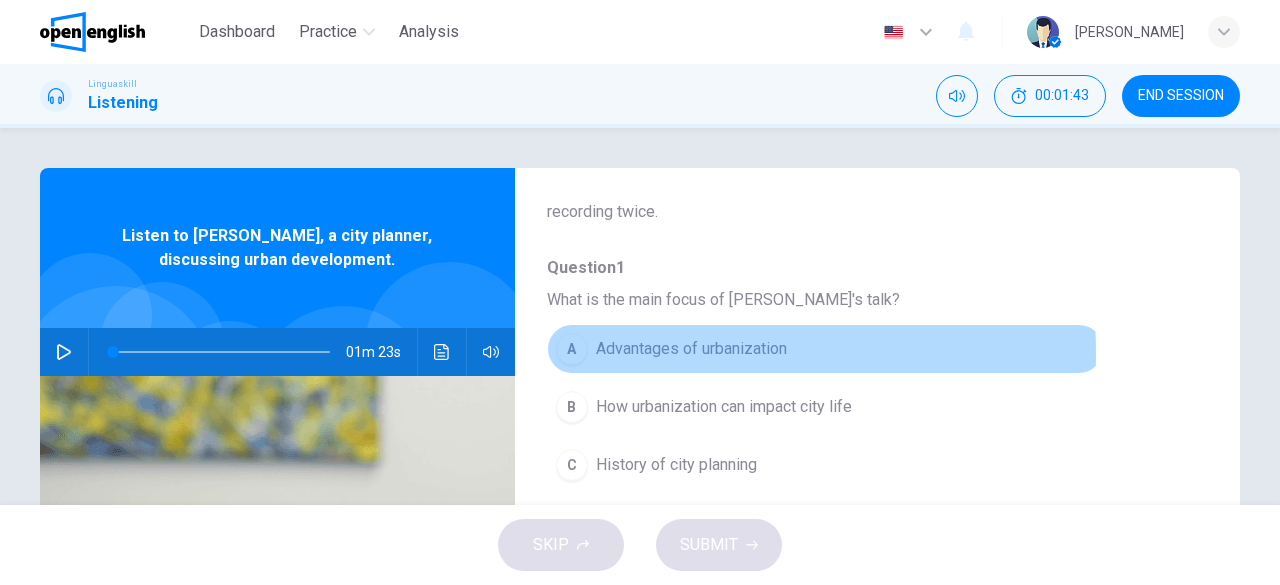 click on "A" at bounding box center (572, 349) 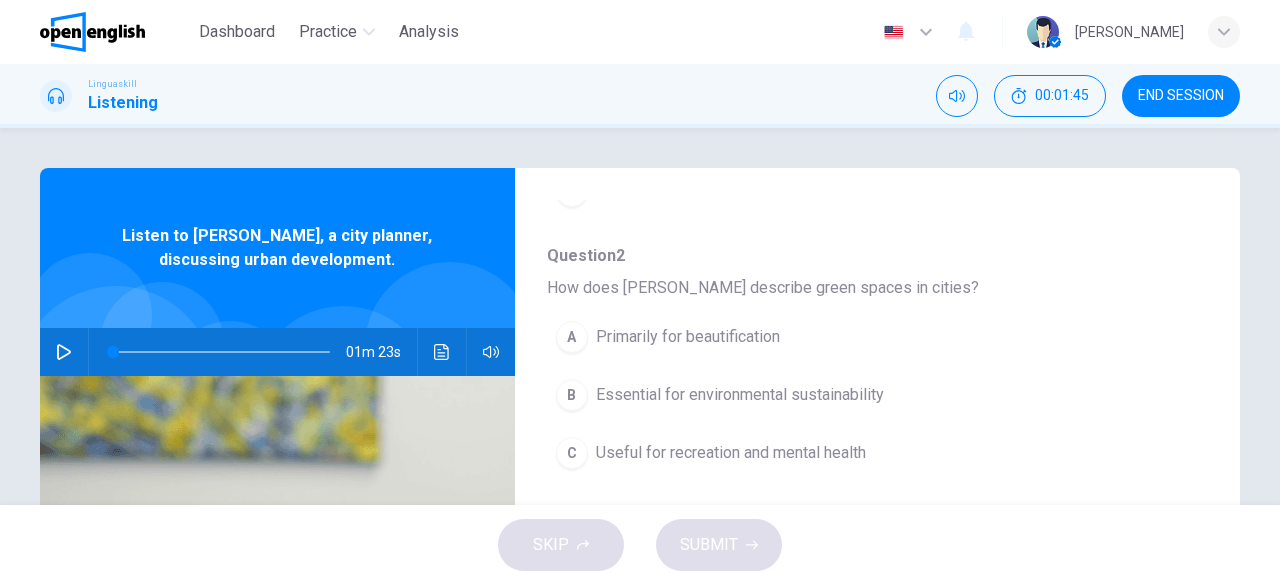 scroll, scrollTop: 452, scrollLeft: 0, axis: vertical 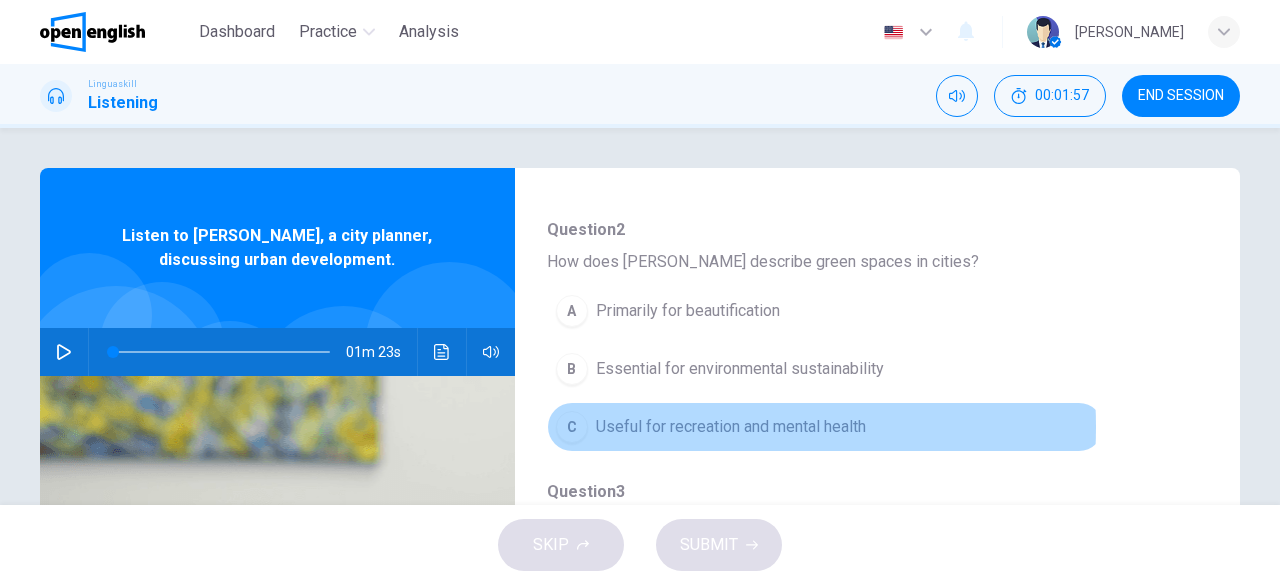 click on "Useful for recreation and mental health" at bounding box center [731, 427] 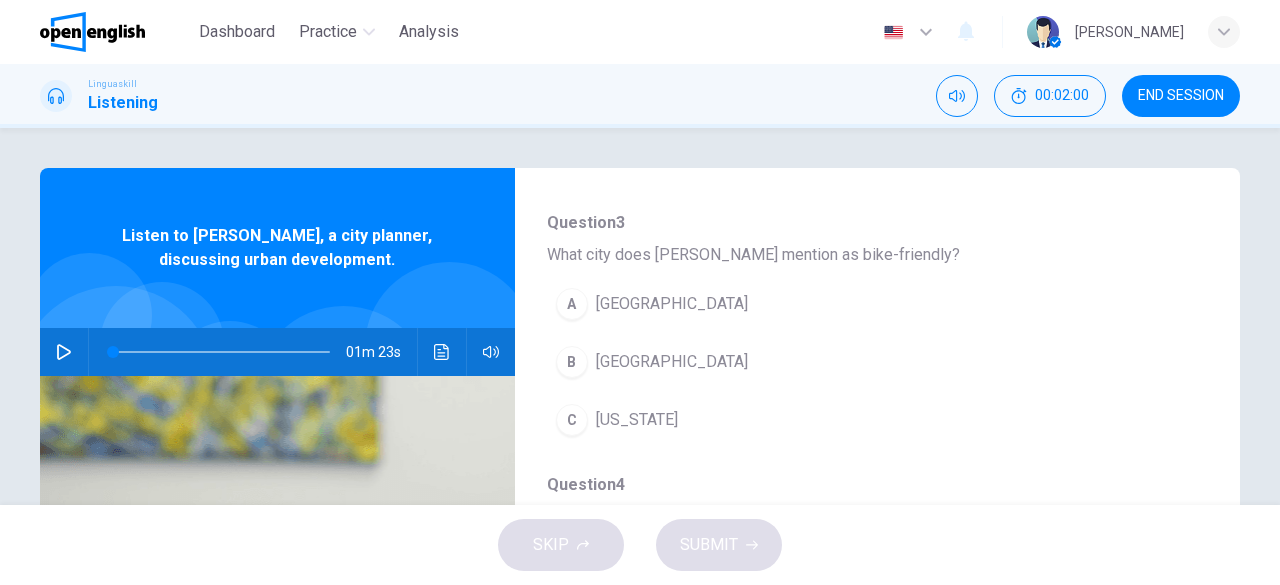 scroll, scrollTop: 752, scrollLeft: 0, axis: vertical 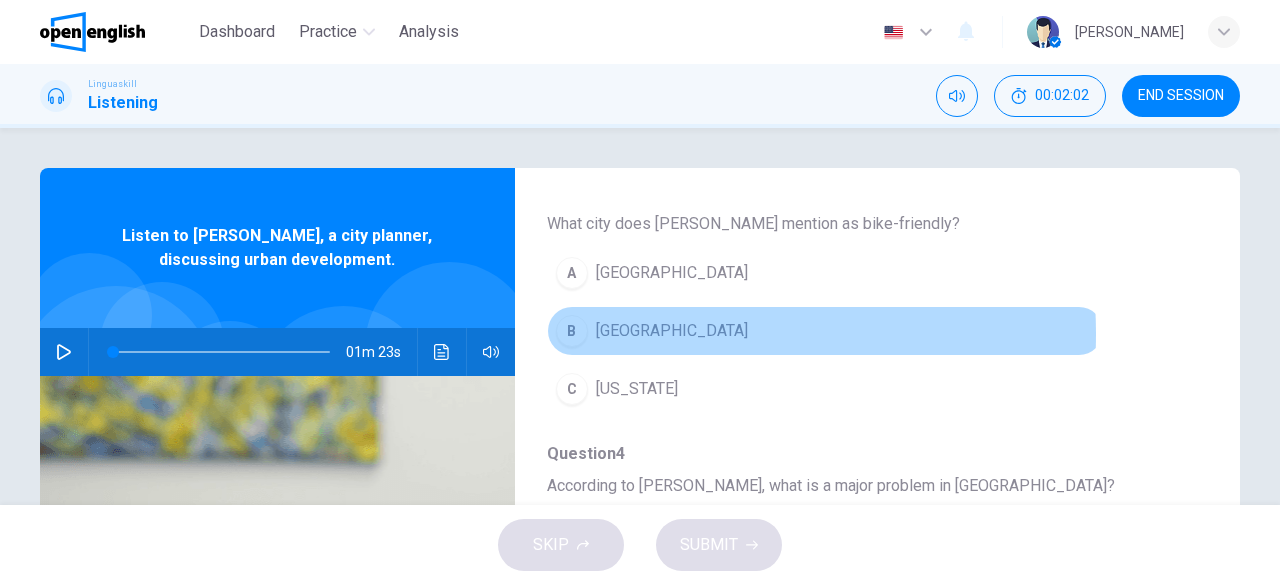 click on "Copenhagen" at bounding box center [672, 331] 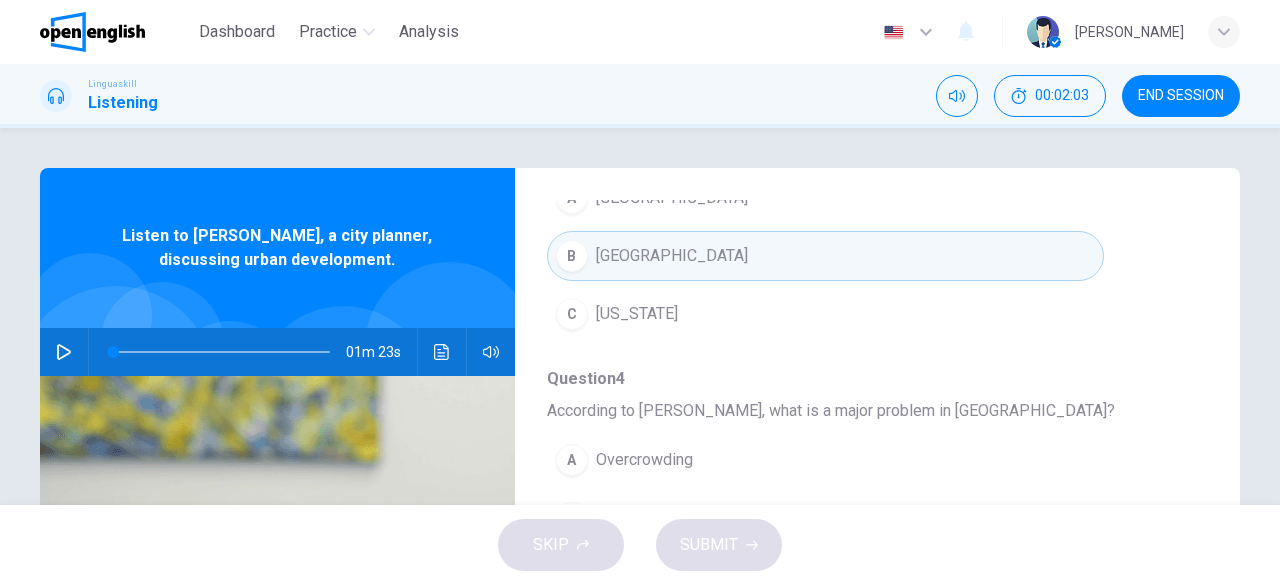 scroll, scrollTop: 852, scrollLeft: 0, axis: vertical 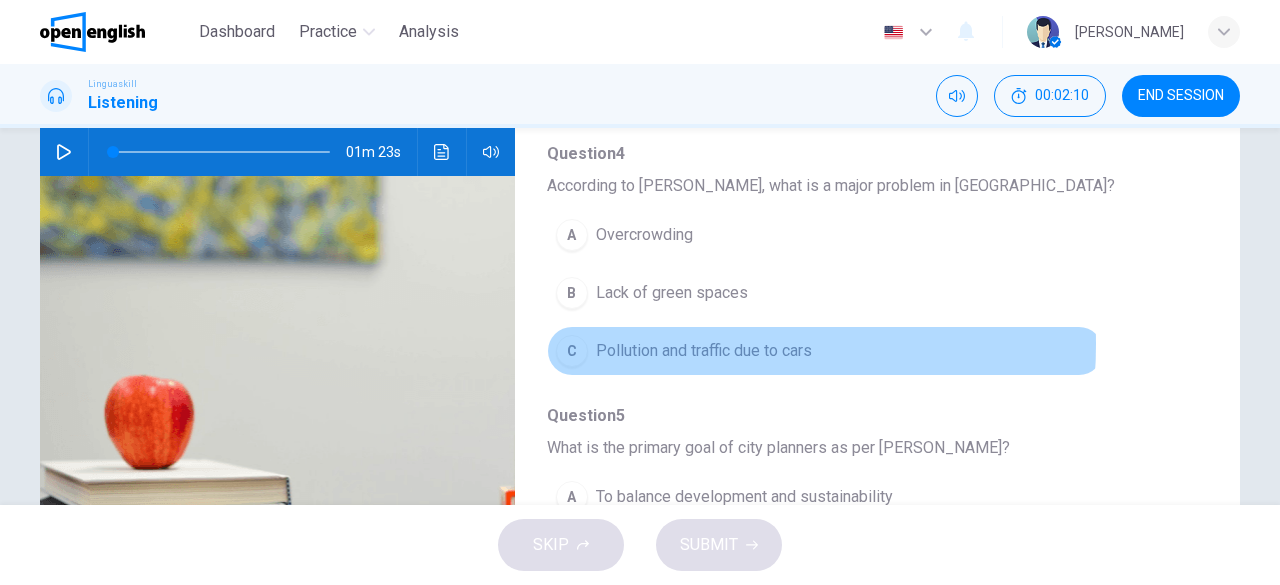 click on "Pollution and traffic due to cars" at bounding box center (704, 351) 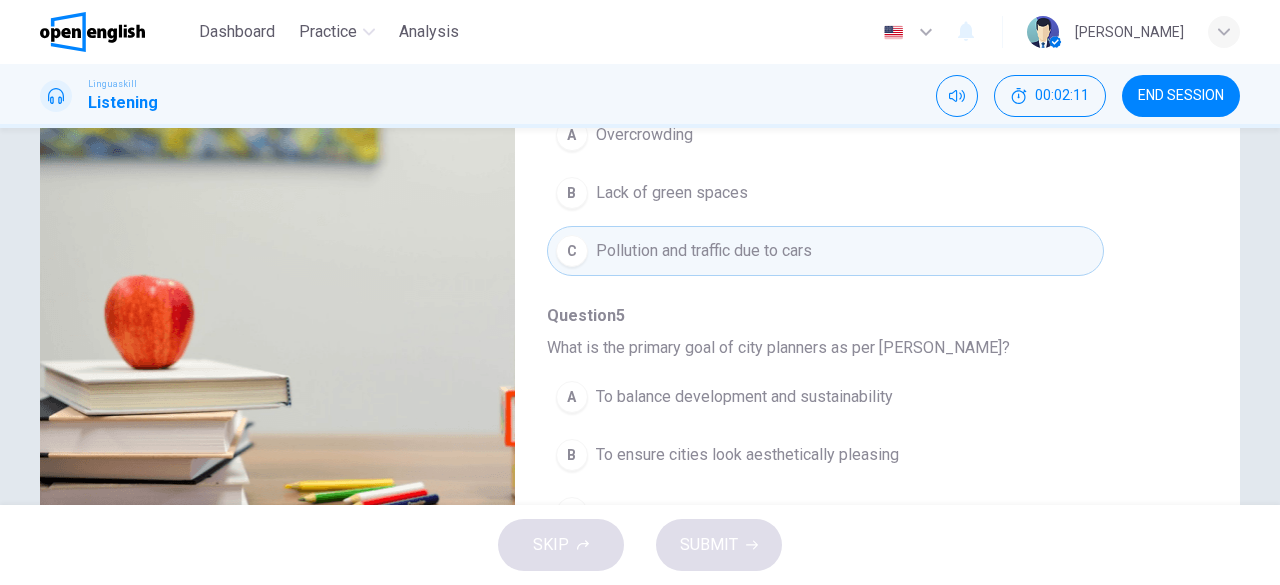 scroll, scrollTop: 398, scrollLeft: 0, axis: vertical 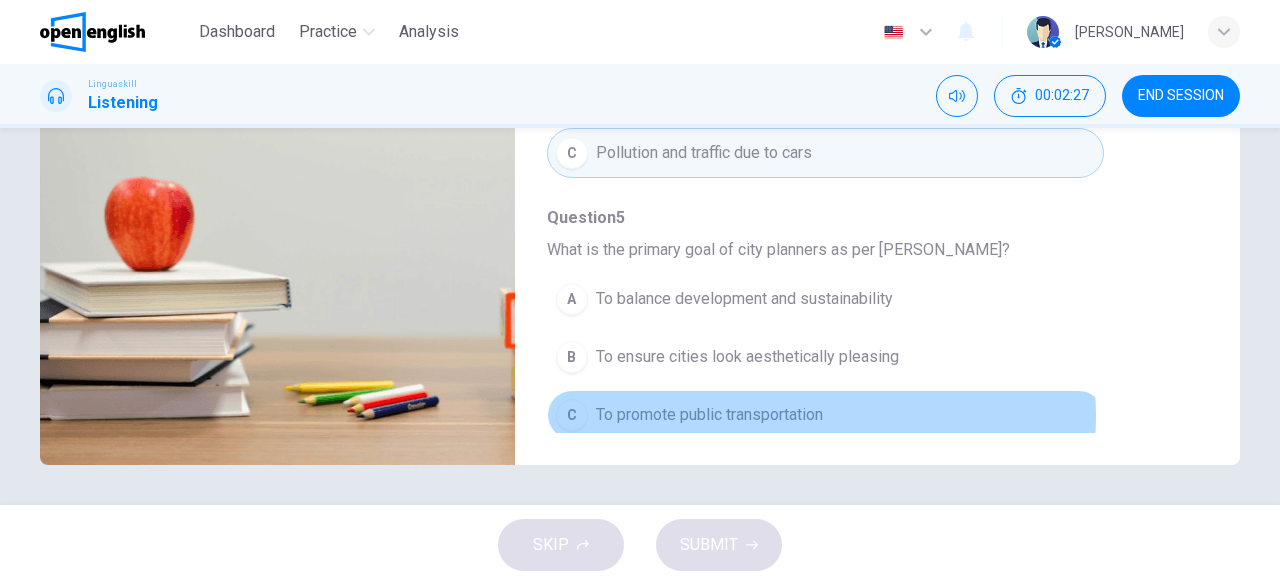 click on "To promote public transportation" at bounding box center (709, 415) 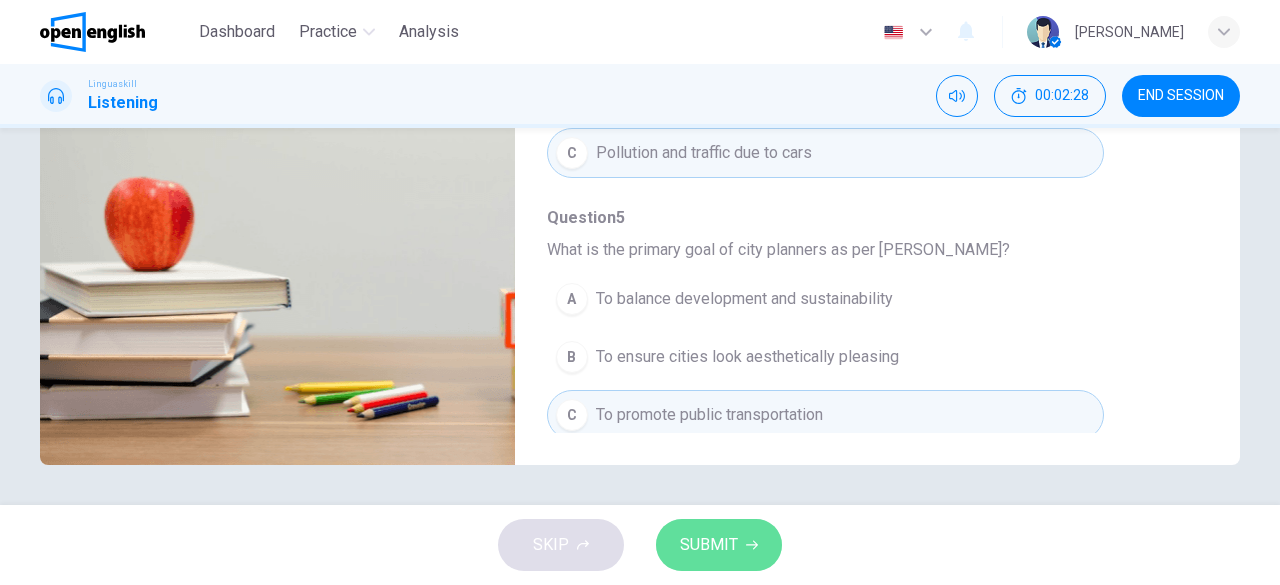 click on "SUBMIT" at bounding box center [709, 545] 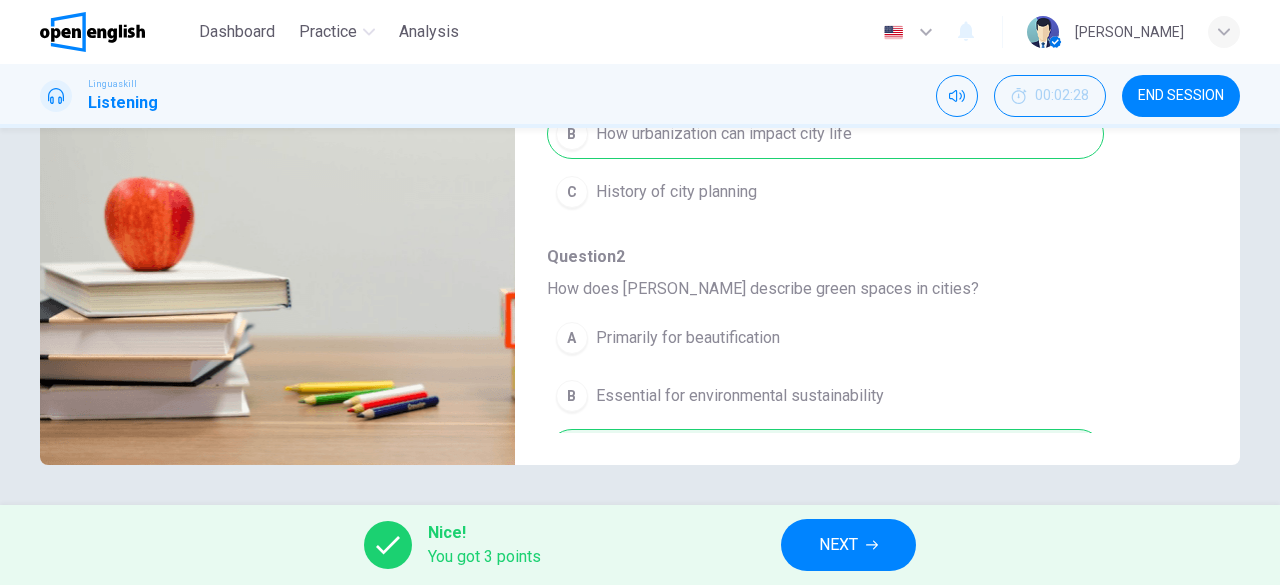 scroll, scrollTop: 0, scrollLeft: 0, axis: both 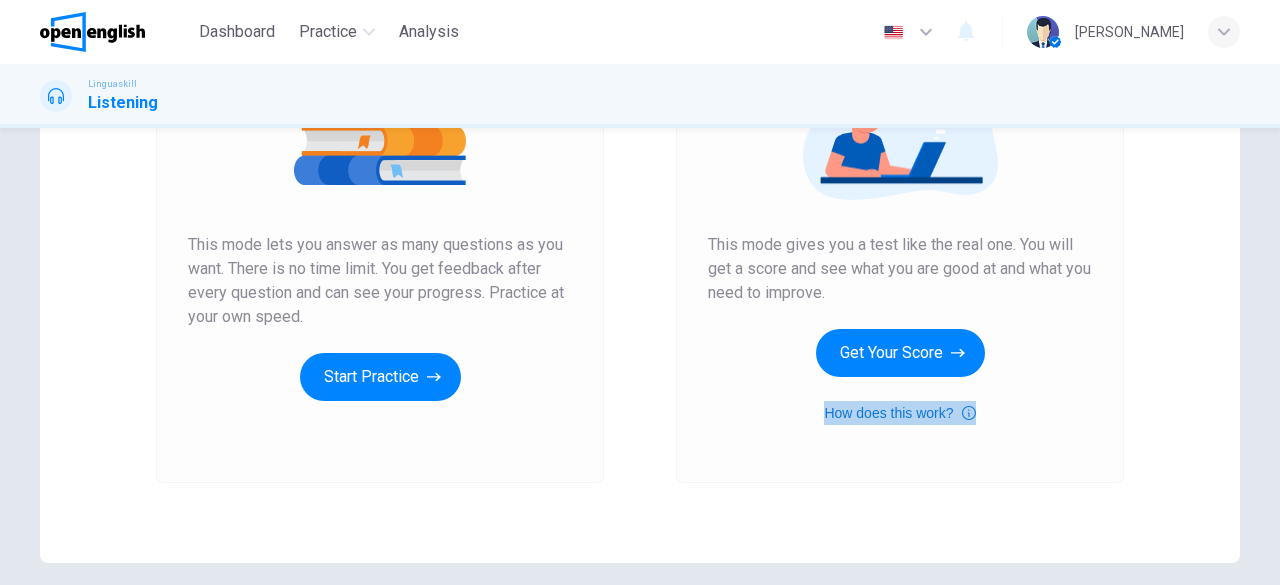 click on "How does this work?" at bounding box center [899, 413] 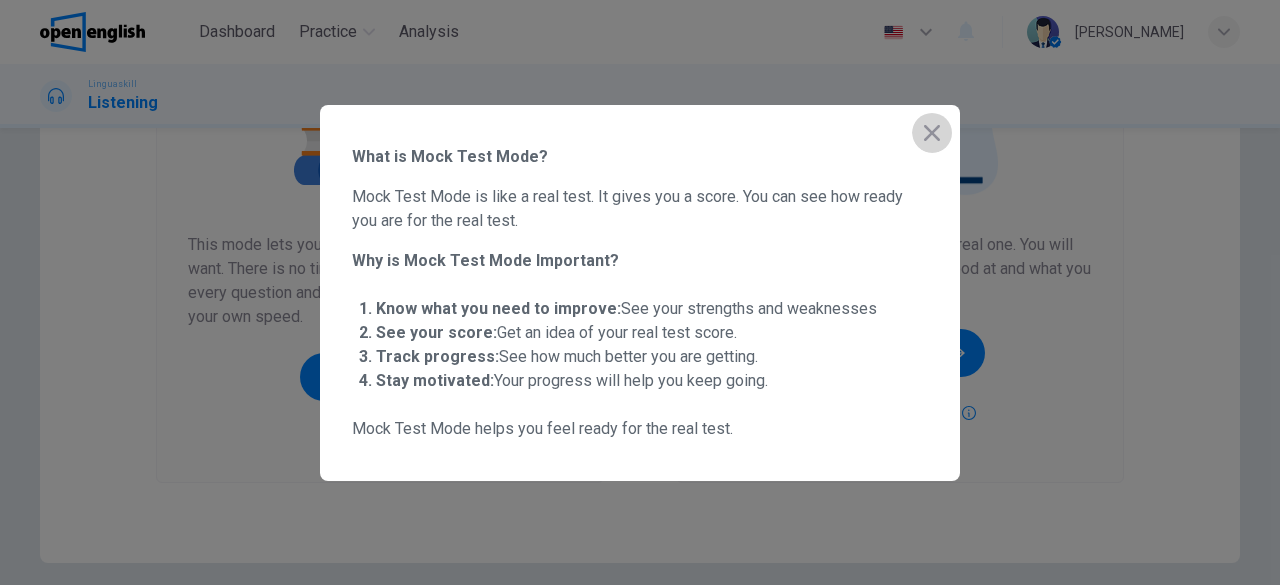 click 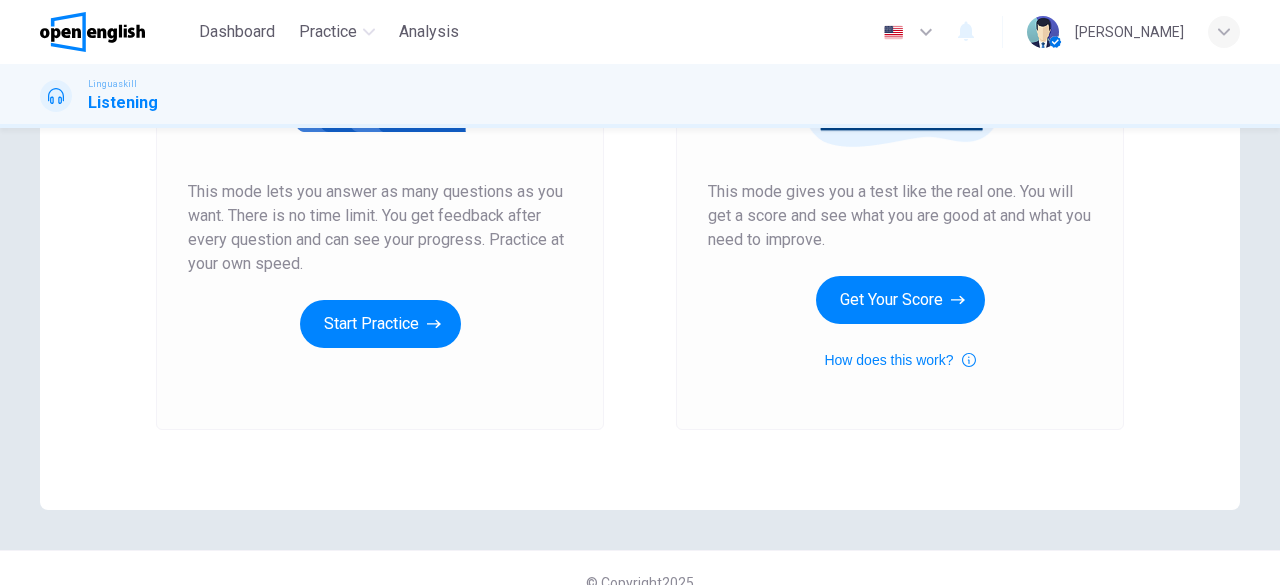 scroll, scrollTop: 382, scrollLeft: 0, axis: vertical 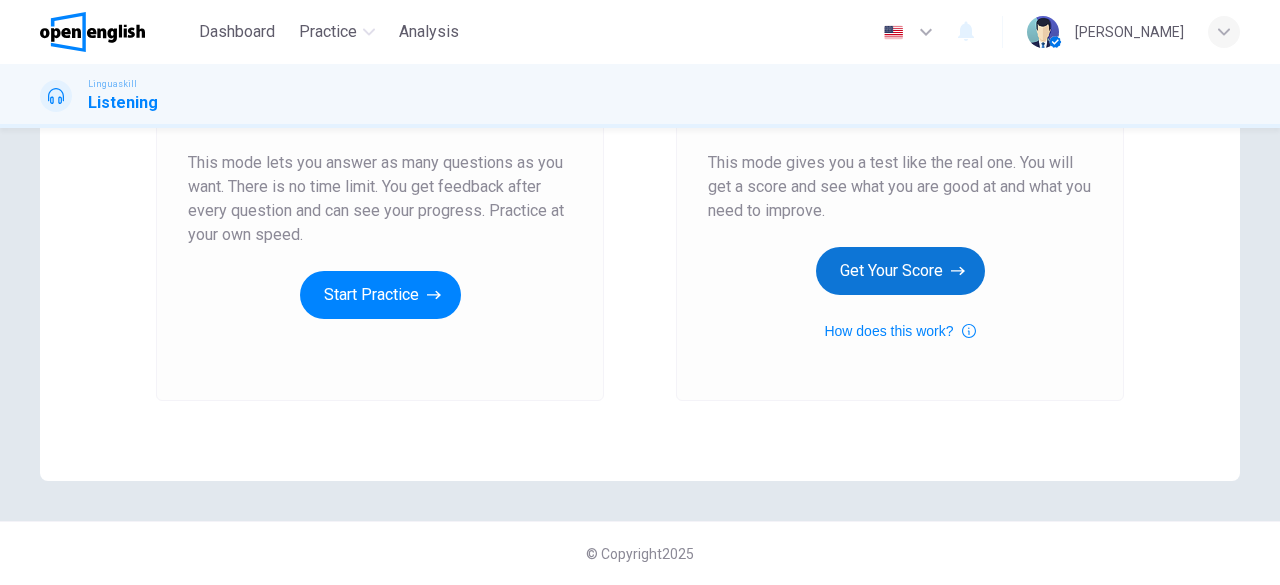 click on "Get Your Score" at bounding box center (900, 271) 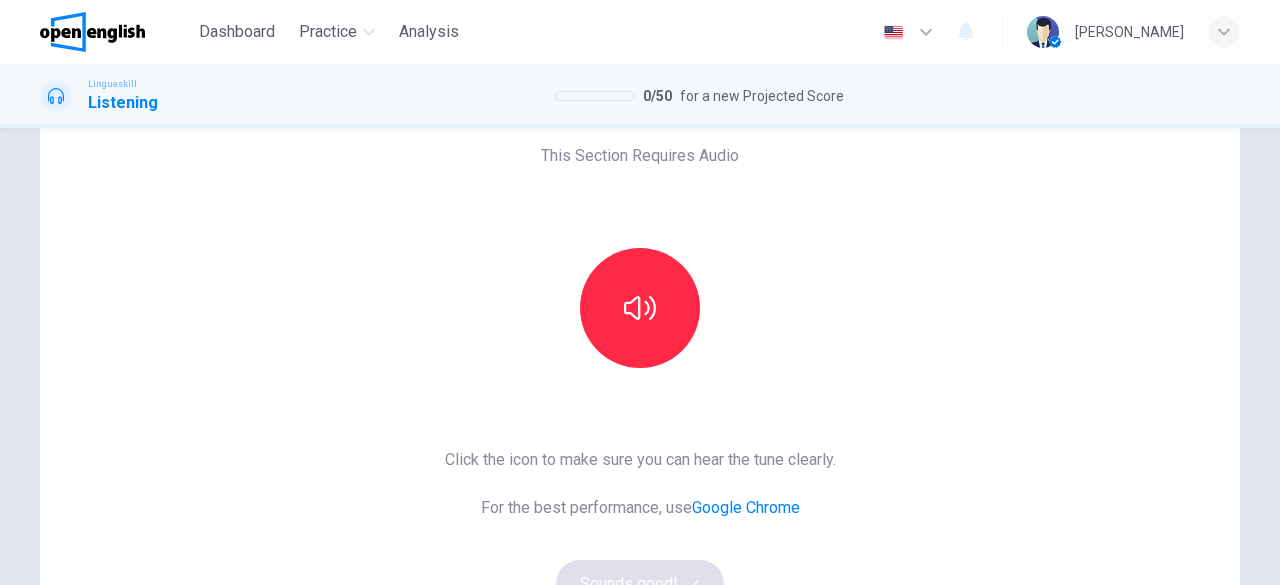 scroll, scrollTop: 0, scrollLeft: 0, axis: both 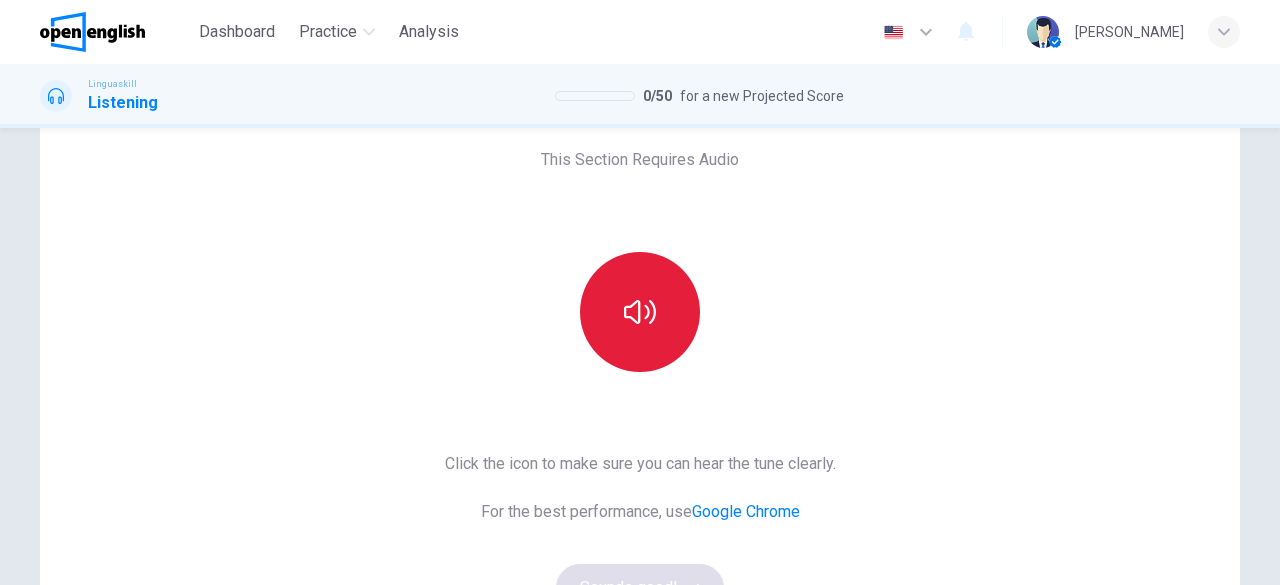 click at bounding box center [640, 312] 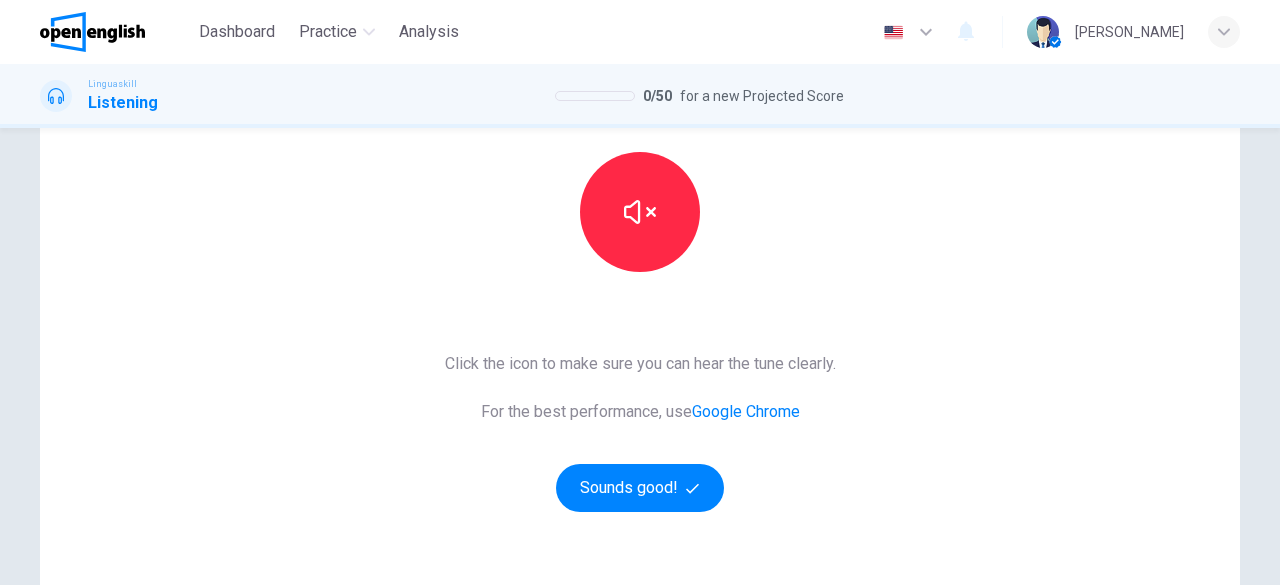 scroll, scrollTop: 300, scrollLeft: 0, axis: vertical 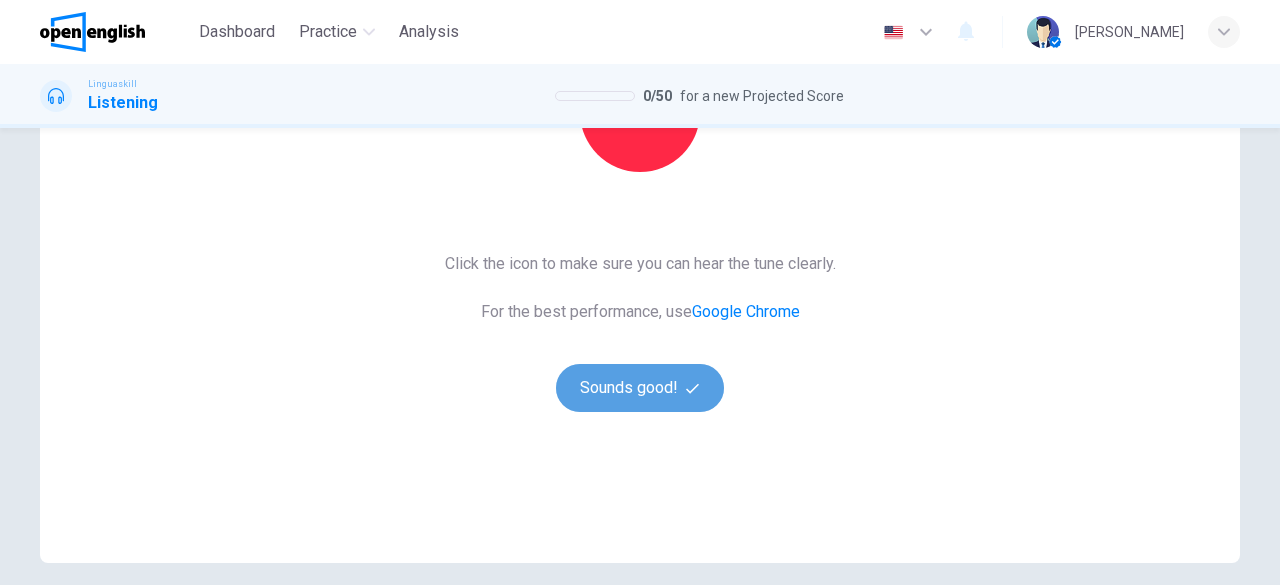 click on "Sounds good!" at bounding box center (640, 388) 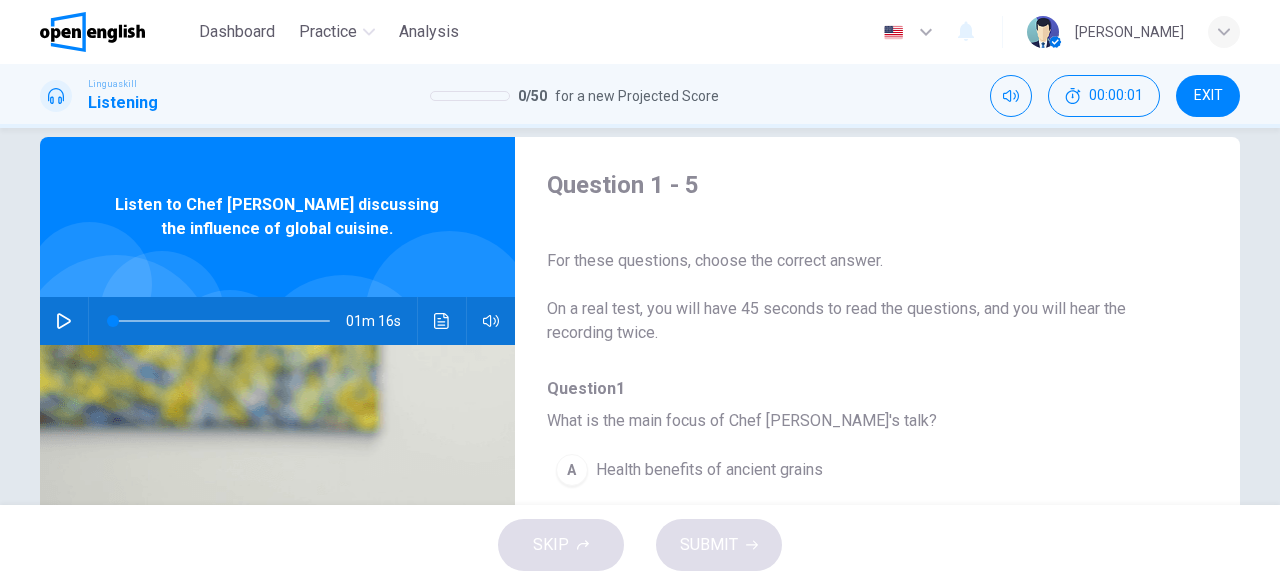 scroll, scrollTop: 0, scrollLeft: 0, axis: both 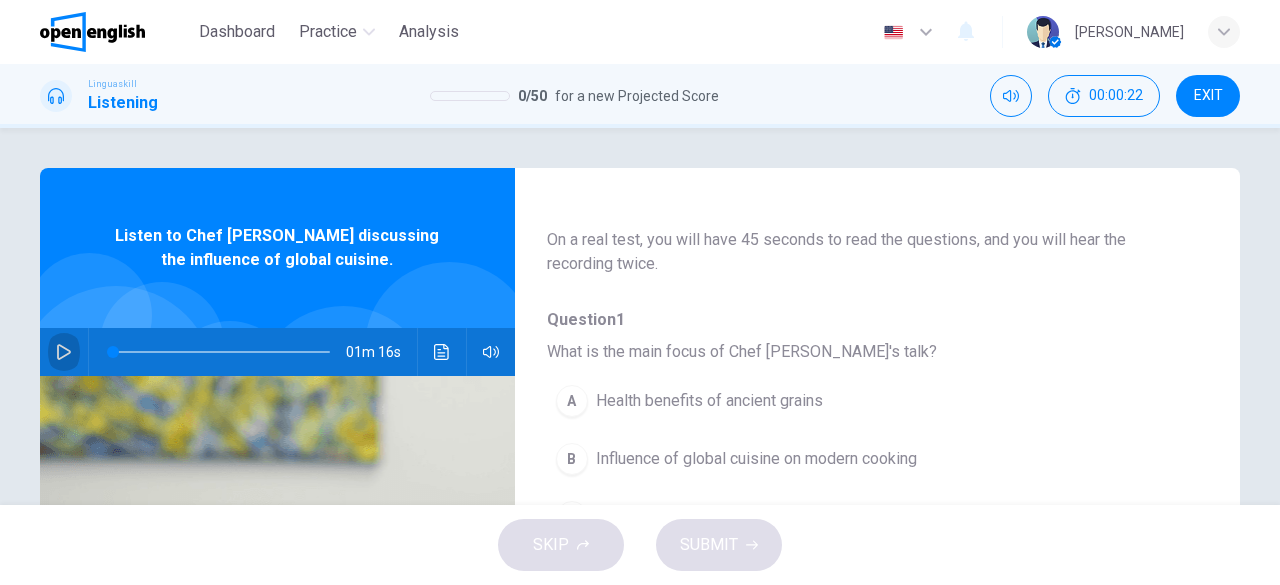 click 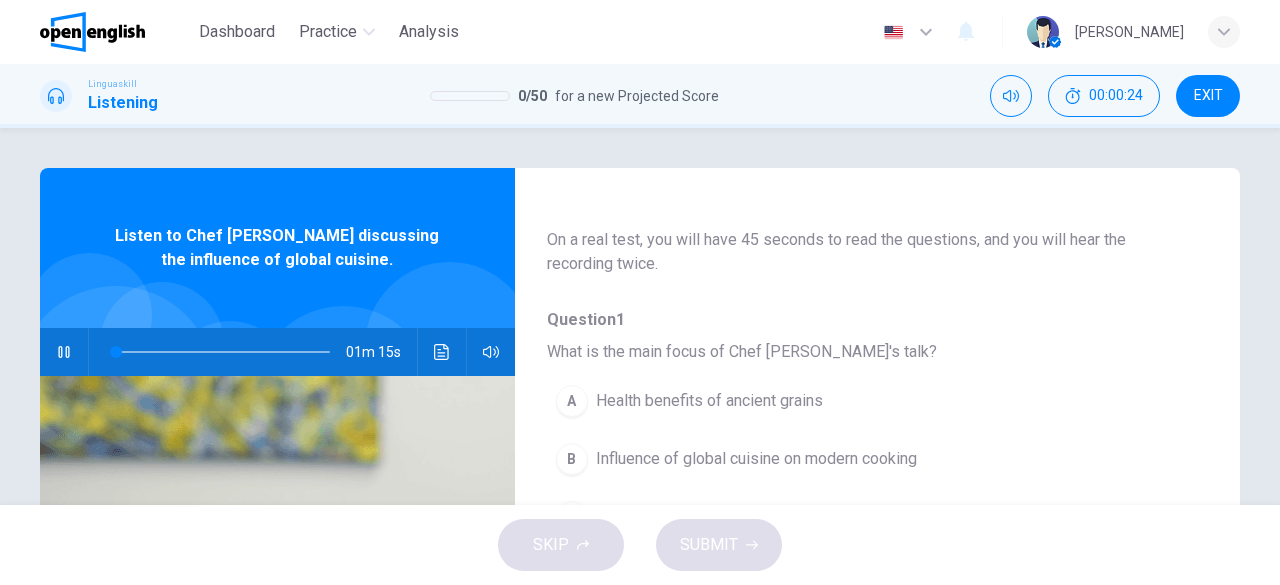 type on "*" 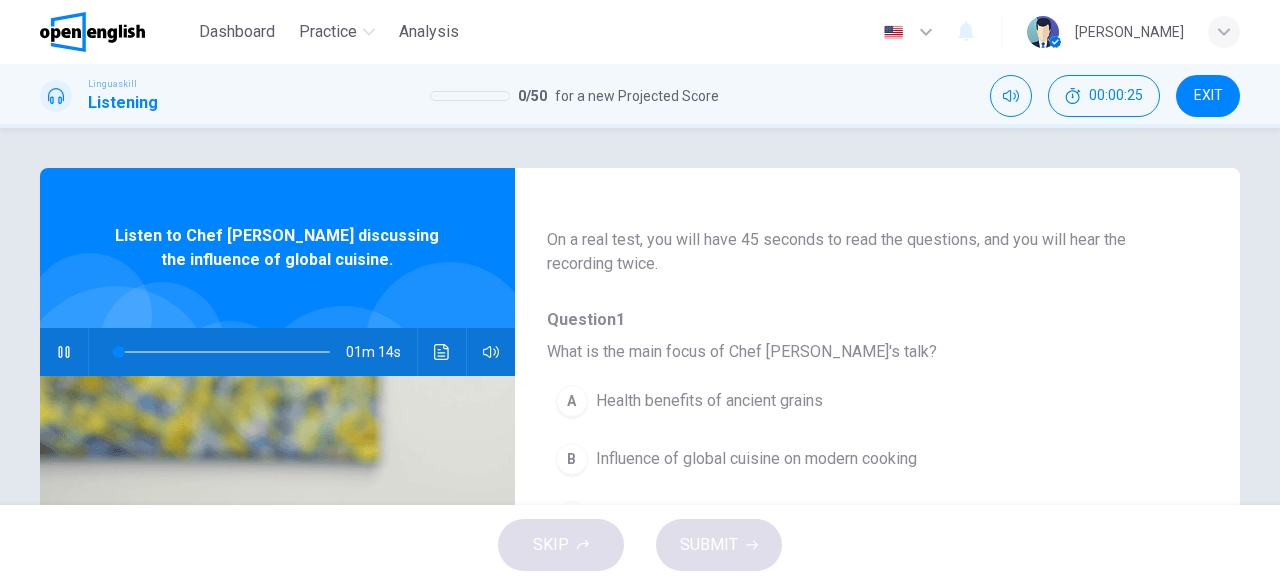 type 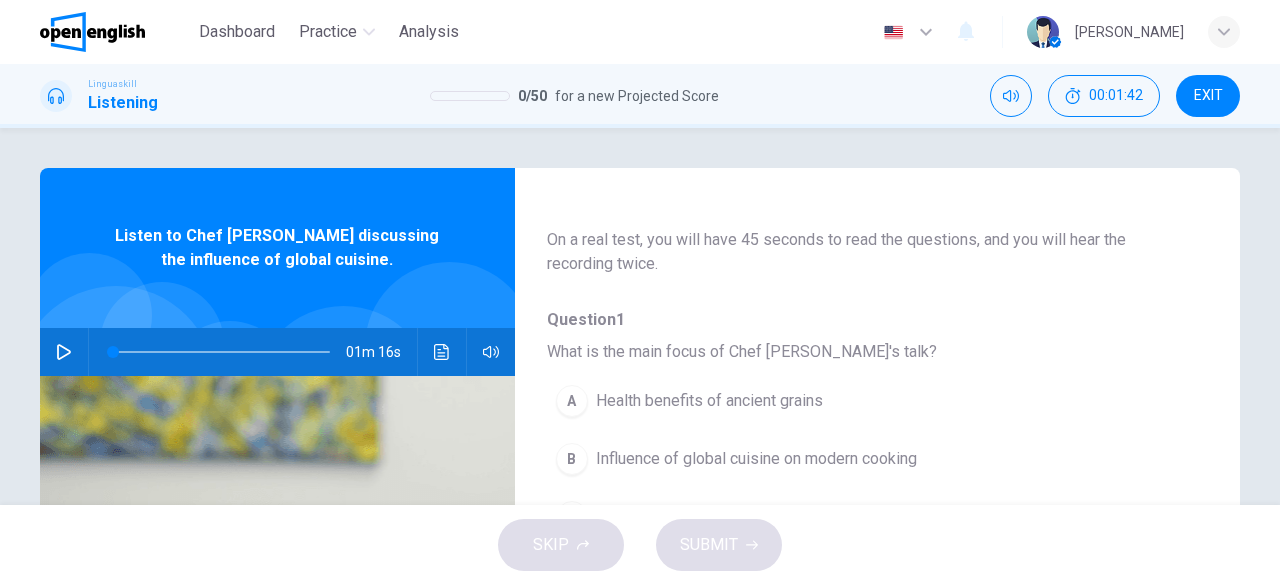 scroll, scrollTop: 200, scrollLeft: 0, axis: vertical 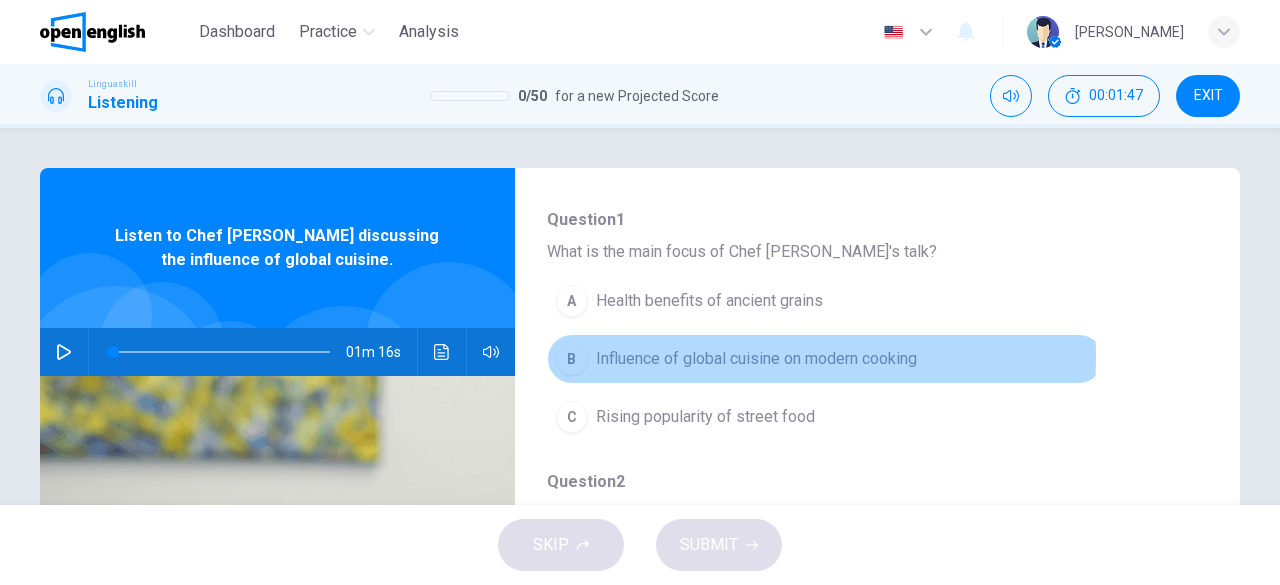 click on "Influence of global cuisine on modern cooking" at bounding box center [756, 359] 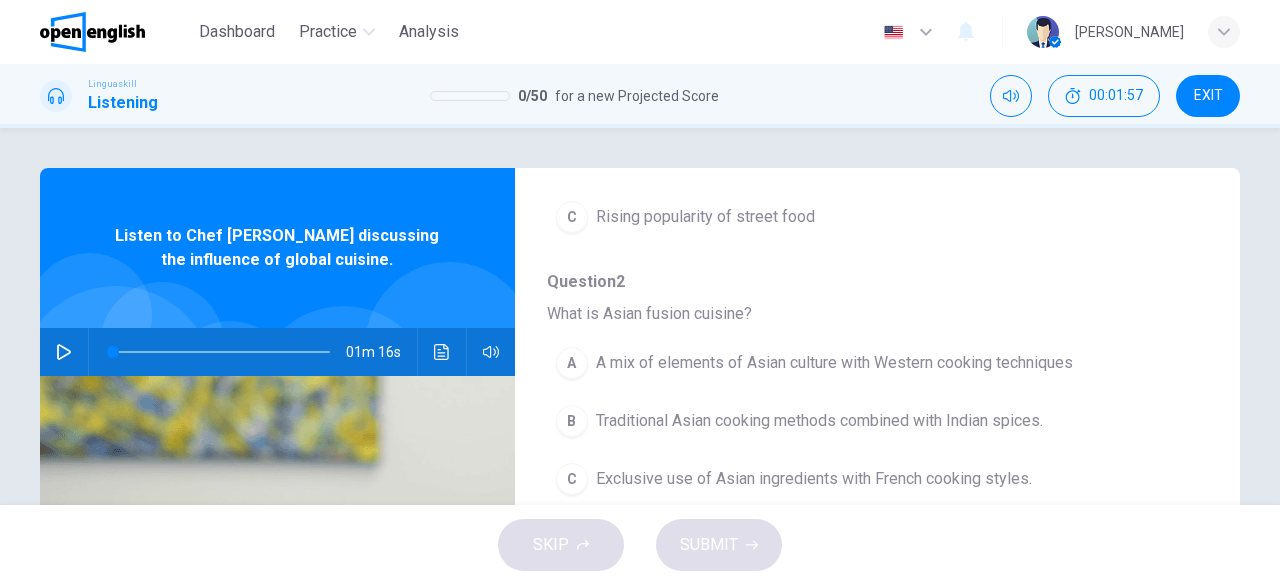 scroll, scrollTop: 500, scrollLeft: 0, axis: vertical 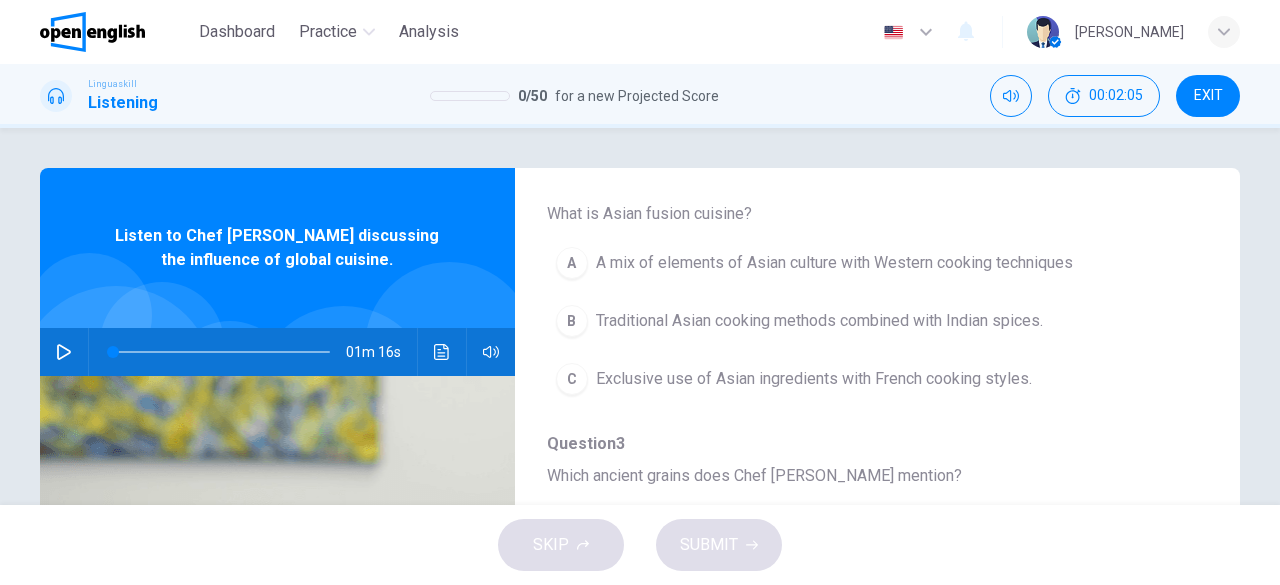click 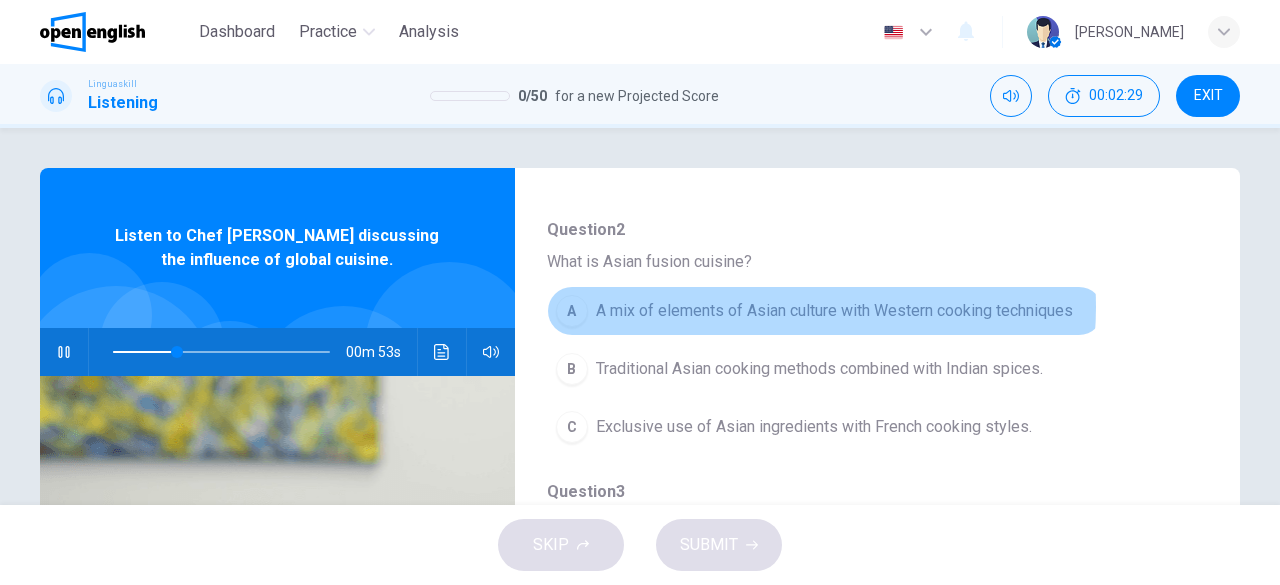 click on "A mix of elements of Asian culture with Western cooking techniques" at bounding box center [834, 311] 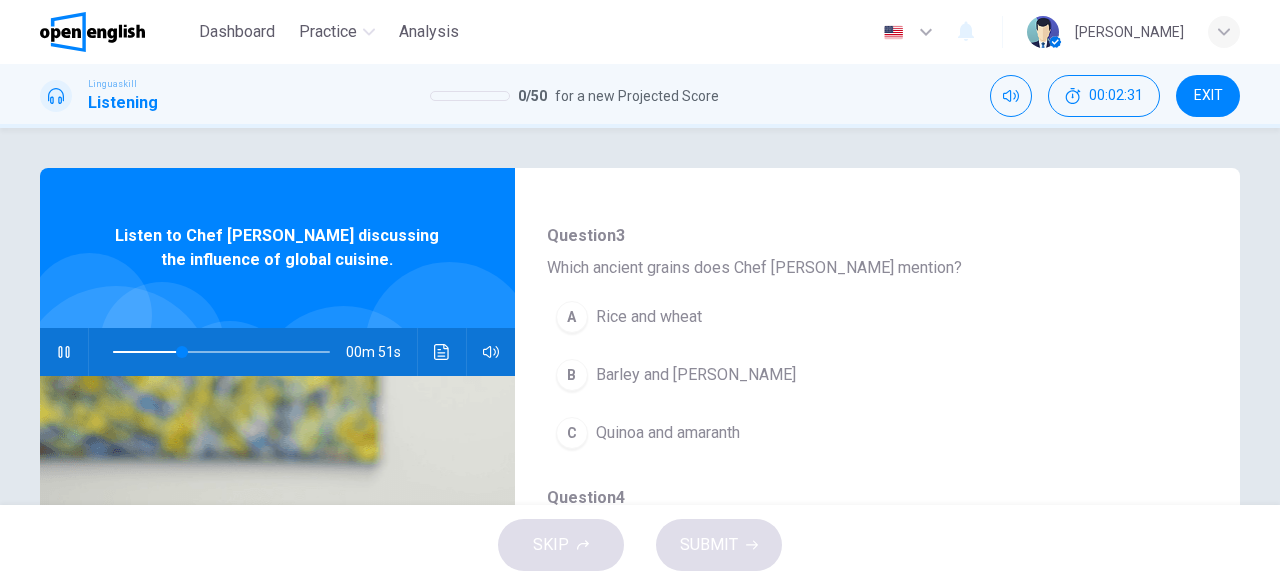 scroll, scrollTop: 752, scrollLeft: 0, axis: vertical 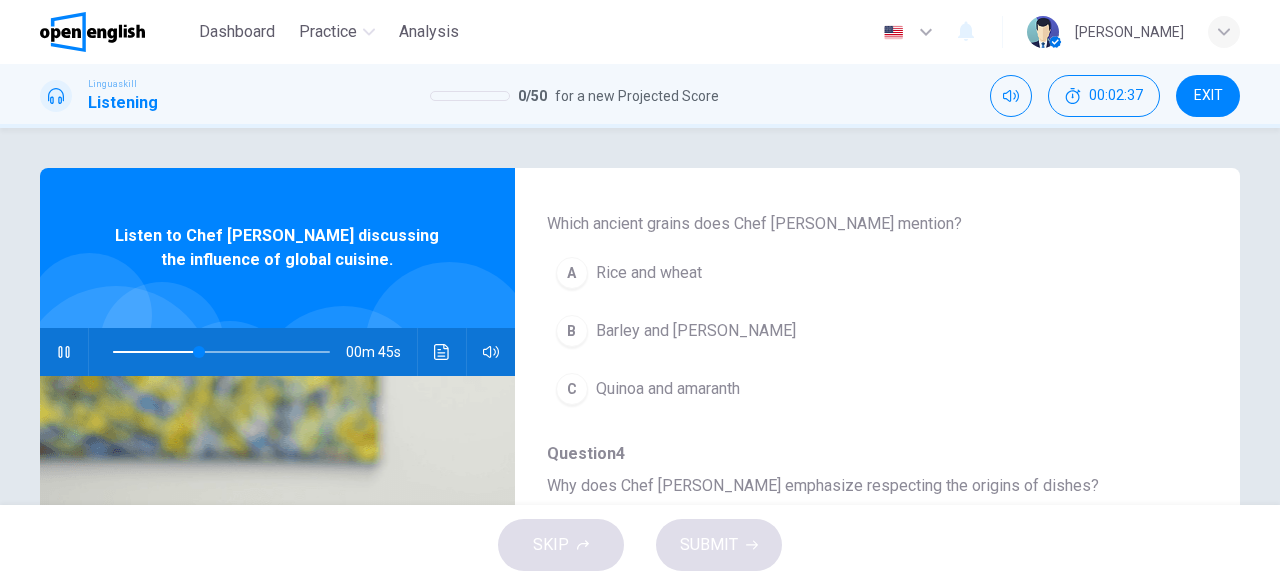 click on "Quinoa and amaranth" at bounding box center (668, 389) 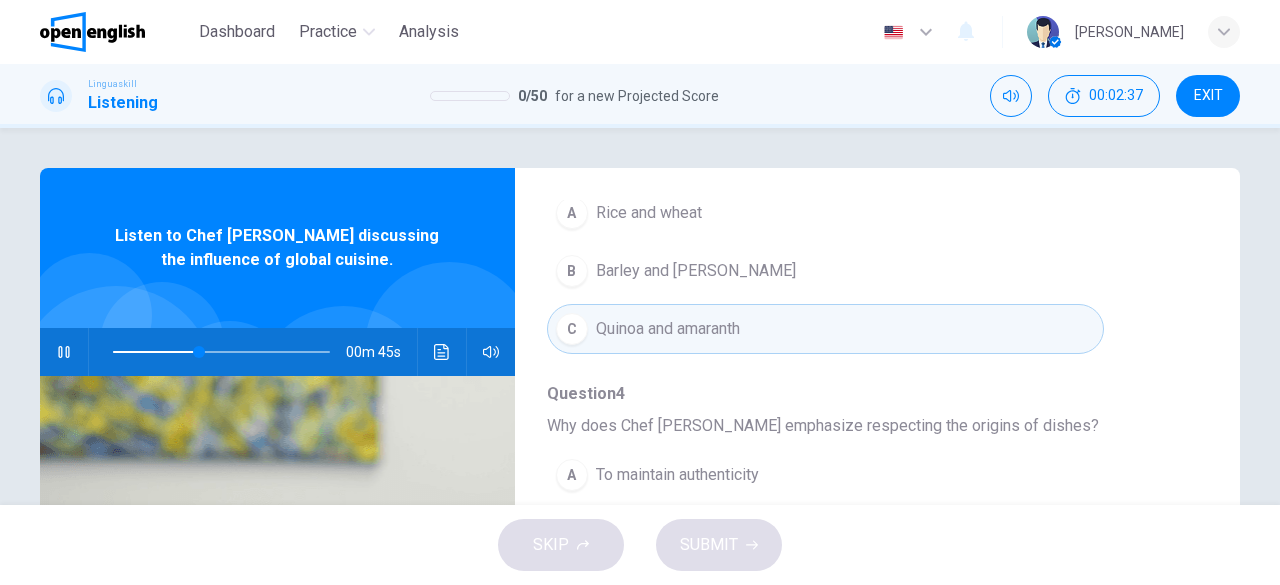 scroll, scrollTop: 852, scrollLeft: 0, axis: vertical 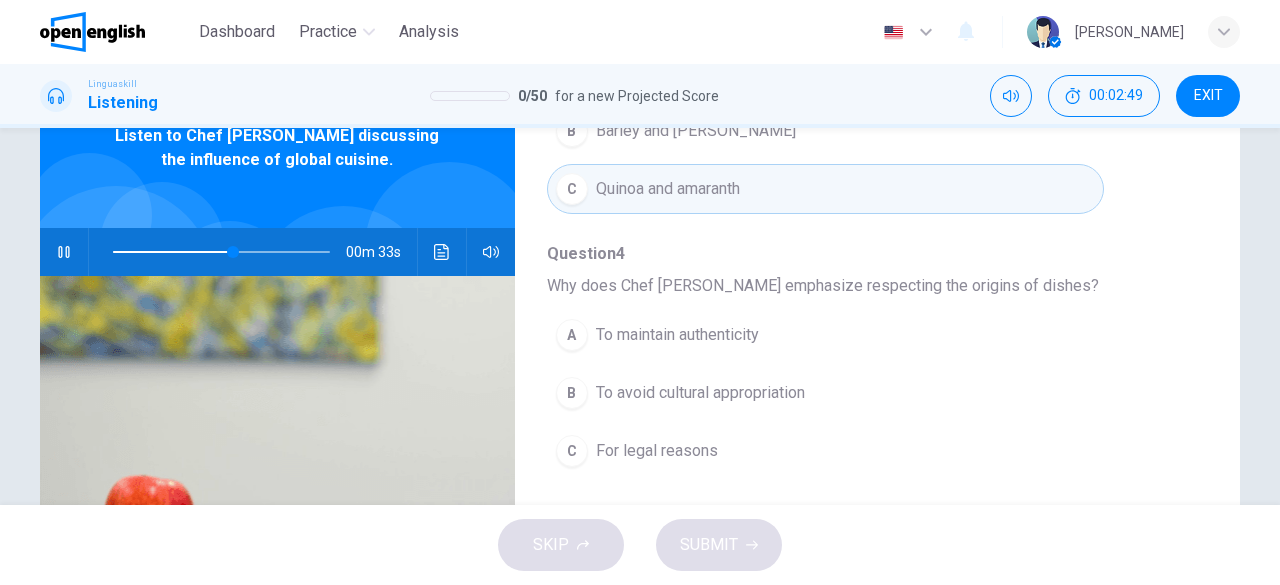 click on "To avoid cultural appropriation" at bounding box center [700, 393] 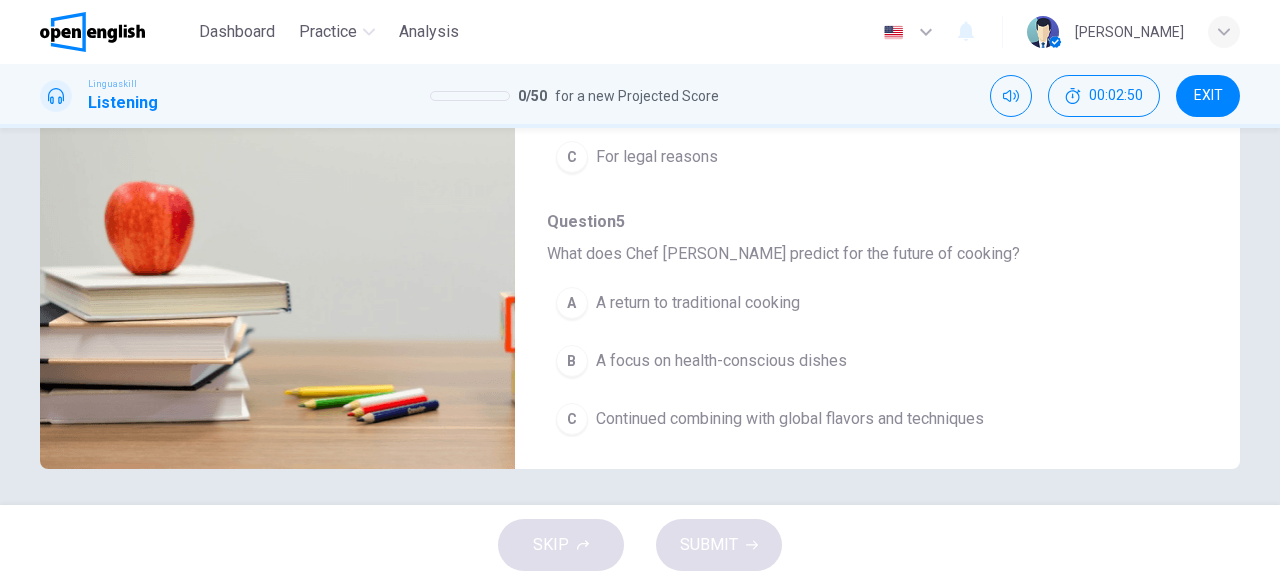 scroll, scrollTop: 398, scrollLeft: 0, axis: vertical 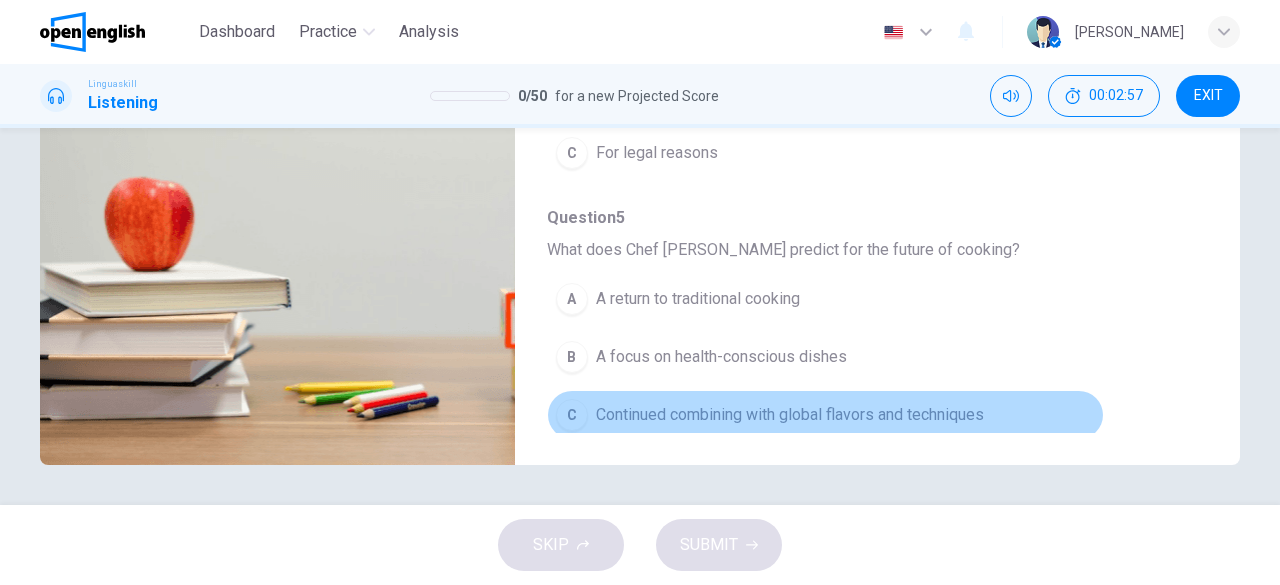 click on "Continued combining with global flavors and techniques" at bounding box center [790, 415] 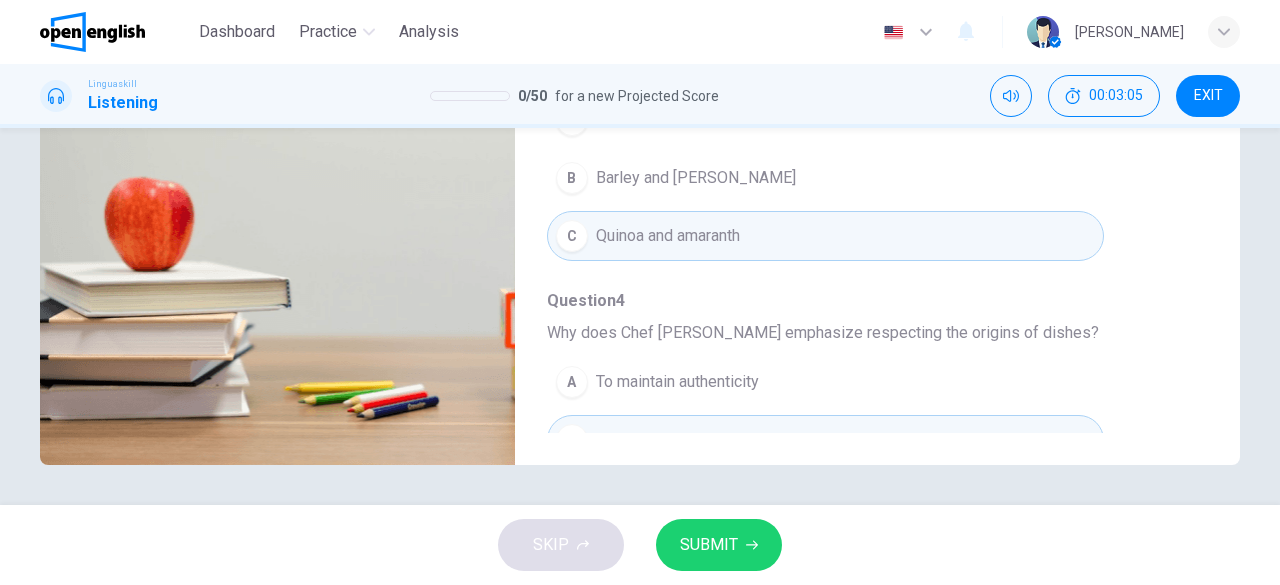 scroll, scrollTop: 452, scrollLeft: 0, axis: vertical 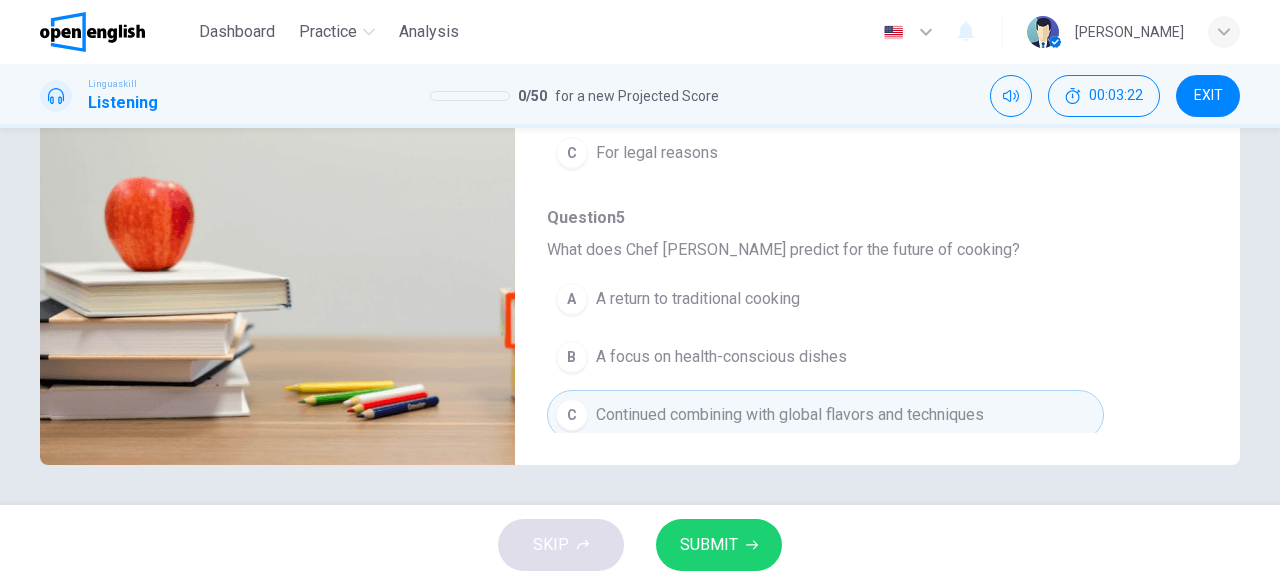 type on "*" 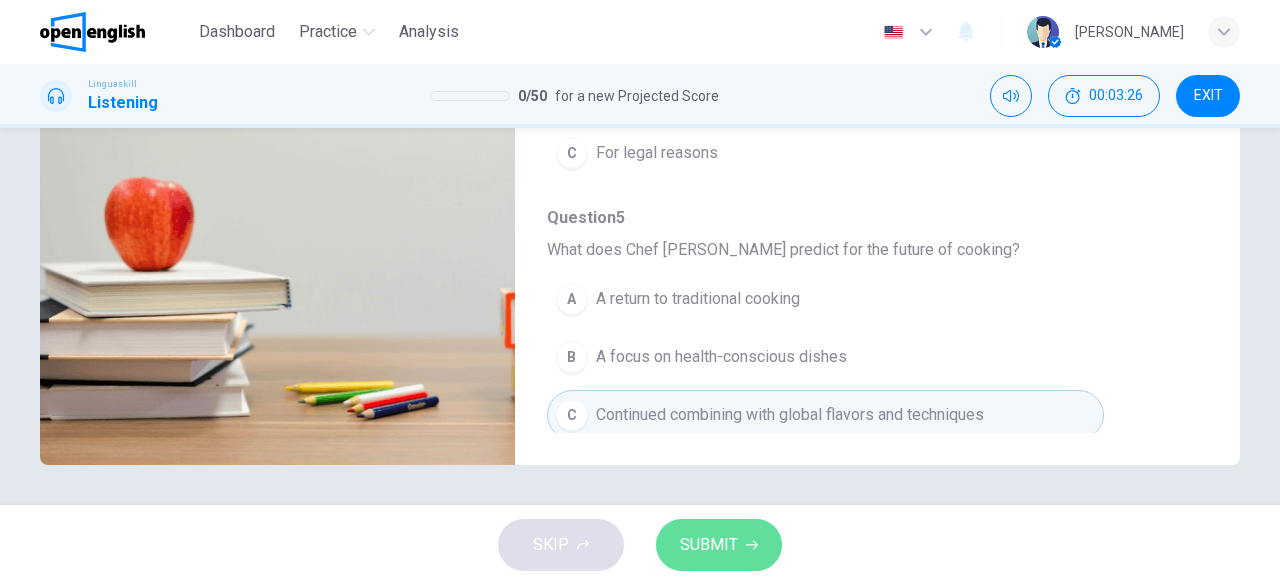 click on "SUBMIT" at bounding box center (719, 545) 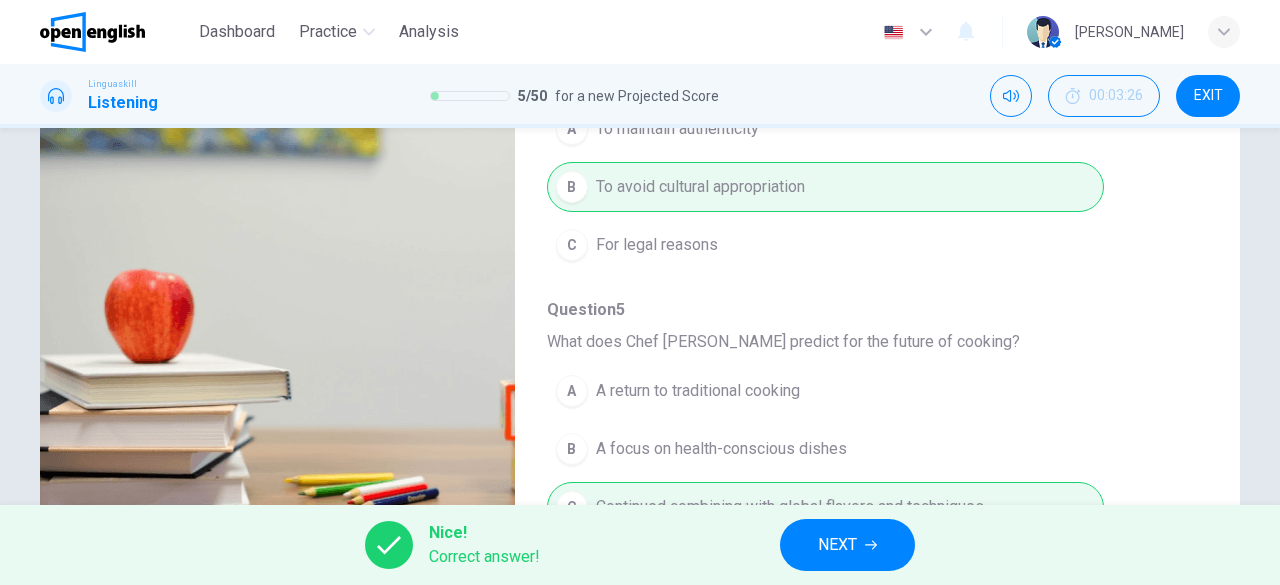 scroll, scrollTop: 198, scrollLeft: 0, axis: vertical 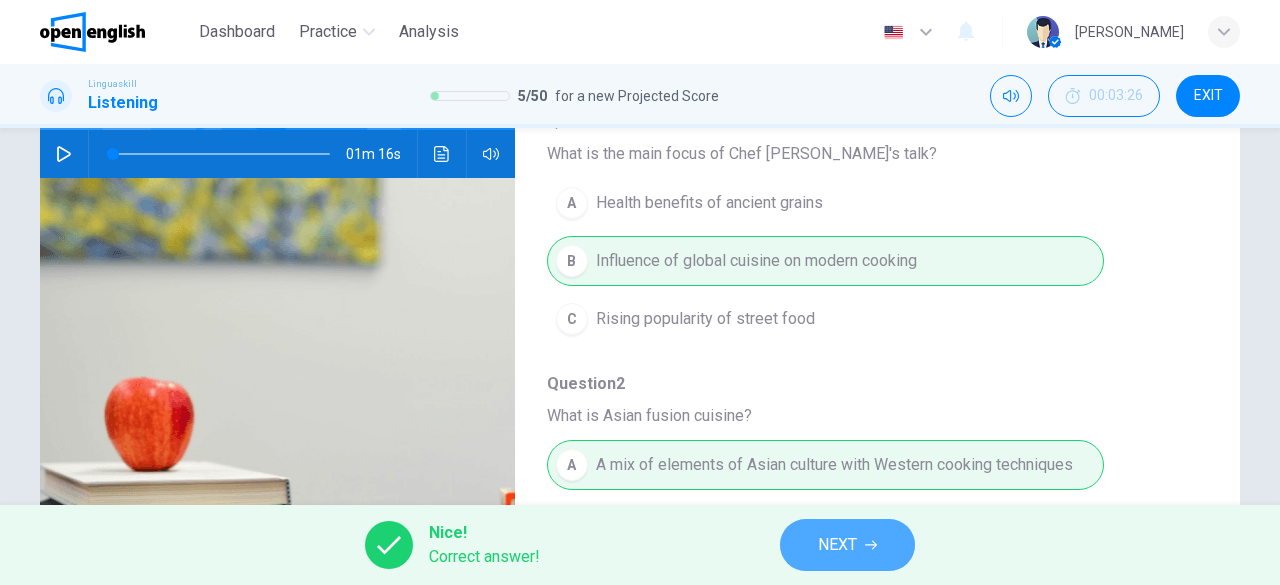 click on "NEXT" at bounding box center [837, 545] 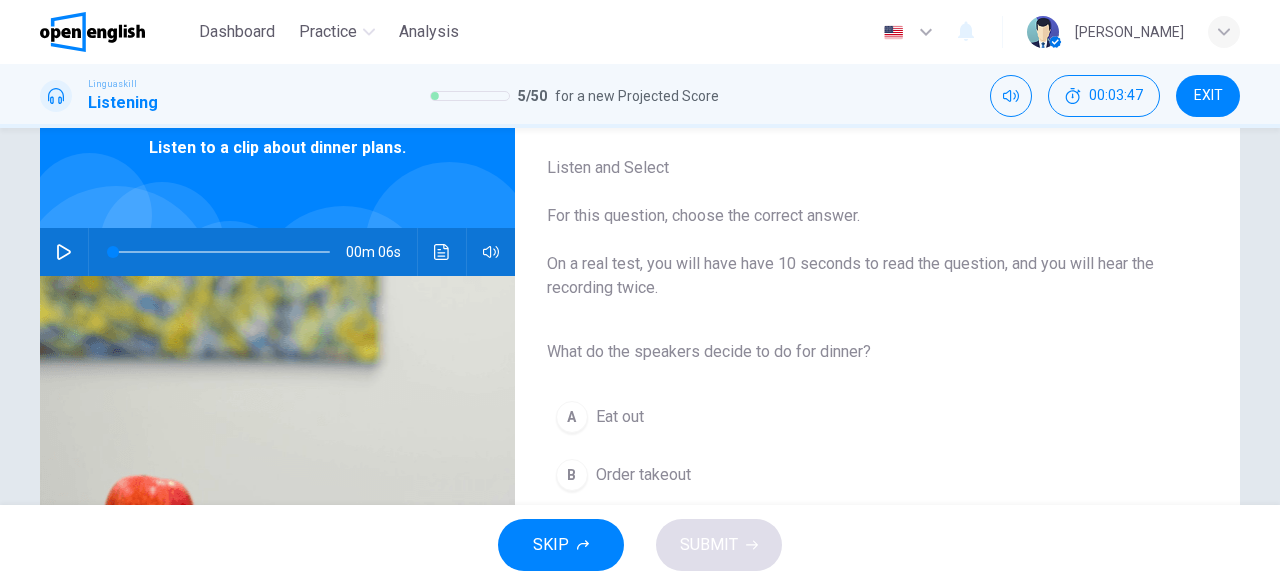 scroll, scrollTop: 200, scrollLeft: 0, axis: vertical 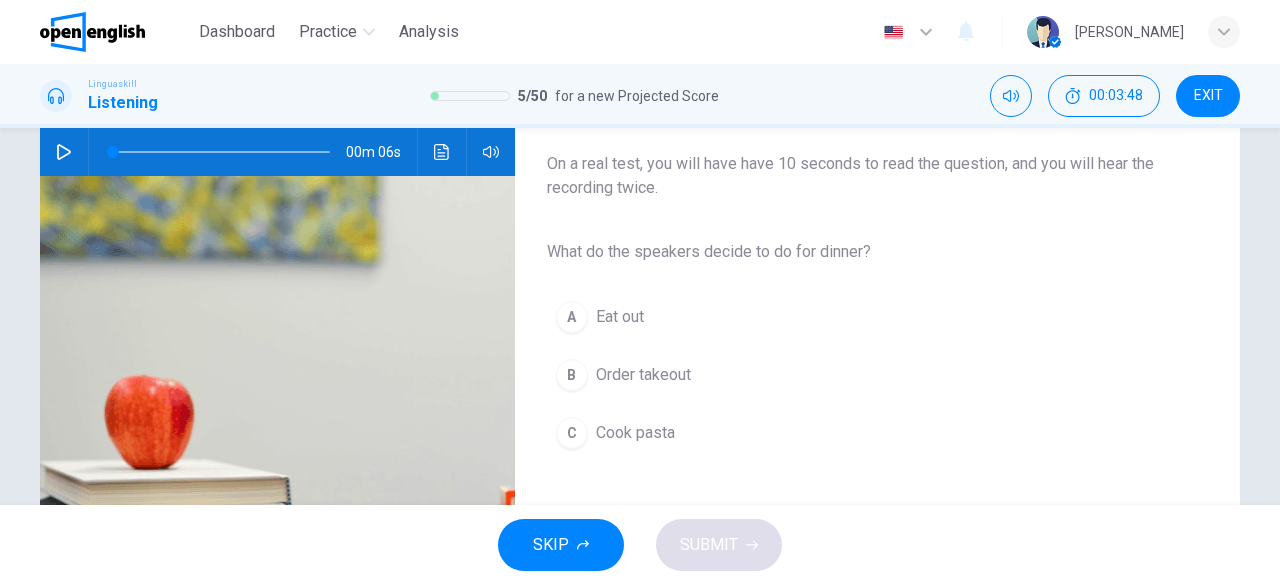 click 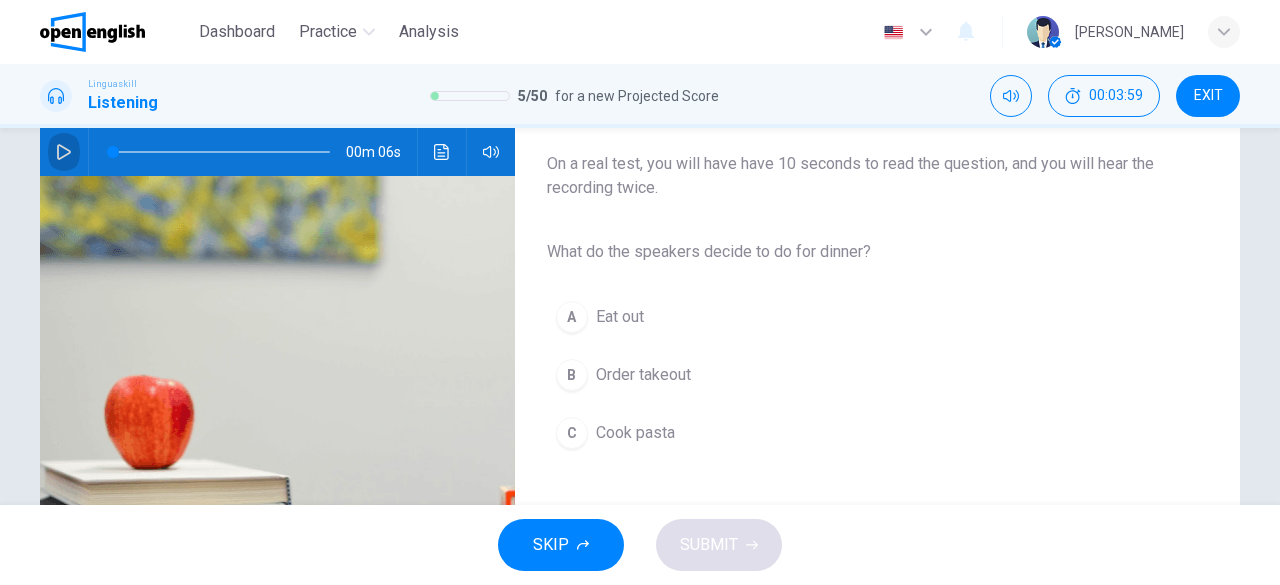 click 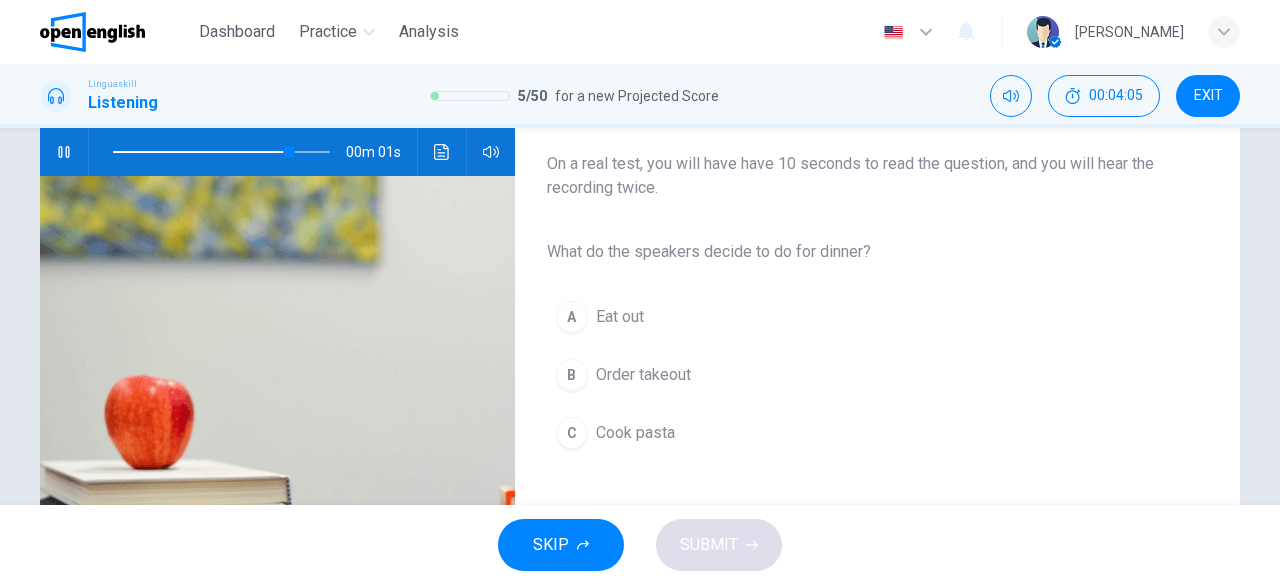type on "*" 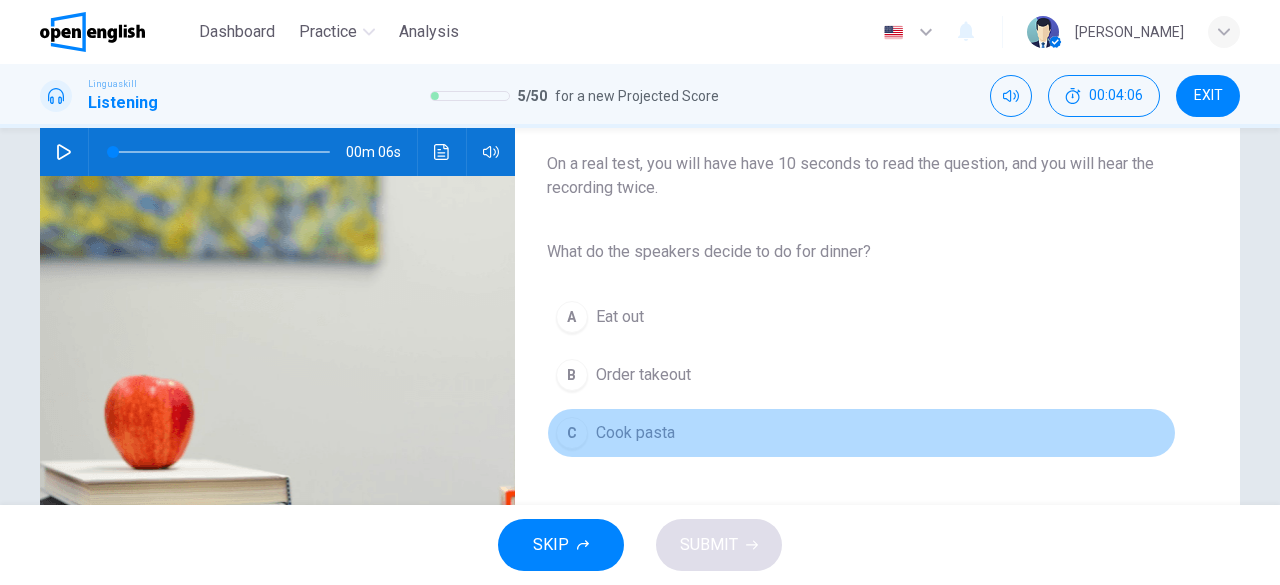 click on "Cook pasta" at bounding box center [635, 433] 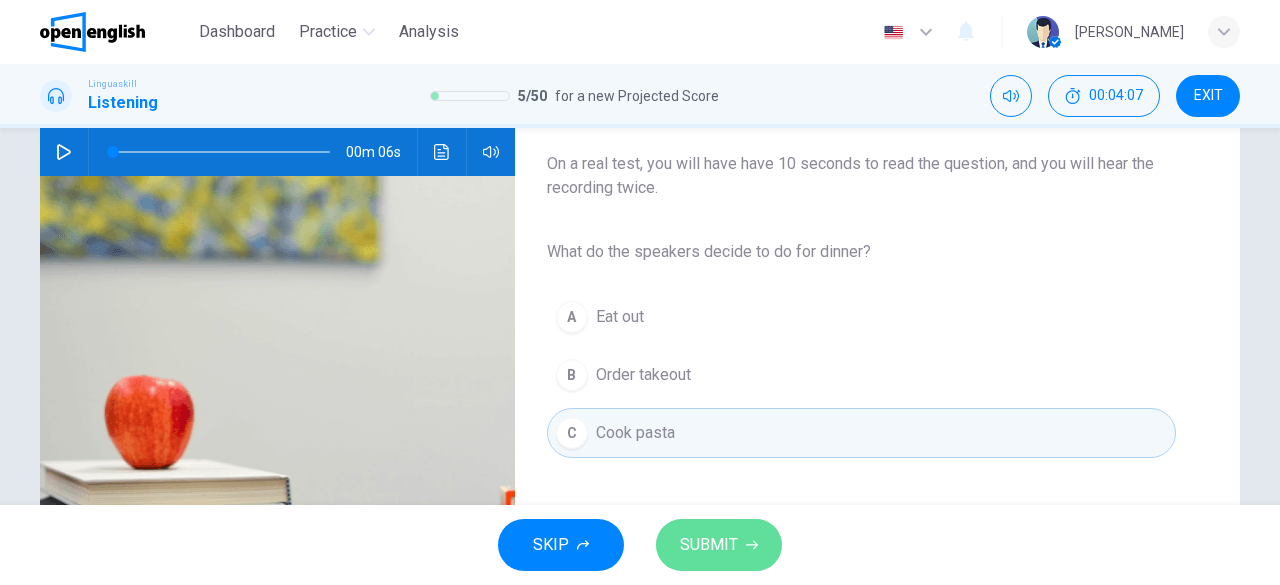 click on "SUBMIT" at bounding box center [709, 545] 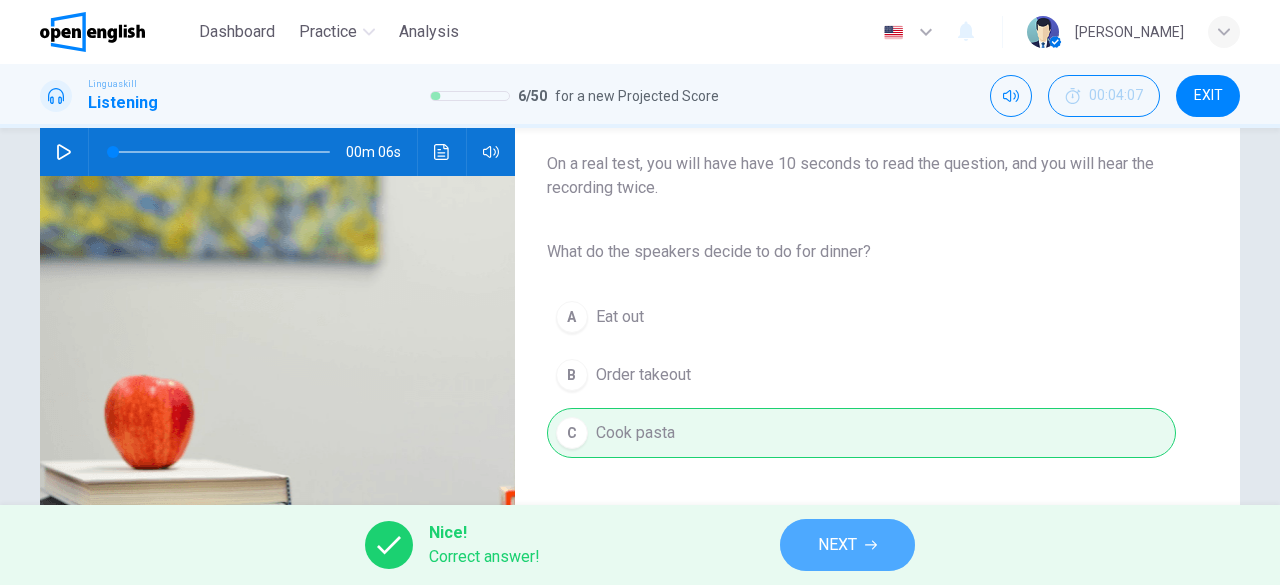 click on "NEXT" at bounding box center [837, 545] 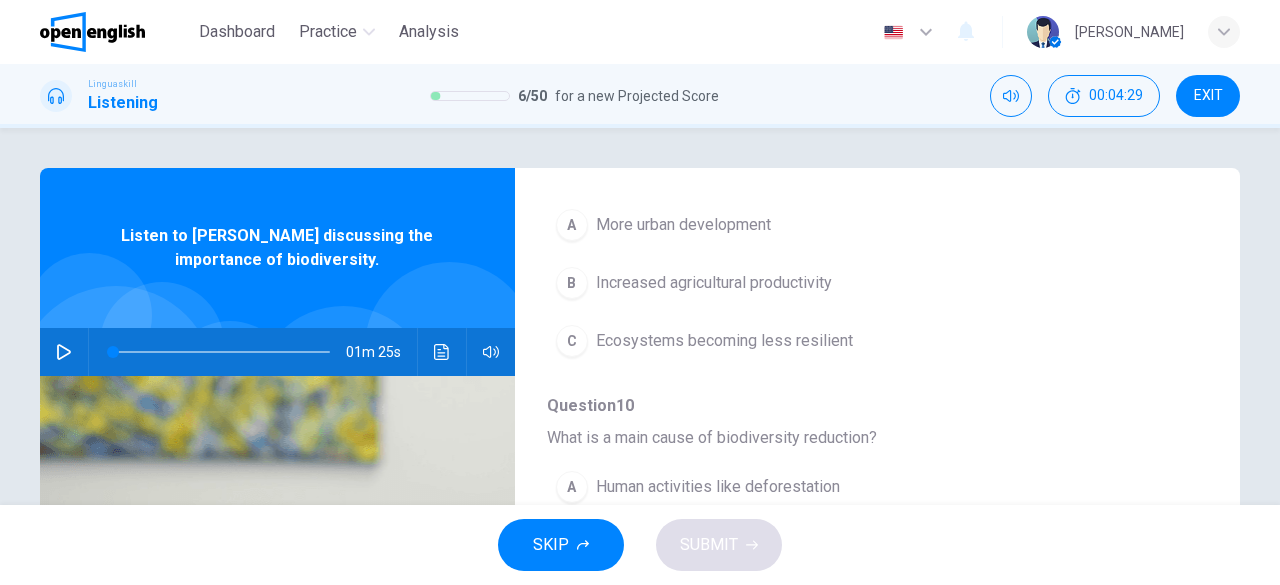scroll, scrollTop: 852, scrollLeft: 0, axis: vertical 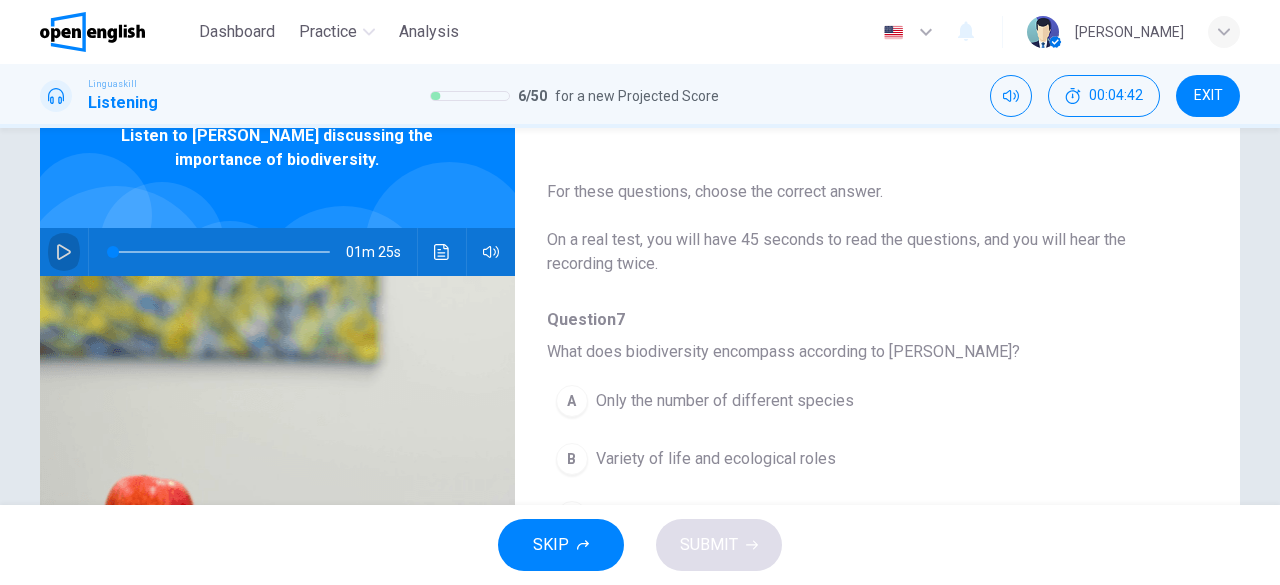 click 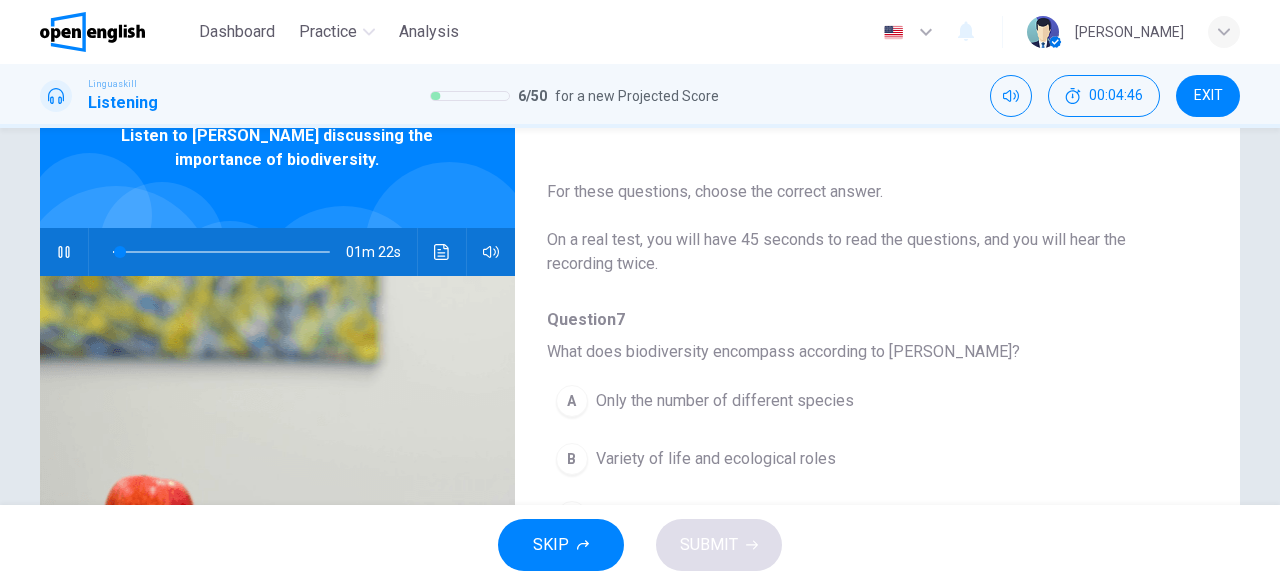 scroll, scrollTop: 100, scrollLeft: 0, axis: vertical 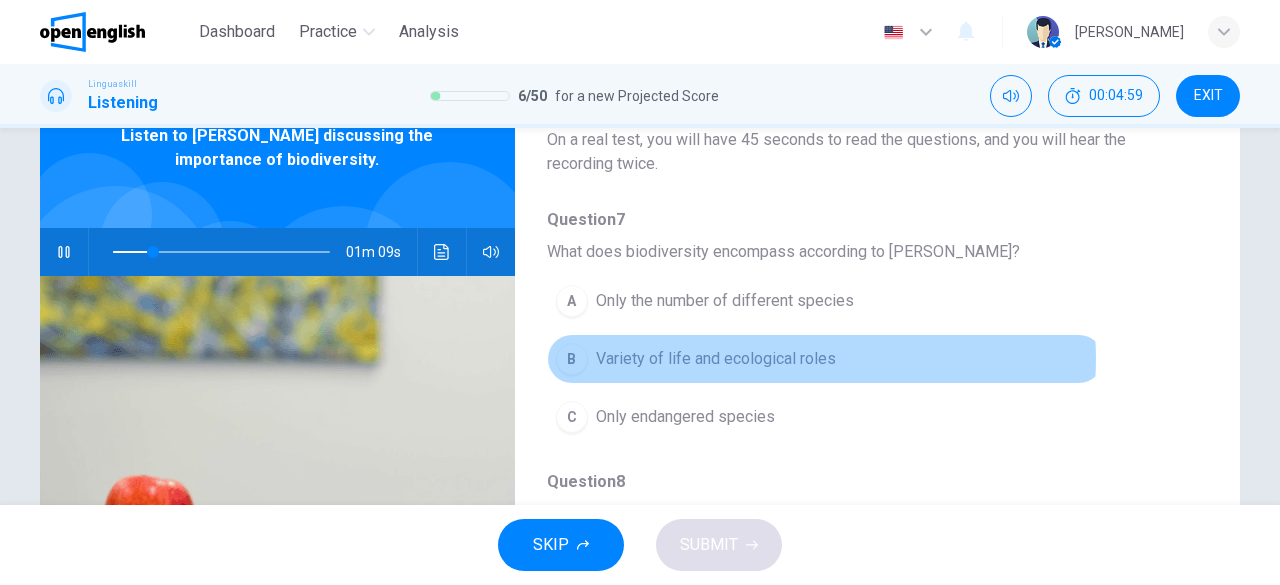 click on "Variety of life and ecological roles" at bounding box center (716, 359) 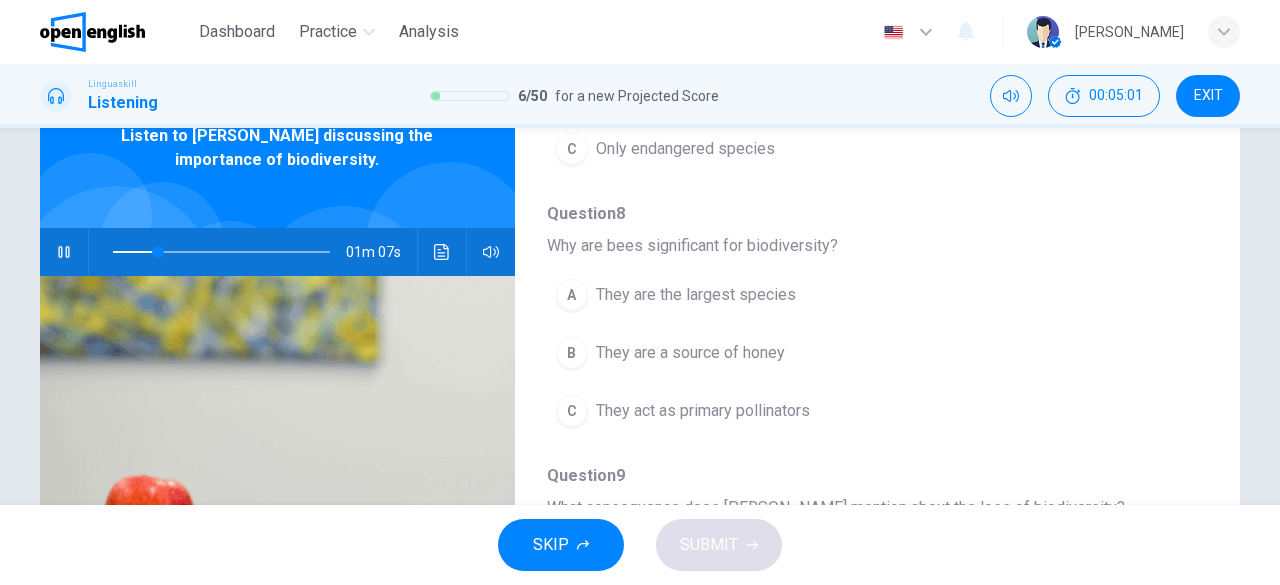 scroll, scrollTop: 400, scrollLeft: 0, axis: vertical 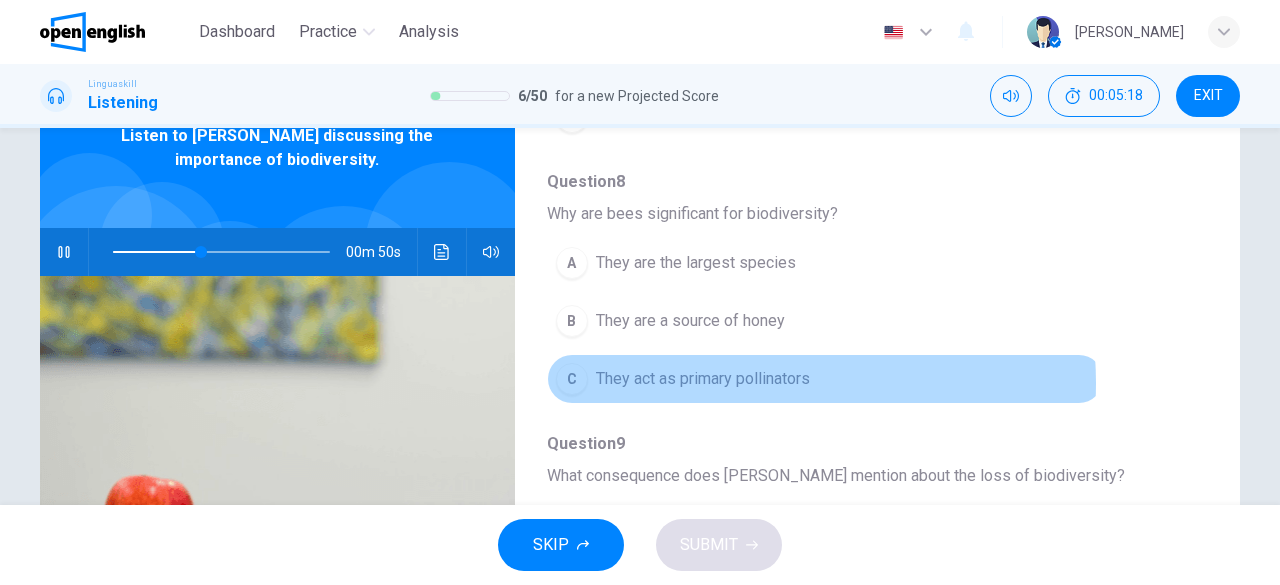 click on "They act as primary pollinators" at bounding box center [703, 379] 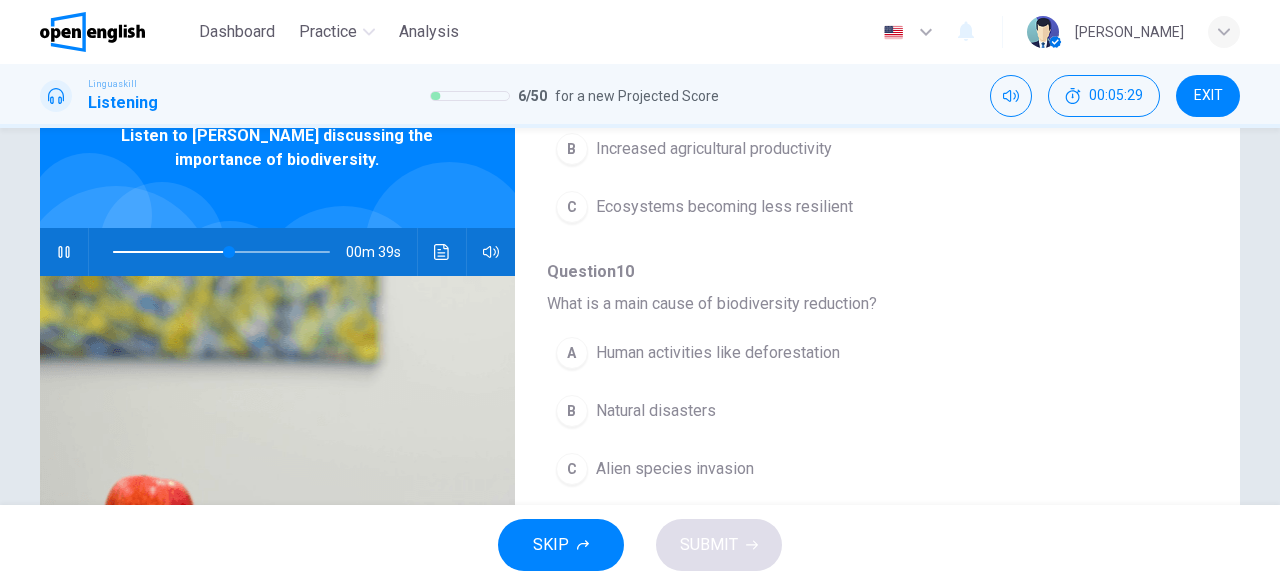 scroll, scrollTop: 852, scrollLeft: 0, axis: vertical 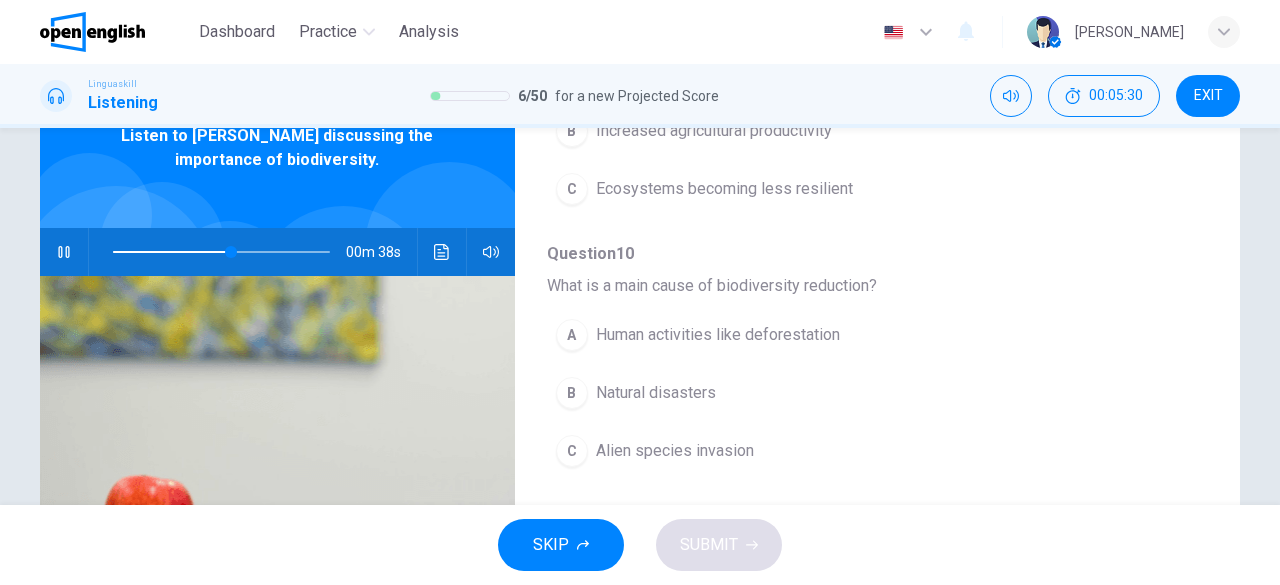 click on "Human activities like deforestation" at bounding box center [718, 335] 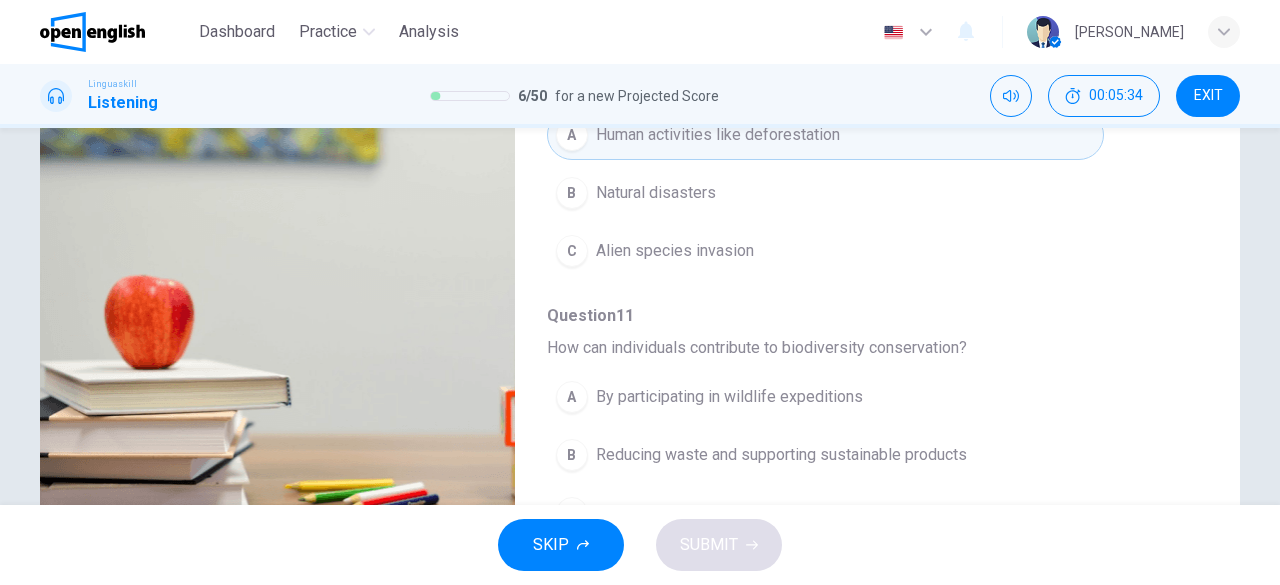 scroll, scrollTop: 398, scrollLeft: 0, axis: vertical 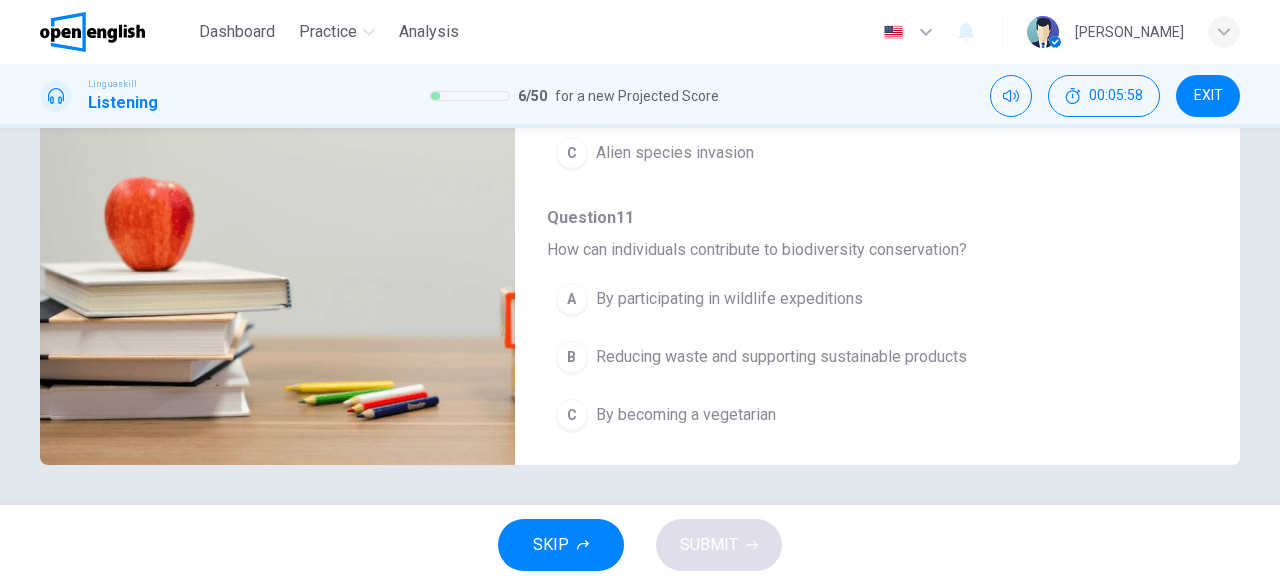 click on "Reducing waste and supporting sustainable products" at bounding box center [781, 357] 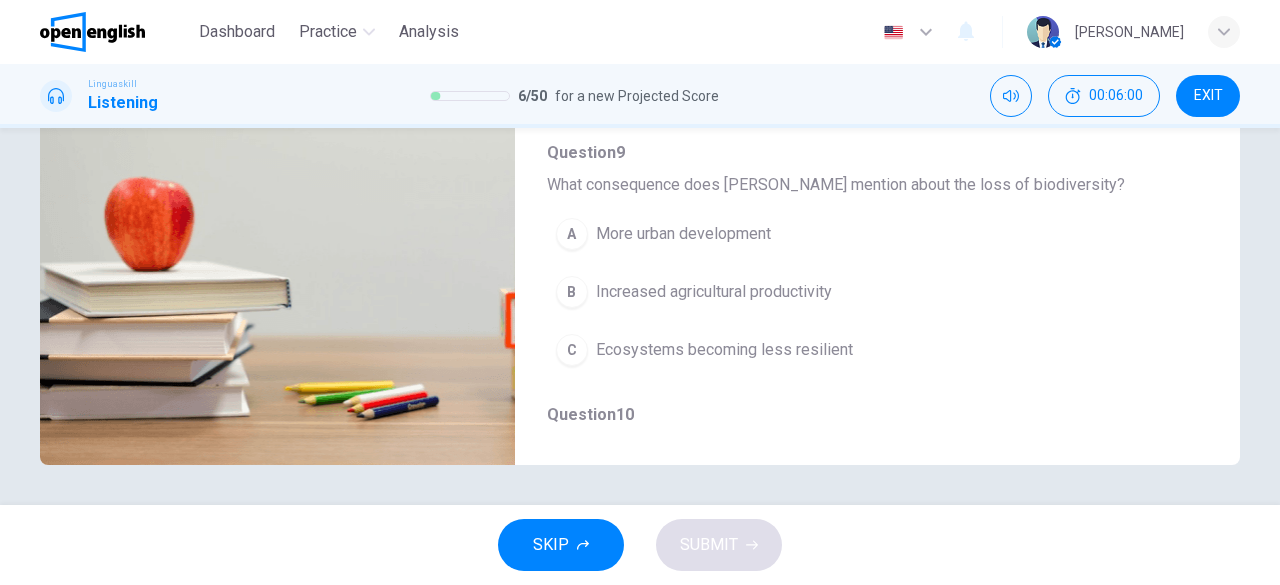 scroll, scrollTop: 352, scrollLeft: 0, axis: vertical 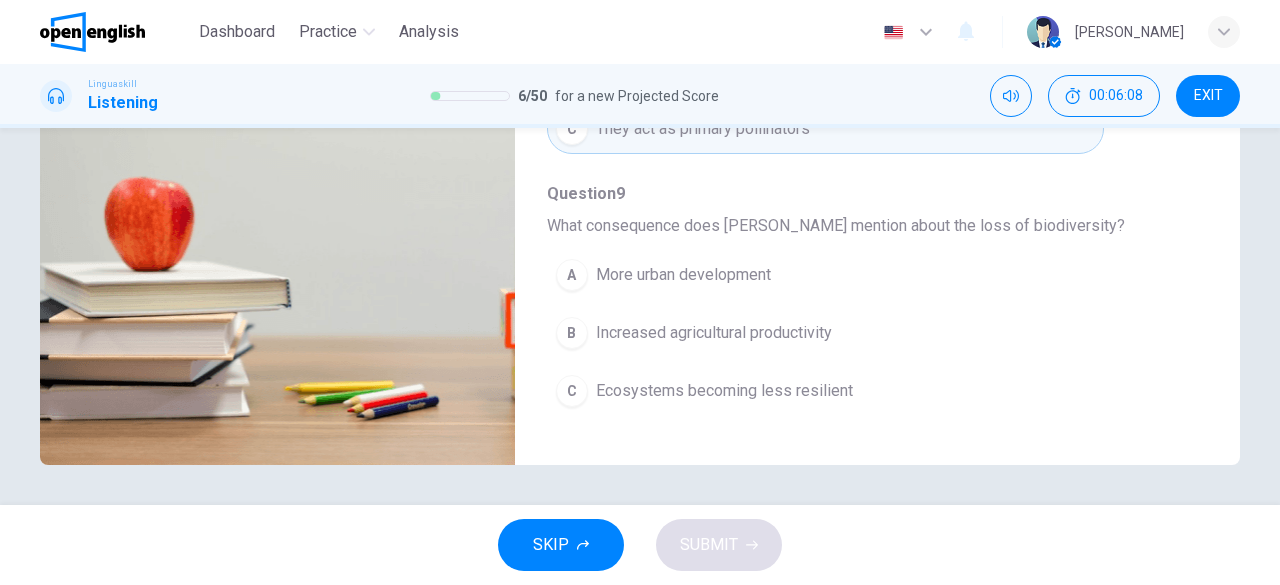 type on "*" 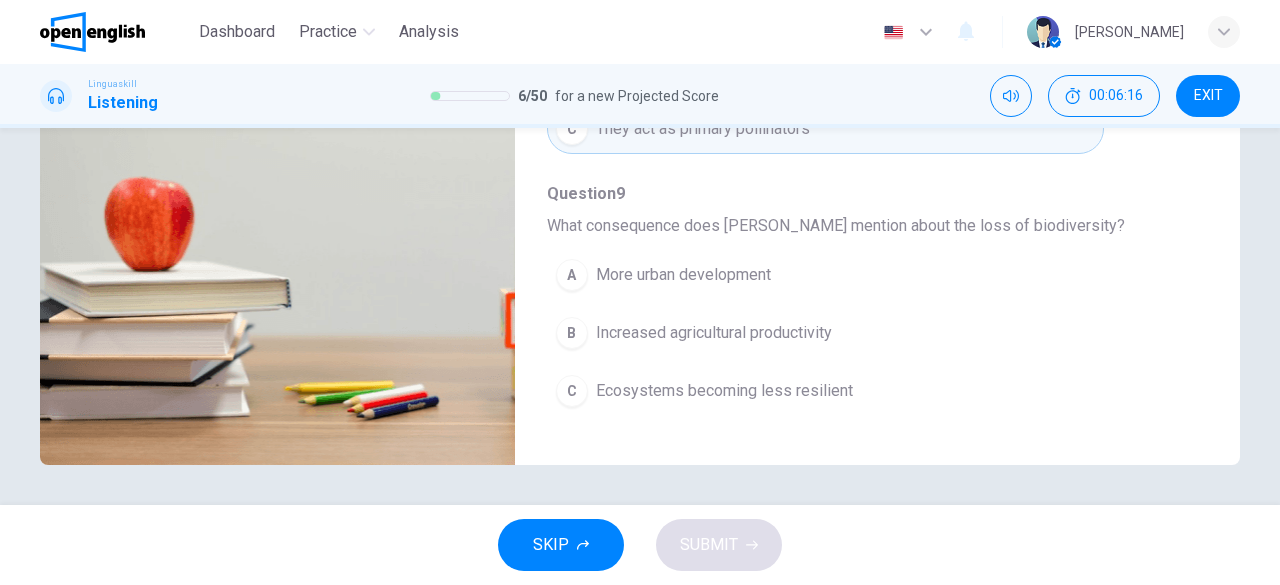 click on "A More urban development" at bounding box center [825, 275] 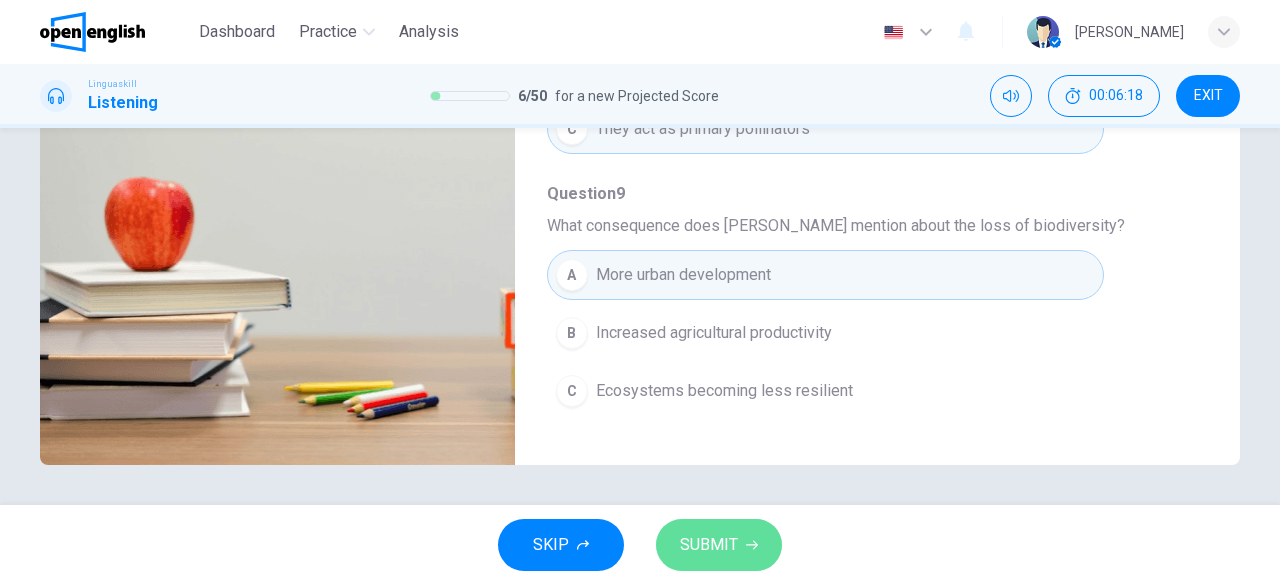 click on "SUBMIT" at bounding box center [709, 545] 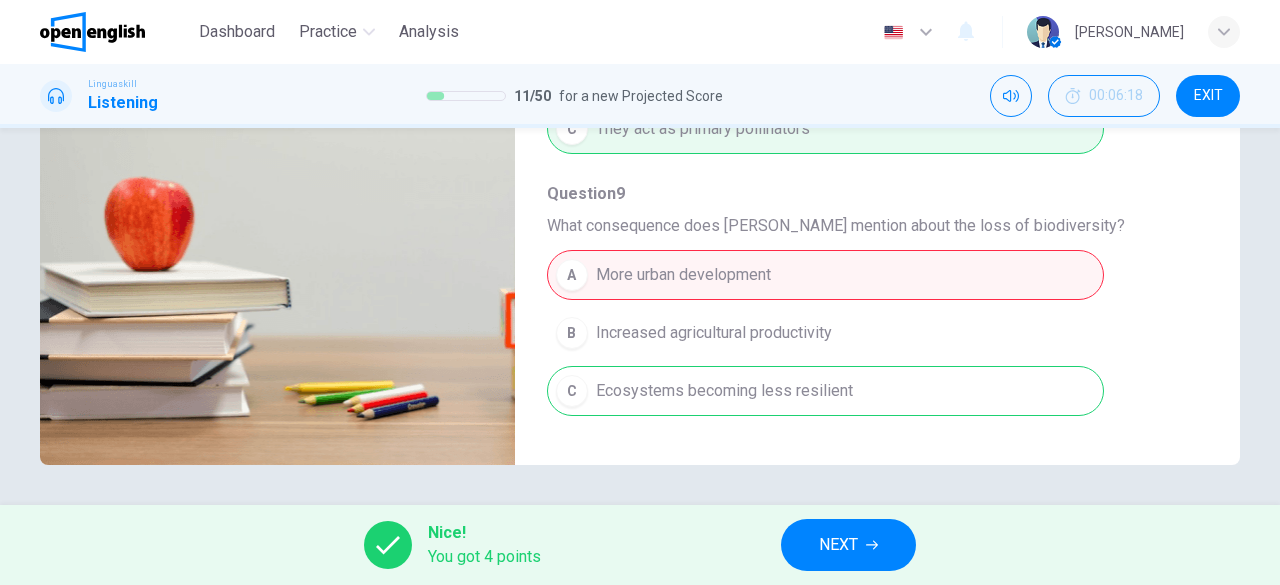 click on "NEXT" at bounding box center (838, 545) 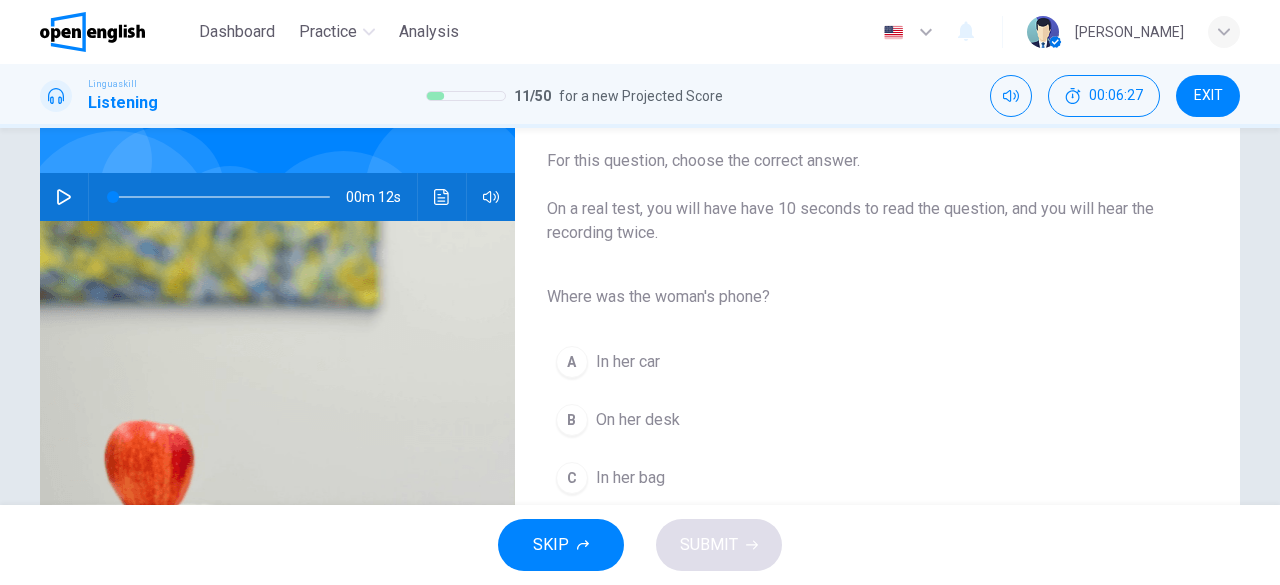 scroll, scrollTop: 198, scrollLeft: 0, axis: vertical 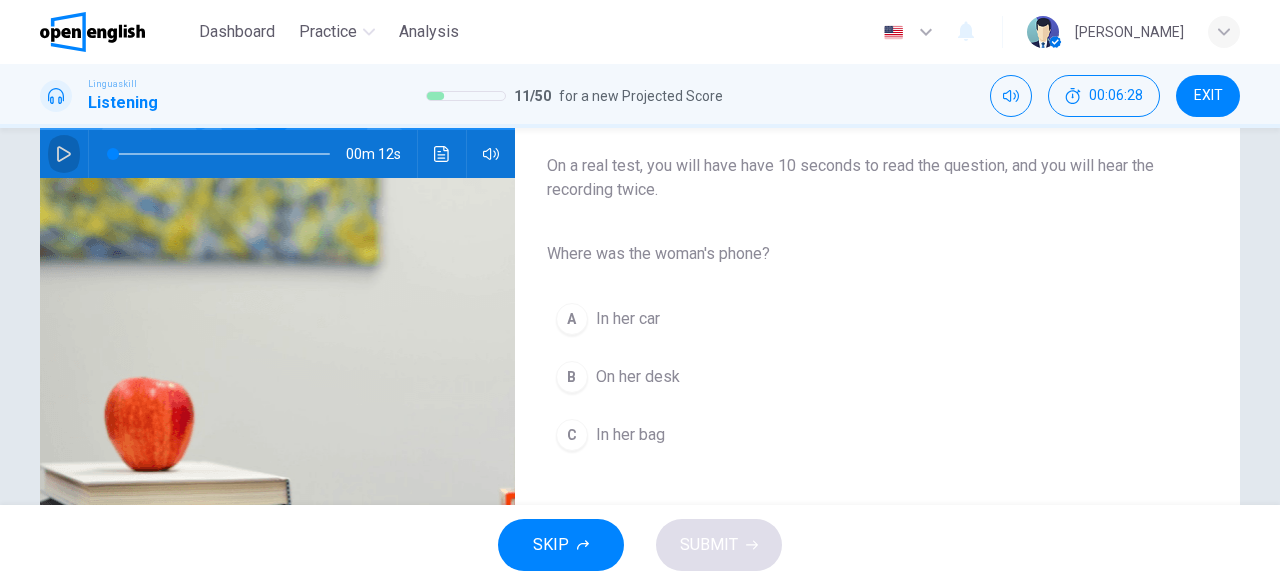 click 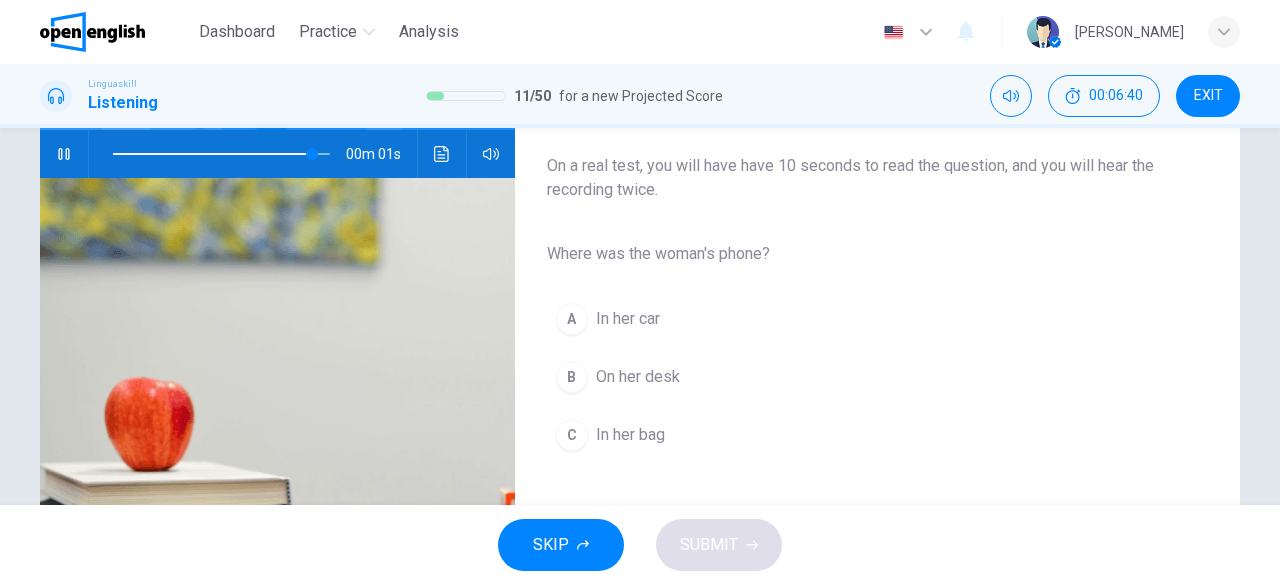 click on "In her bag" at bounding box center [630, 435] 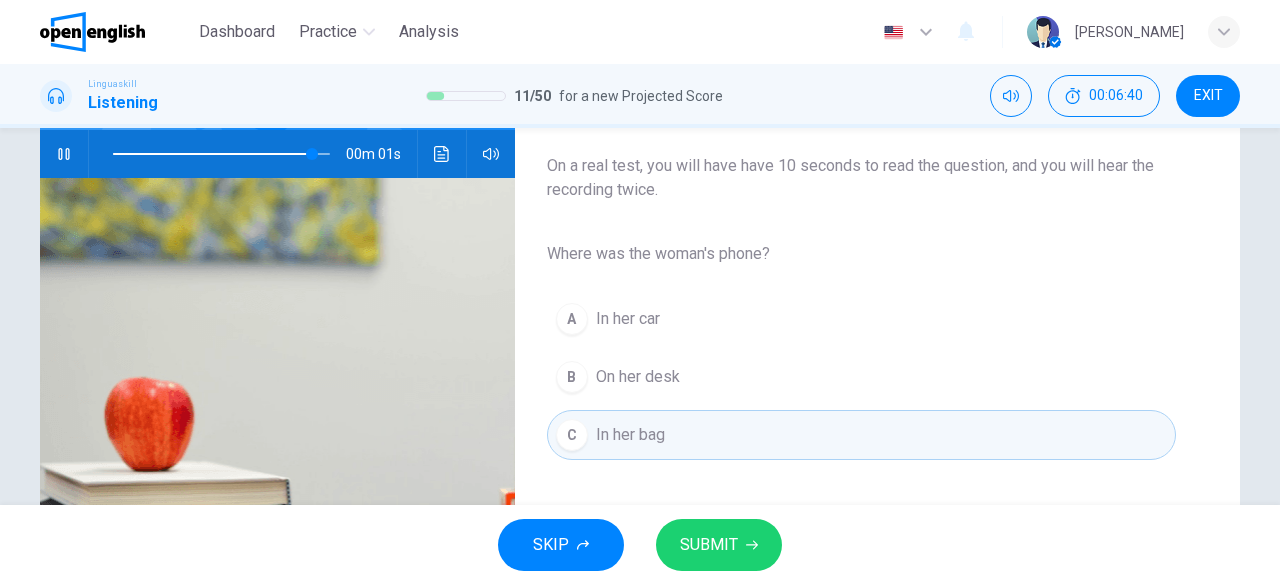 type on "*" 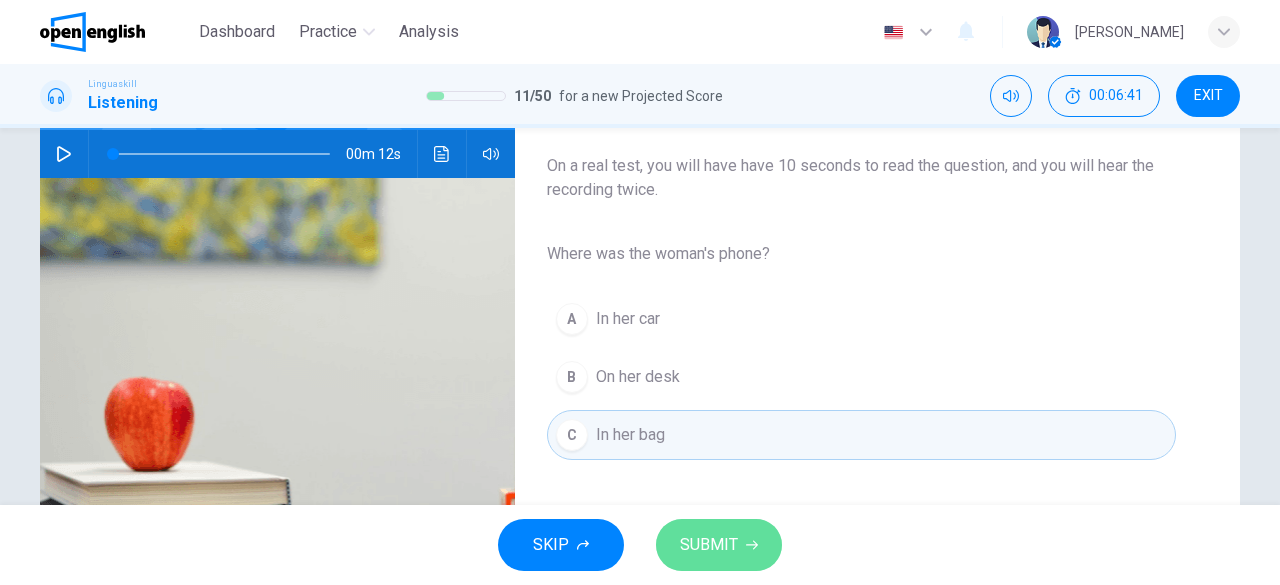 click on "SUBMIT" at bounding box center (719, 545) 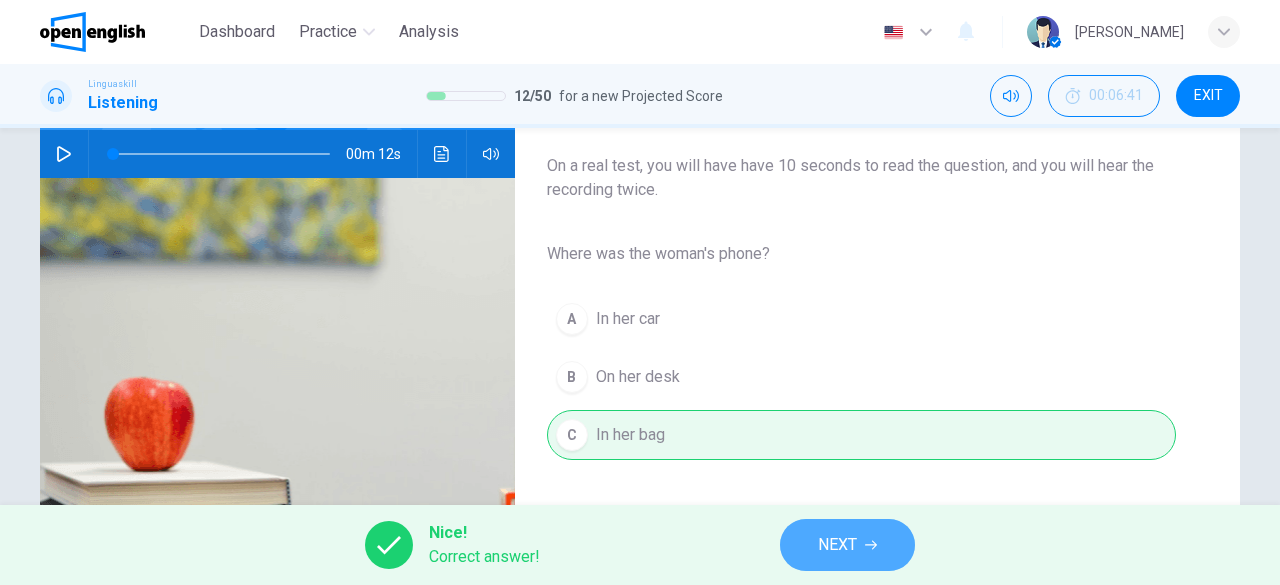 click on "NEXT" at bounding box center (837, 545) 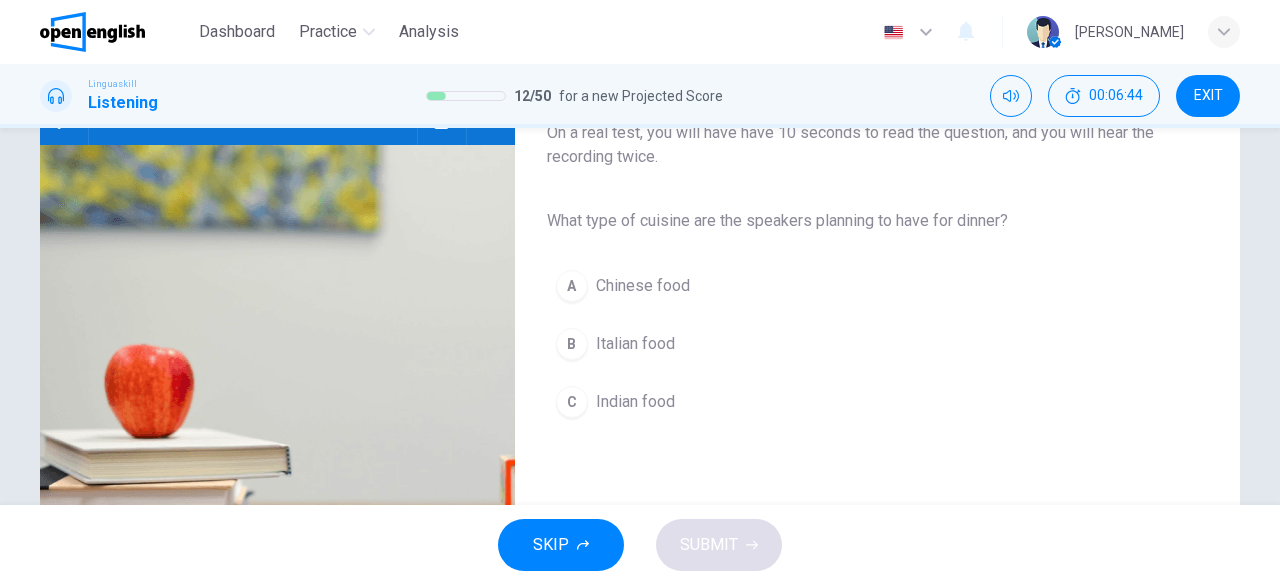 scroll, scrollTop: 200, scrollLeft: 0, axis: vertical 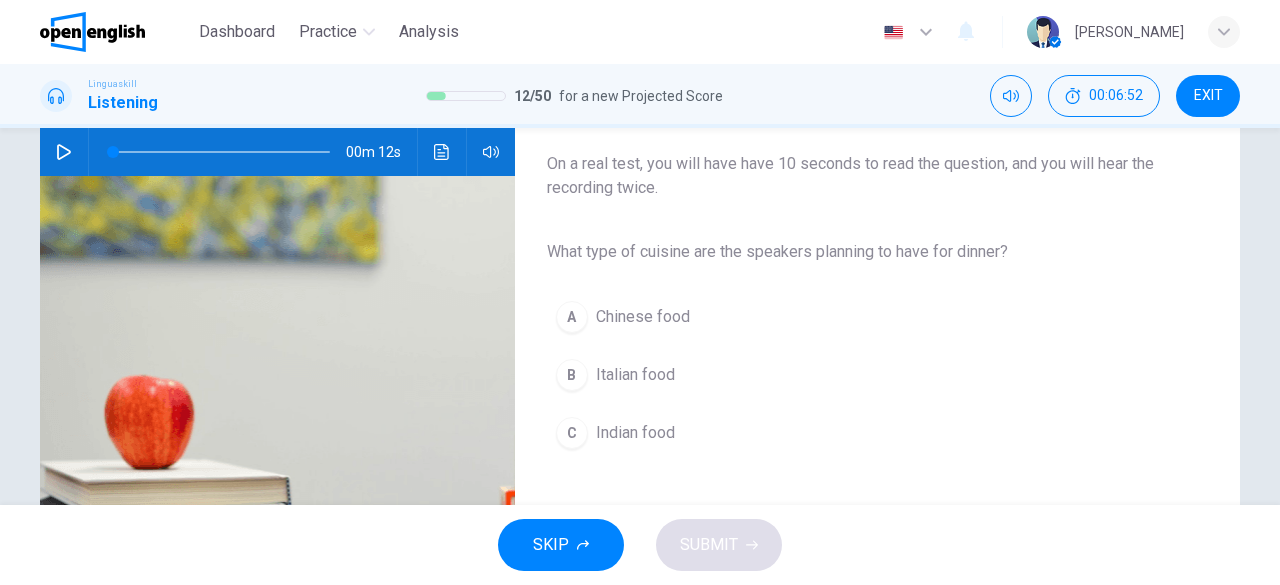 click 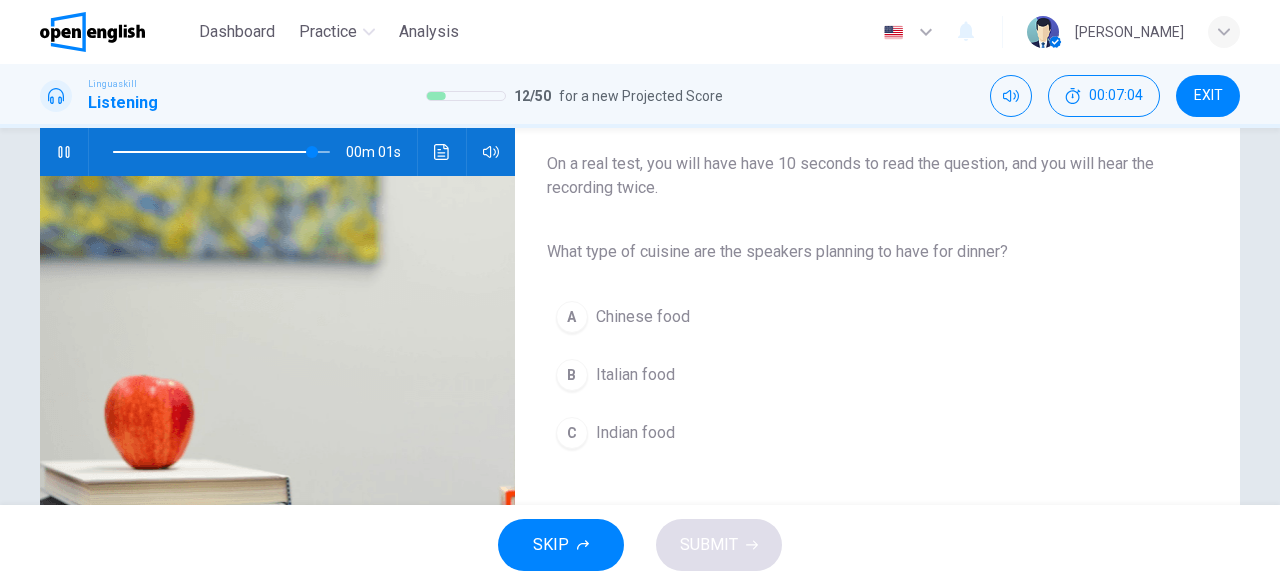 type on "*" 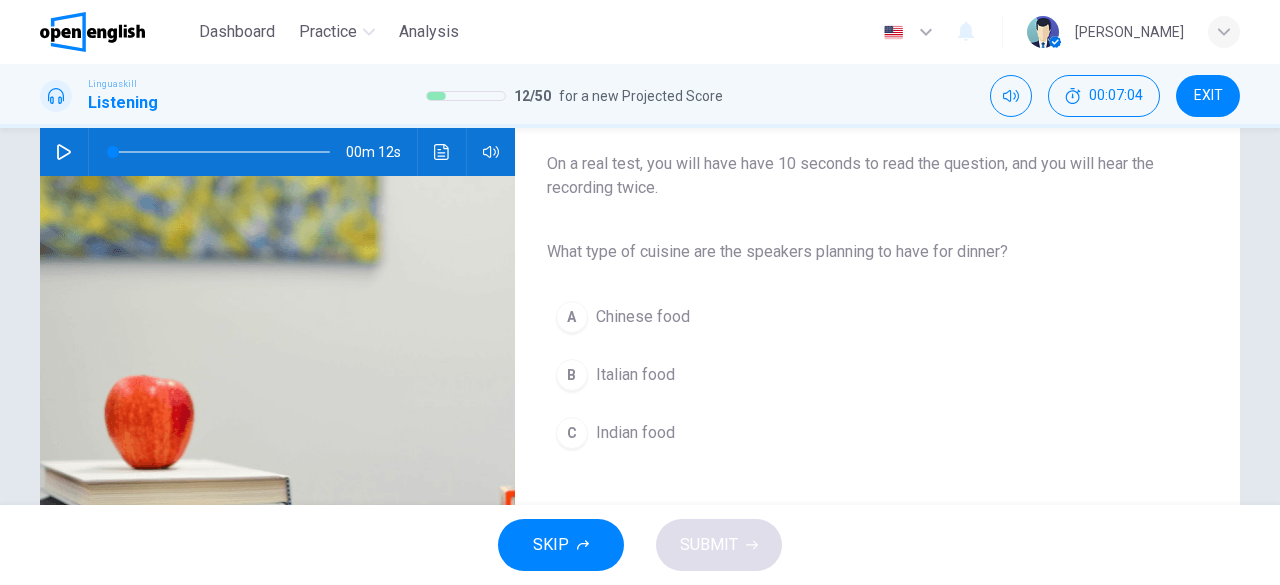 click on "Italian food" at bounding box center (635, 375) 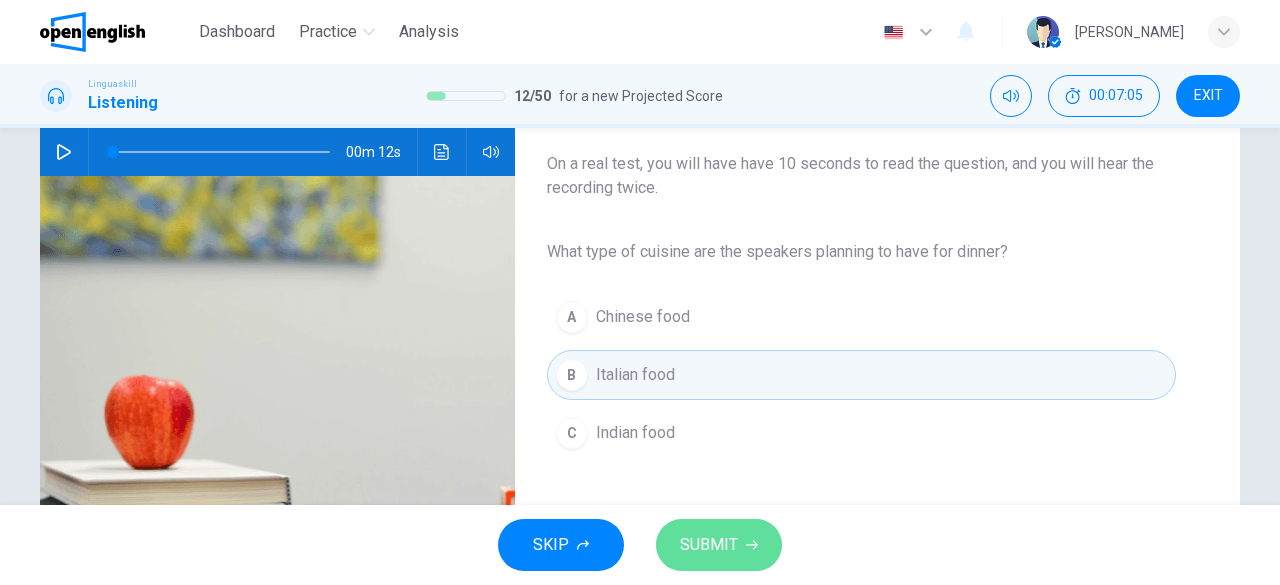 click on "SUBMIT" at bounding box center (709, 545) 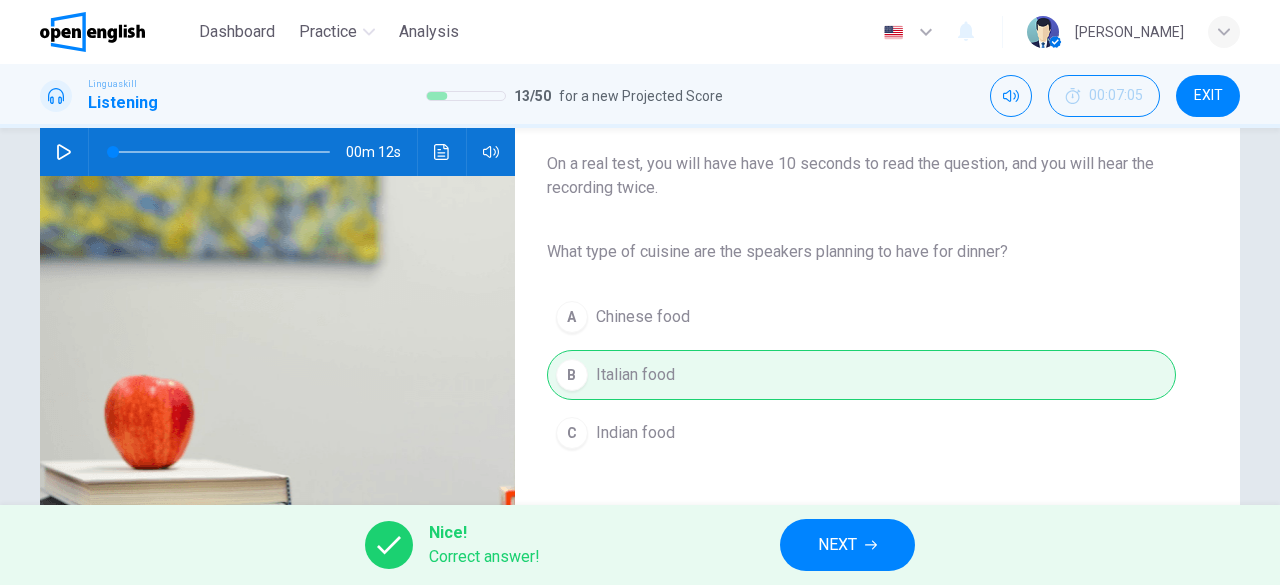 click on "NEXT" at bounding box center [837, 545] 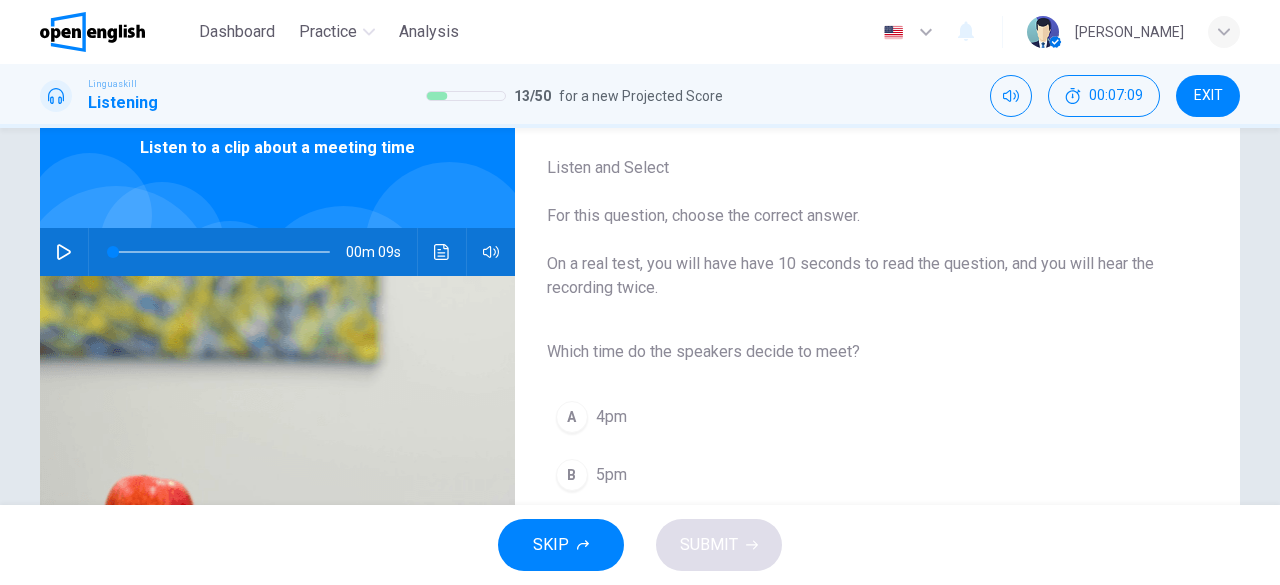 scroll, scrollTop: 200, scrollLeft: 0, axis: vertical 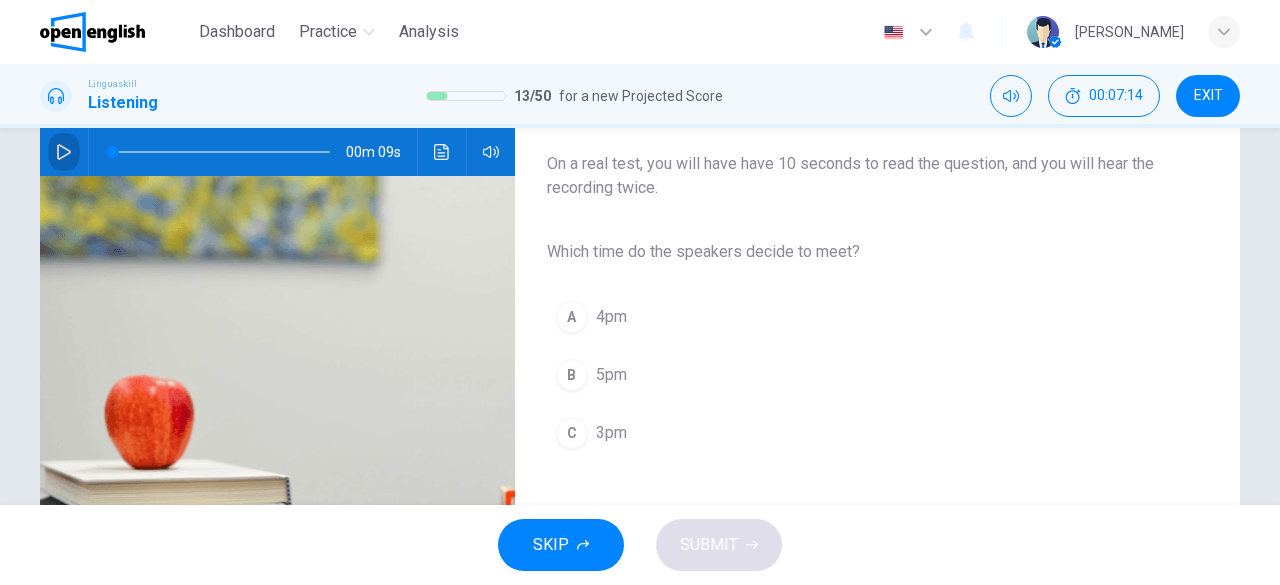 click 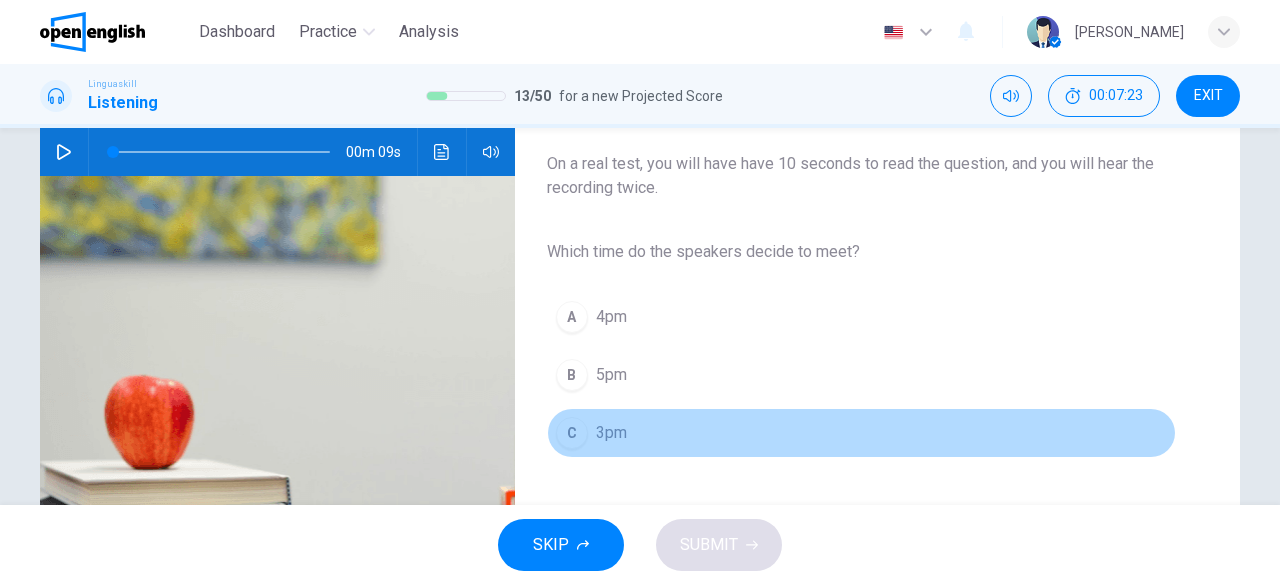 click on "C 3pm" at bounding box center [861, 433] 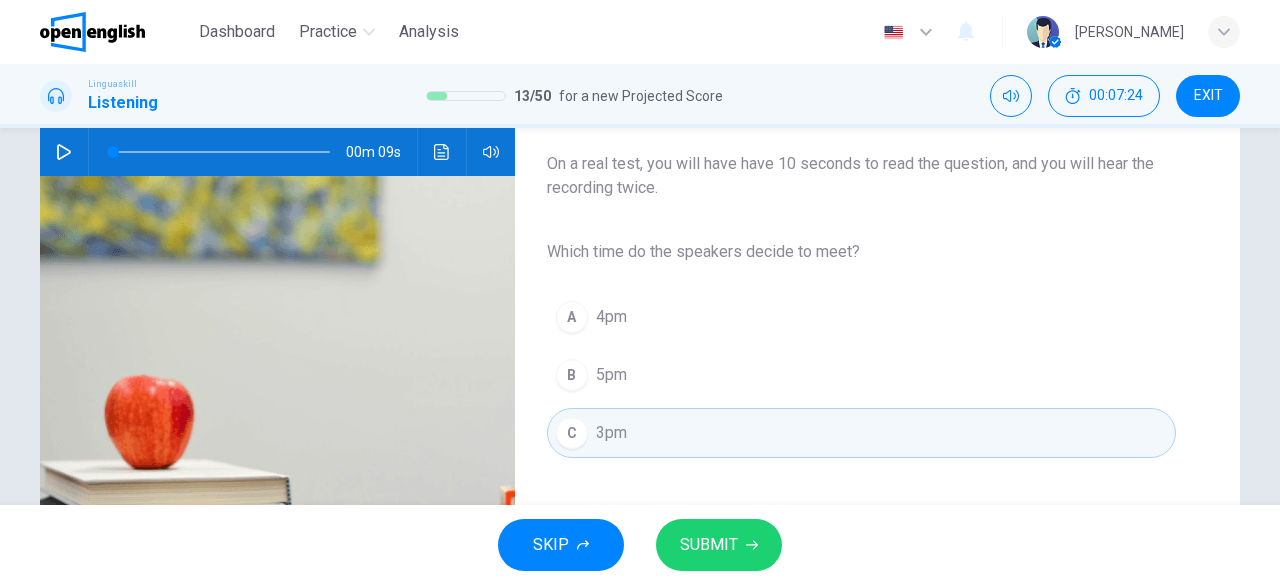 click on "SUBMIT" at bounding box center [709, 545] 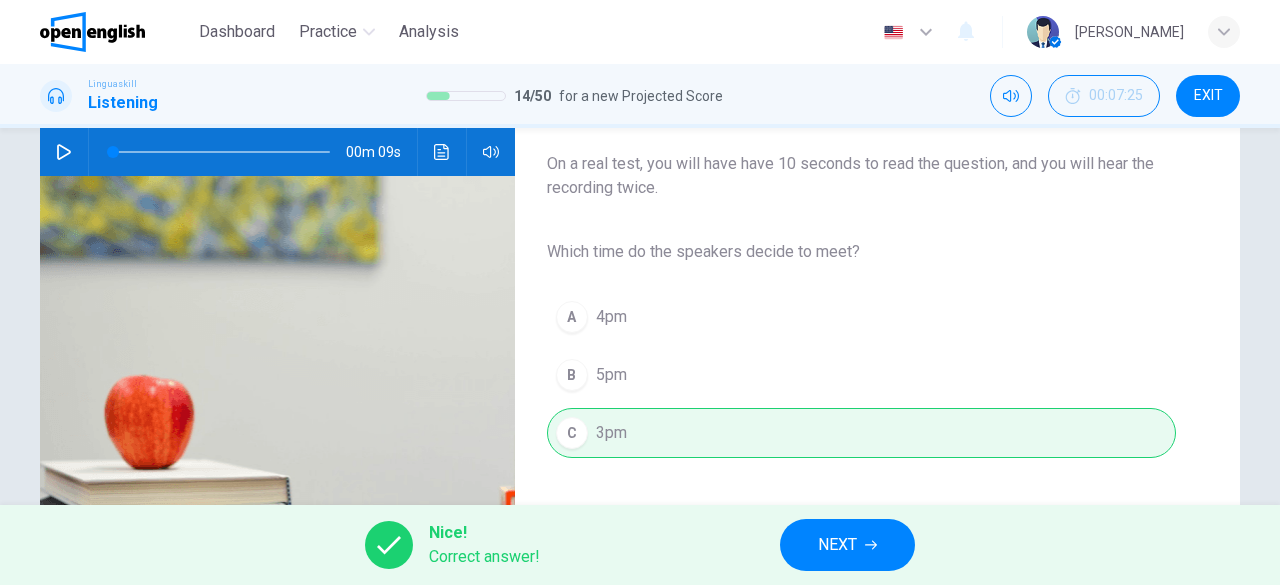 click on "NEXT" at bounding box center [847, 545] 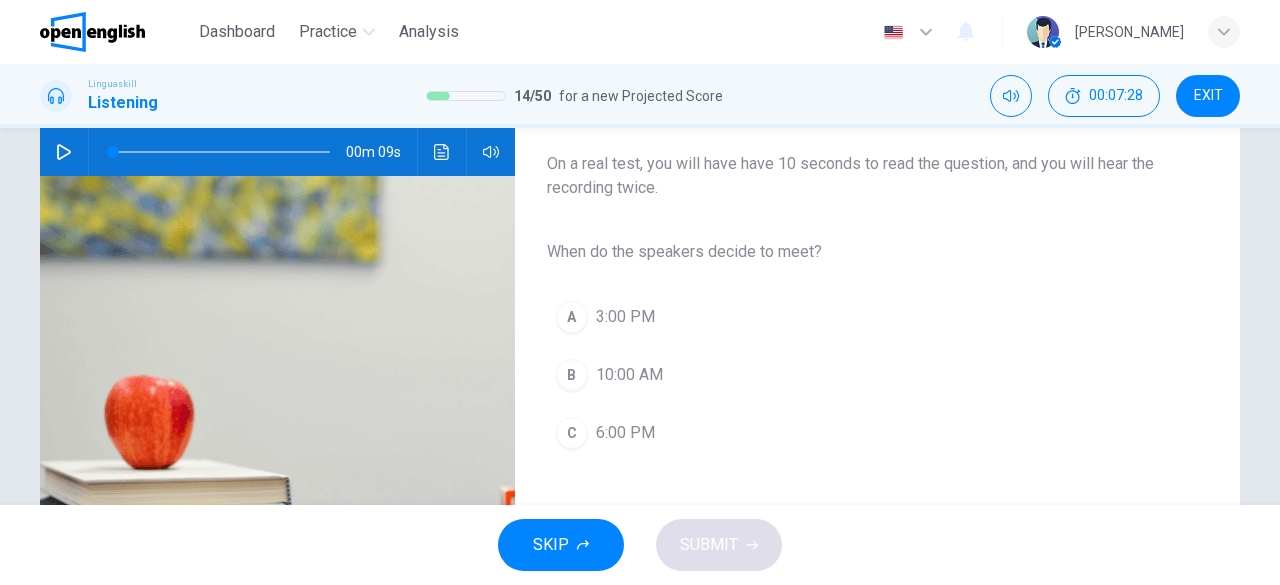 click 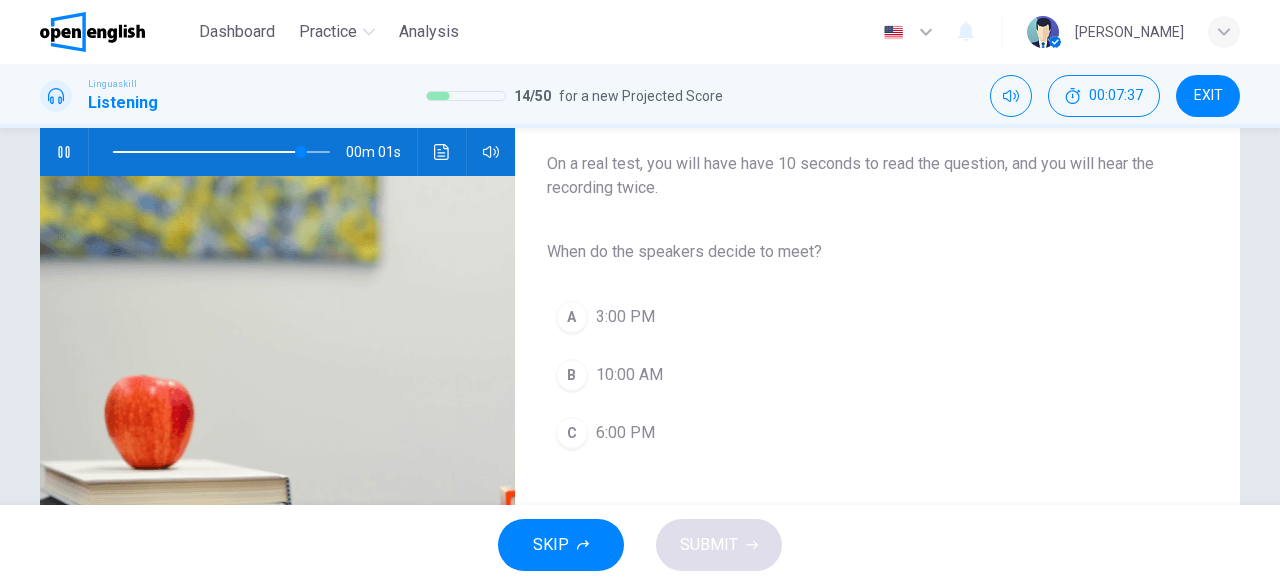type on "*" 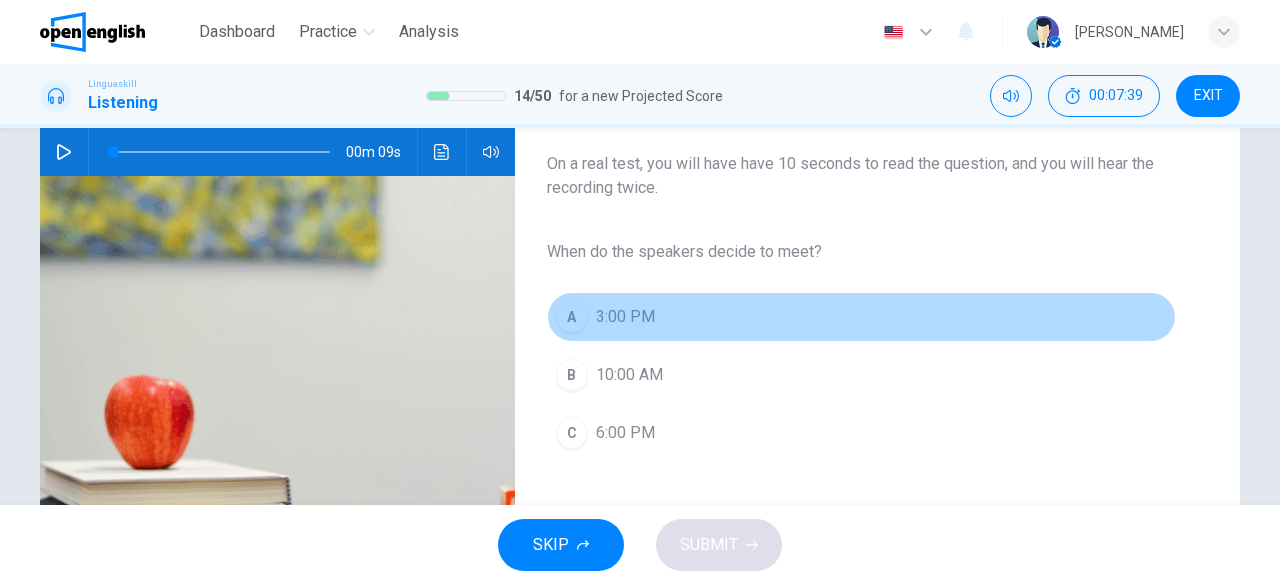 click on "3:00 PM" at bounding box center (625, 317) 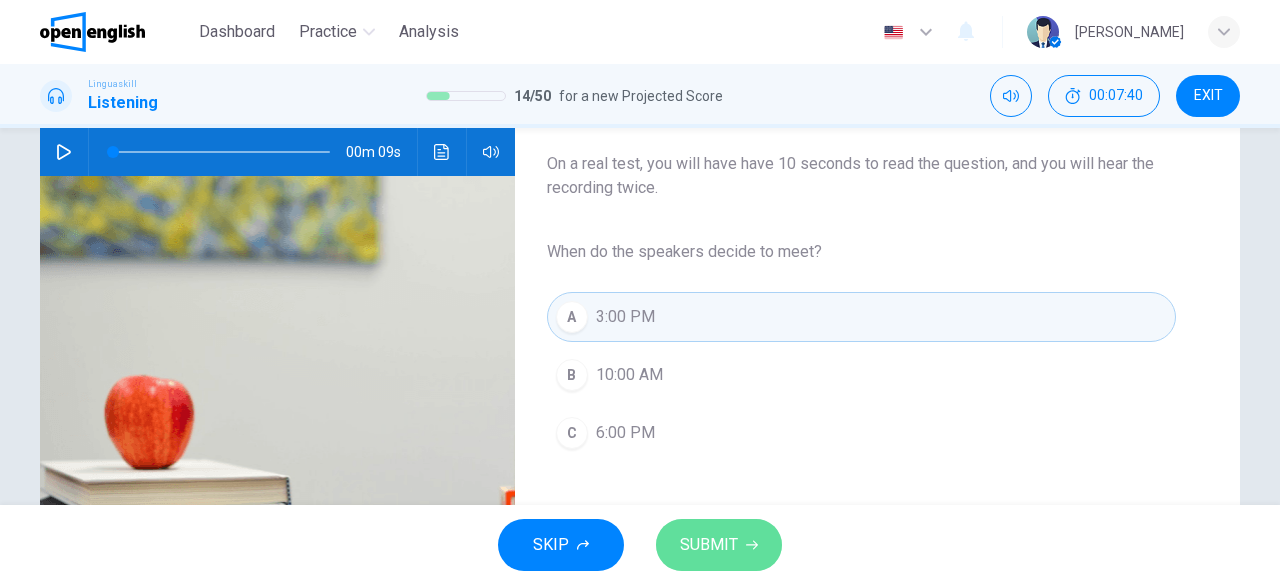 click on "SUBMIT" at bounding box center (709, 545) 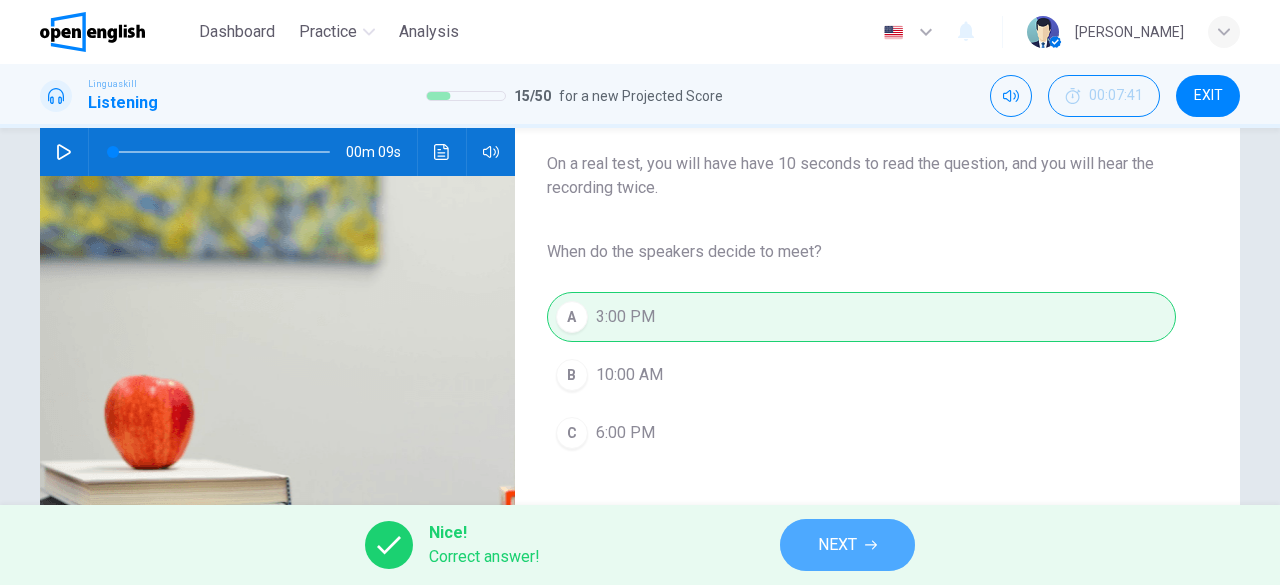 click on "NEXT" at bounding box center [837, 545] 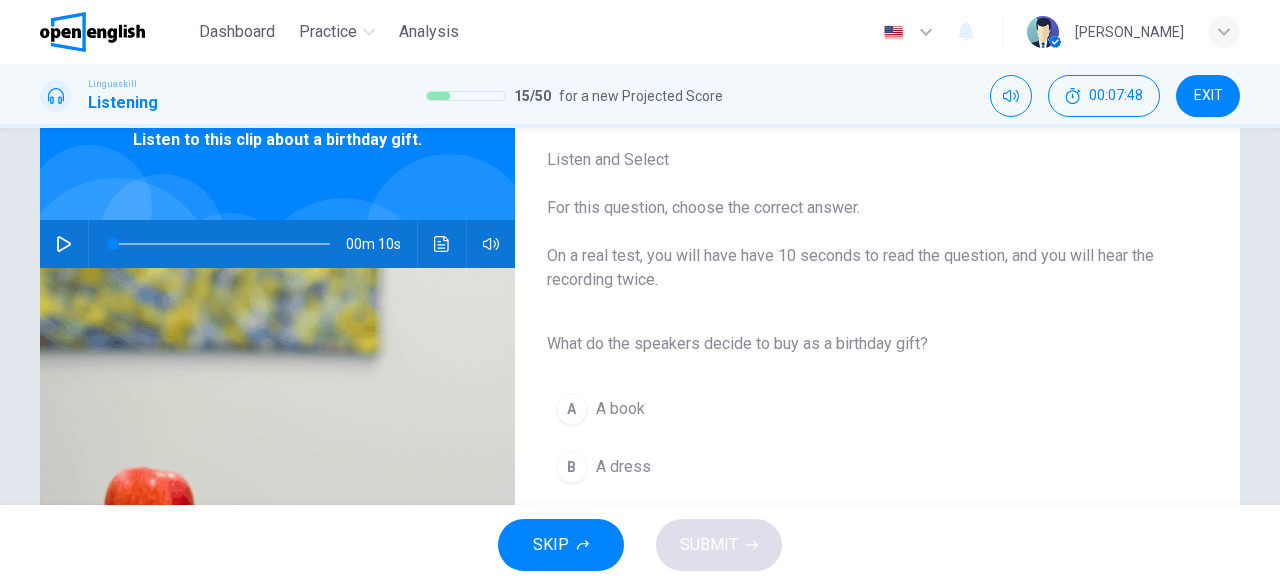 scroll, scrollTop: 100, scrollLeft: 0, axis: vertical 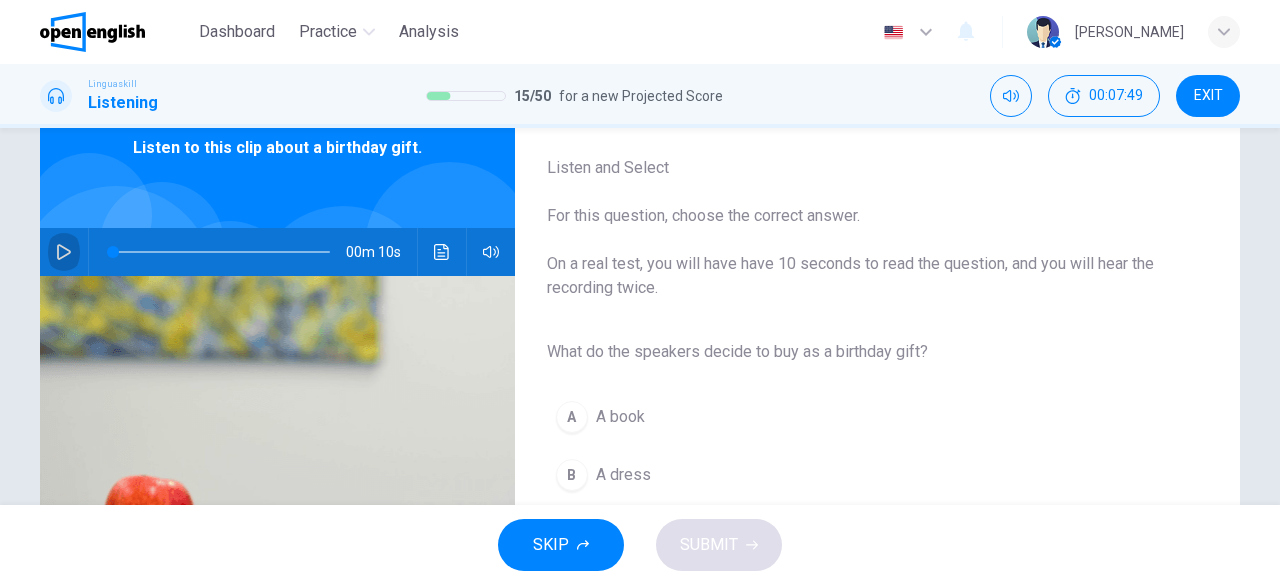click 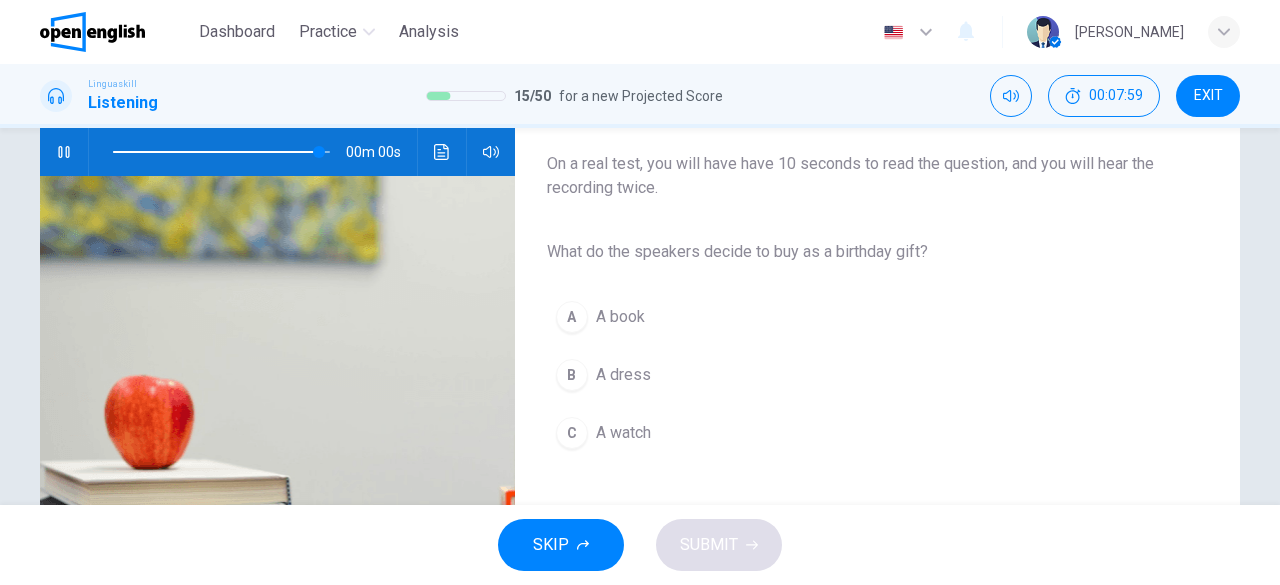 type on "*" 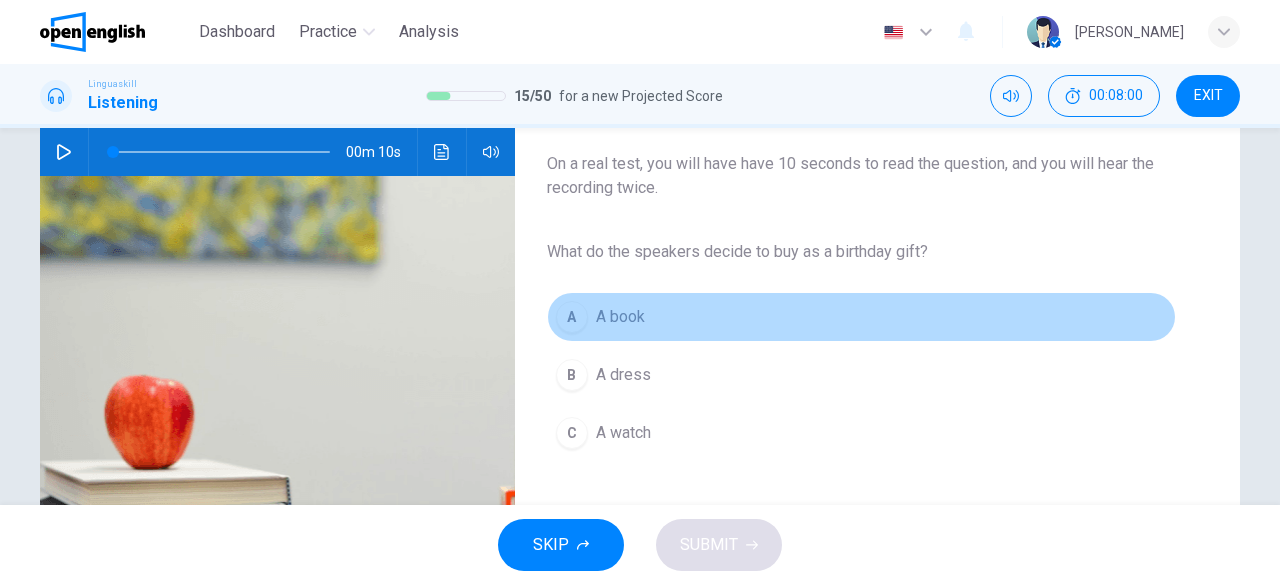 click on "A book" at bounding box center (620, 317) 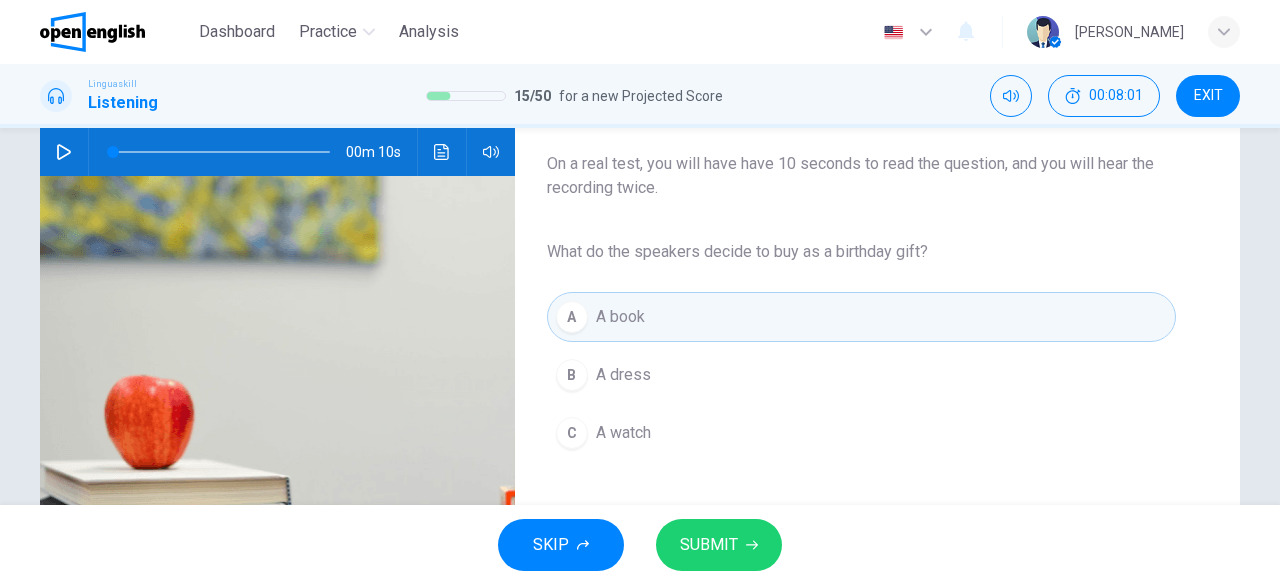 click on "SUBMIT" at bounding box center (709, 545) 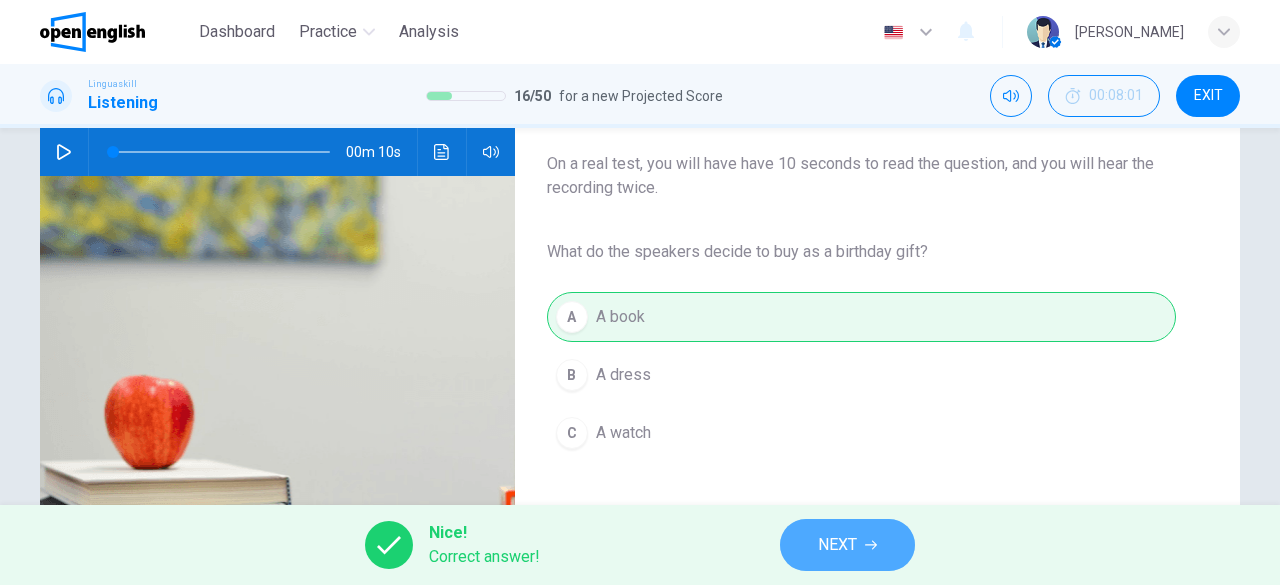 click on "NEXT" at bounding box center [837, 545] 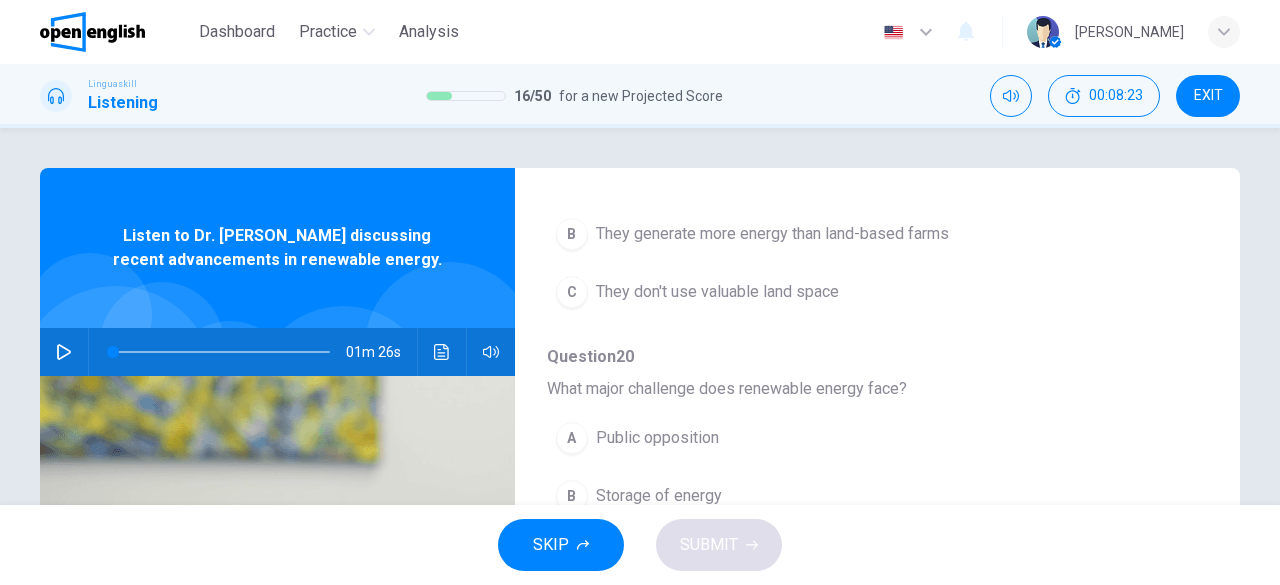 scroll, scrollTop: 876, scrollLeft: 0, axis: vertical 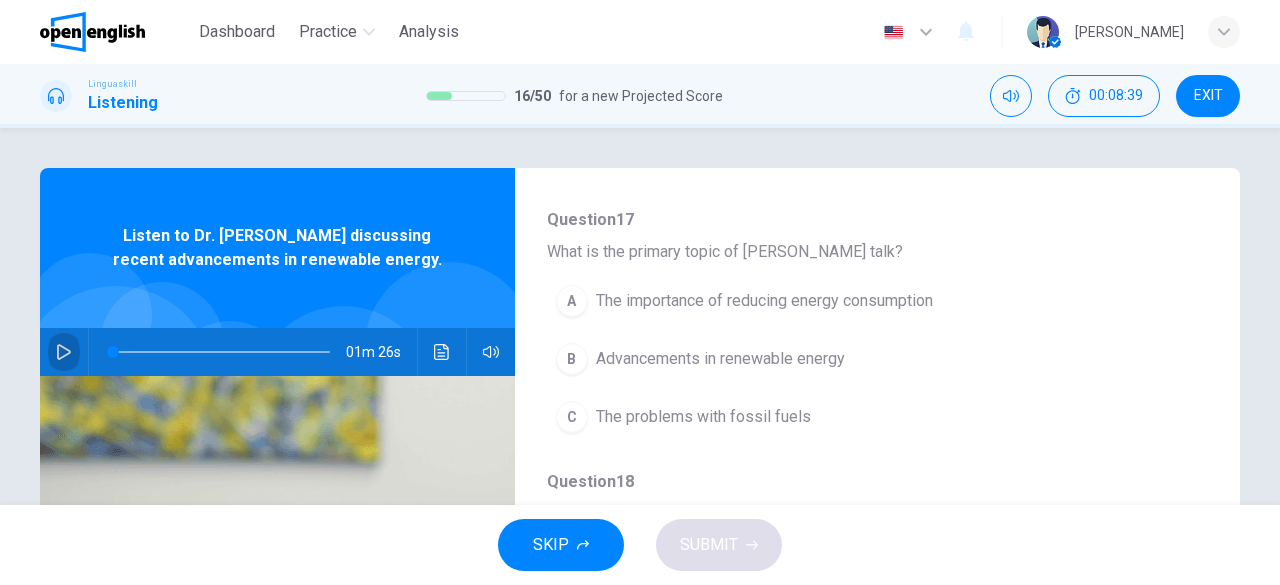 click 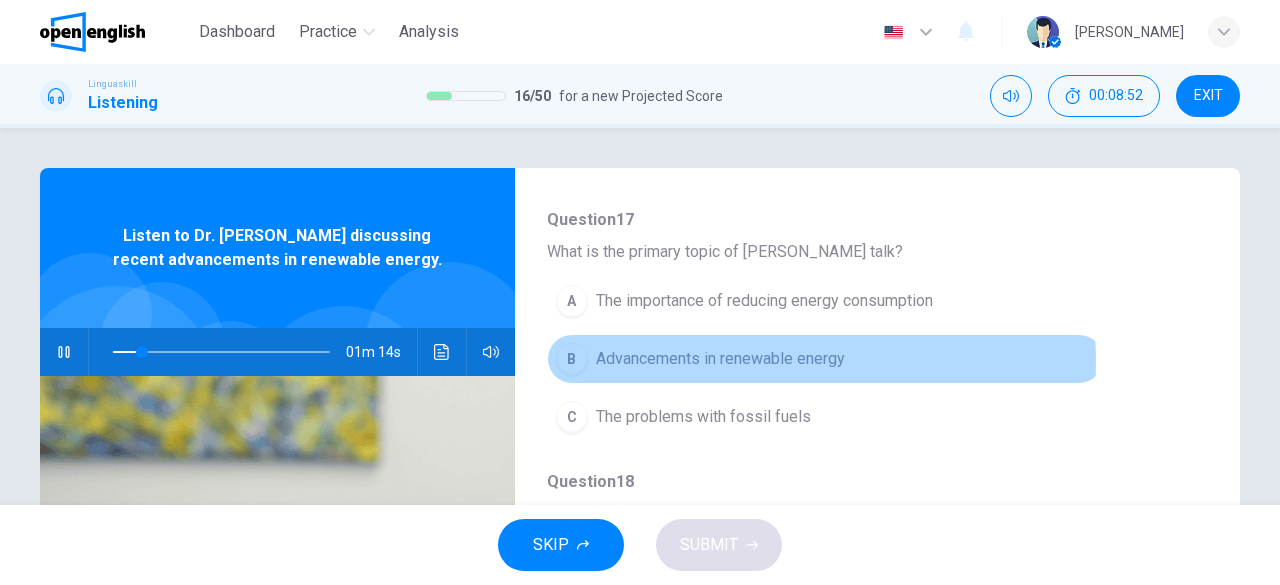 click on "Advancements in renewable energy" at bounding box center [720, 359] 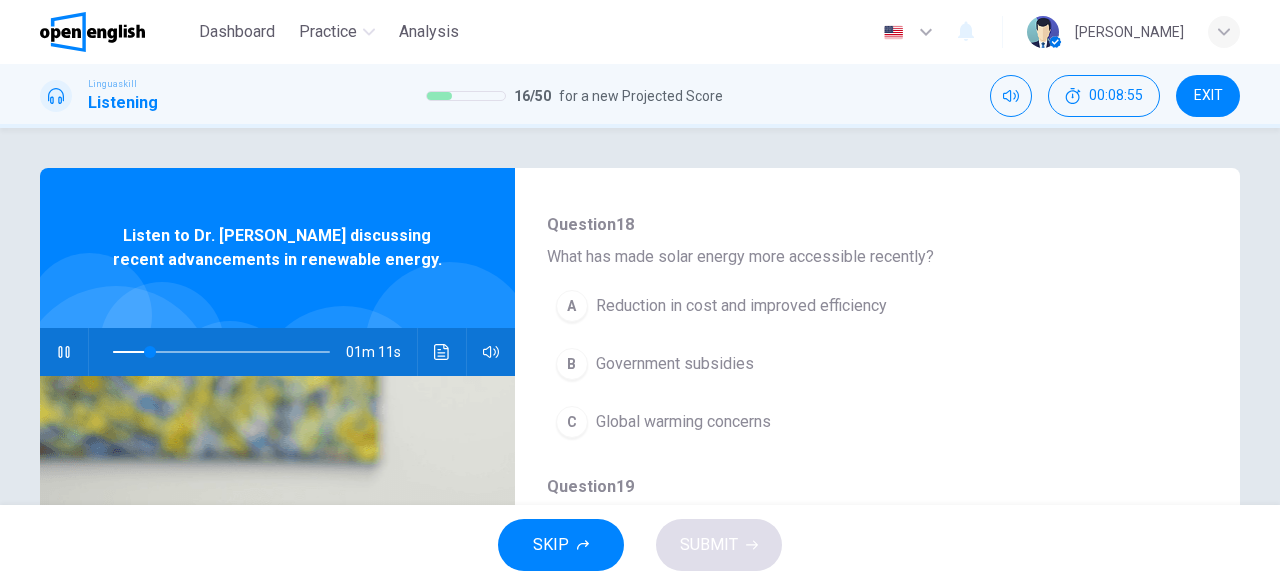 scroll, scrollTop: 500, scrollLeft: 0, axis: vertical 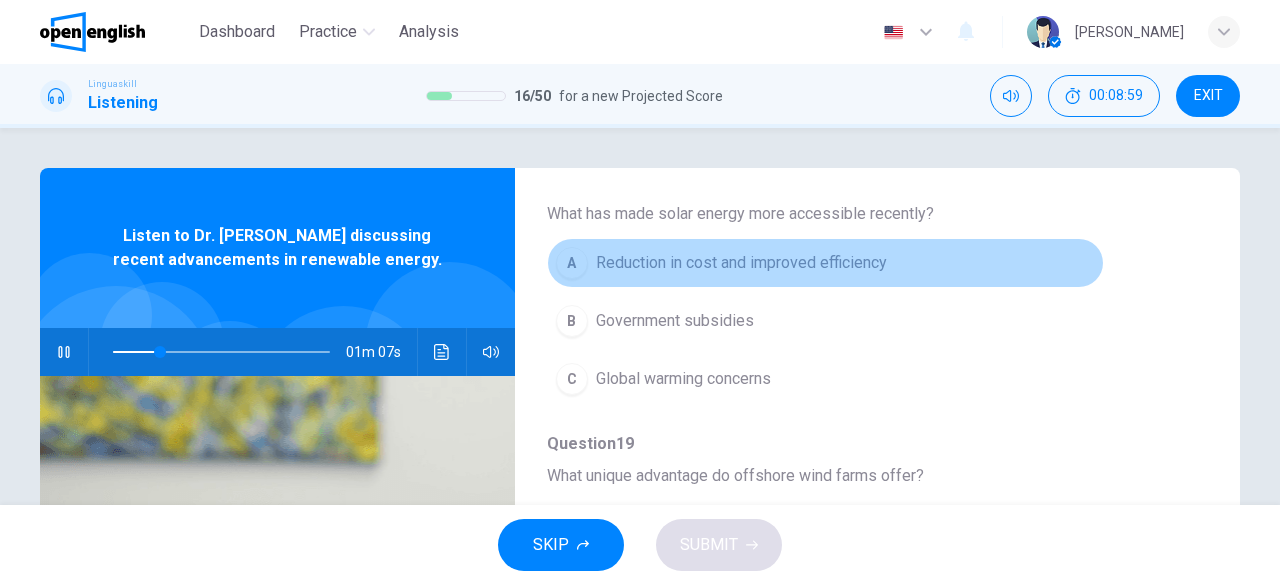 click on "Reduction in cost and improved efficiency" at bounding box center [741, 263] 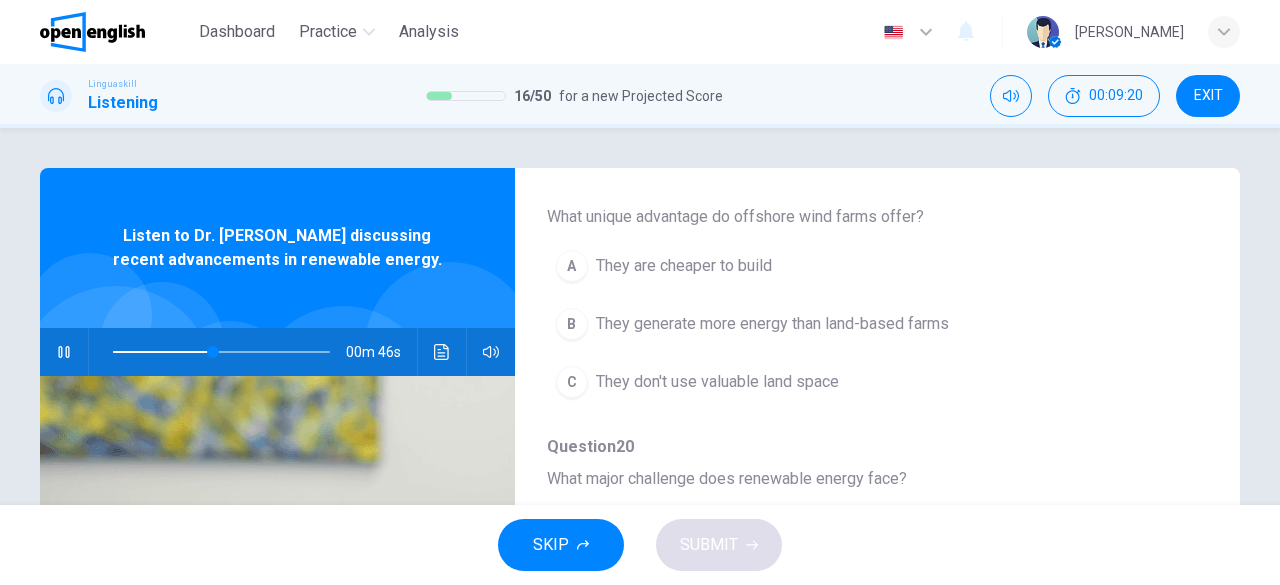 scroll, scrollTop: 800, scrollLeft: 0, axis: vertical 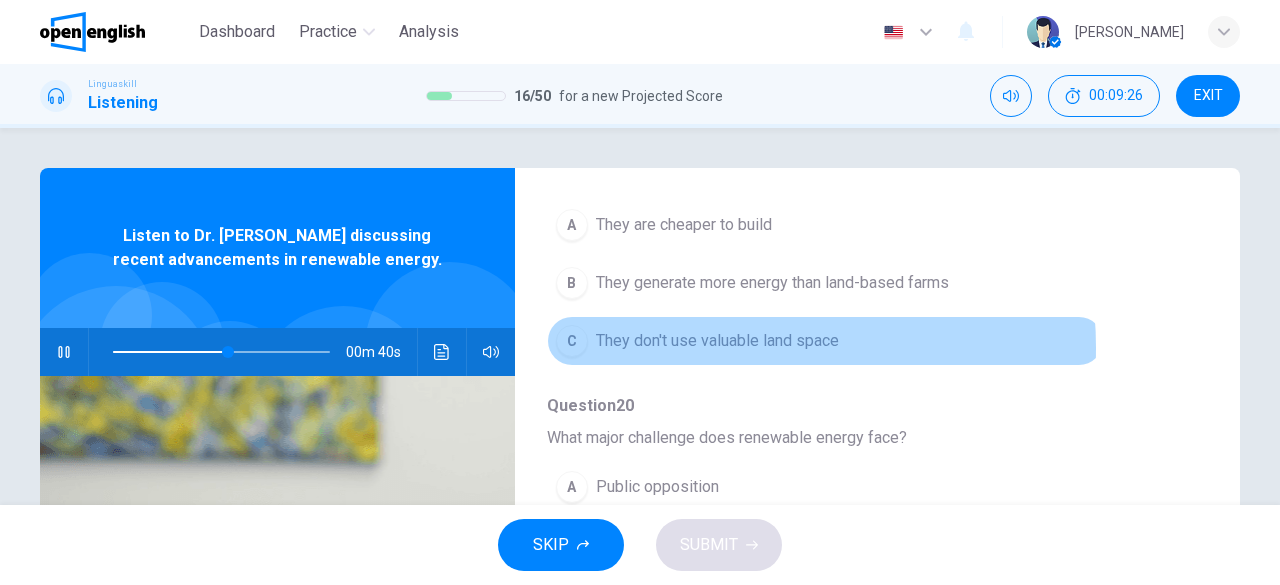 click on "They don't use valuable land space" at bounding box center (717, 341) 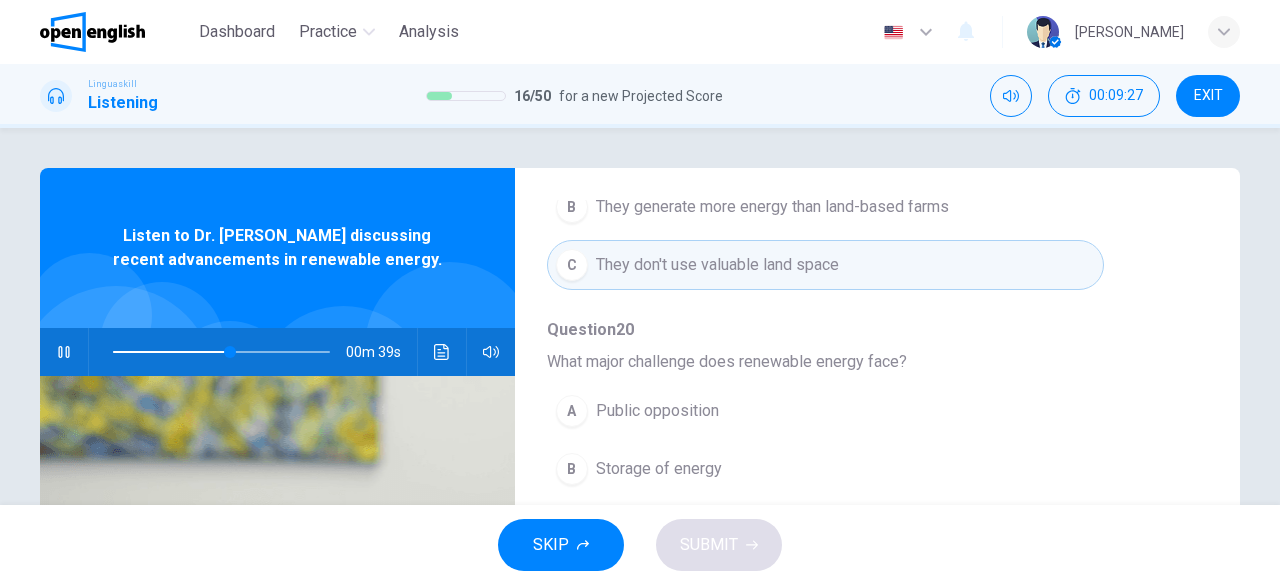 scroll, scrollTop: 876, scrollLeft: 0, axis: vertical 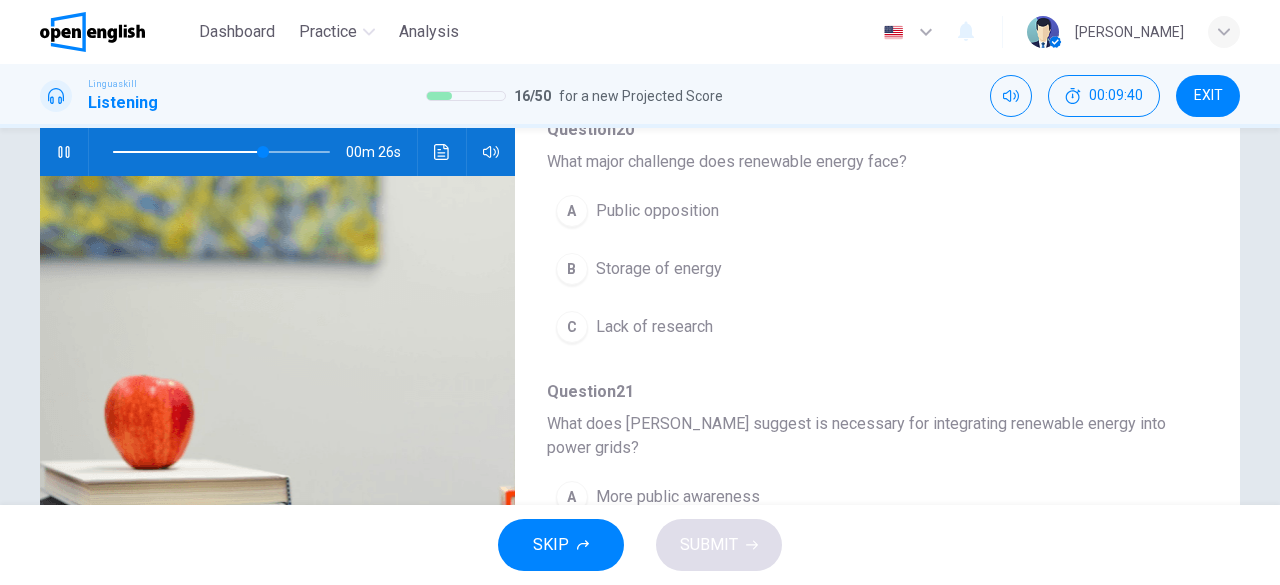 click on "Storage of energy" at bounding box center [659, 269] 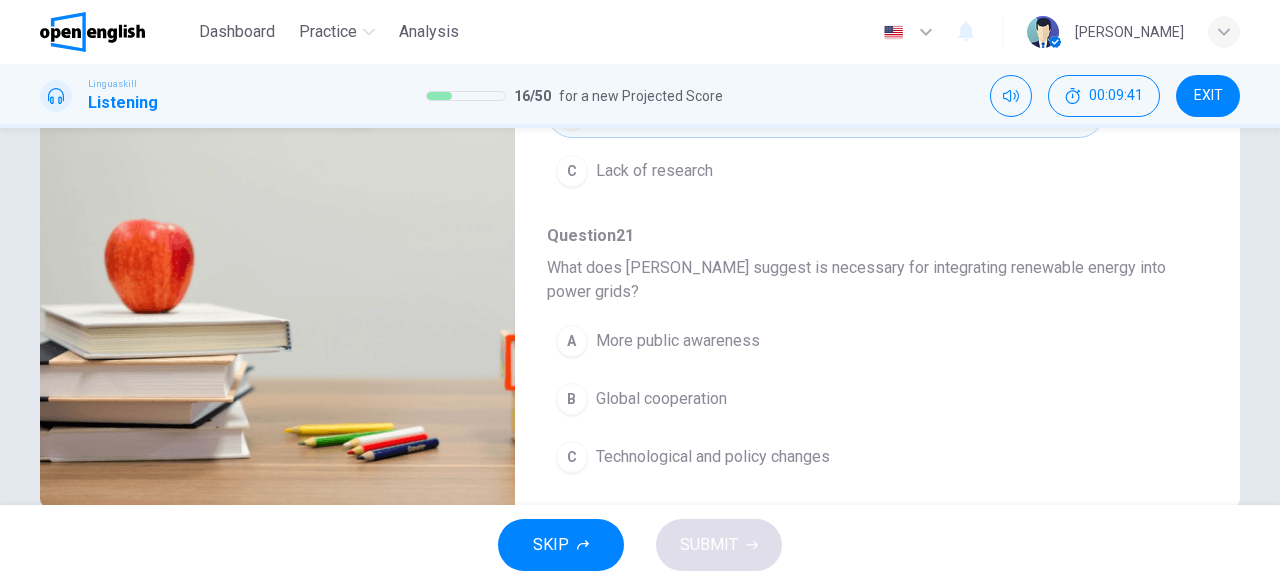 scroll, scrollTop: 398, scrollLeft: 0, axis: vertical 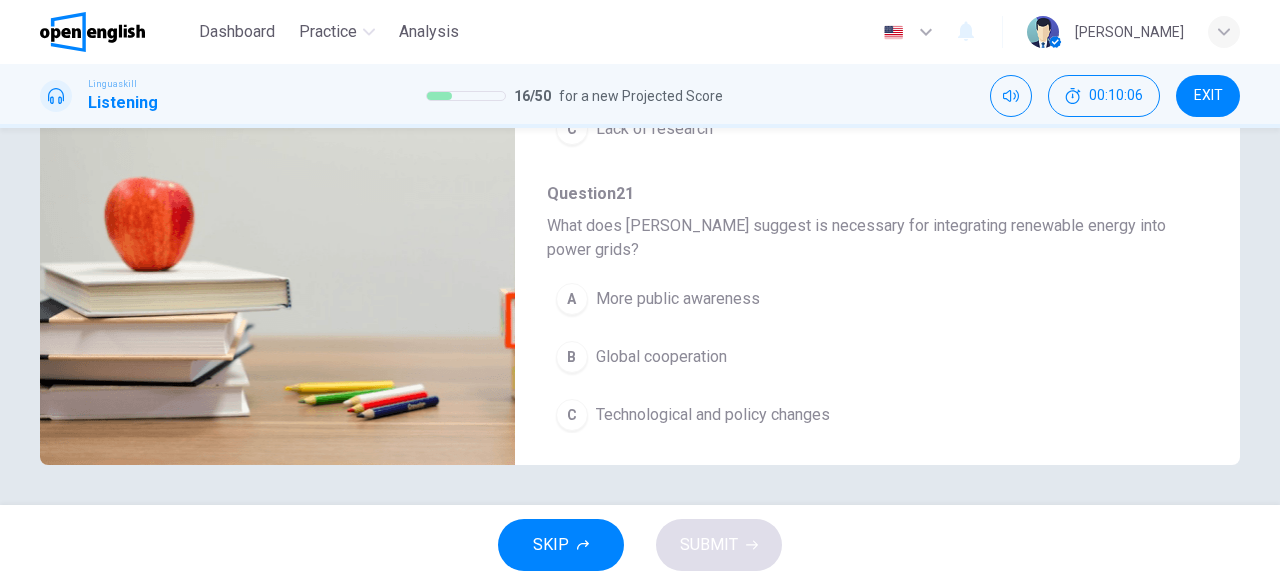 type on "*" 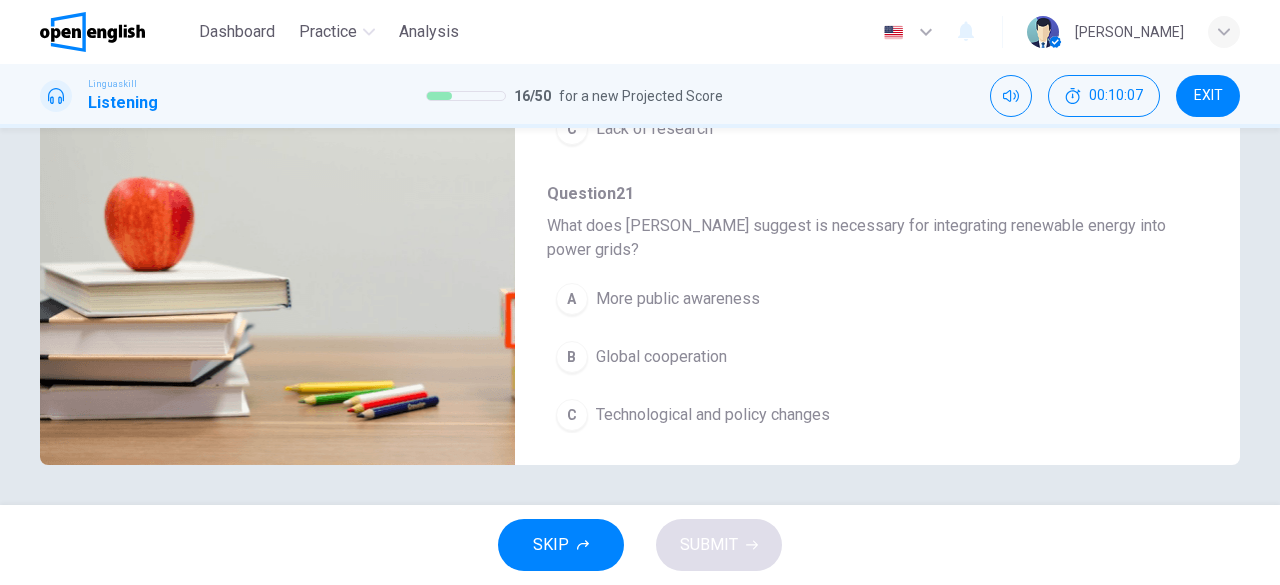 click on "Technological and policy changes" at bounding box center [713, 415] 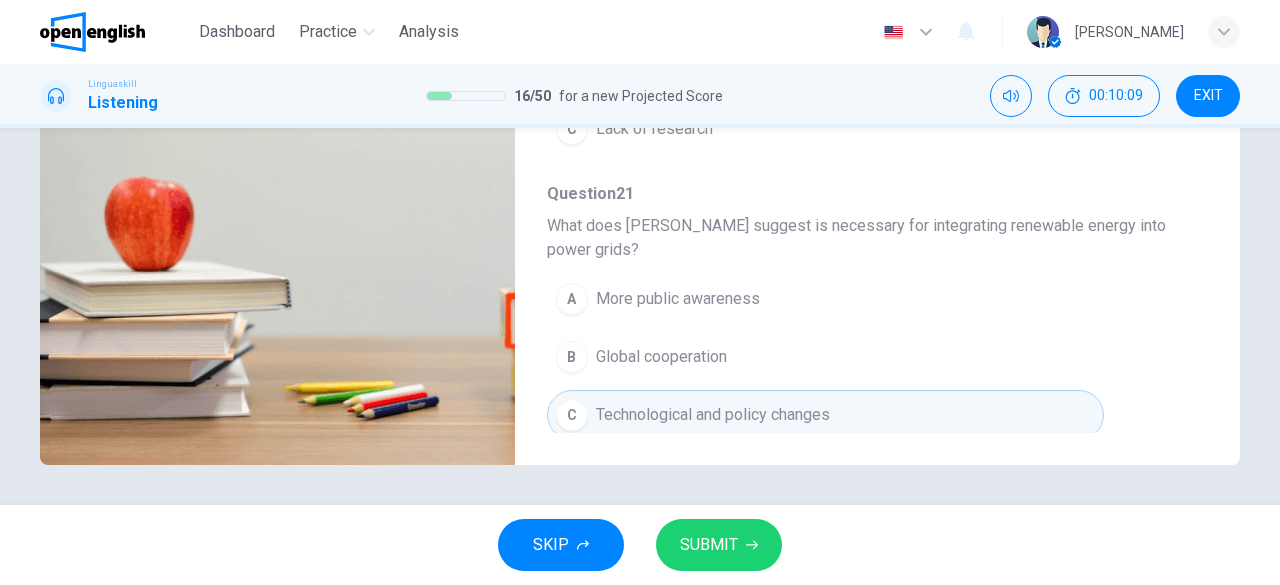 click on "SUBMIT" at bounding box center [709, 545] 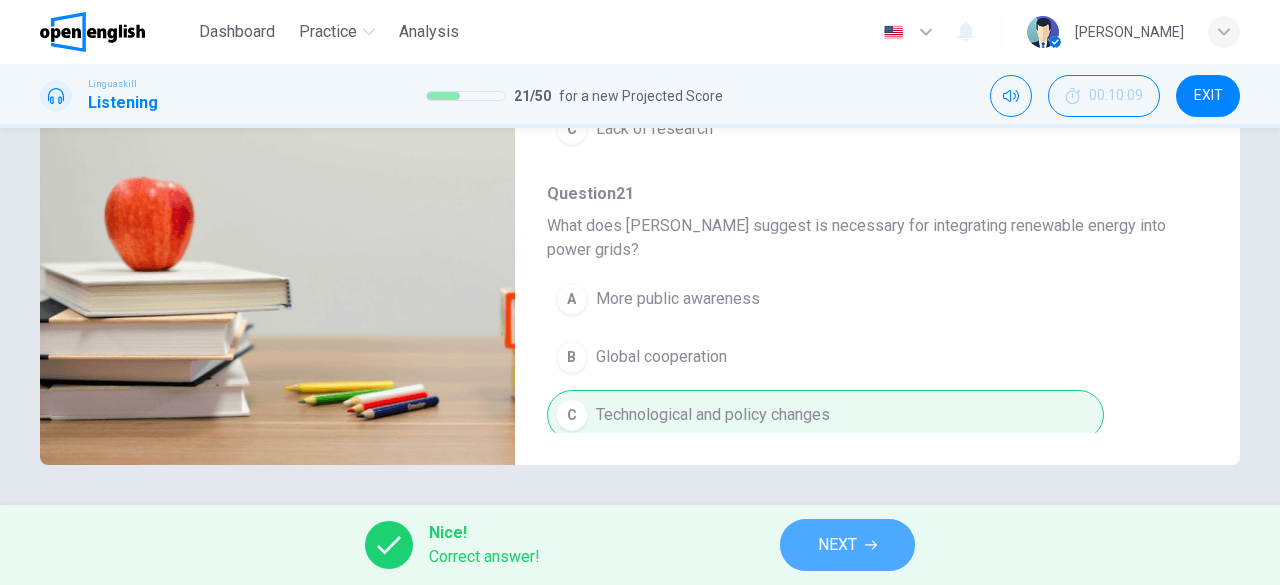 click on "NEXT" at bounding box center [837, 545] 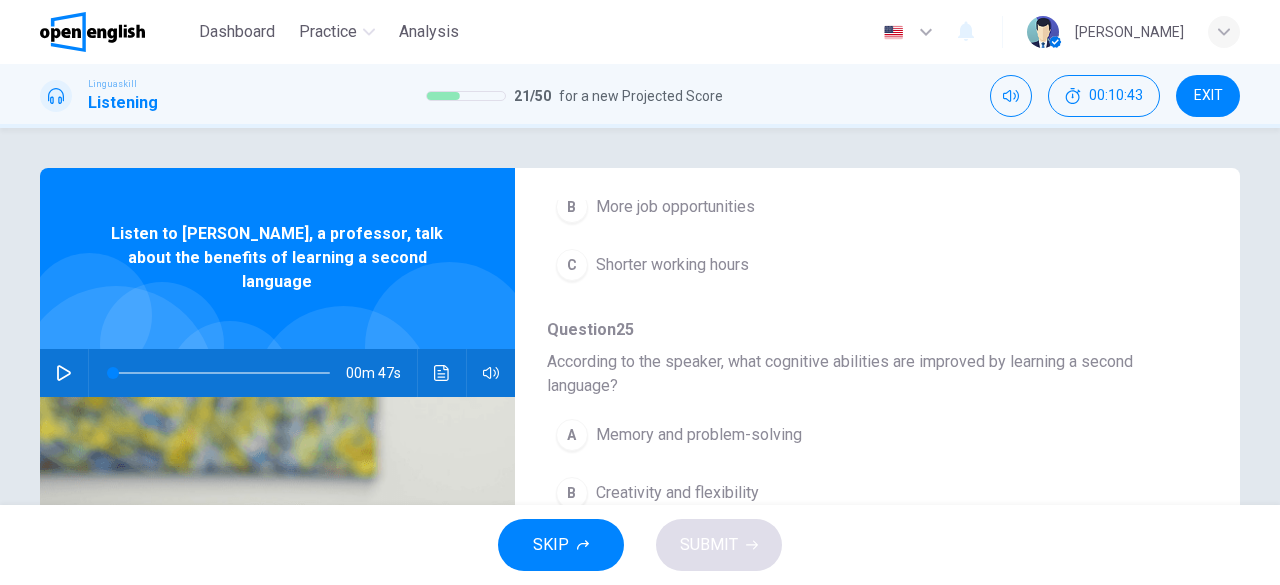 scroll, scrollTop: 900, scrollLeft: 0, axis: vertical 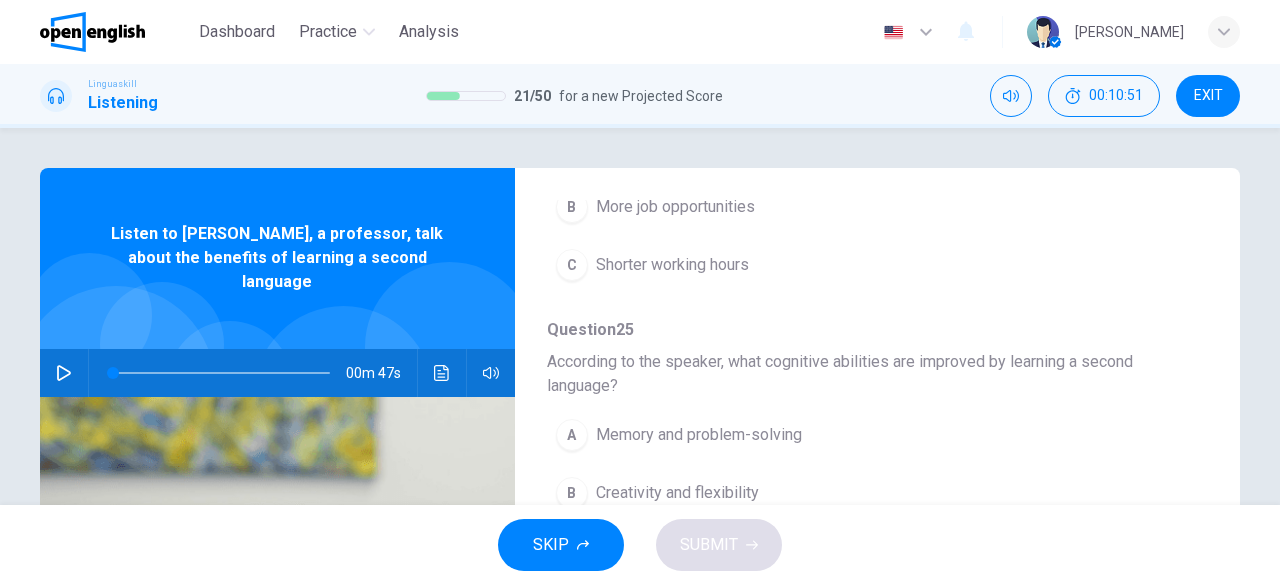drag, startPoint x: 56, startPoint y: 350, endPoint x: 68, endPoint y: 349, distance: 12.0415945 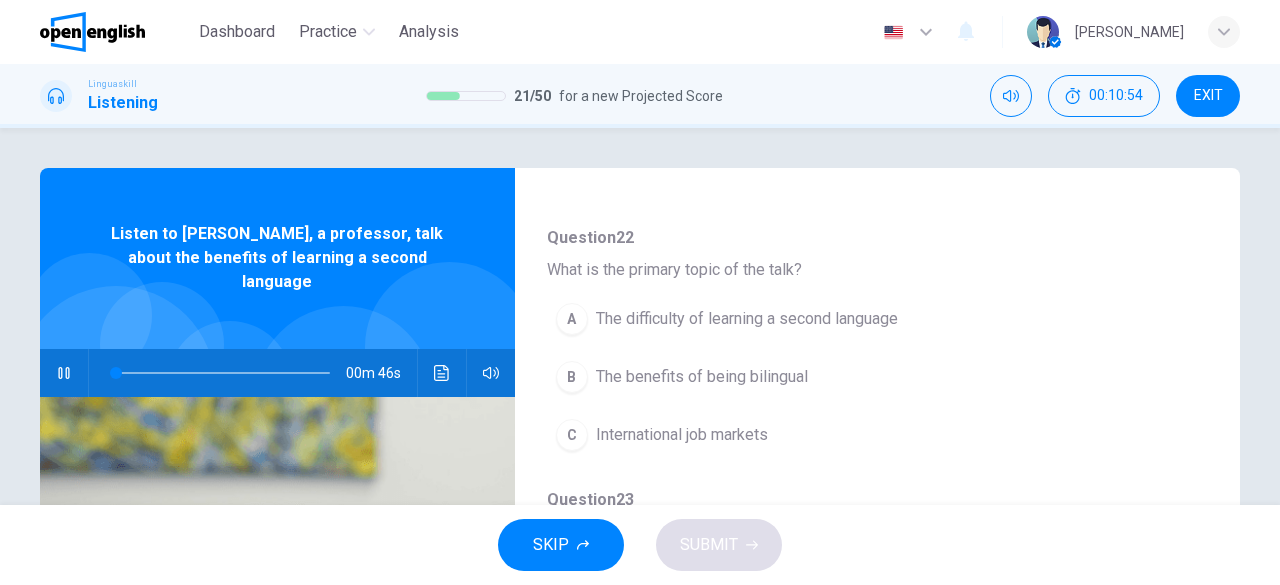 scroll, scrollTop: 200, scrollLeft: 0, axis: vertical 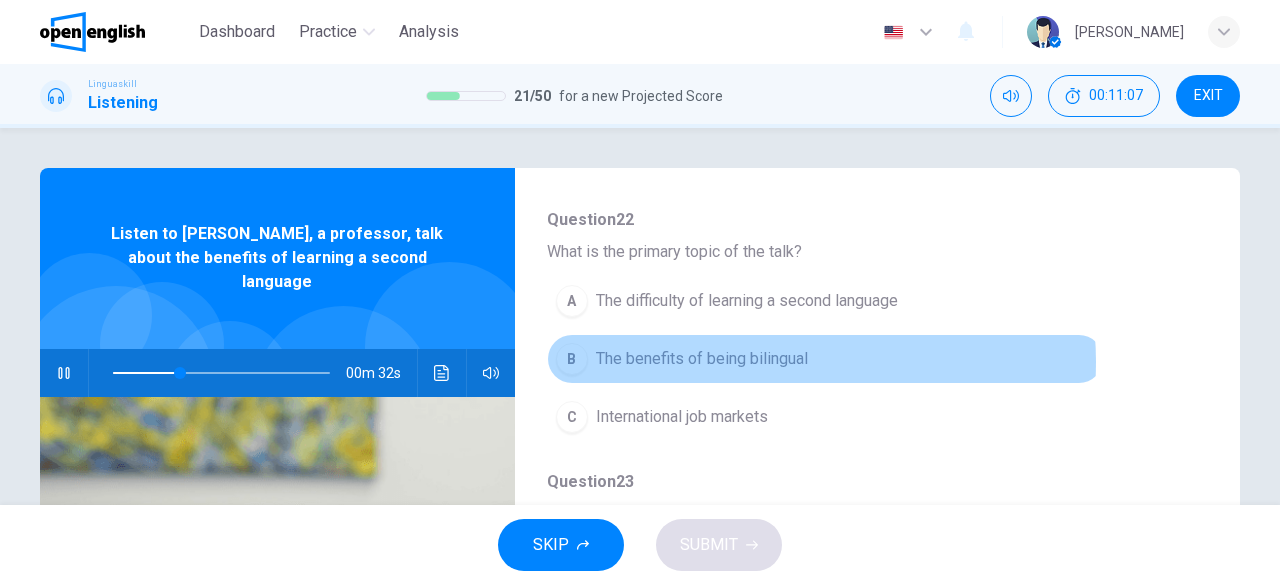 click on "The benefits of being bilingual" at bounding box center [702, 359] 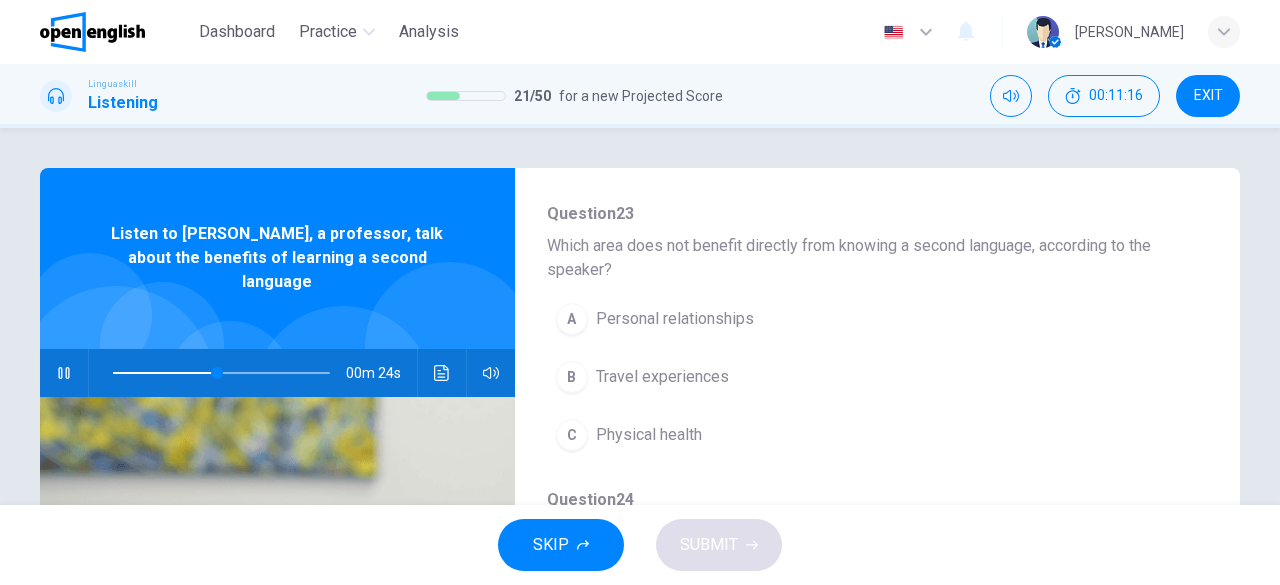 scroll, scrollTop: 500, scrollLeft: 0, axis: vertical 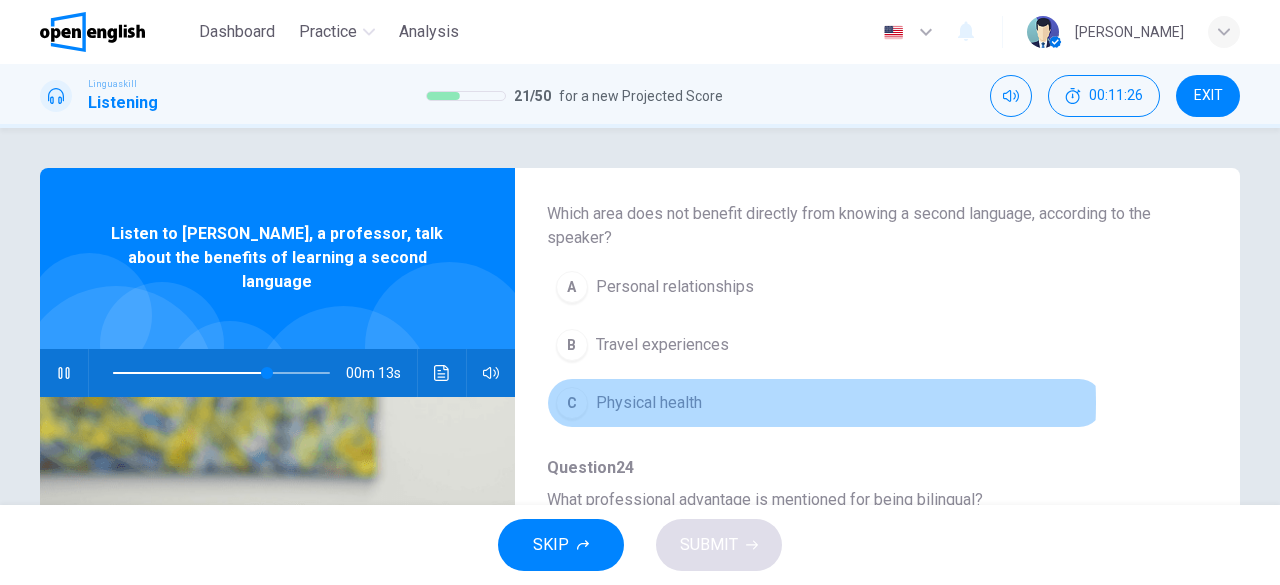 click on "Physical health" at bounding box center (649, 403) 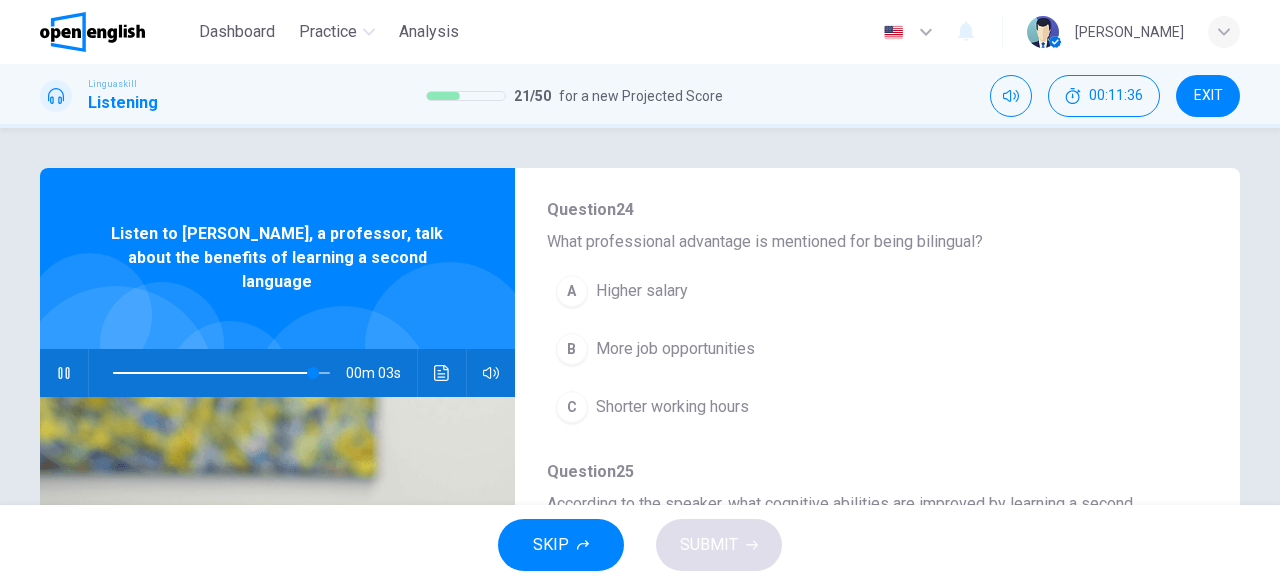 scroll, scrollTop: 800, scrollLeft: 0, axis: vertical 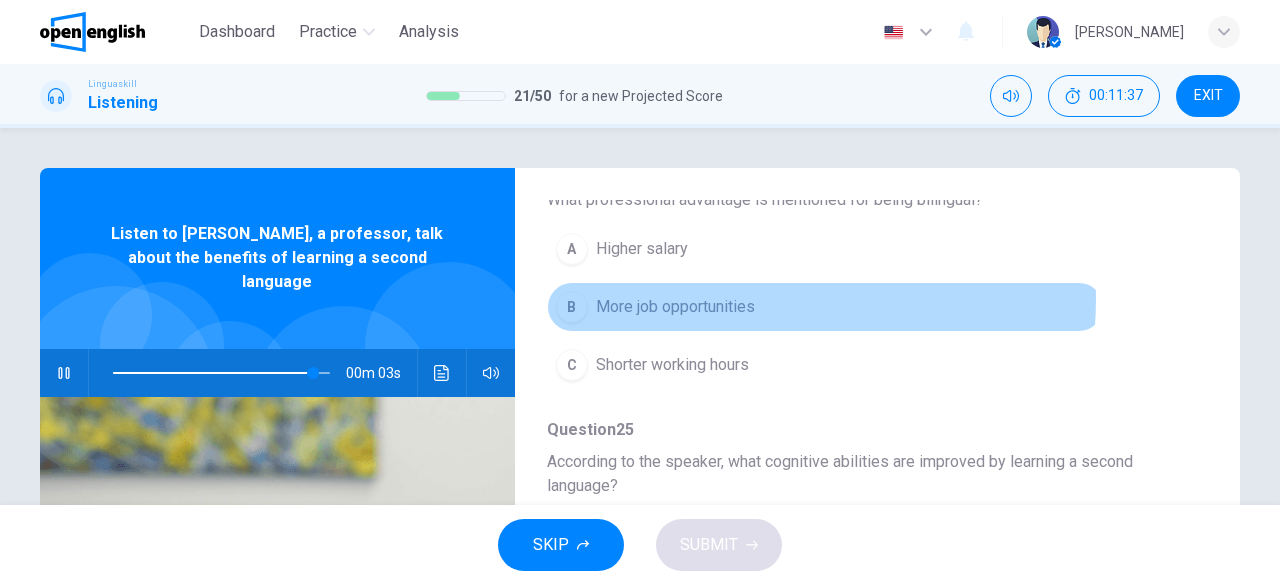 click on "More job opportunities" at bounding box center (675, 307) 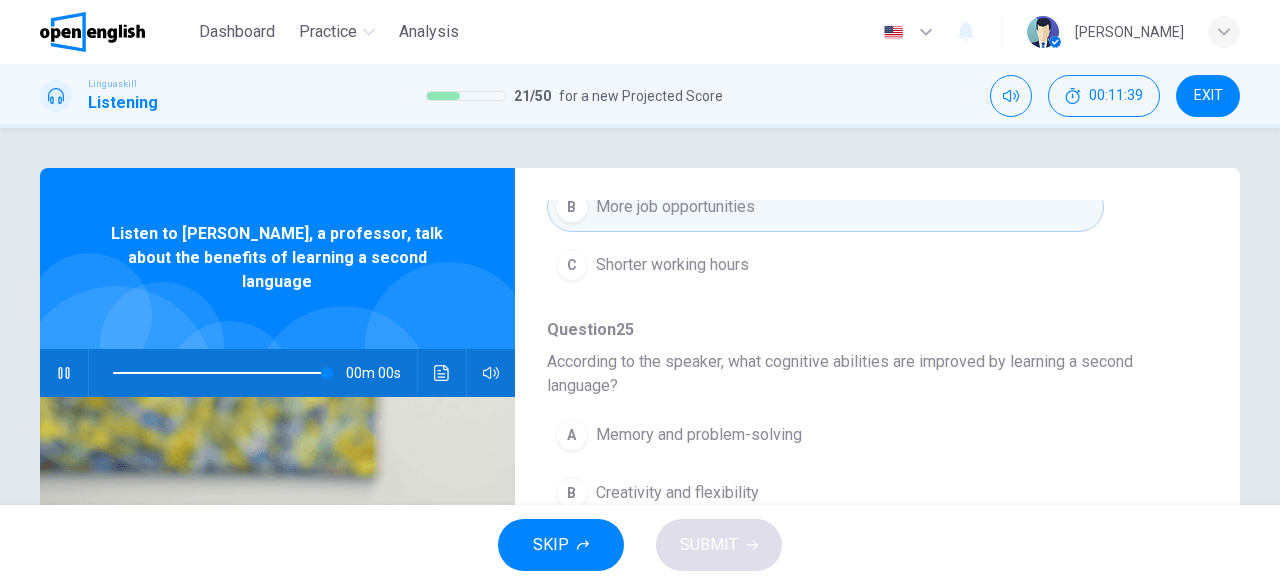 scroll, scrollTop: 900, scrollLeft: 0, axis: vertical 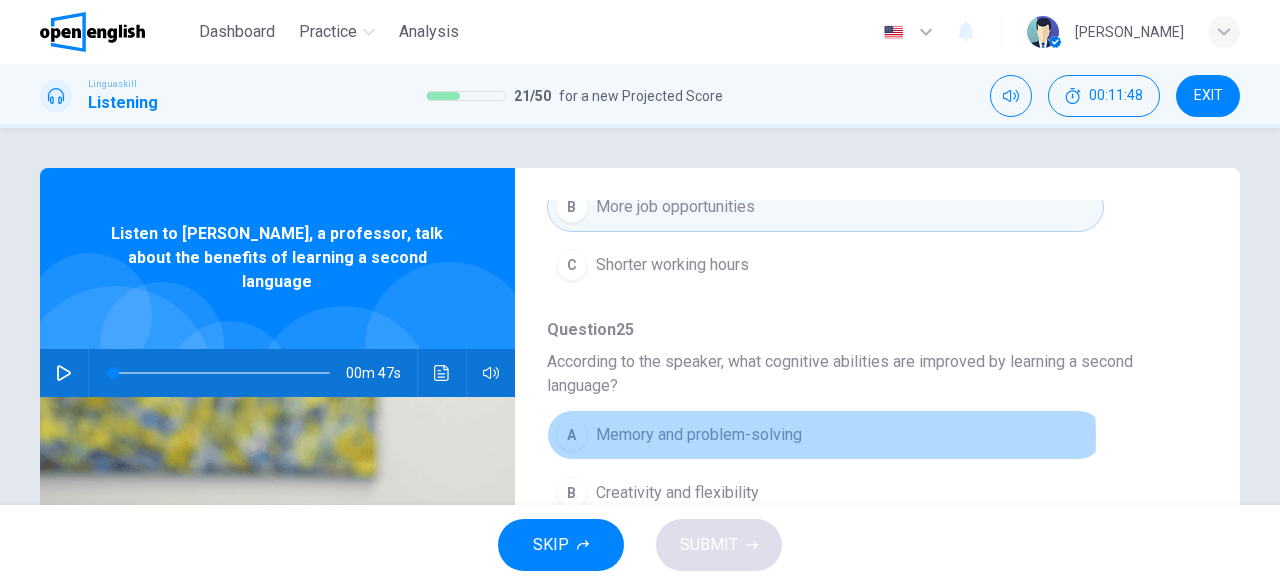 click on "Memory and problem-solving" at bounding box center (699, 435) 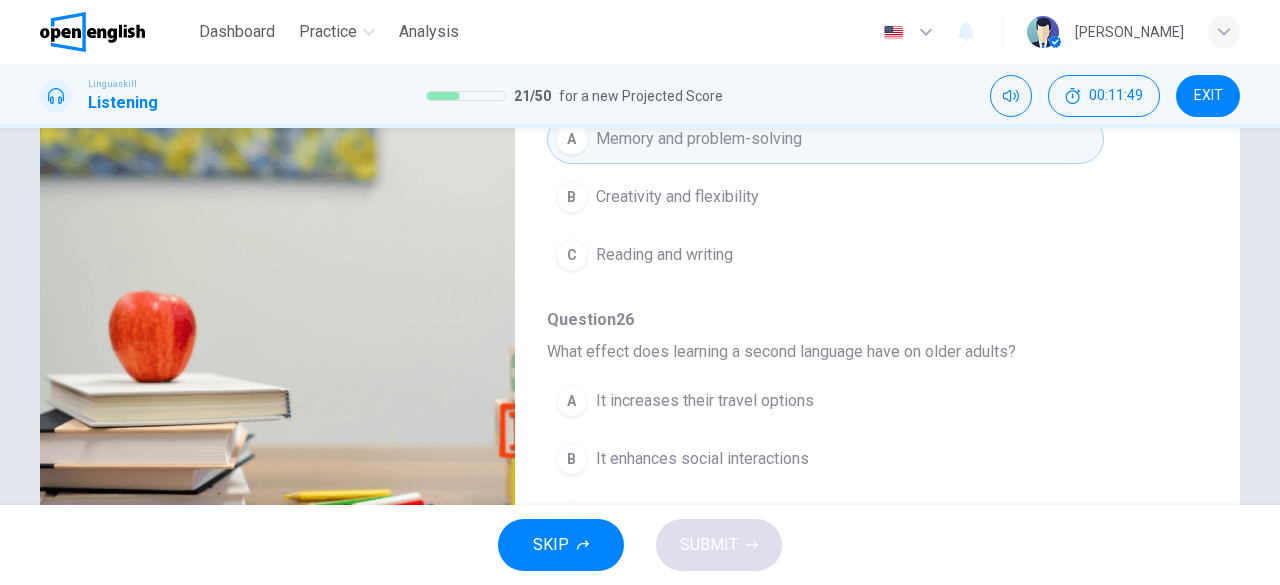 scroll, scrollTop: 398, scrollLeft: 0, axis: vertical 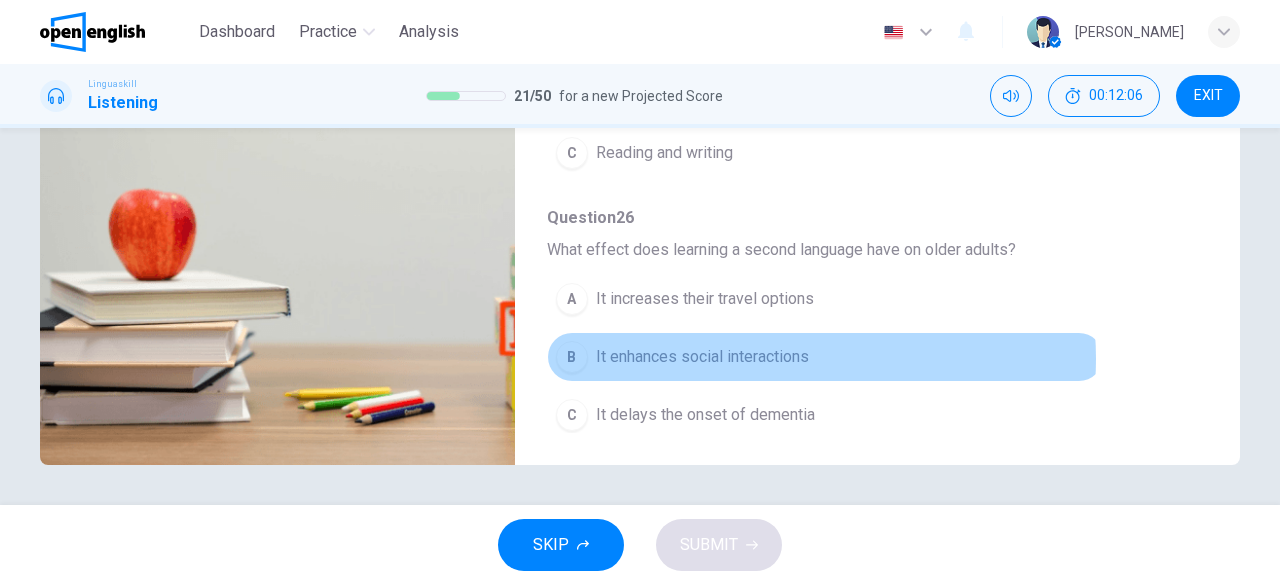 click on "It enhances social interactions" at bounding box center (702, 357) 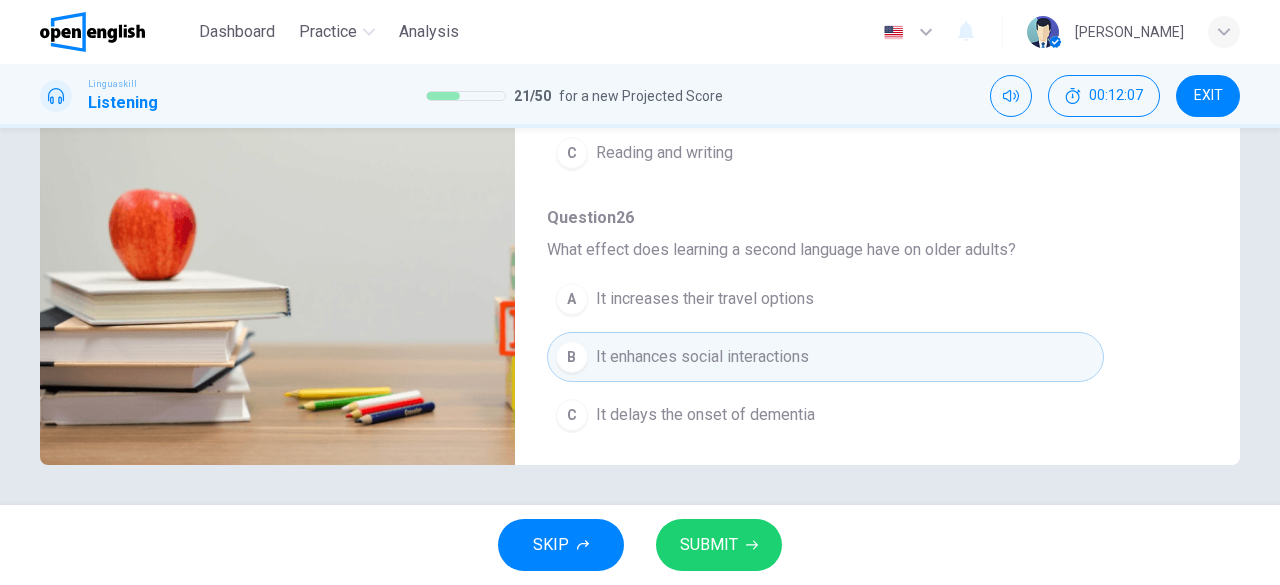 click on "SUBMIT" at bounding box center (709, 545) 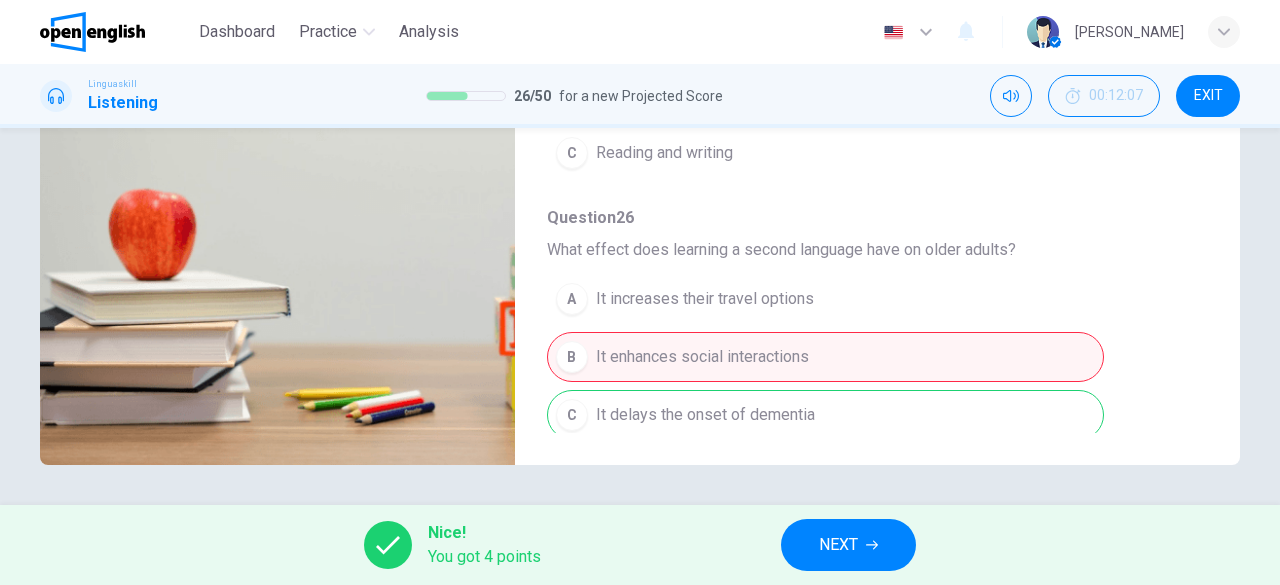 click on "NEXT" at bounding box center (838, 545) 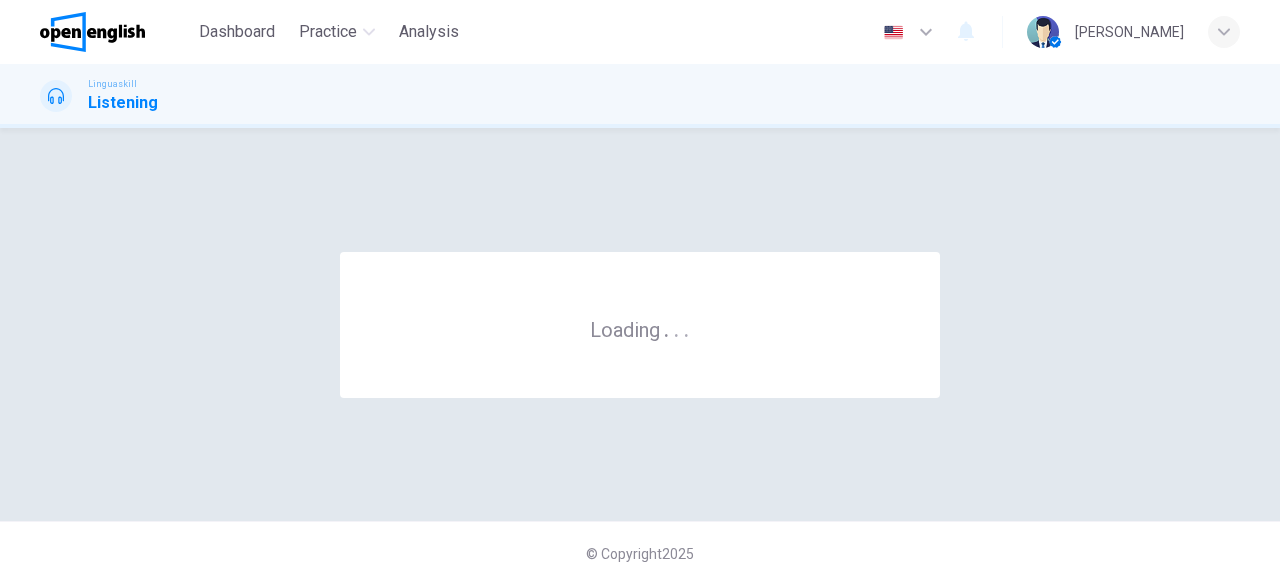 scroll, scrollTop: 0, scrollLeft: 0, axis: both 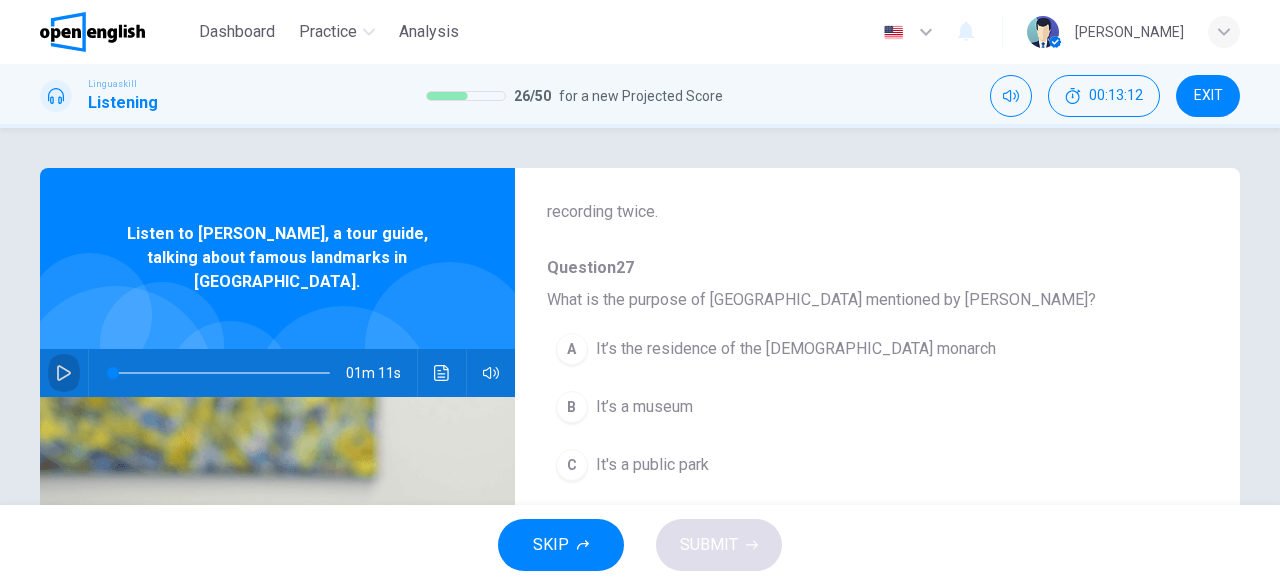 click 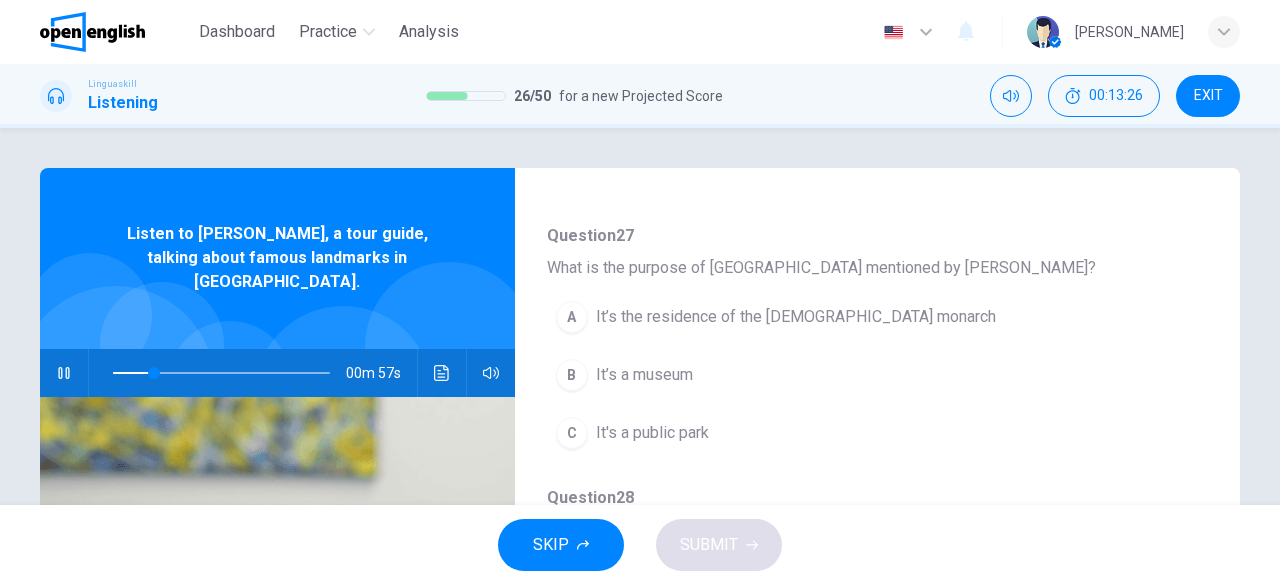 scroll, scrollTop: 152, scrollLeft: 0, axis: vertical 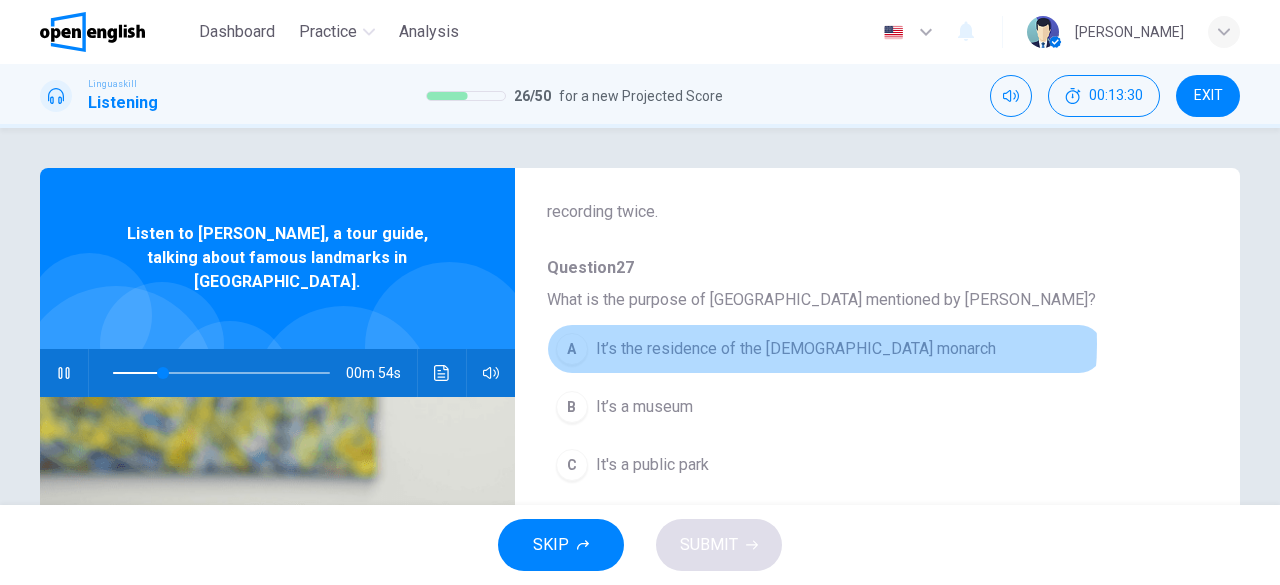 click on "It’s the residence of the British monarch" at bounding box center [796, 349] 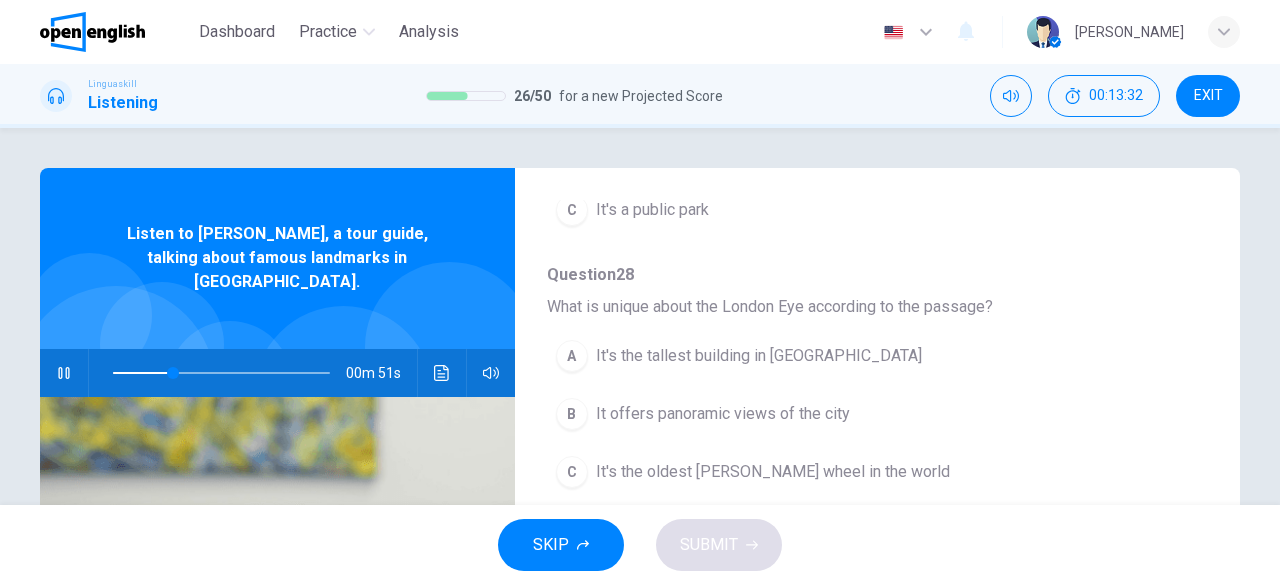 scroll, scrollTop: 452, scrollLeft: 0, axis: vertical 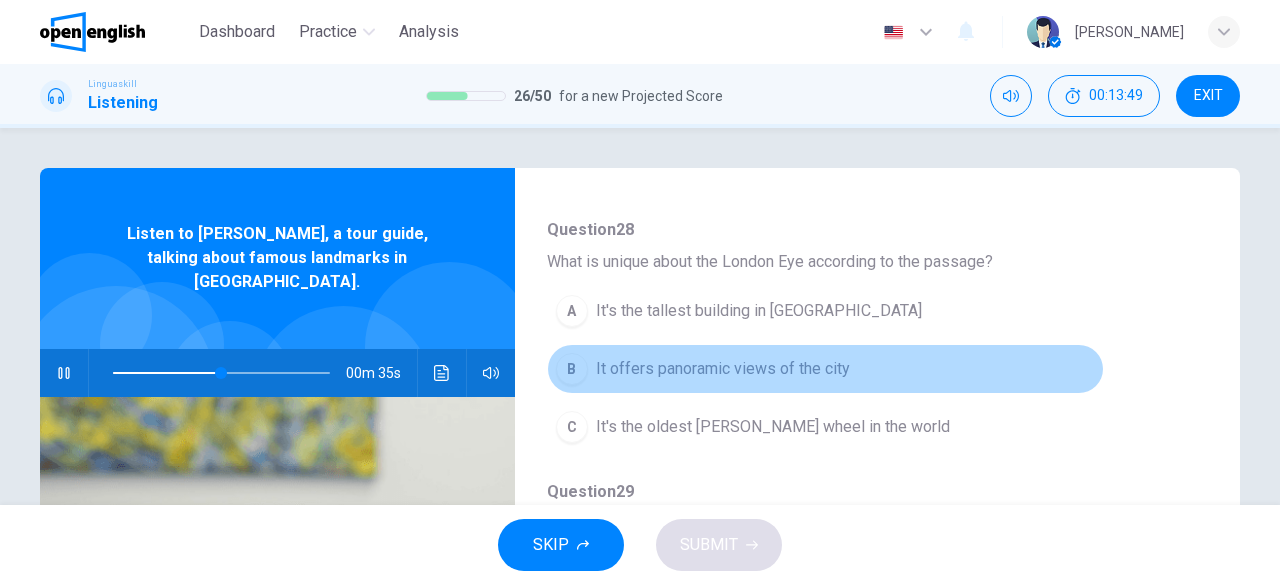 click on "It offers panoramic views of the city" at bounding box center [723, 369] 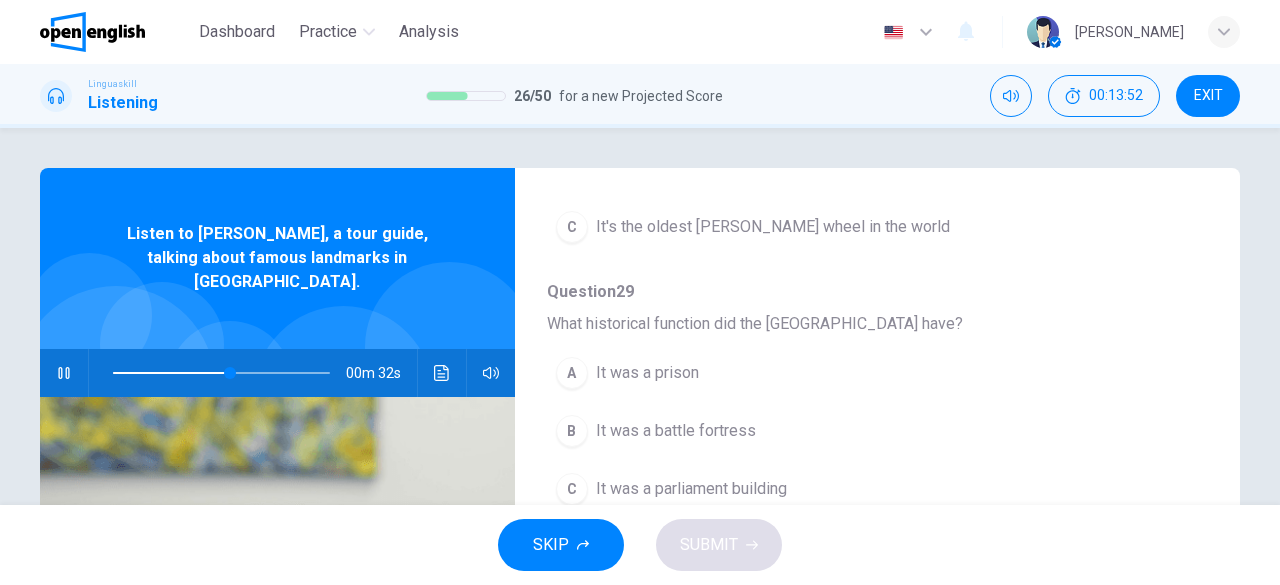 scroll, scrollTop: 752, scrollLeft: 0, axis: vertical 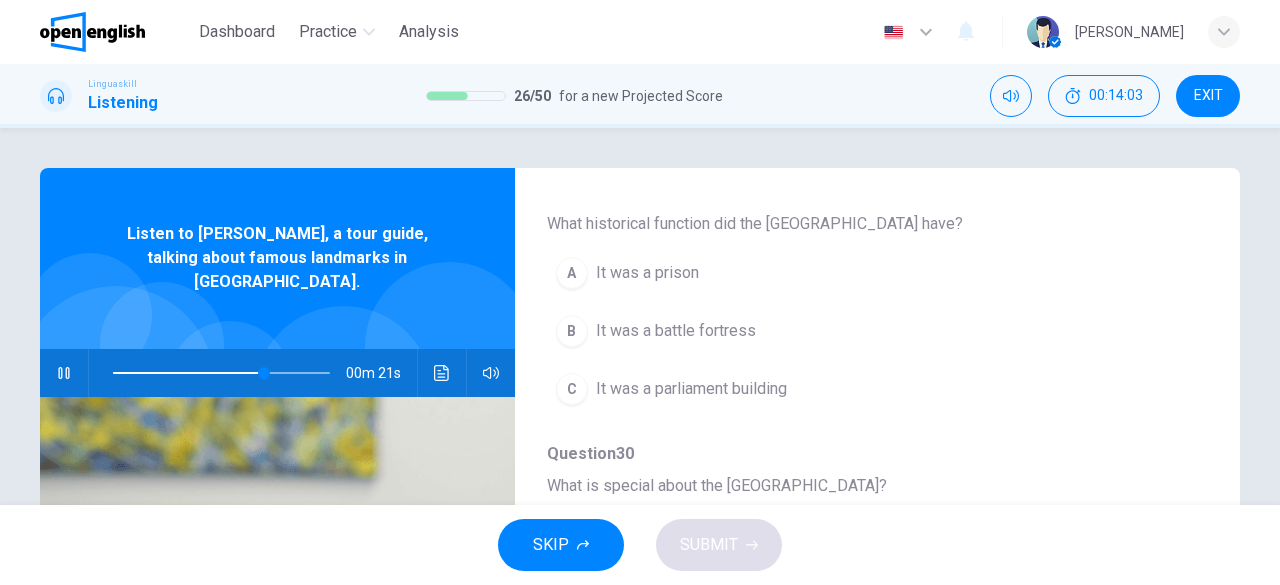 click on "It was a parliament building" at bounding box center (691, 389) 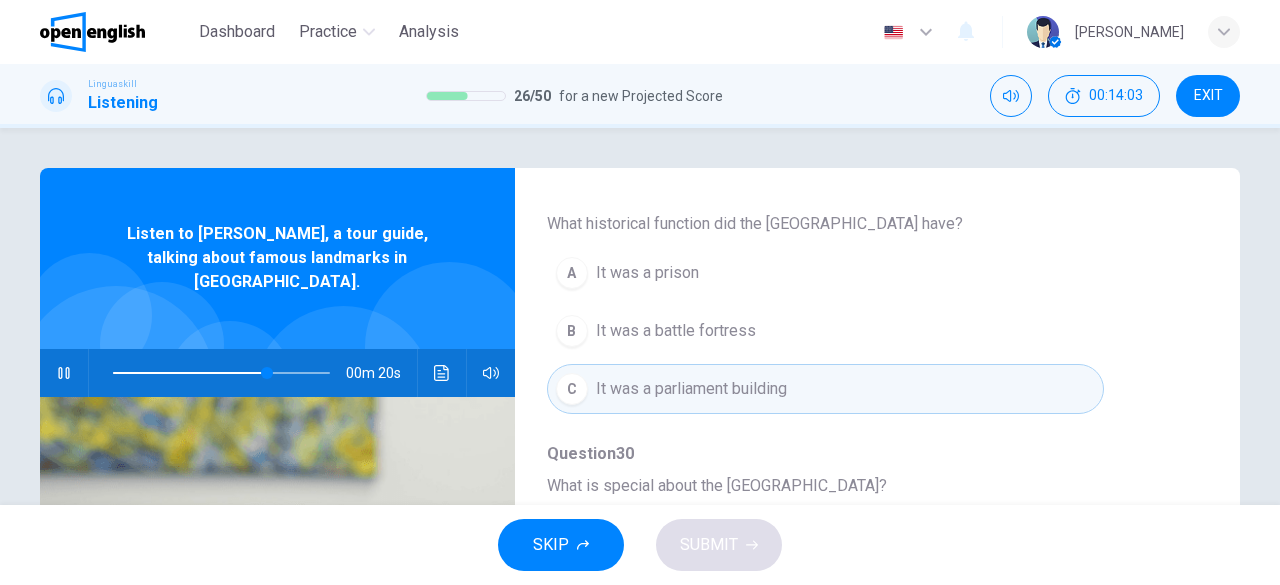 scroll, scrollTop: 852, scrollLeft: 0, axis: vertical 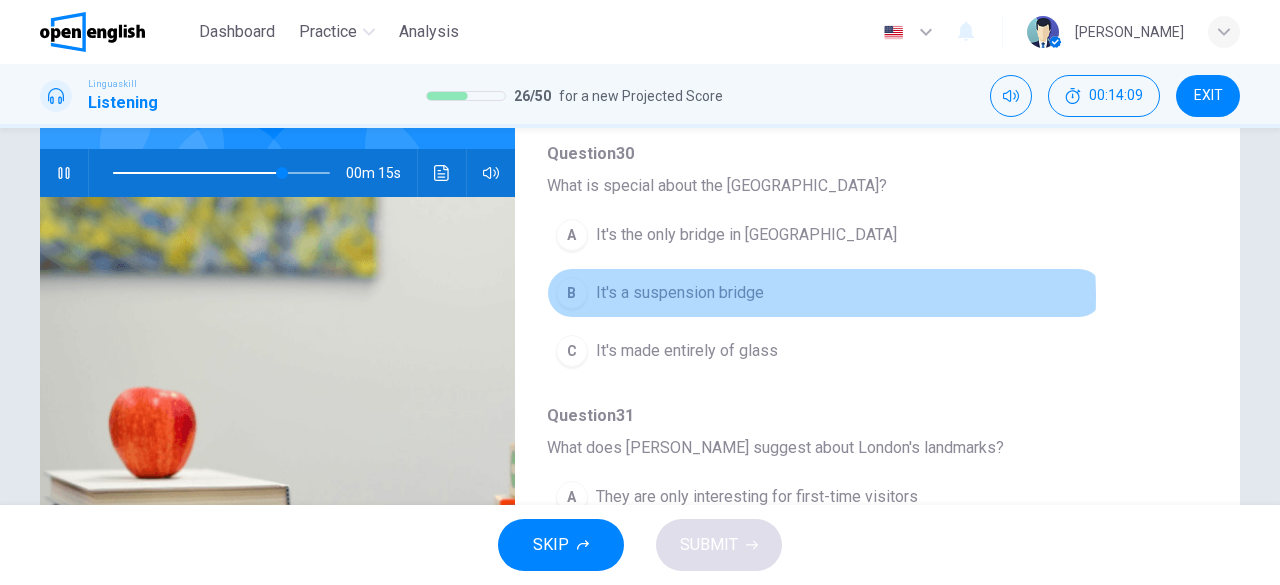 click on "It's a suspension bridge" at bounding box center [680, 293] 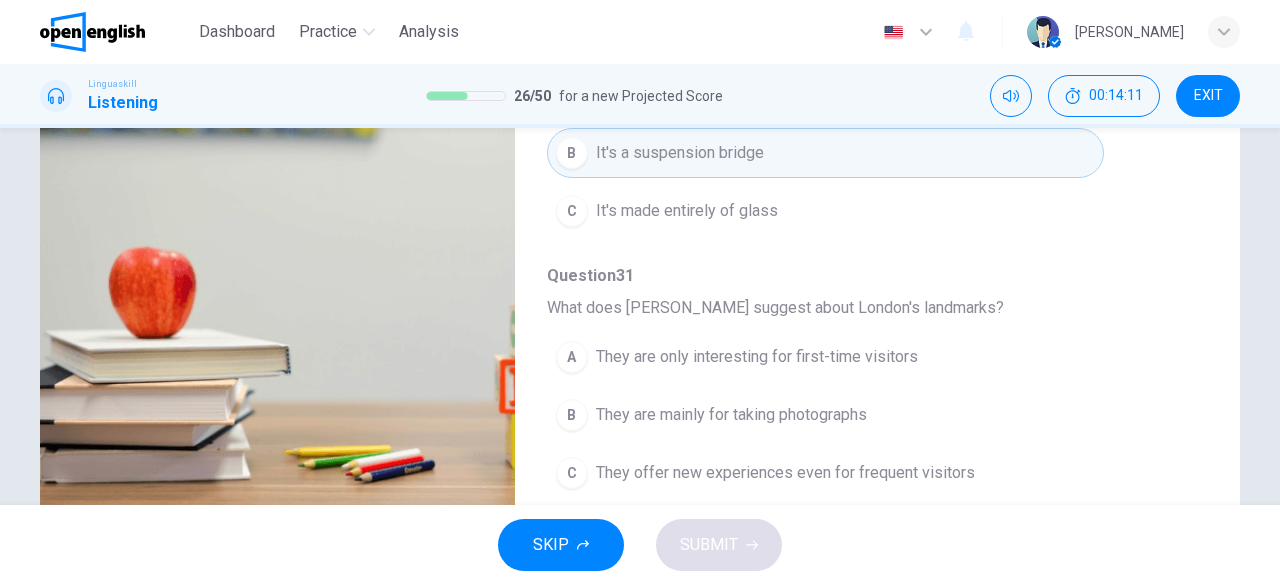 scroll, scrollTop: 398, scrollLeft: 0, axis: vertical 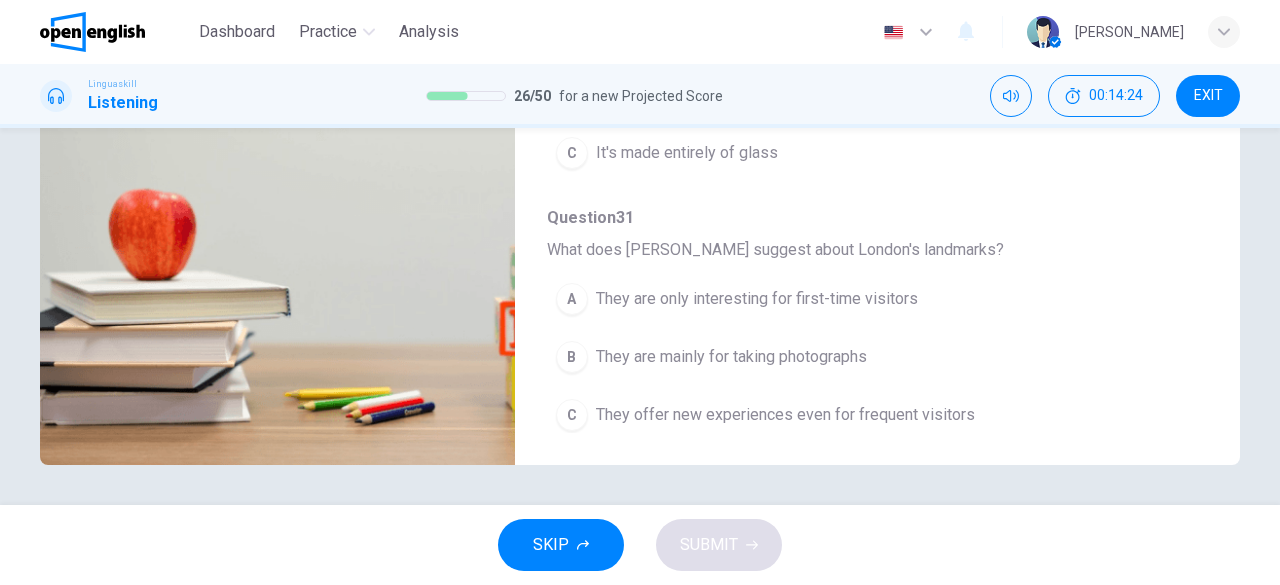 type on "*" 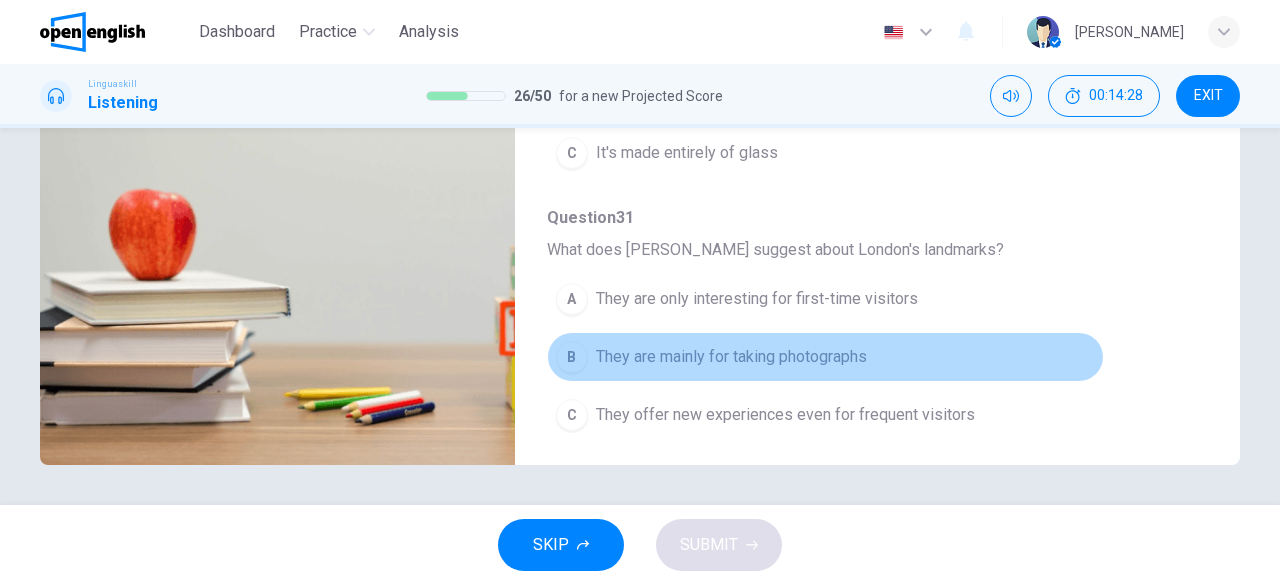 click on "They are mainly for taking photographs" at bounding box center [731, 357] 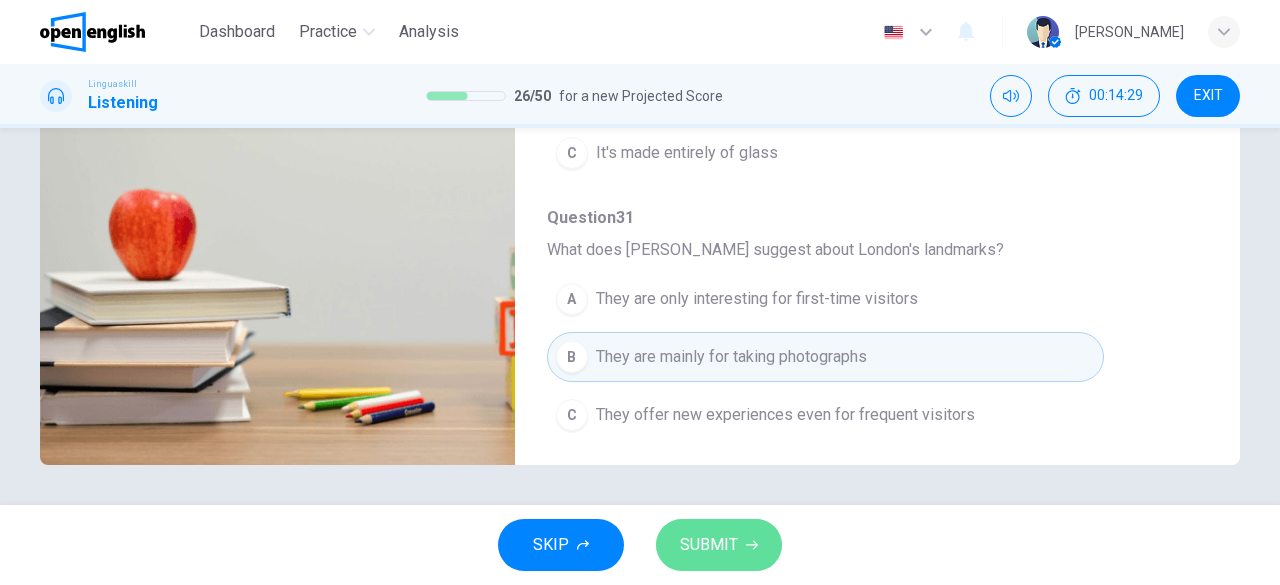 click on "SUBMIT" at bounding box center (719, 545) 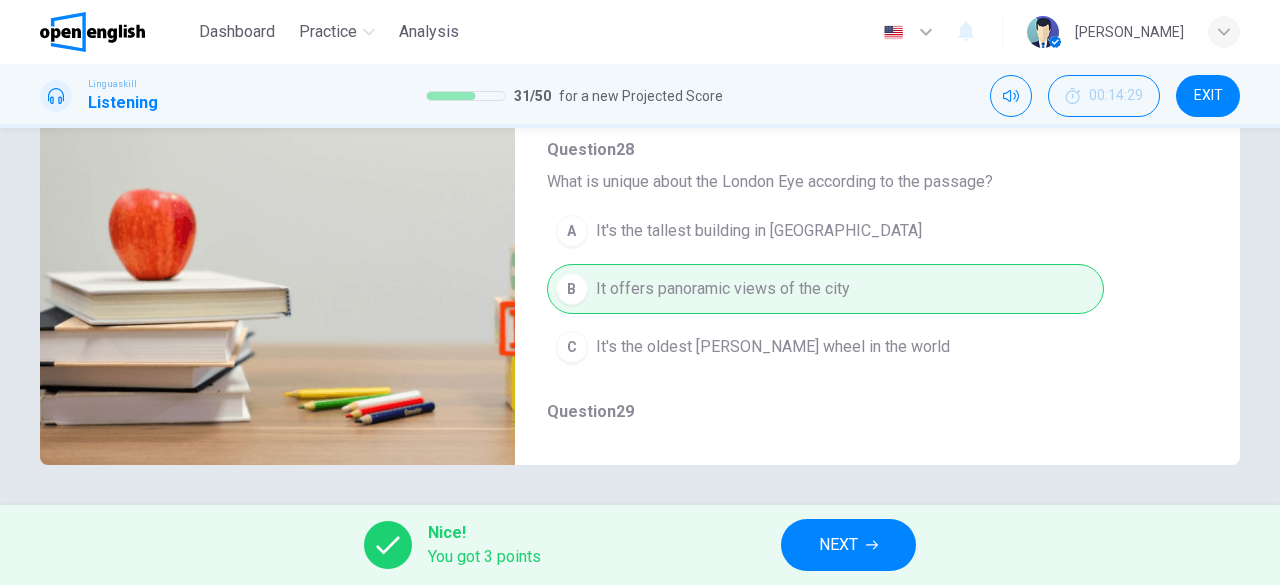 scroll, scrollTop: 52, scrollLeft: 0, axis: vertical 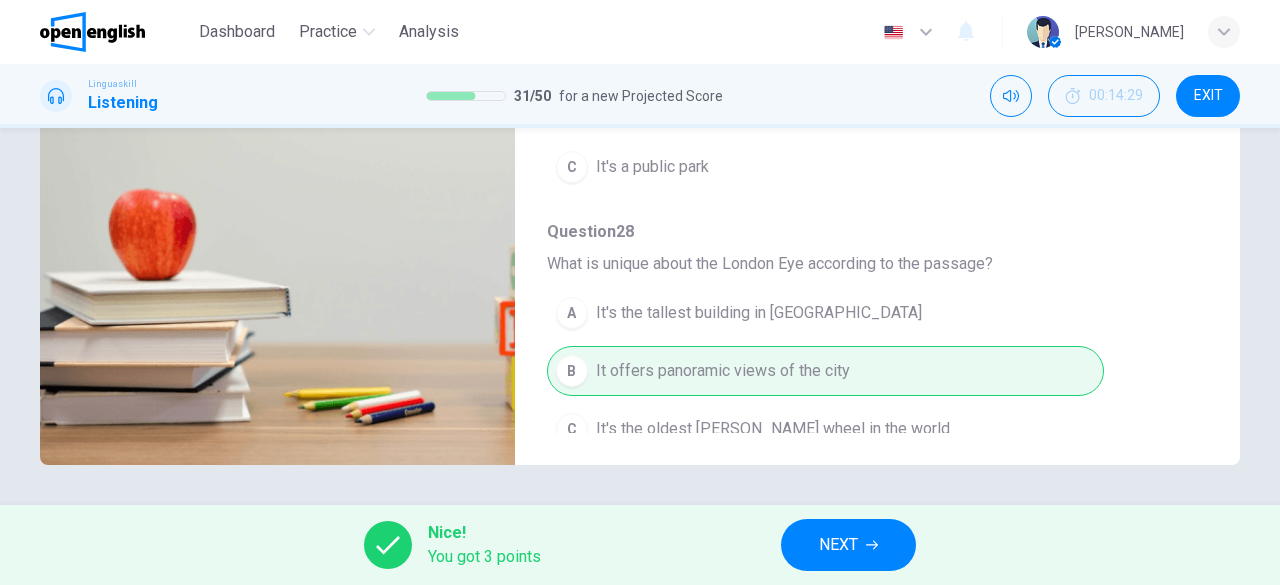 click on "NEXT" at bounding box center (838, 545) 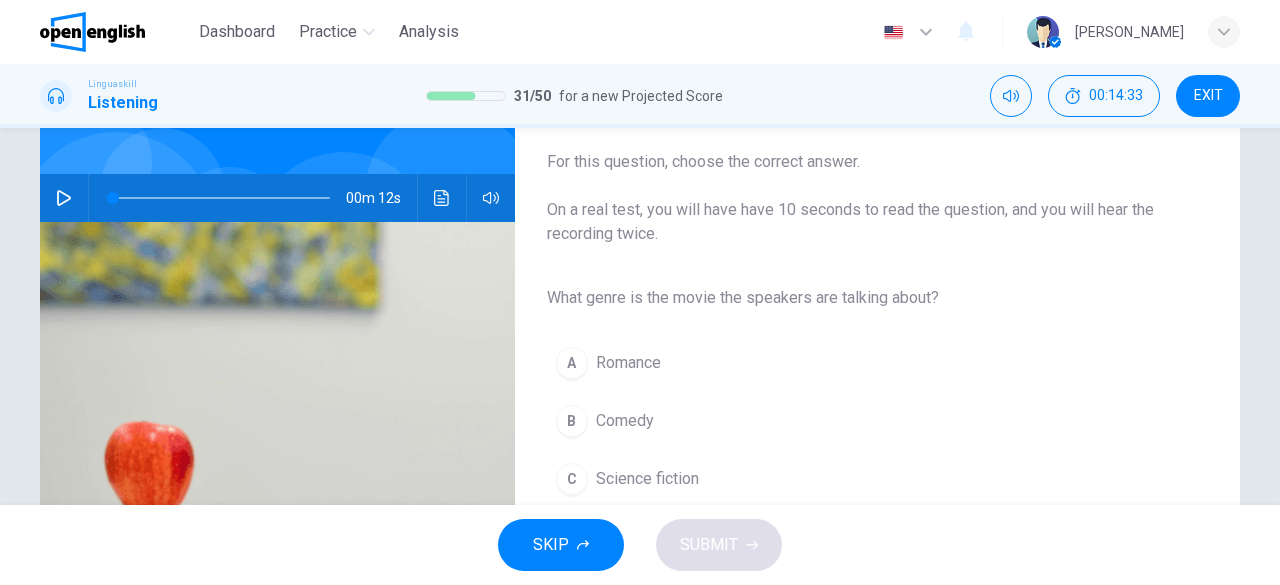scroll, scrollTop: 200, scrollLeft: 0, axis: vertical 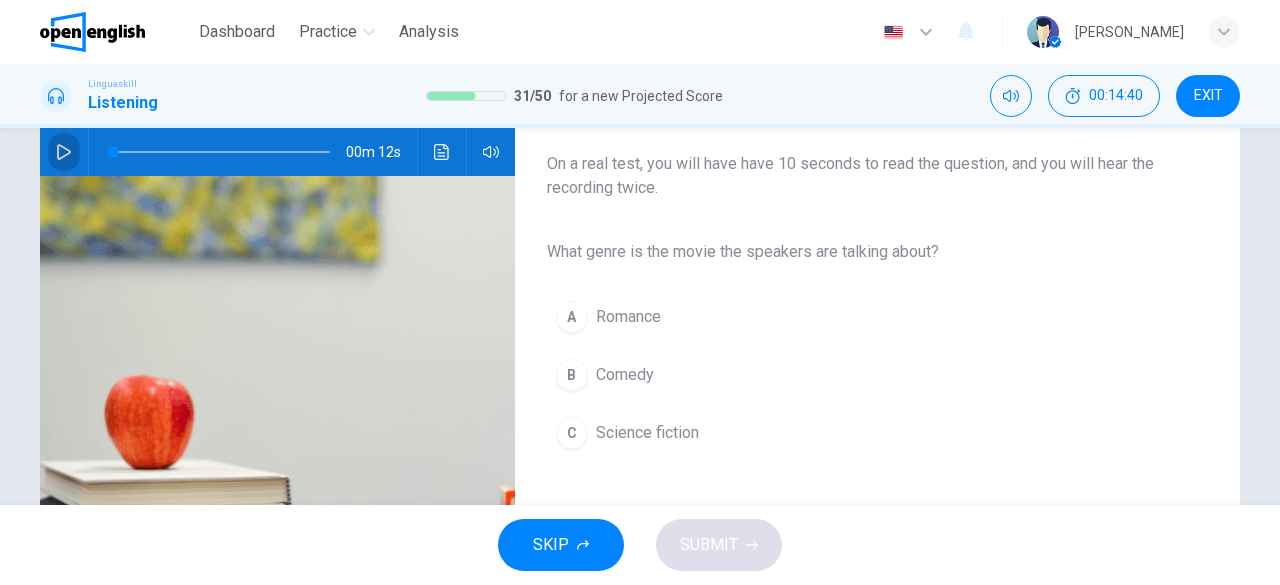 click 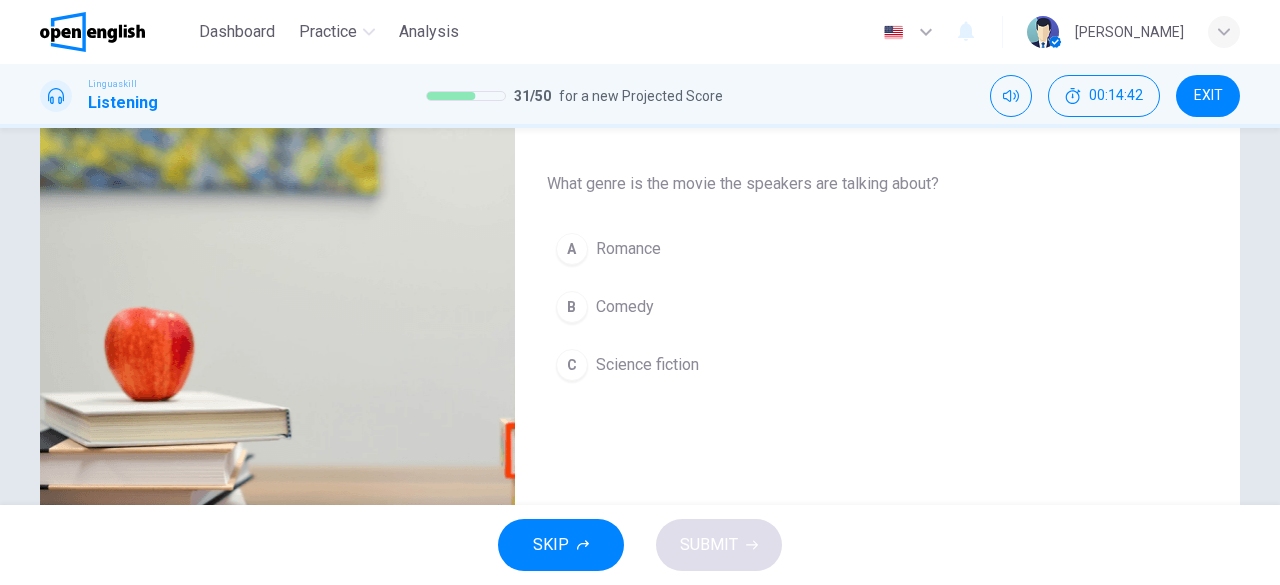 scroll, scrollTop: 300, scrollLeft: 0, axis: vertical 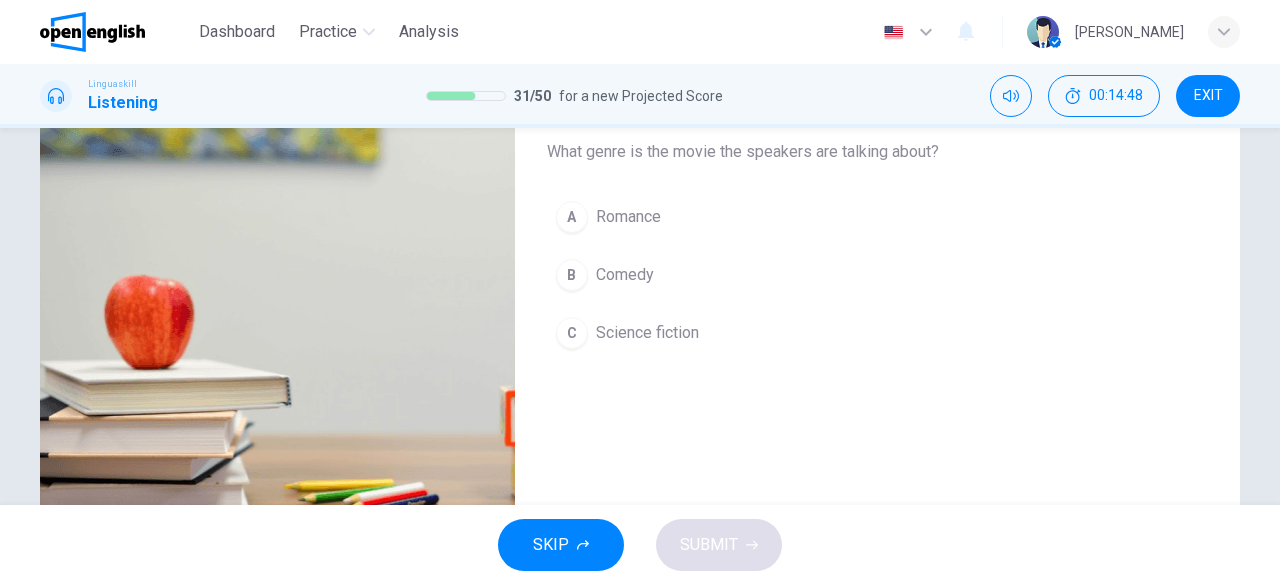 click on "Science fiction" at bounding box center [647, 333] 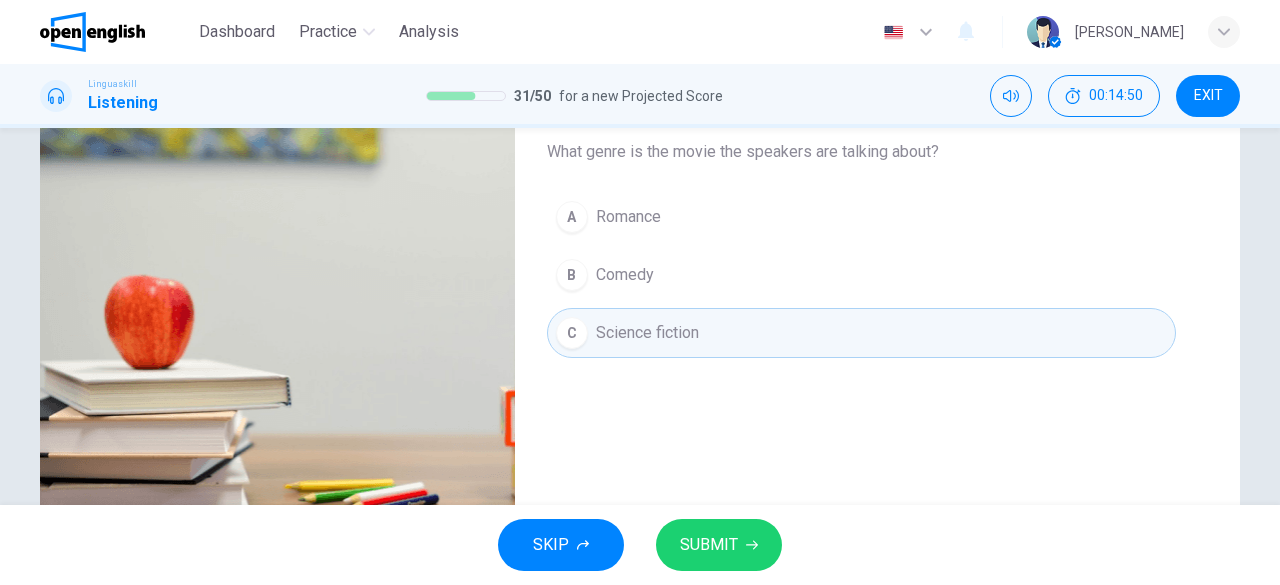 scroll, scrollTop: 200, scrollLeft: 0, axis: vertical 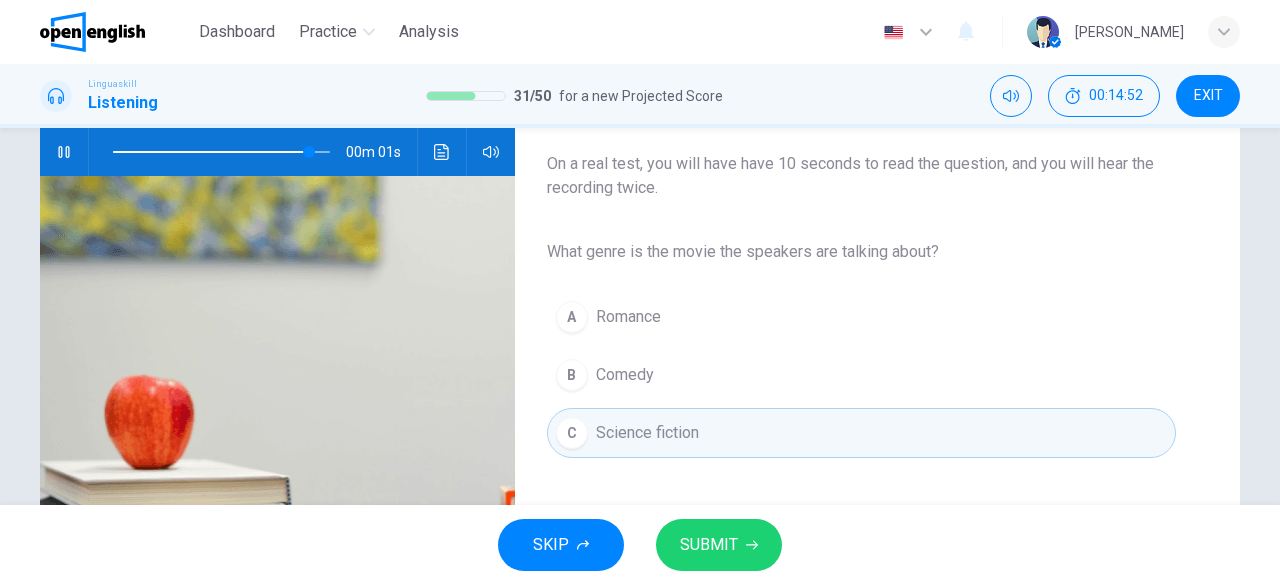 type on "*" 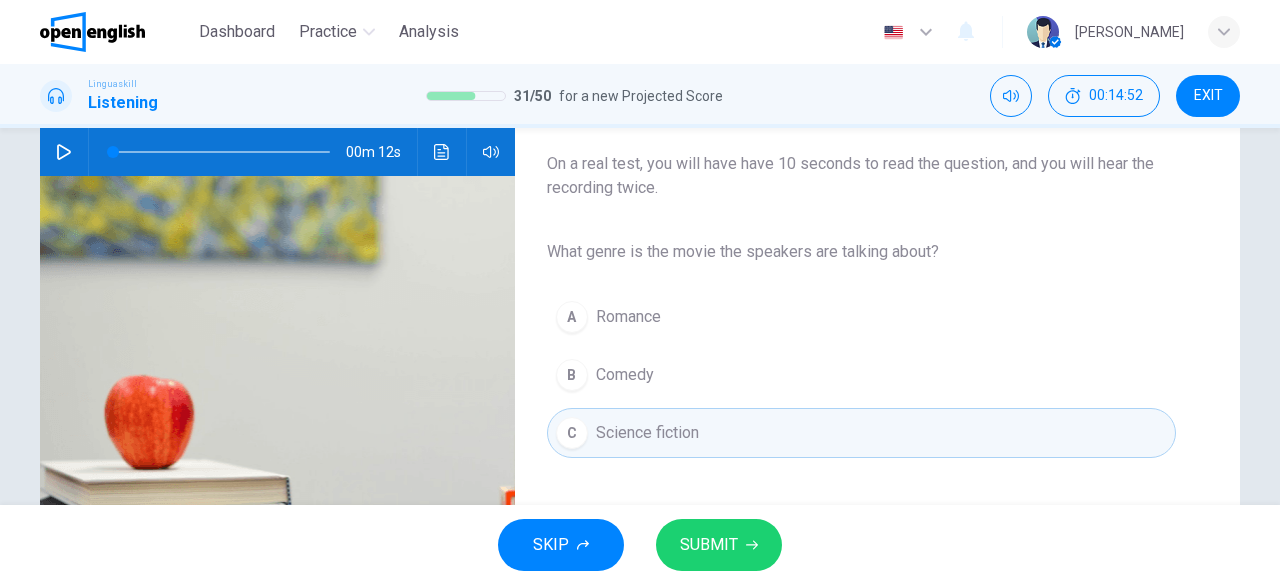 click on "SUBMIT" at bounding box center (709, 545) 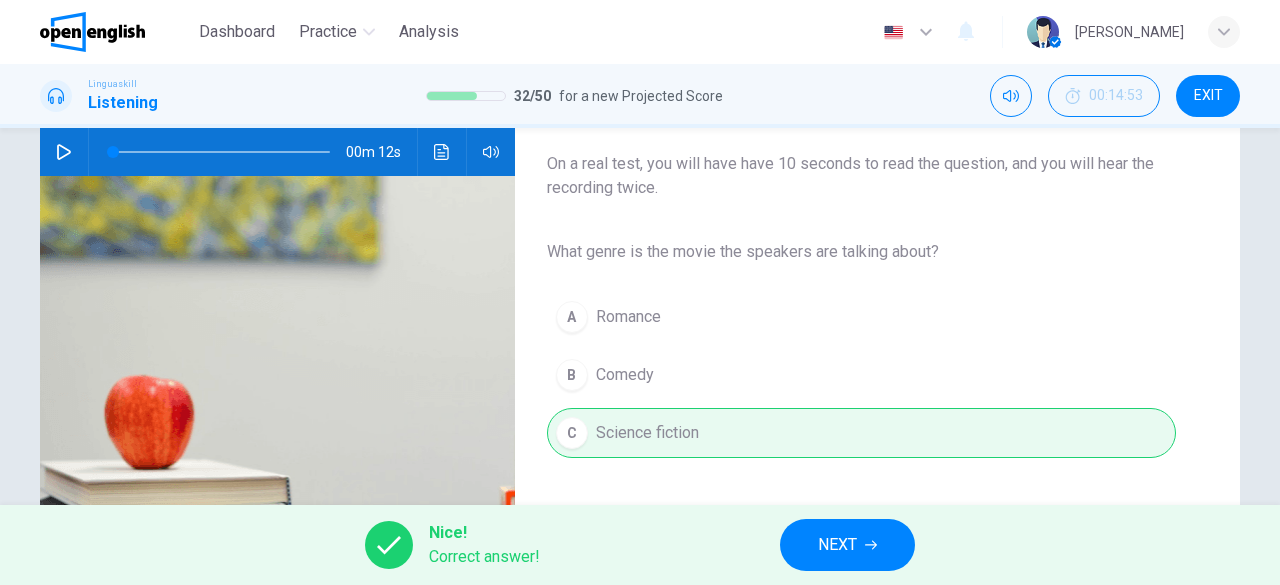 click on "NEXT" at bounding box center [837, 545] 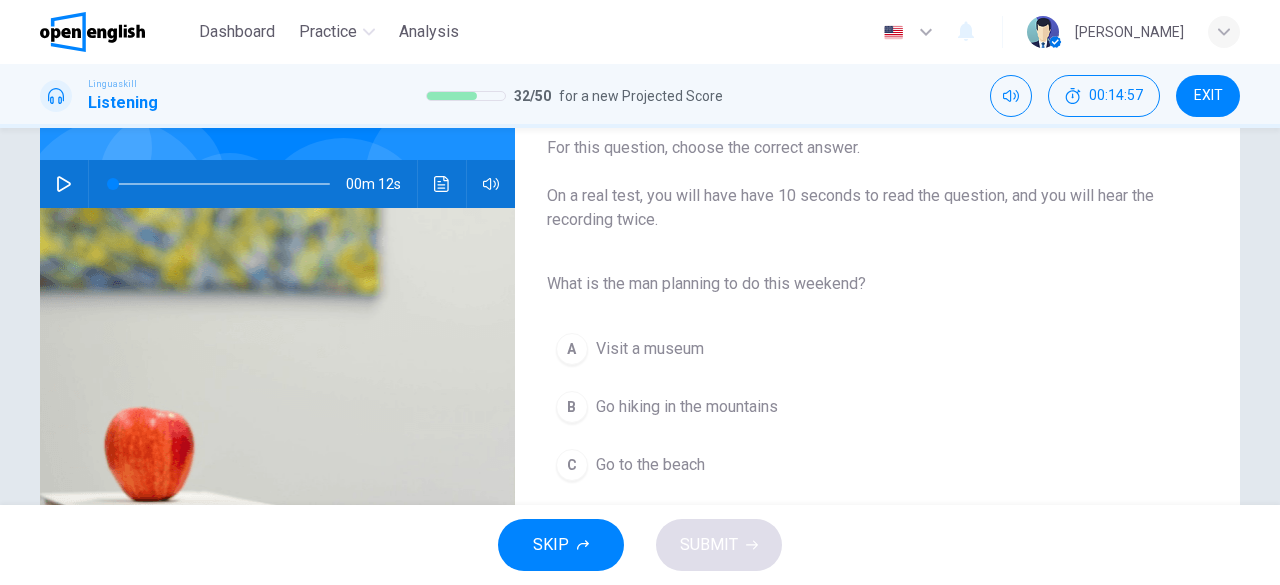 scroll, scrollTop: 200, scrollLeft: 0, axis: vertical 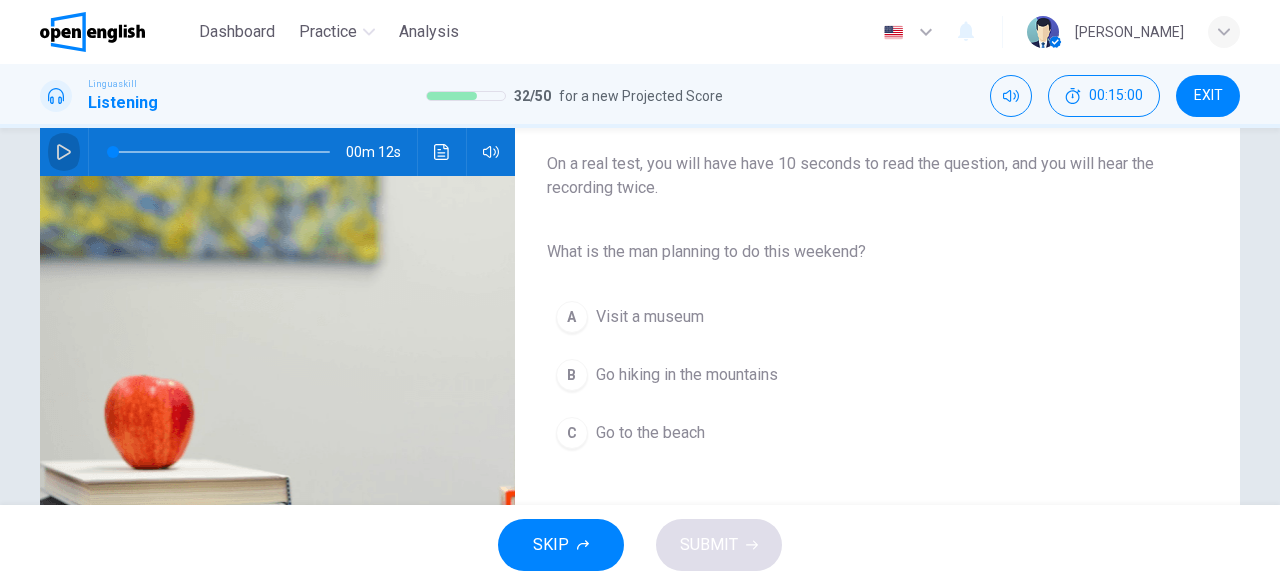 click at bounding box center (64, 152) 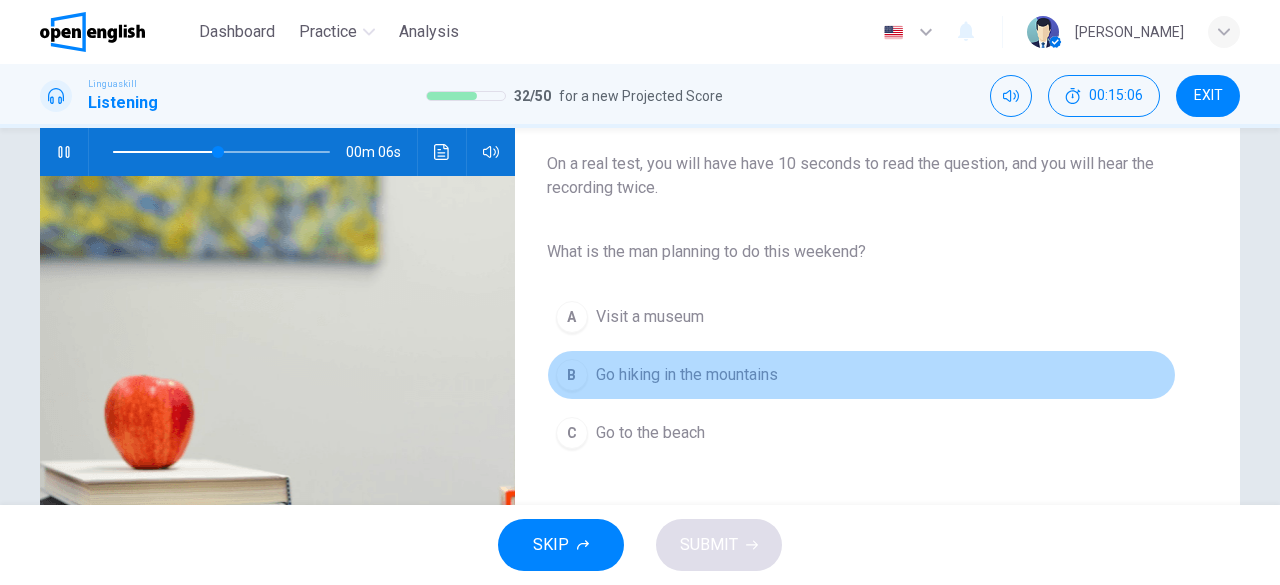 click on "Go hiking in the mountains" at bounding box center (687, 375) 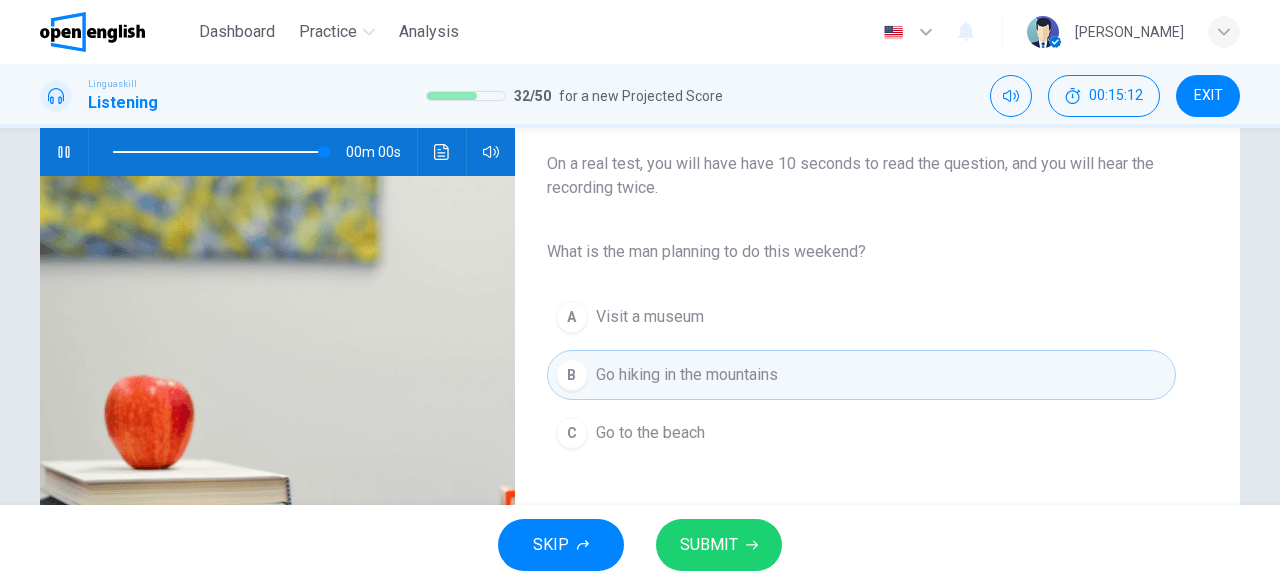 type on "*" 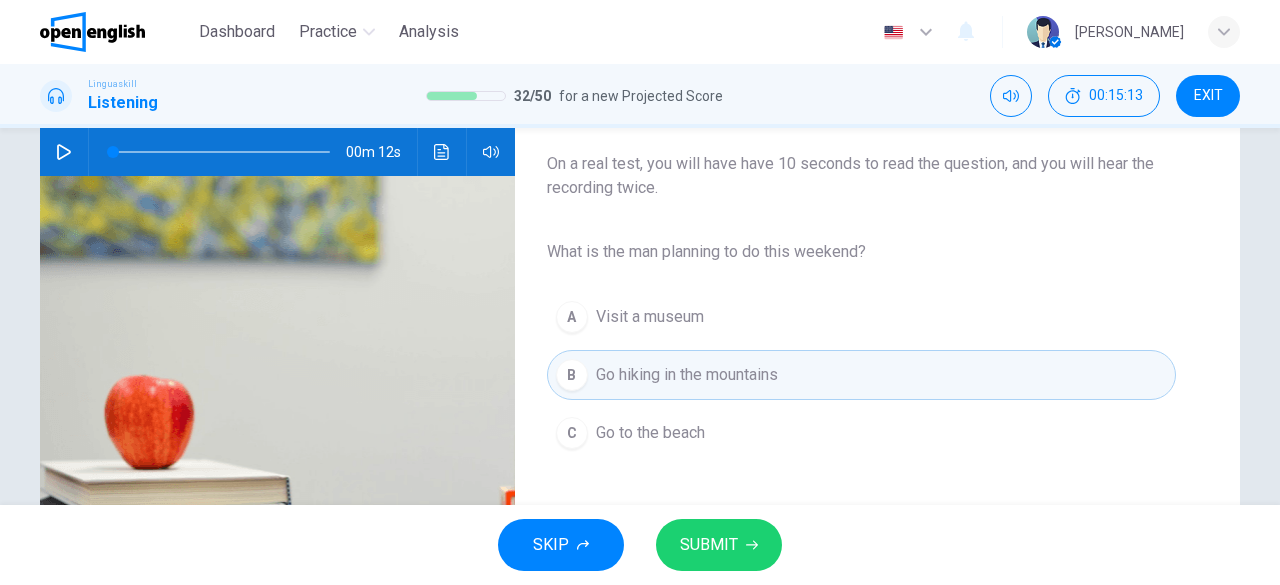 click on "SUBMIT" at bounding box center [709, 545] 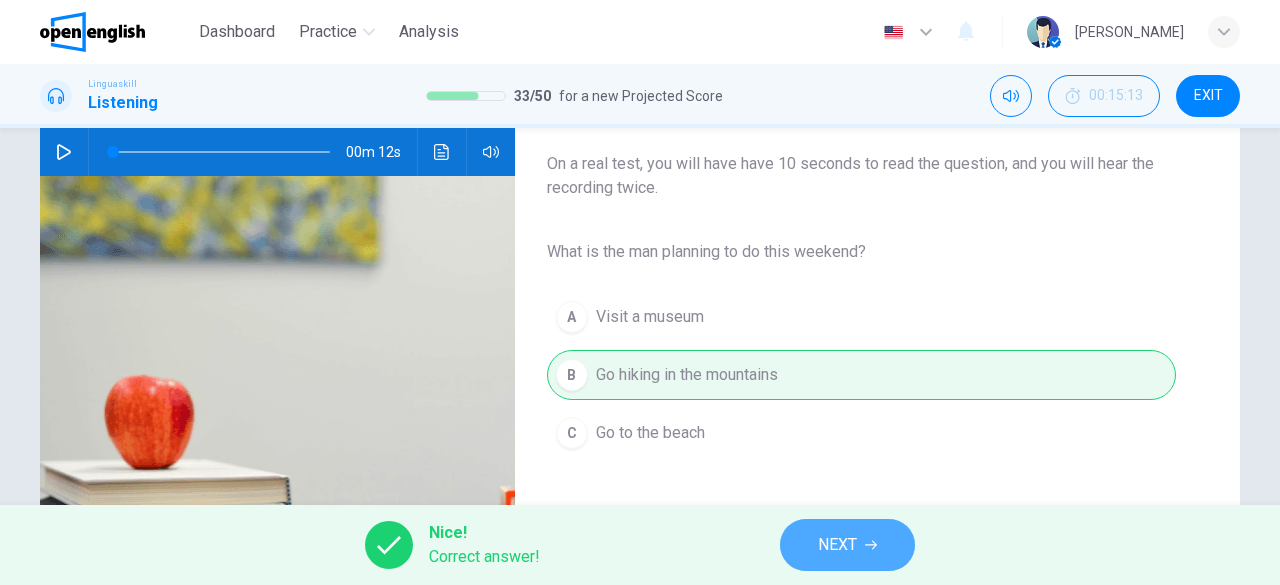 click on "NEXT" at bounding box center (837, 545) 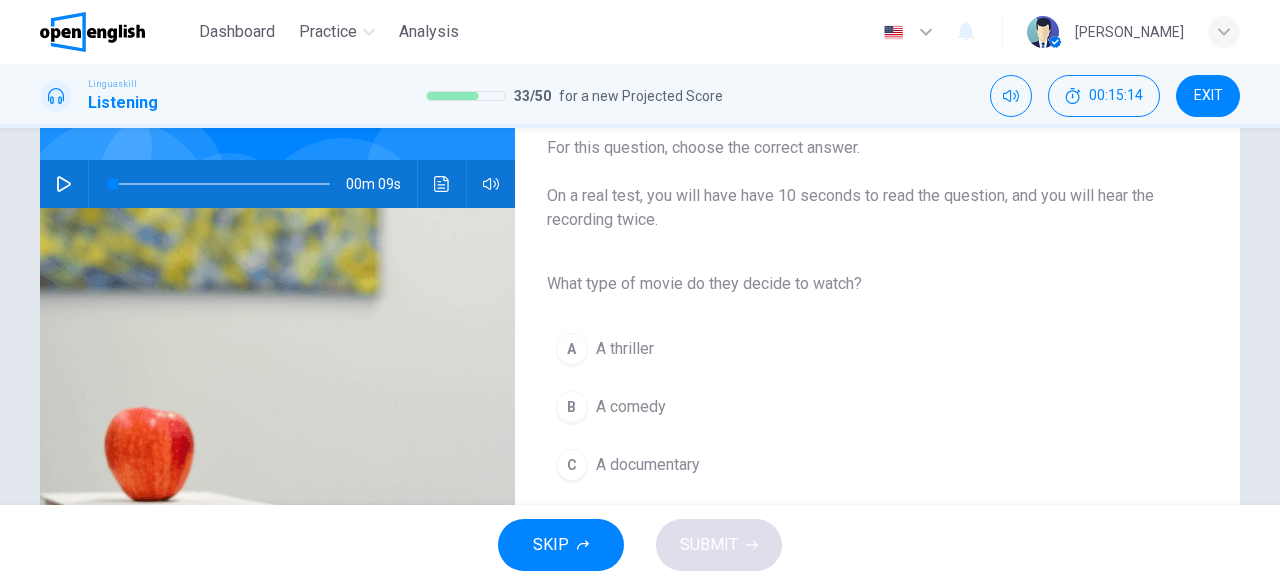 scroll, scrollTop: 200, scrollLeft: 0, axis: vertical 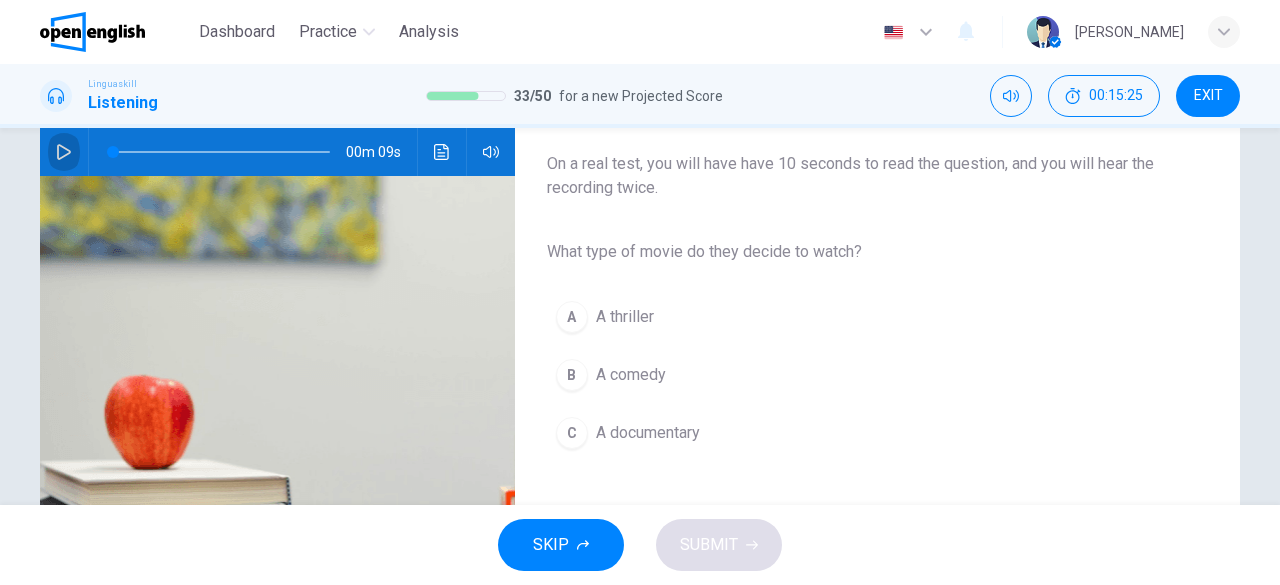 click 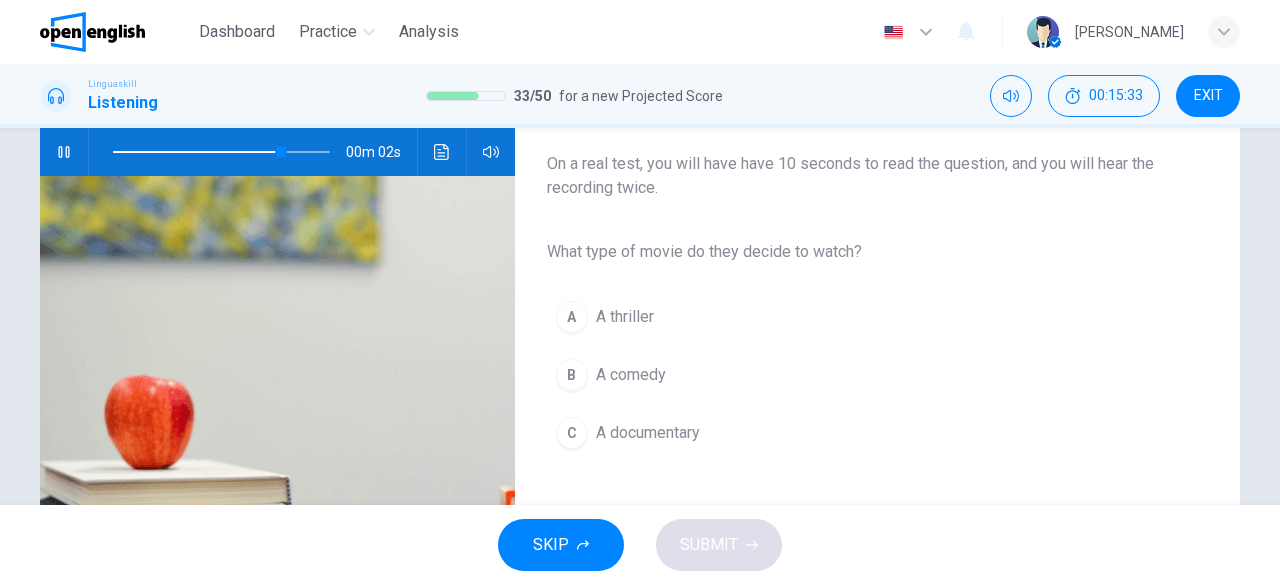 click on "A comedy" at bounding box center [631, 375] 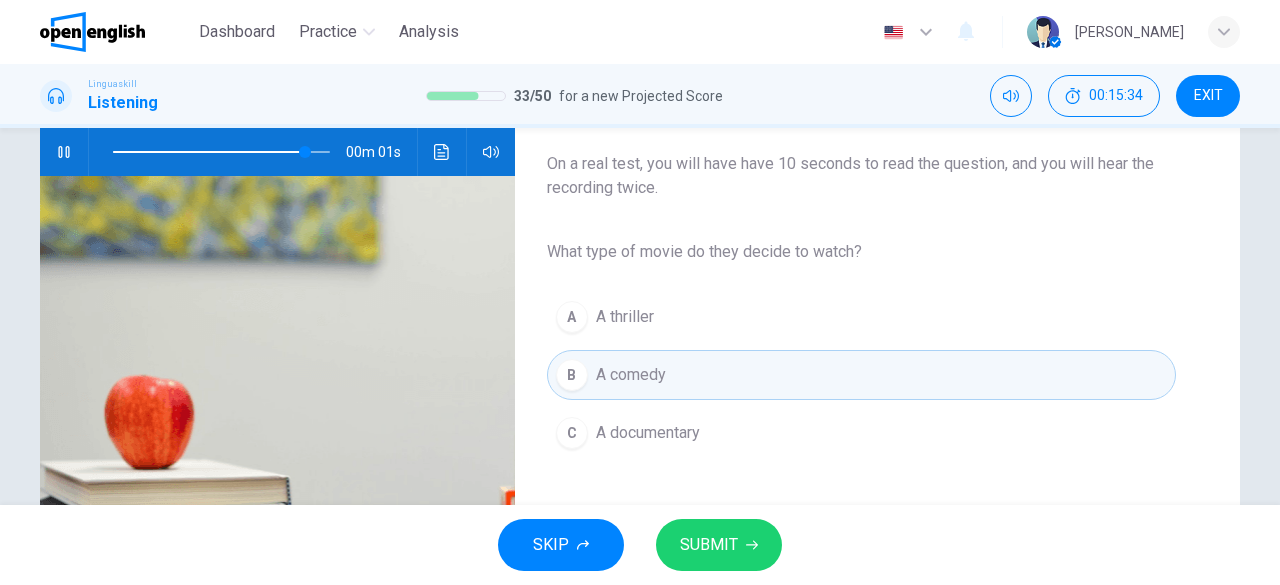 type on "*" 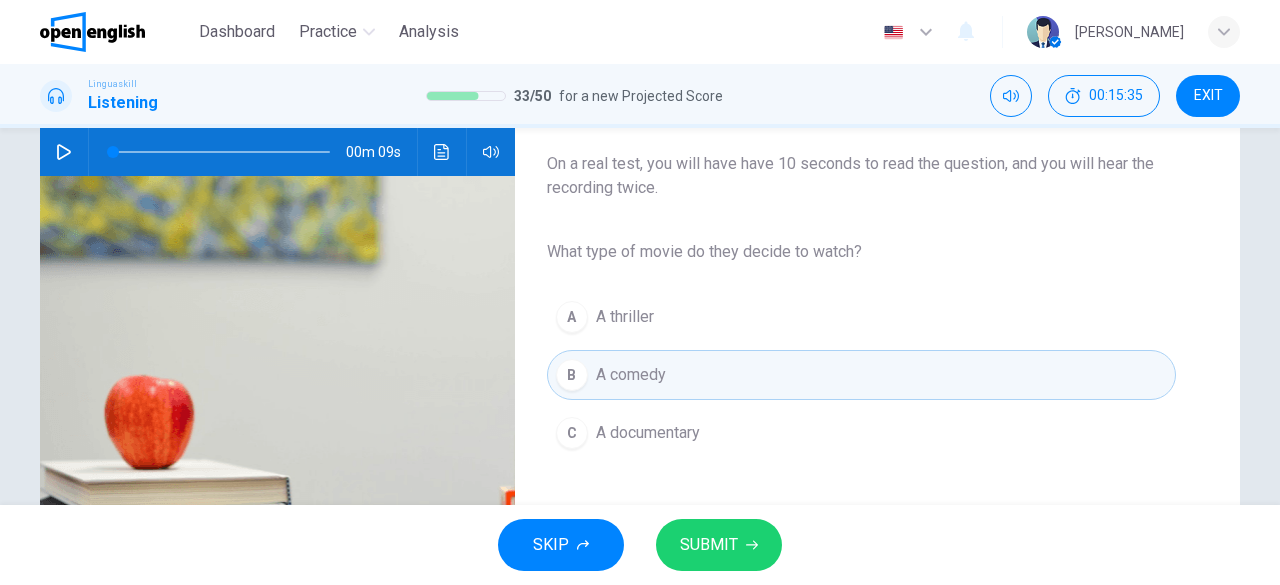 click on "SUBMIT" at bounding box center (719, 545) 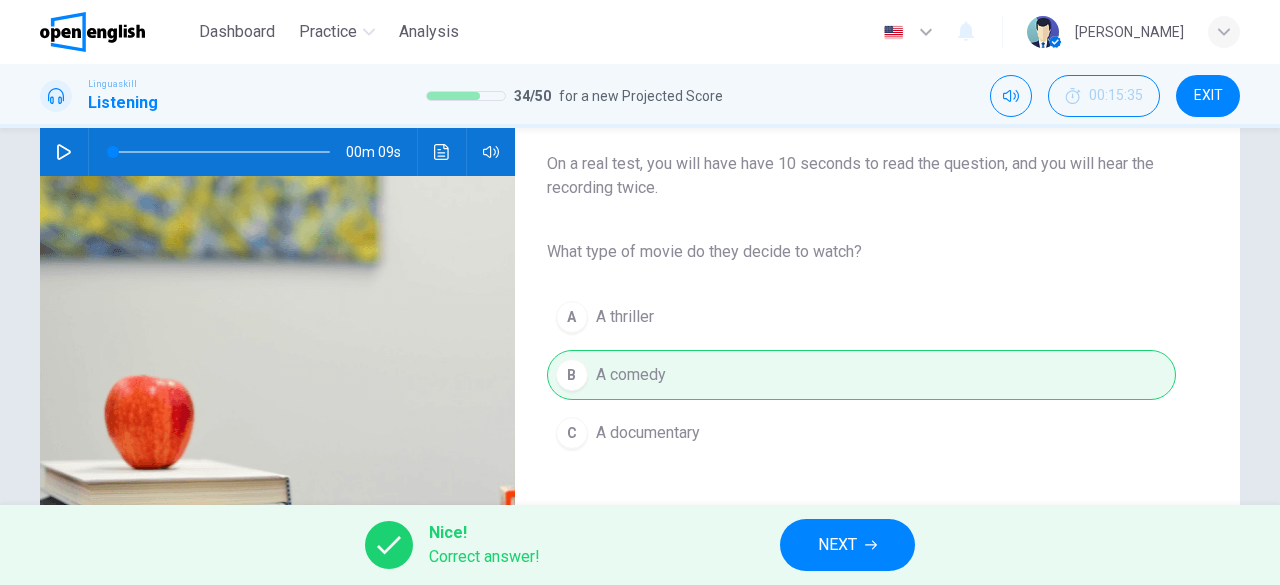 click on "NEXT" at bounding box center (837, 545) 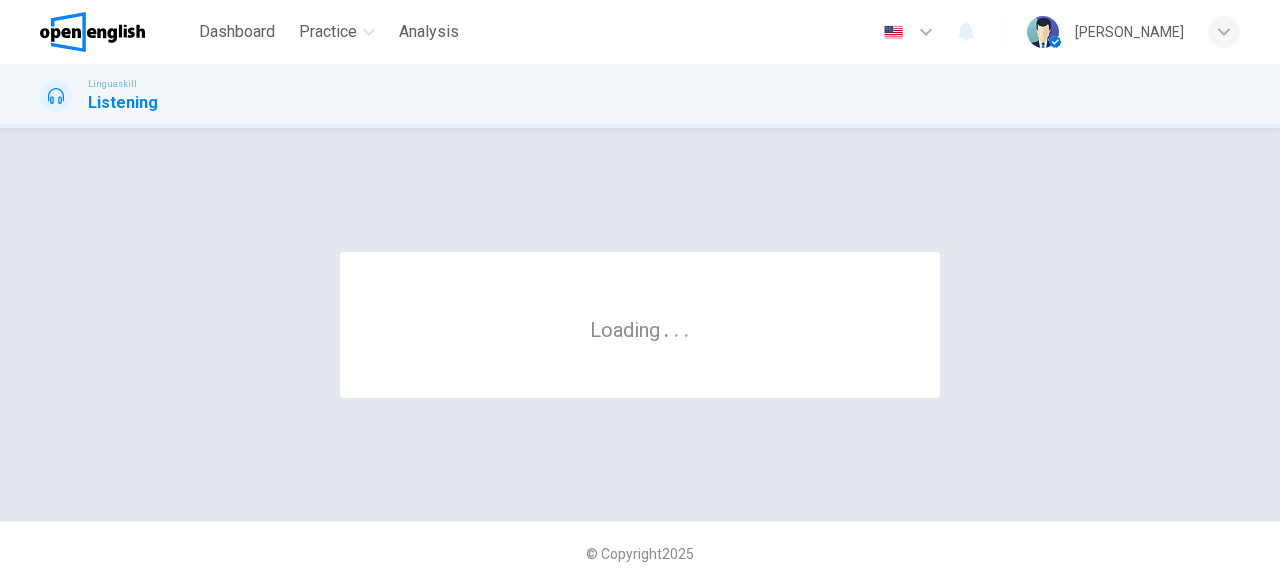scroll, scrollTop: 0, scrollLeft: 0, axis: both 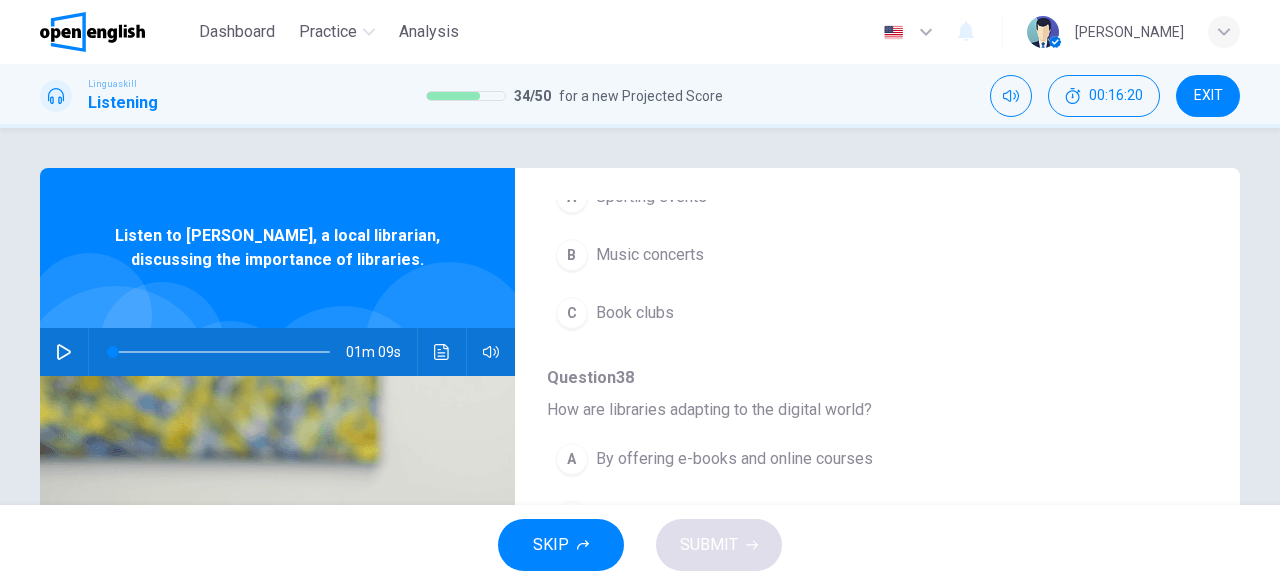 click at bounding box center (64, 352) 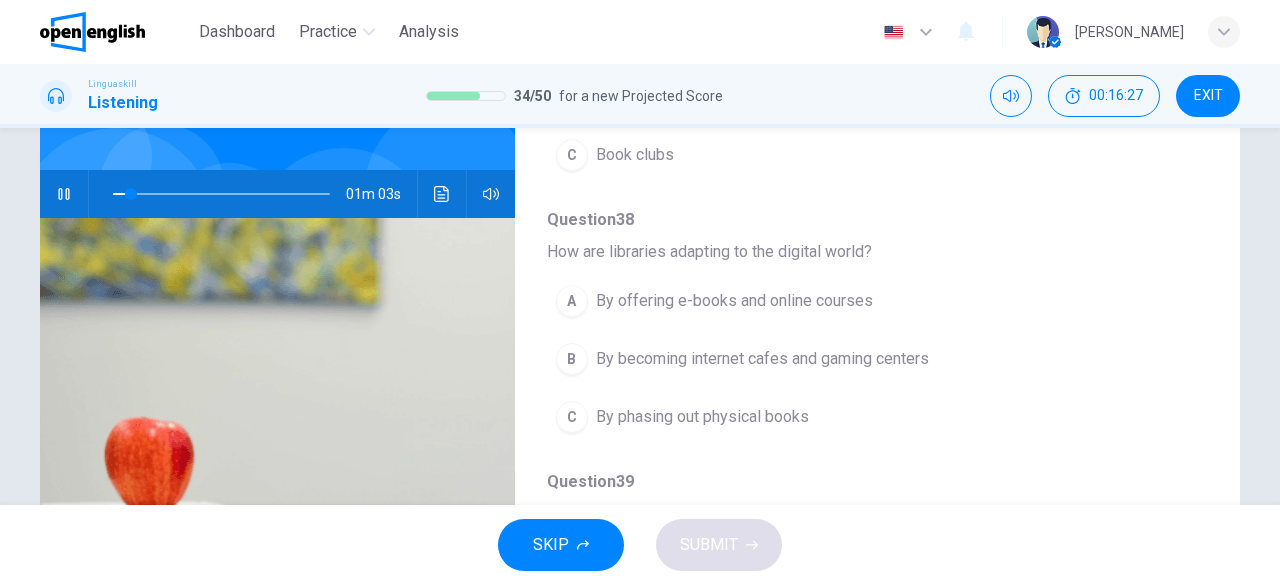 scroll, scrollTop: 200, scrollLeft: 0, axis: vertical 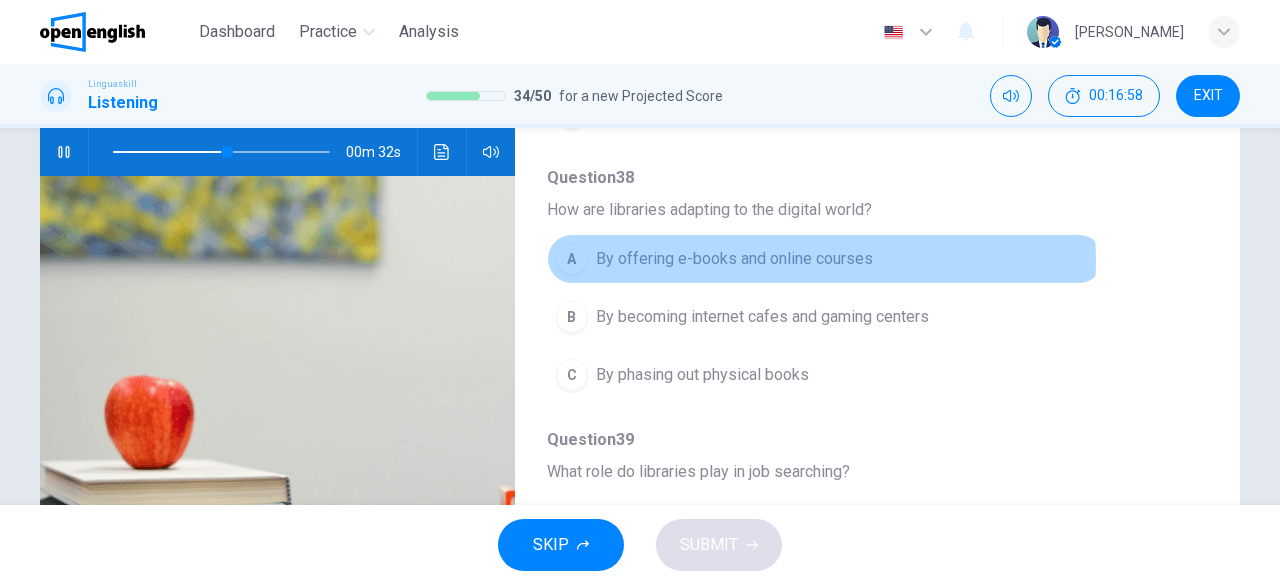 click on "By offering e-books and online courses" at bounding box center (734, 259) 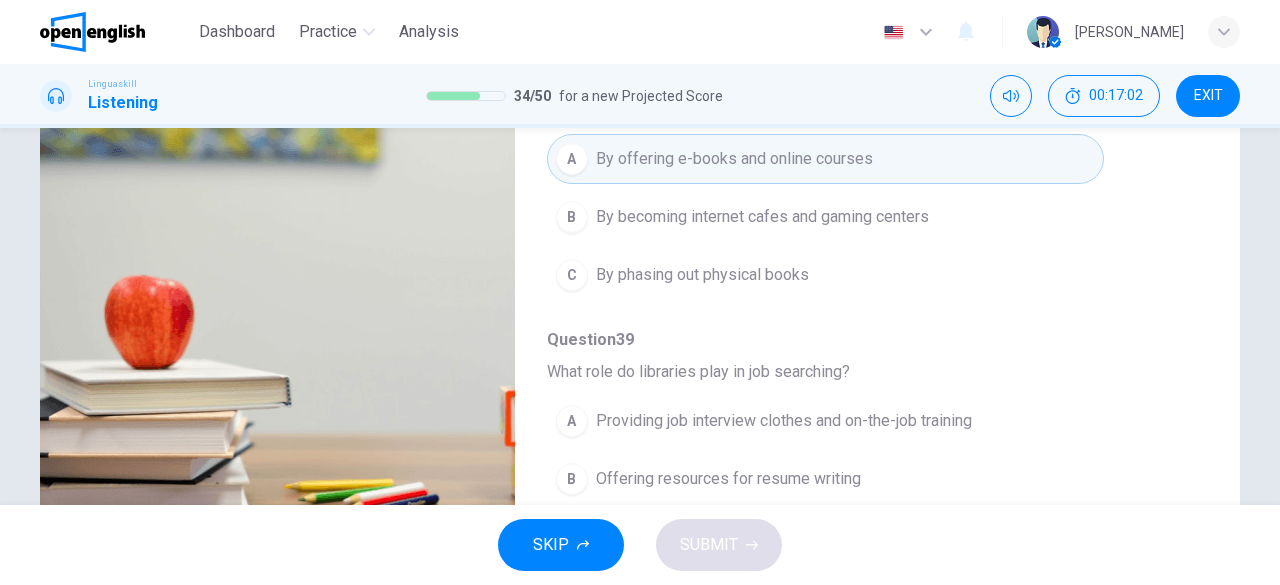 scroll, scrollTop: 398, scrollLeft: 0, axis: vertical 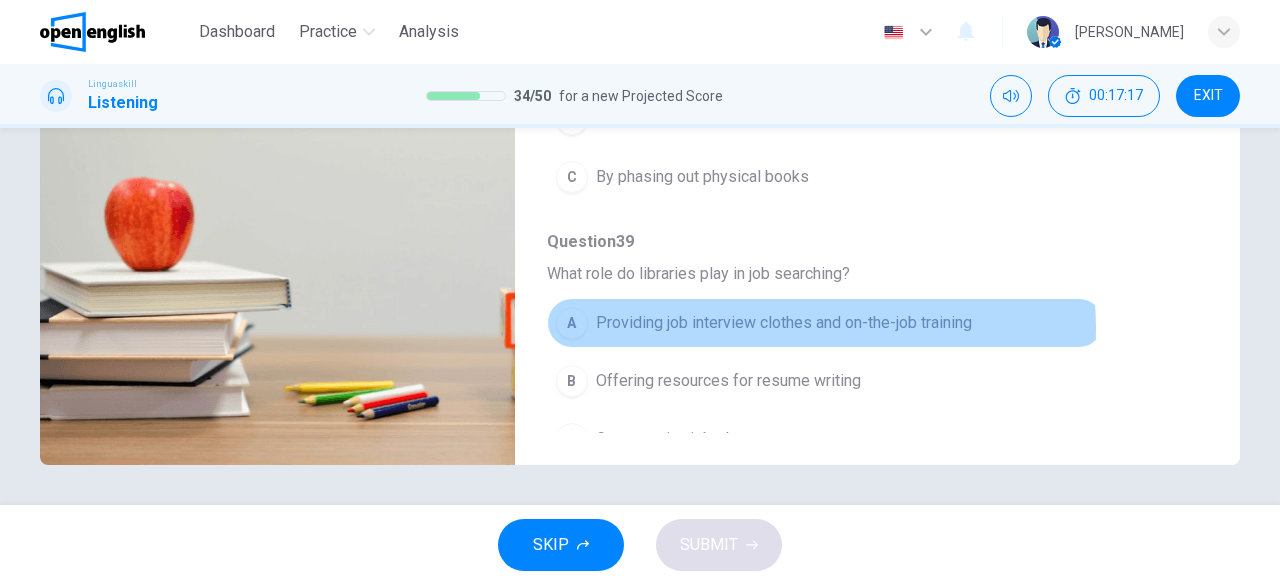 click on "Providing job interview clothes and on-the-job training" at bounding box center [784, 323] 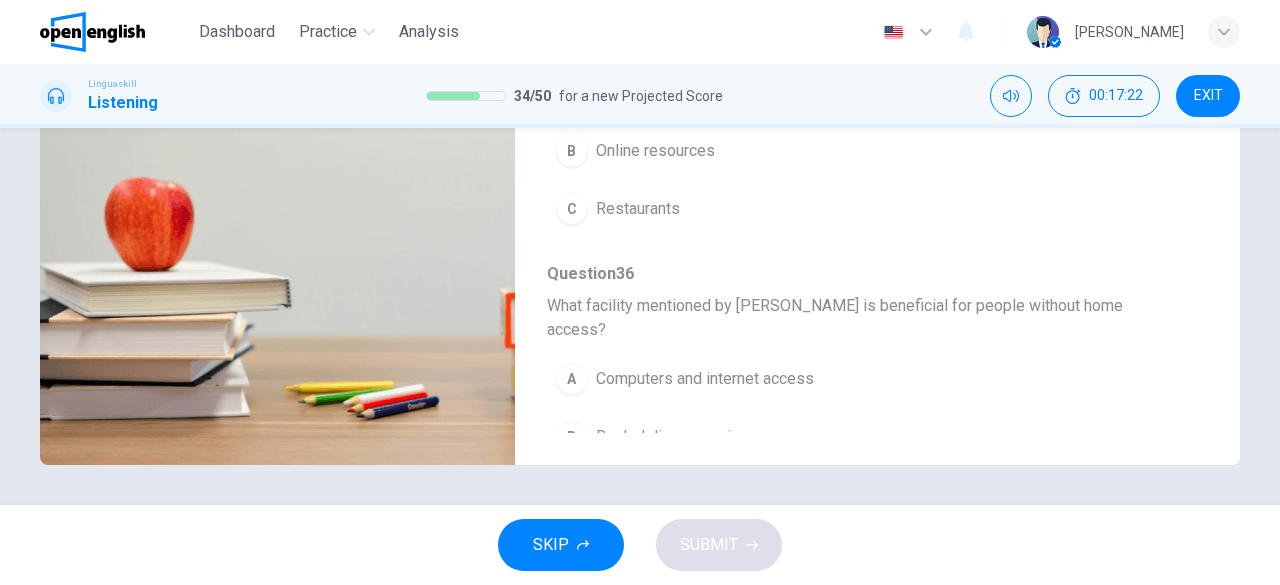 scroll, scrollTop: 0, scrollLeft: 0, axis: both 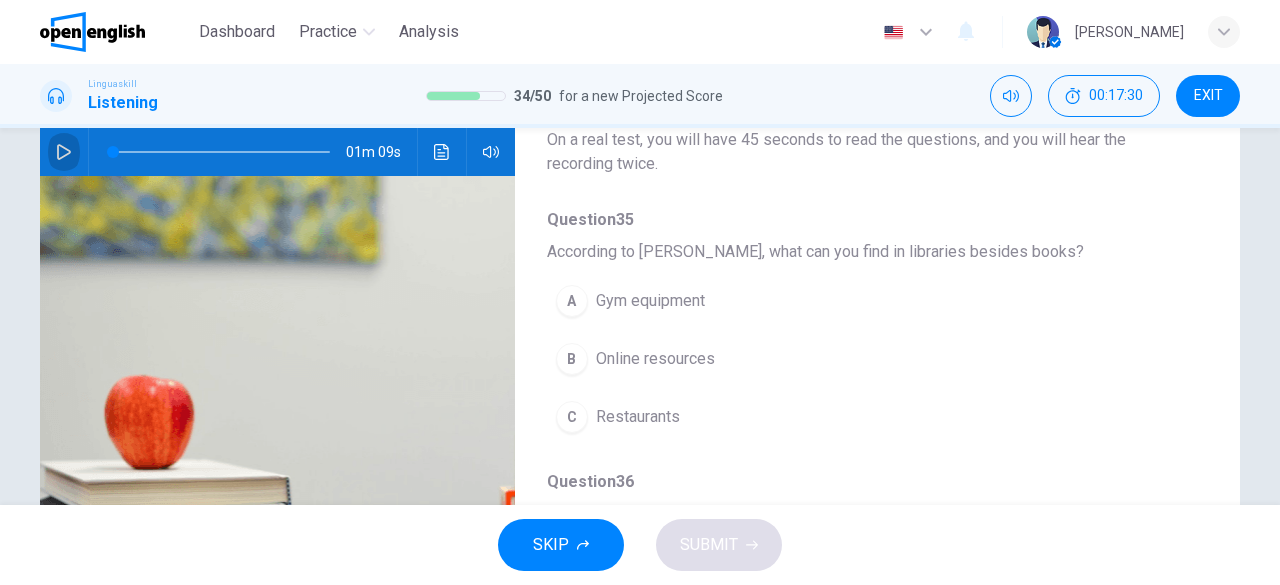 click 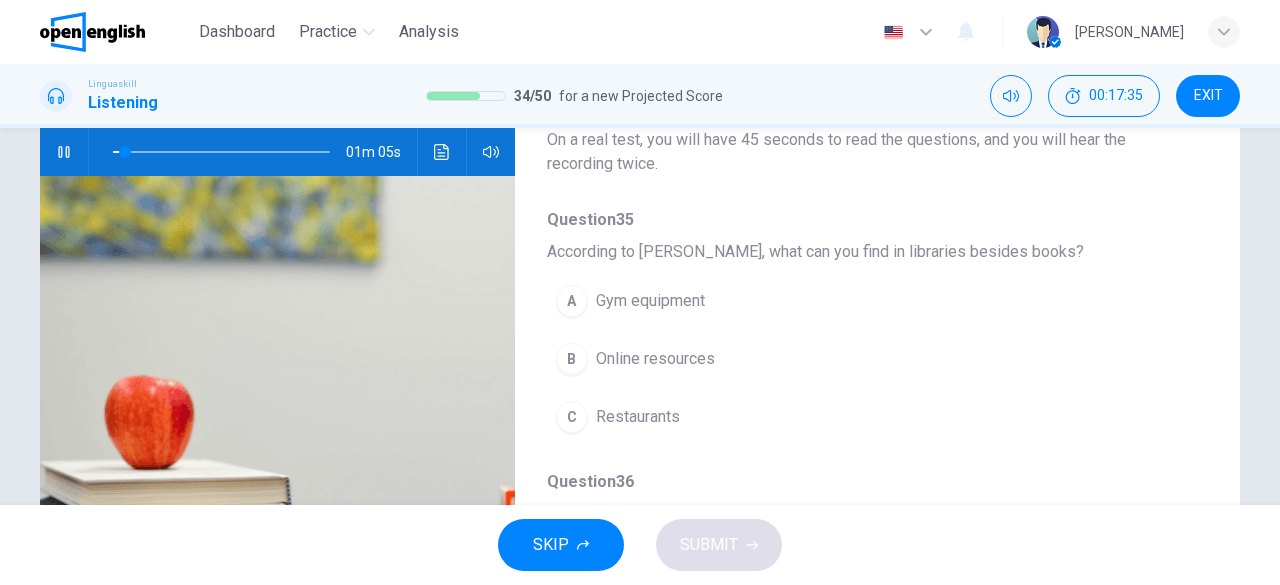 click on "Online resources" at bounding box center [655, 359] 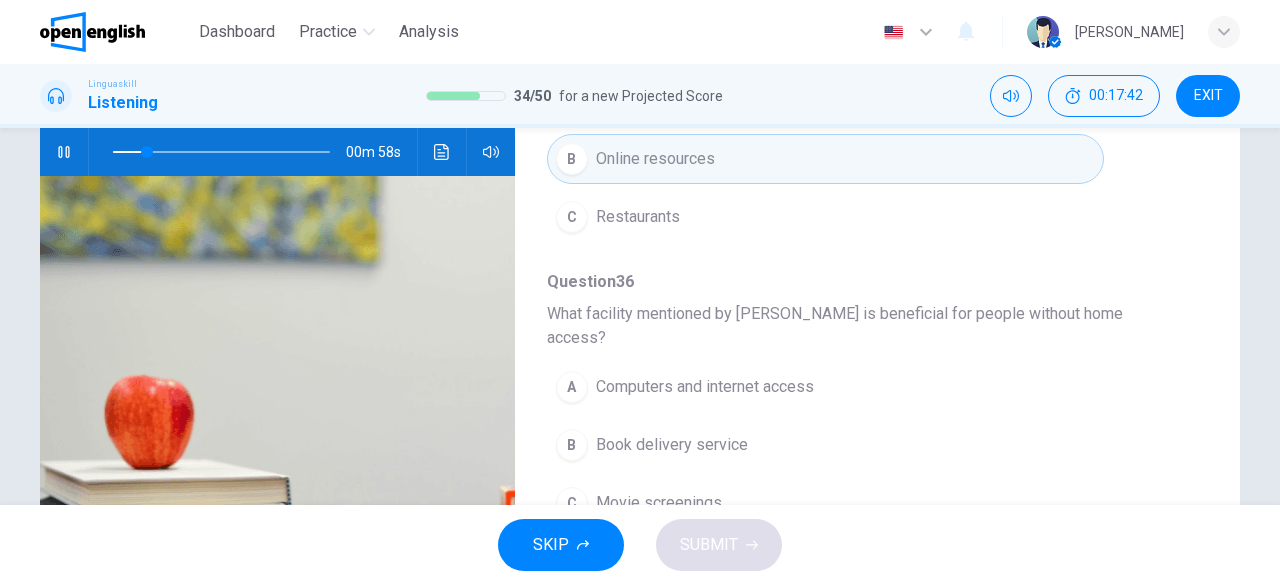 scroll, scrollTop: 300, scrollLeft: 0, axis: vertical 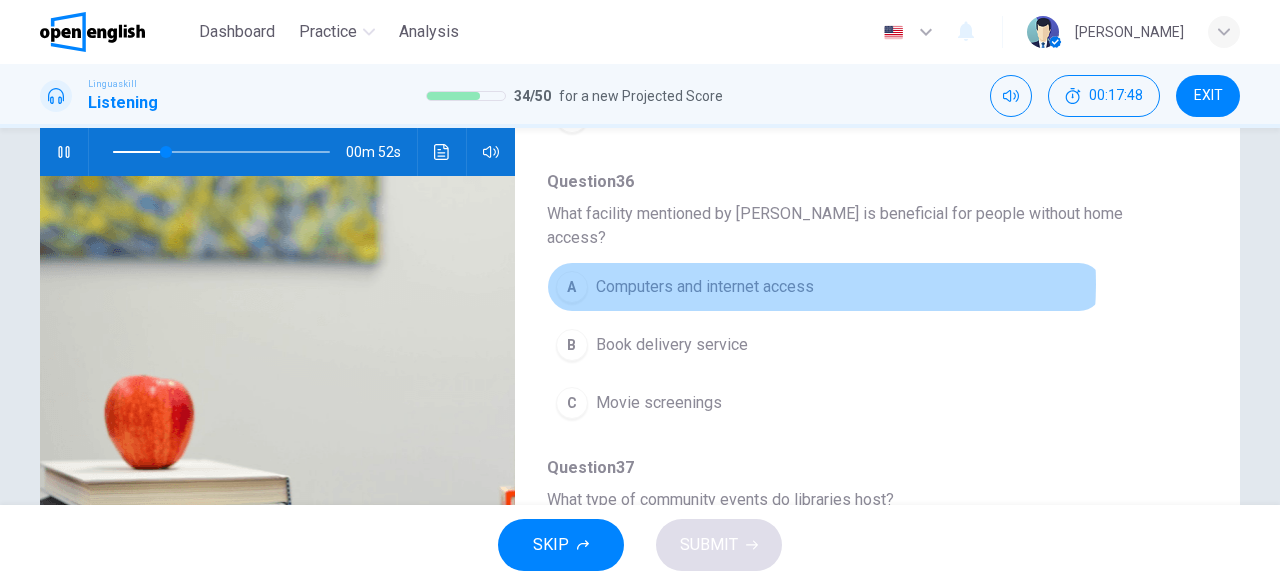 click on "Computers and internet access" at bounding box center (705, 287) 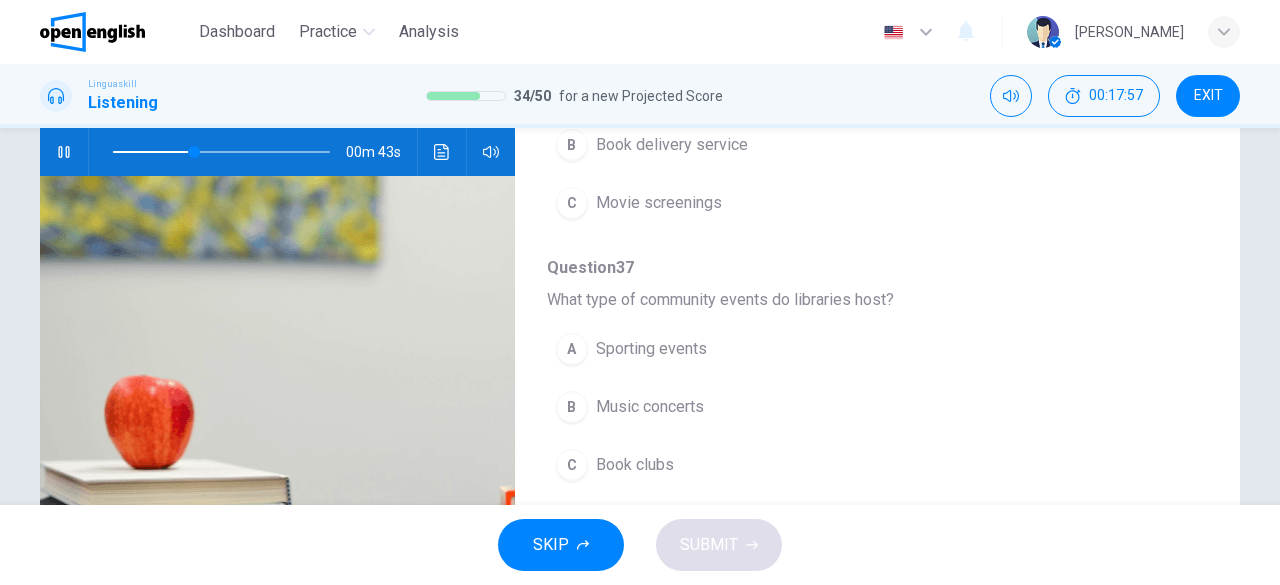 scroll, scrollTop: 600, scrollLeft: 0, axis: vertical 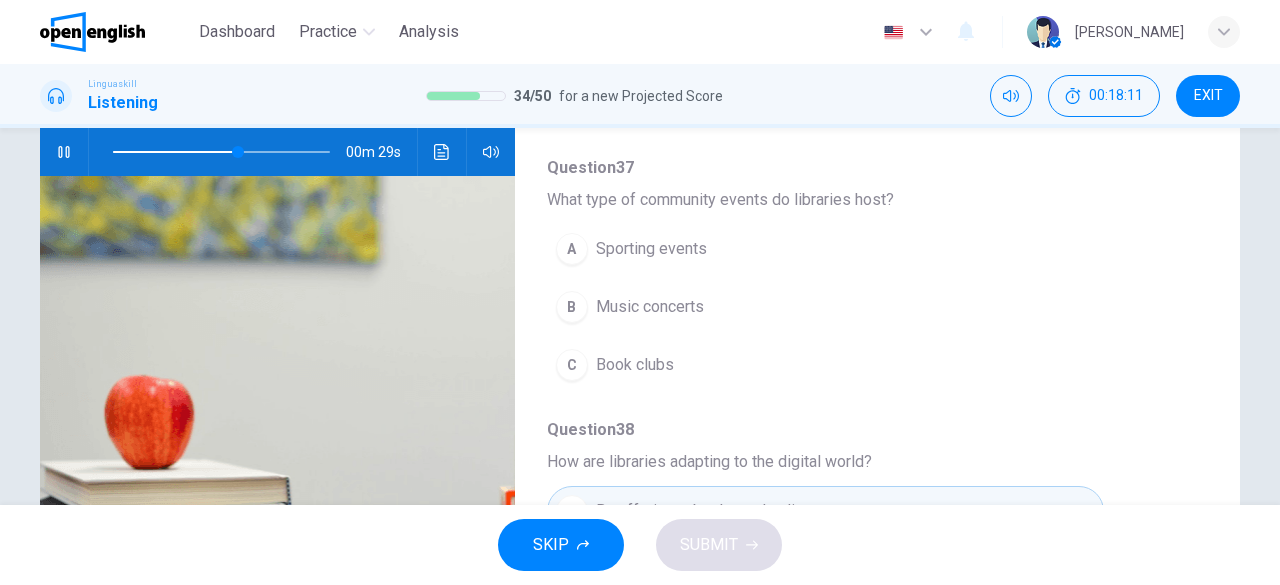 click on "Book clubs" at bounding box center [635, 365] 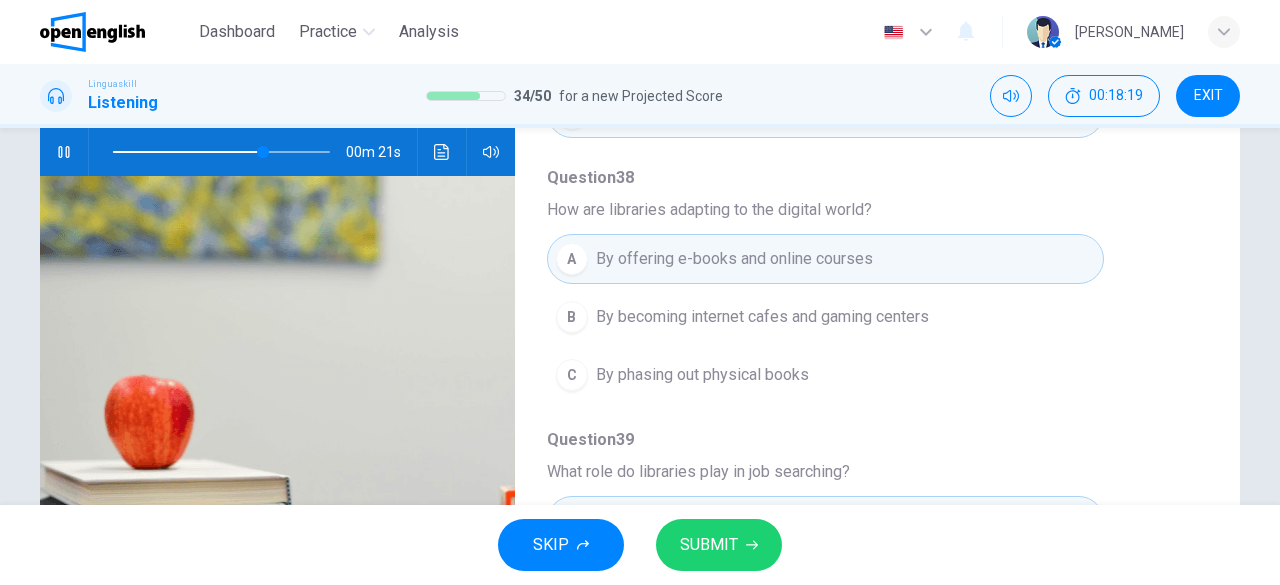 scroll, scrollTop: 852, scrollLeft: 0, axis: vertical 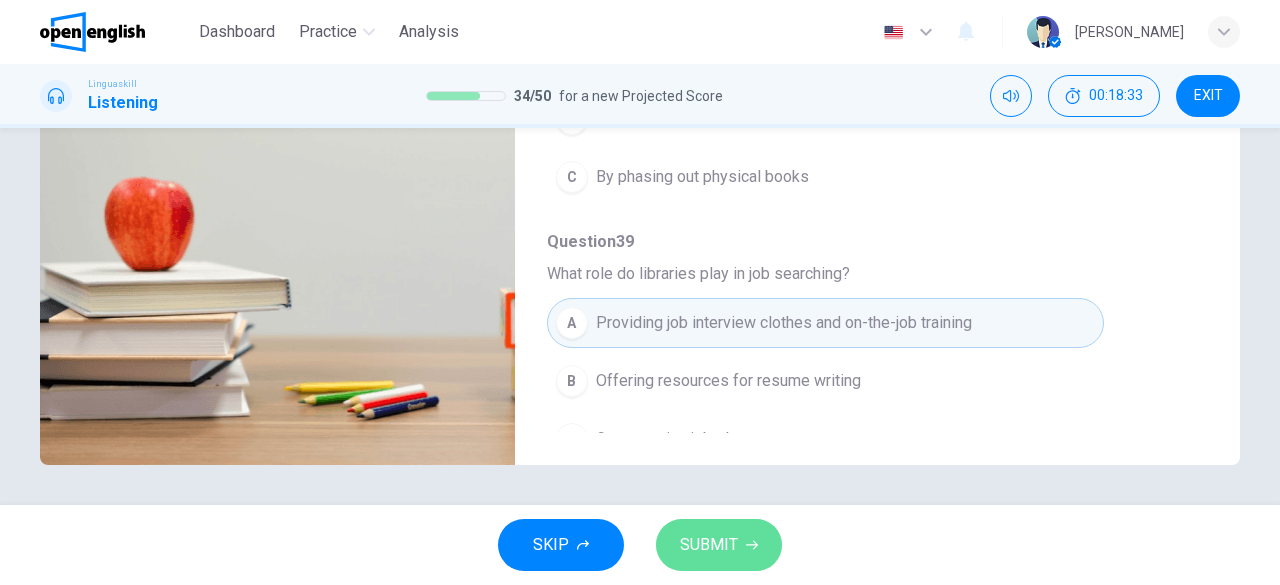 click on "SUBMIT" at bounding box center (709, 545) 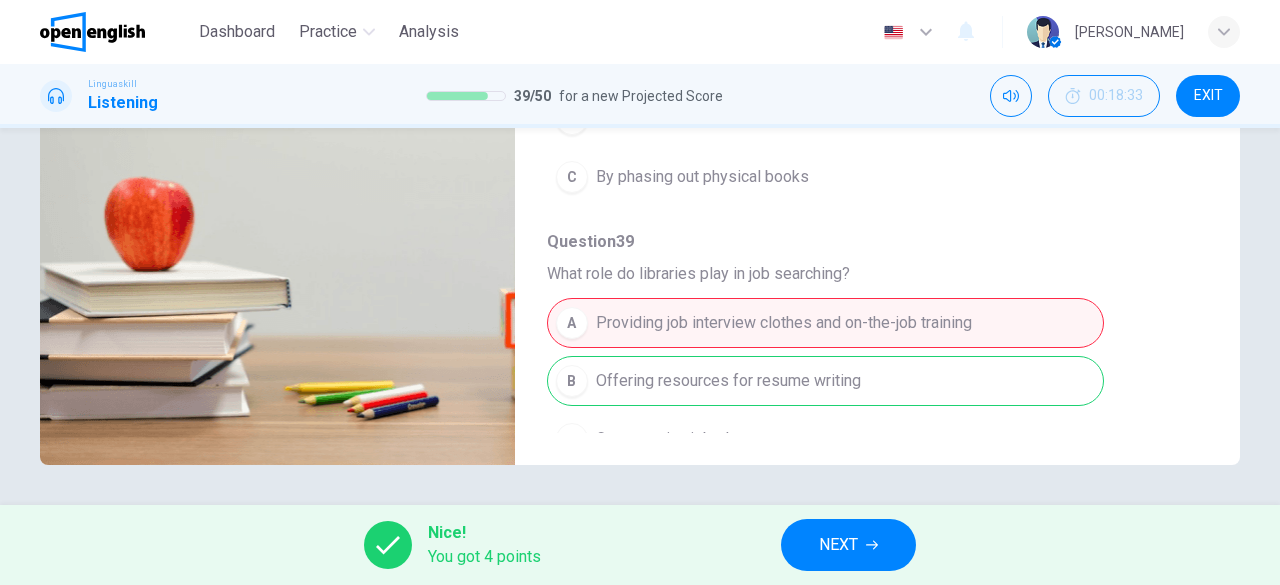 type on "**" 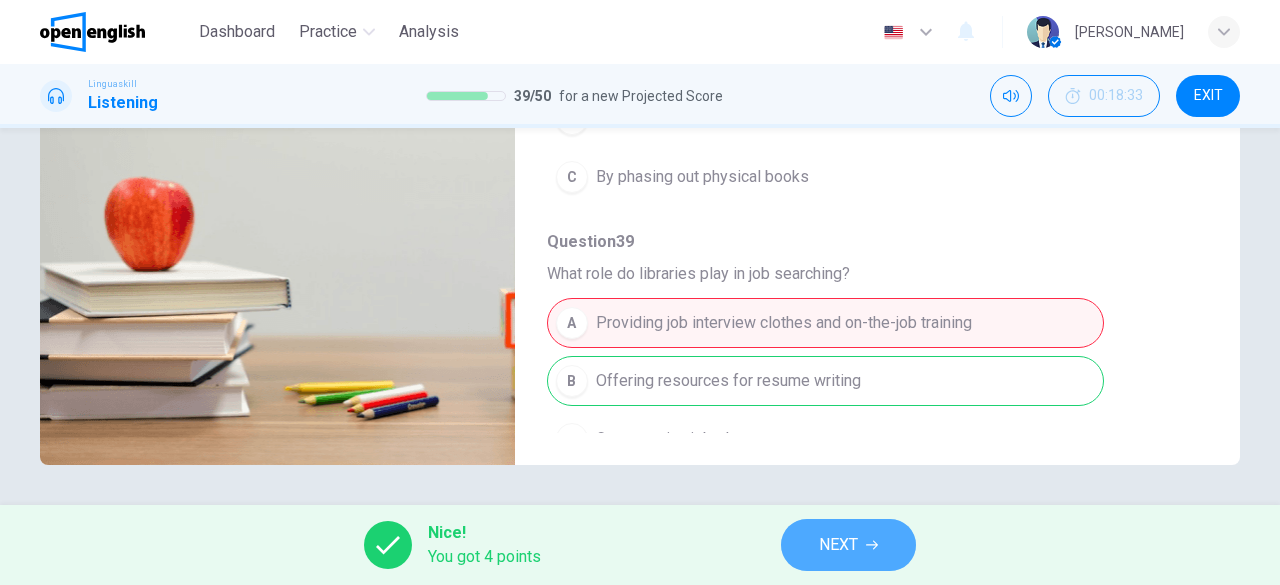 click on "NEXT" at bounding box center (838, 545) 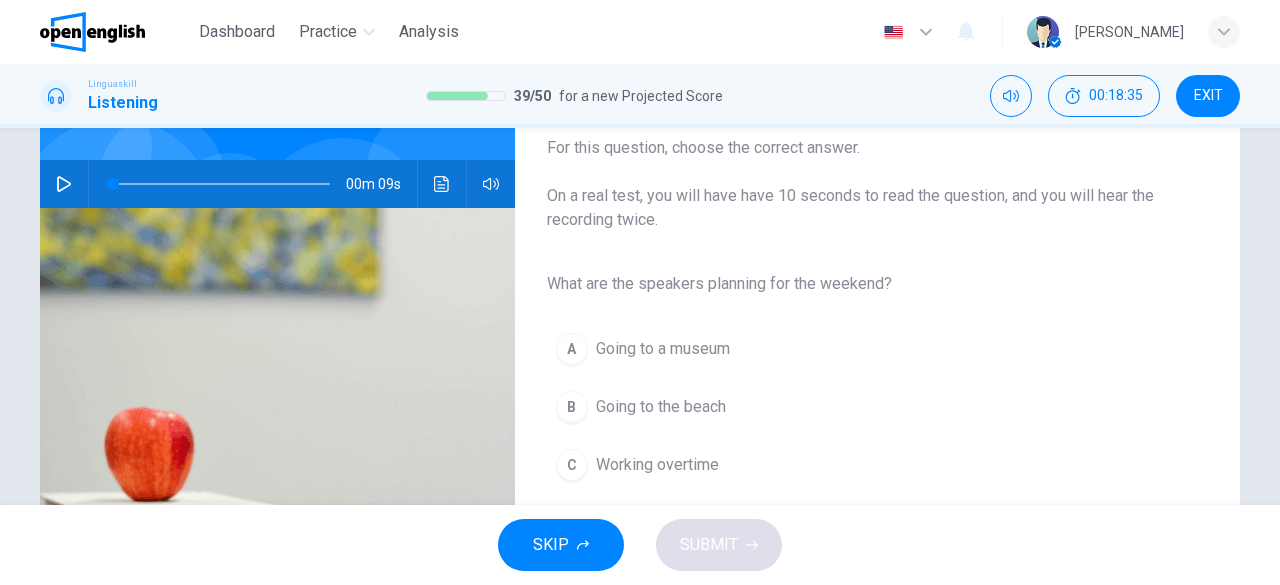 scroll, scrollTop: 200, scrollLeft: 0, axis: vertical 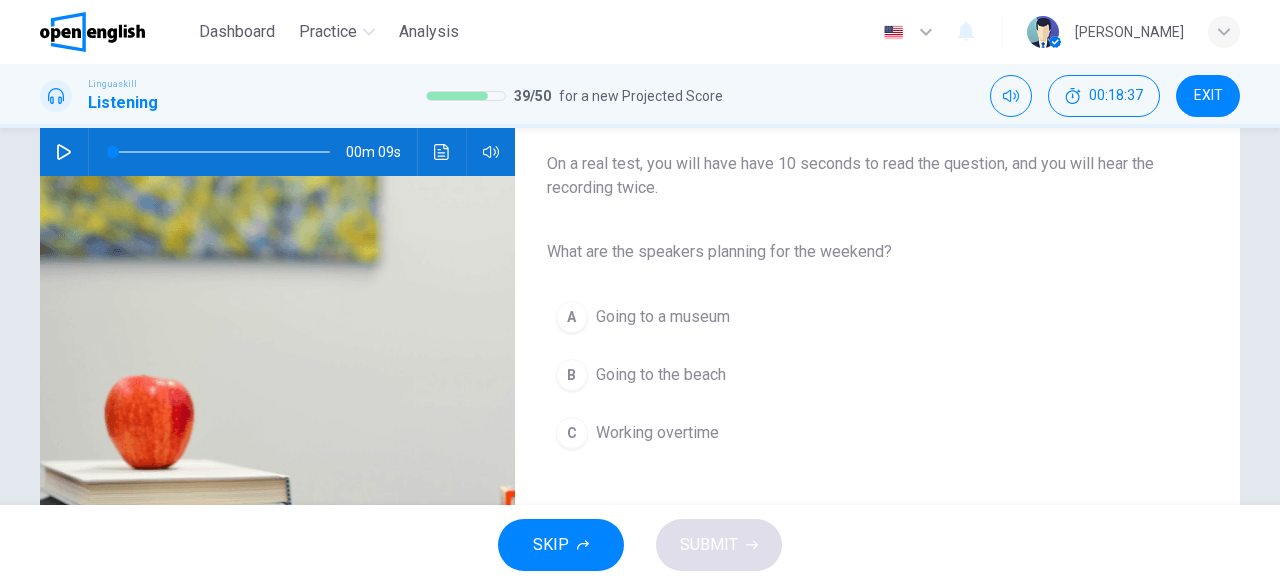 drag, startPoint x: 62, startPoint y: 150, endPoint x: 249, endPoint y: 203, distance: 194.36563 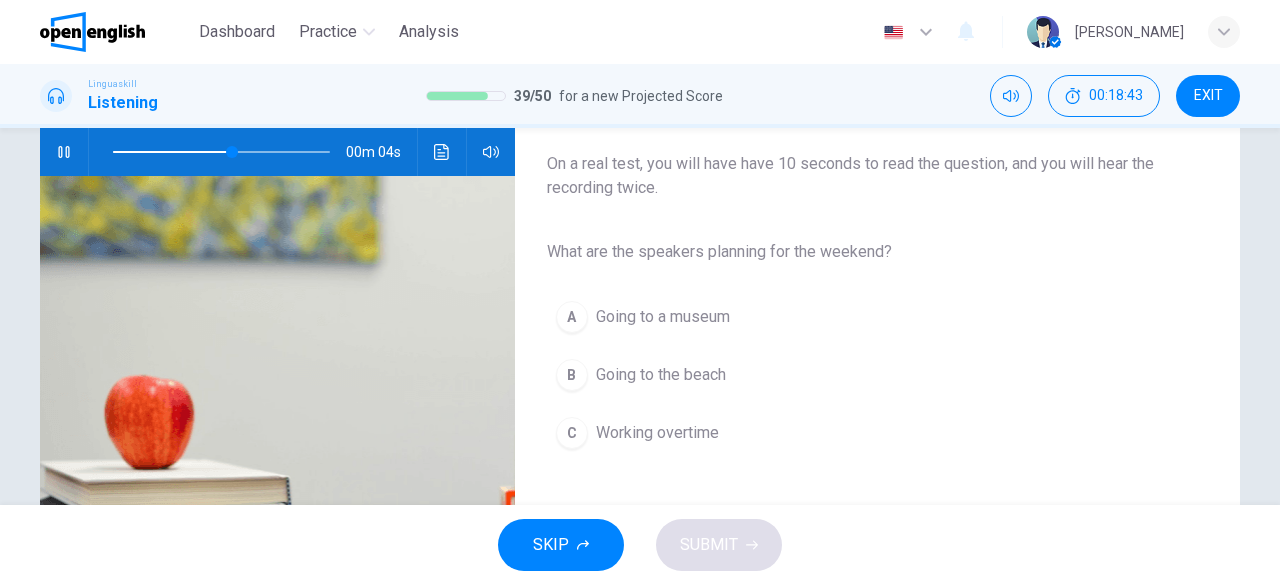 click on "Going to the beach" at bounding box center (661, 375) 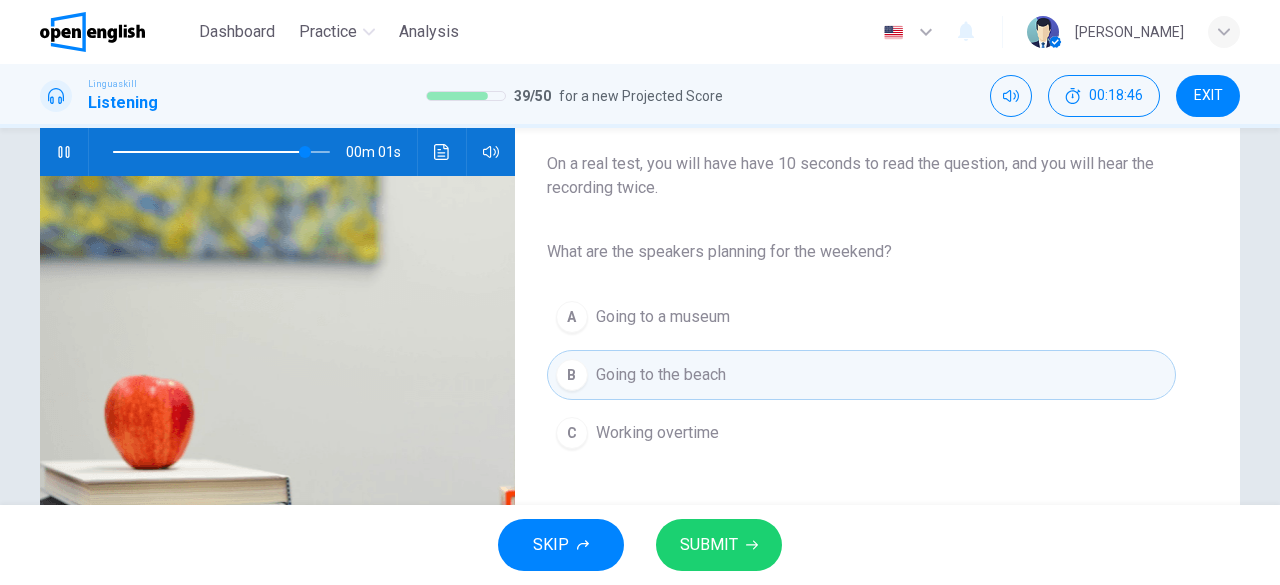 type on "*" 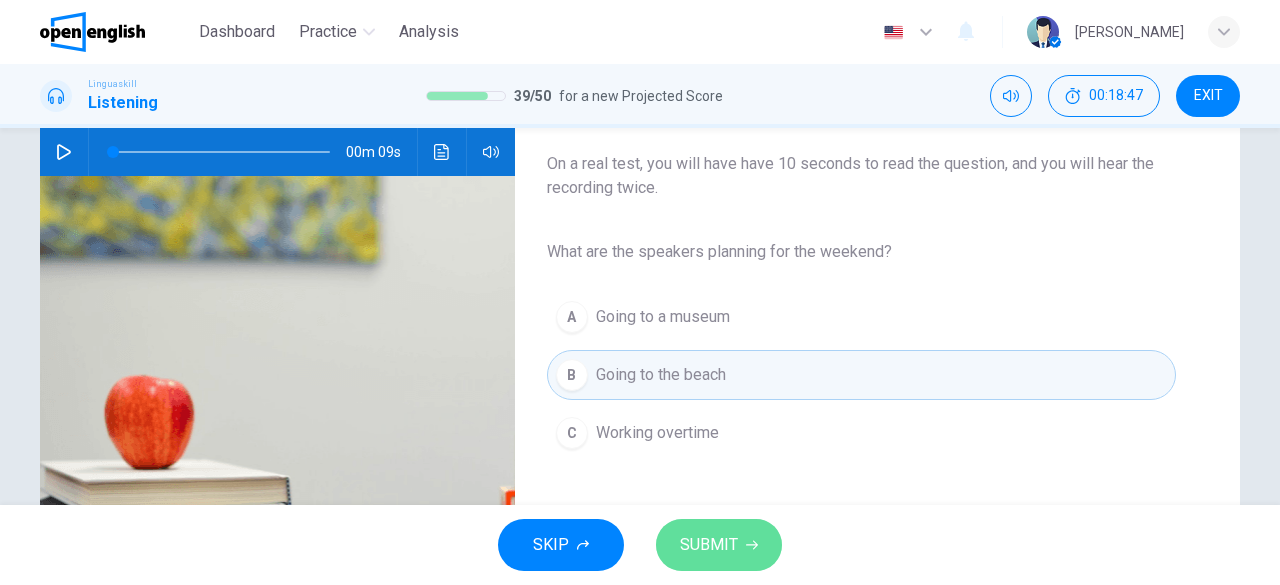 click on "SUBMIT" at bounding box center (709, 545) 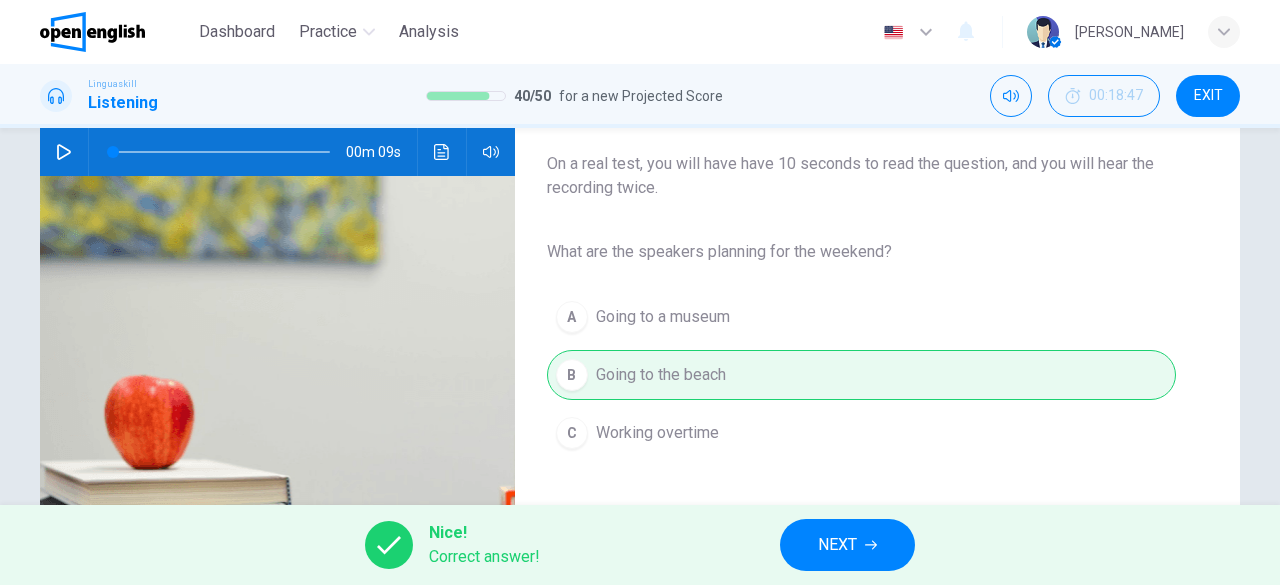 click on "NEXT" at bounding box center [837, 545] 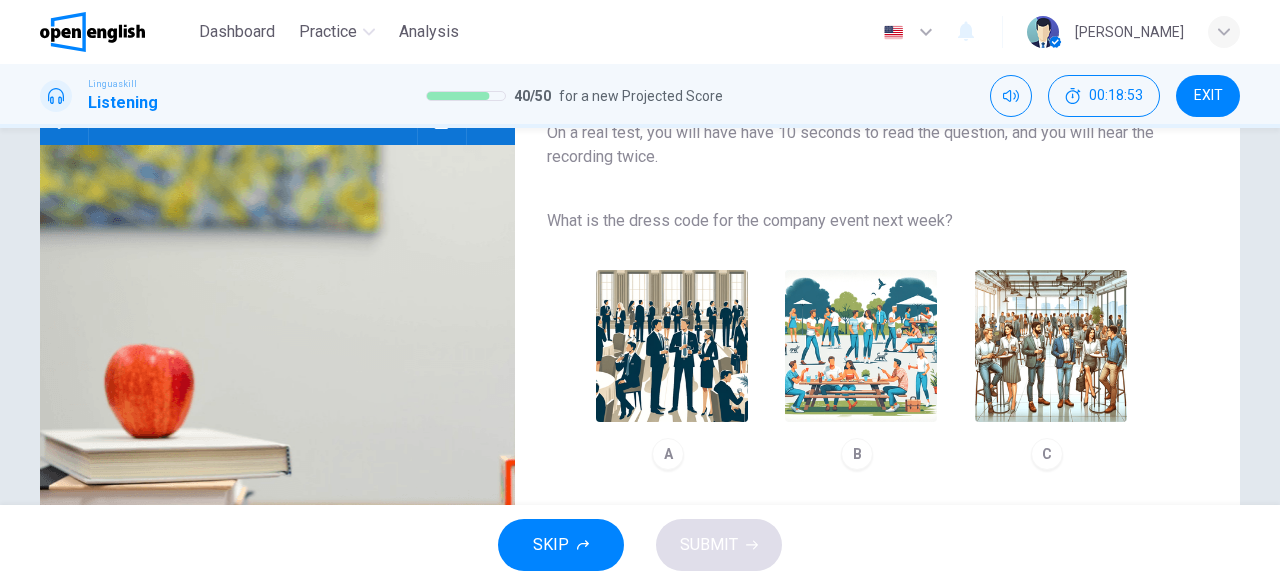 scroll, scrollTop: 200, scrollLeft: 0, axis: vertical 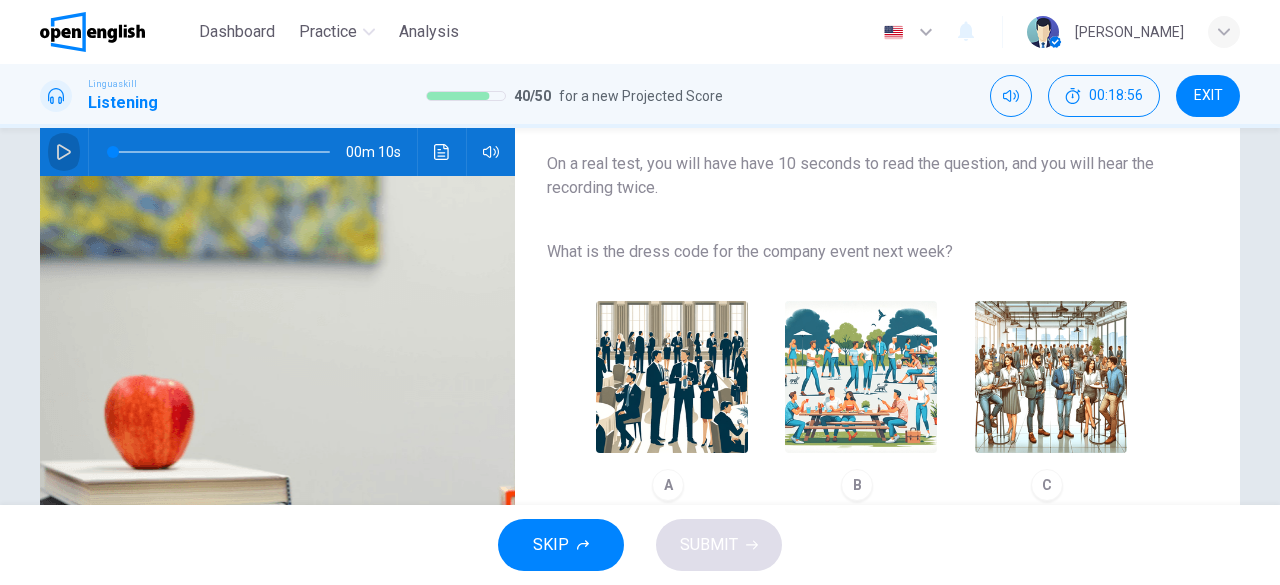 click 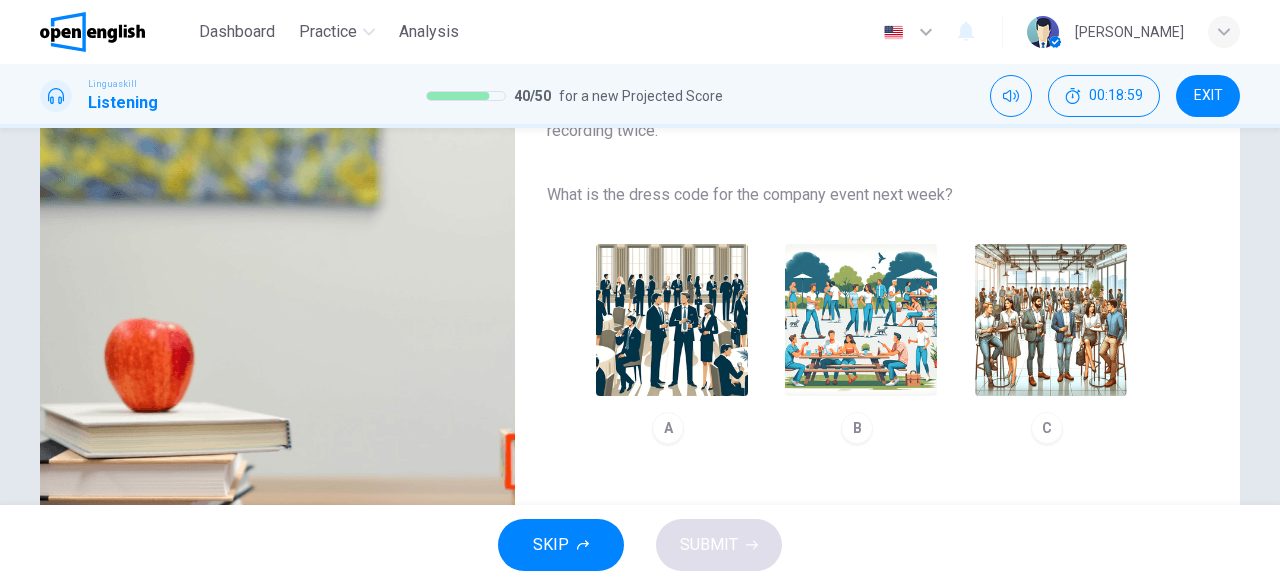 scroll, scrollTop: 300, scrollLeft: 0, axis: vertical 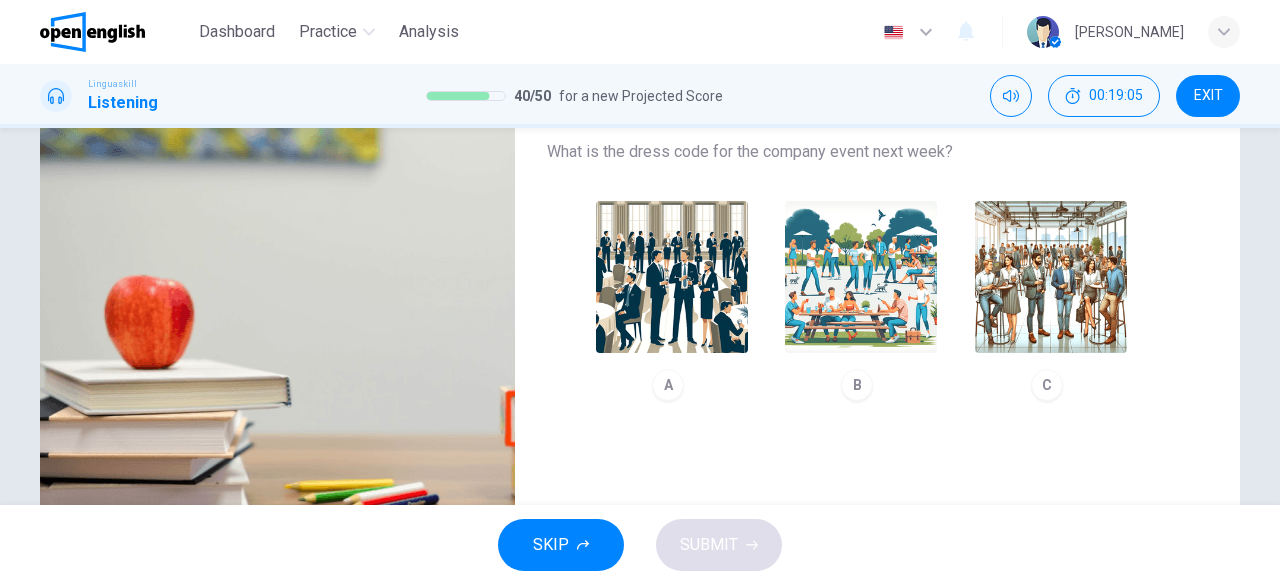click at bounding box center (672, 277) 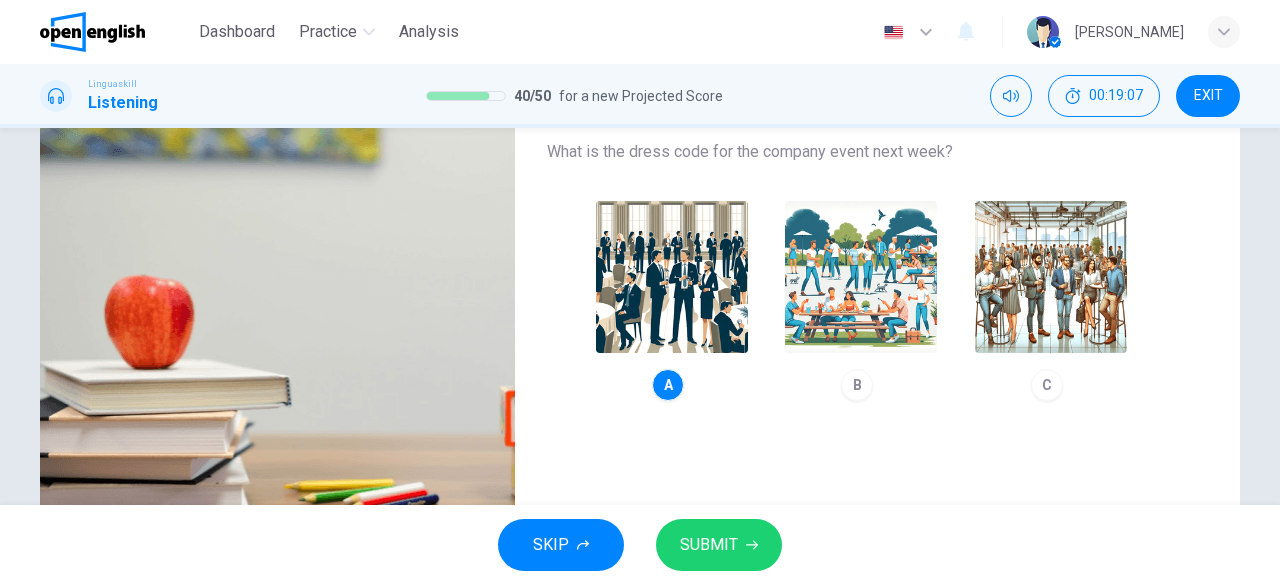 type on "*" 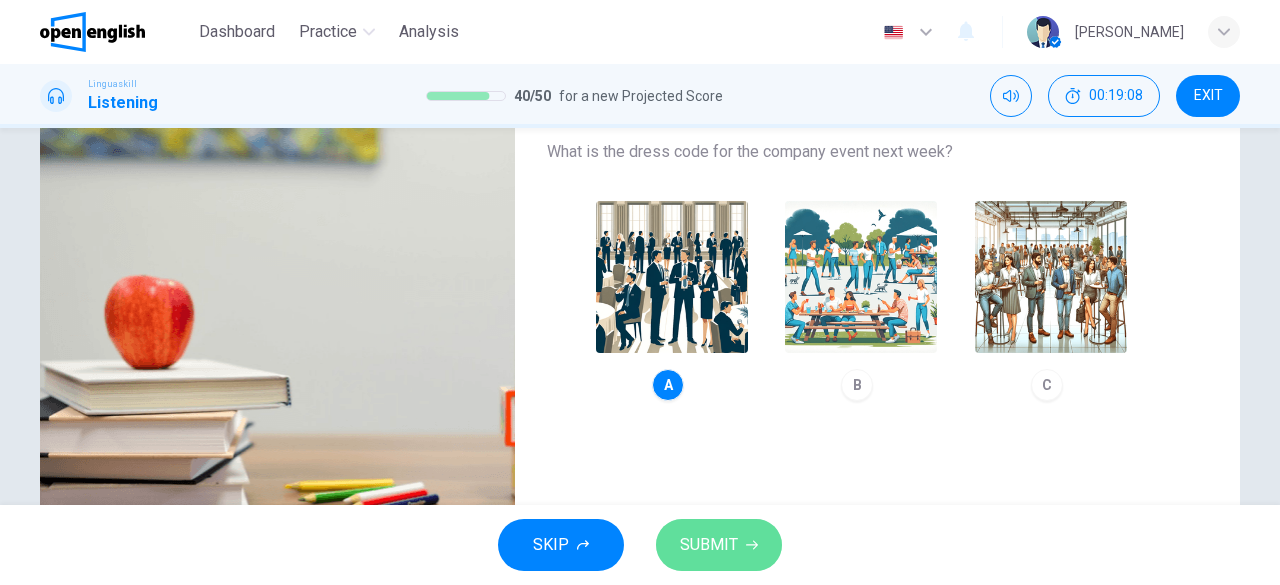 click on "SUBMIT" at bounding box center (709, 545) 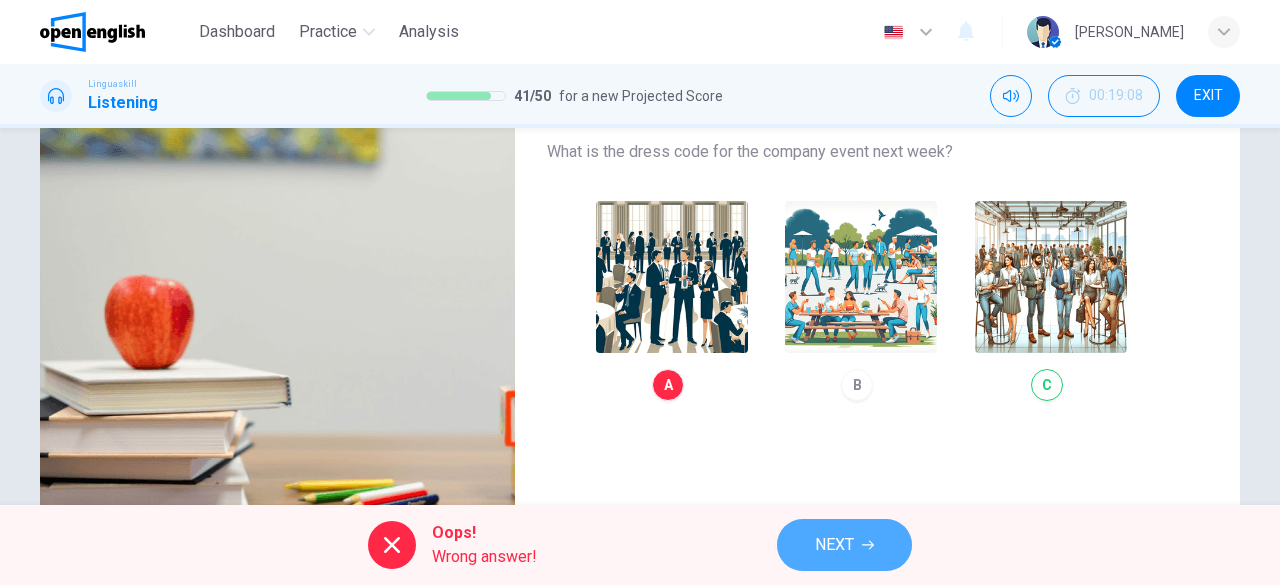 click on "NEXT" at bounding box center [834, 545] 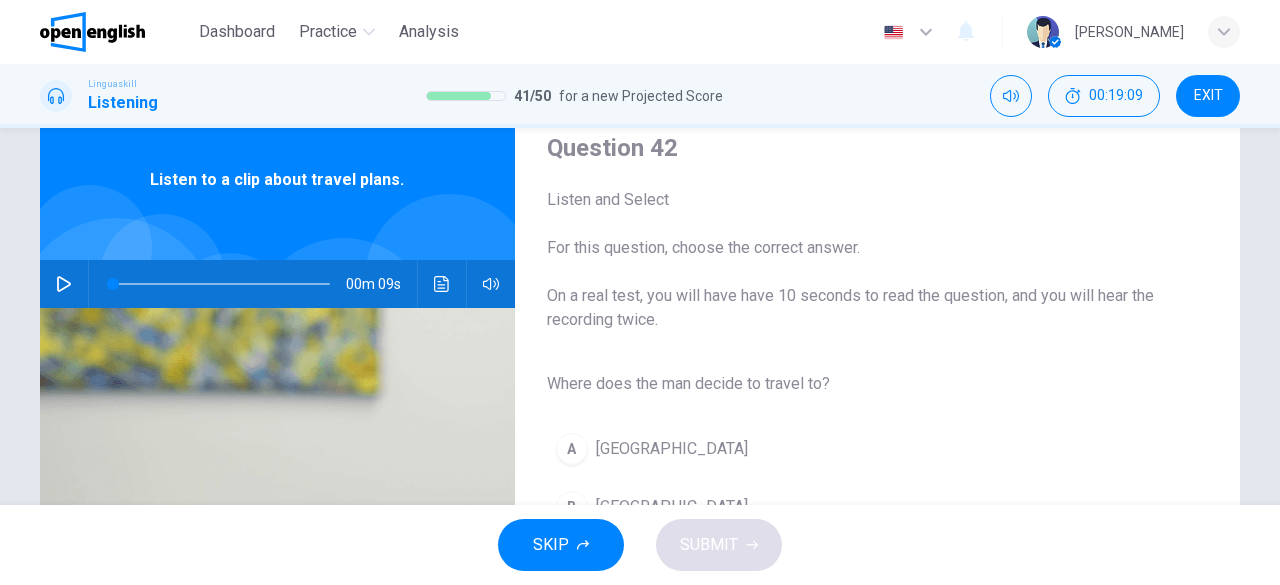 scroll, scrollTop: 100, scrollLeft: 0, axis: vertical 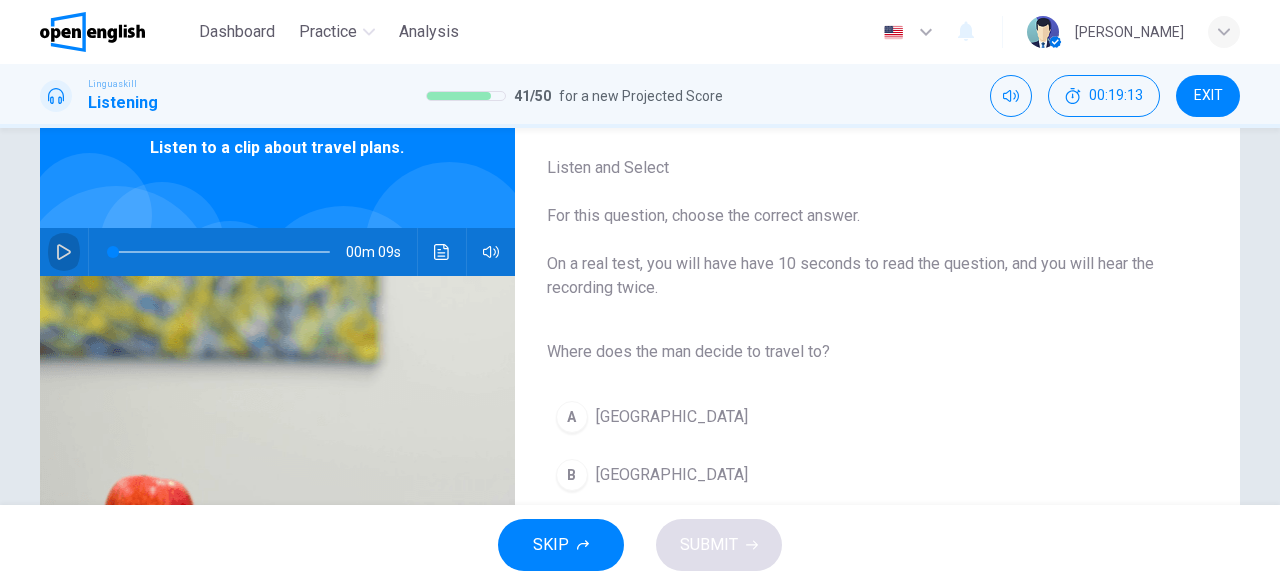 click 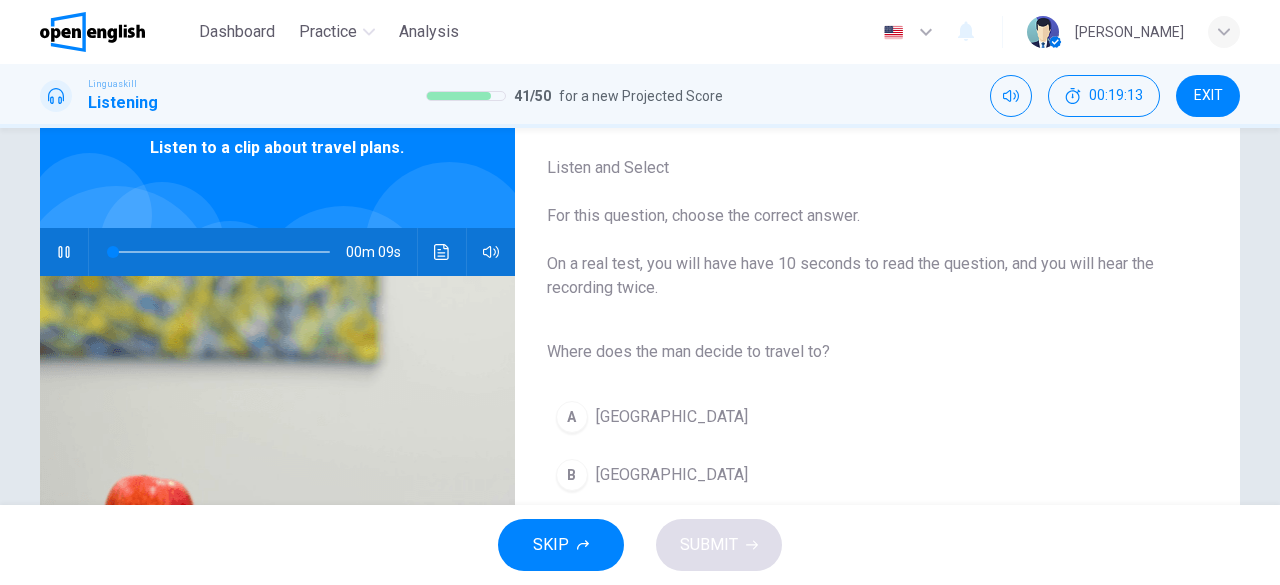 scroll, scrollTop: 200, scrollLeft: 0, axis: vertical 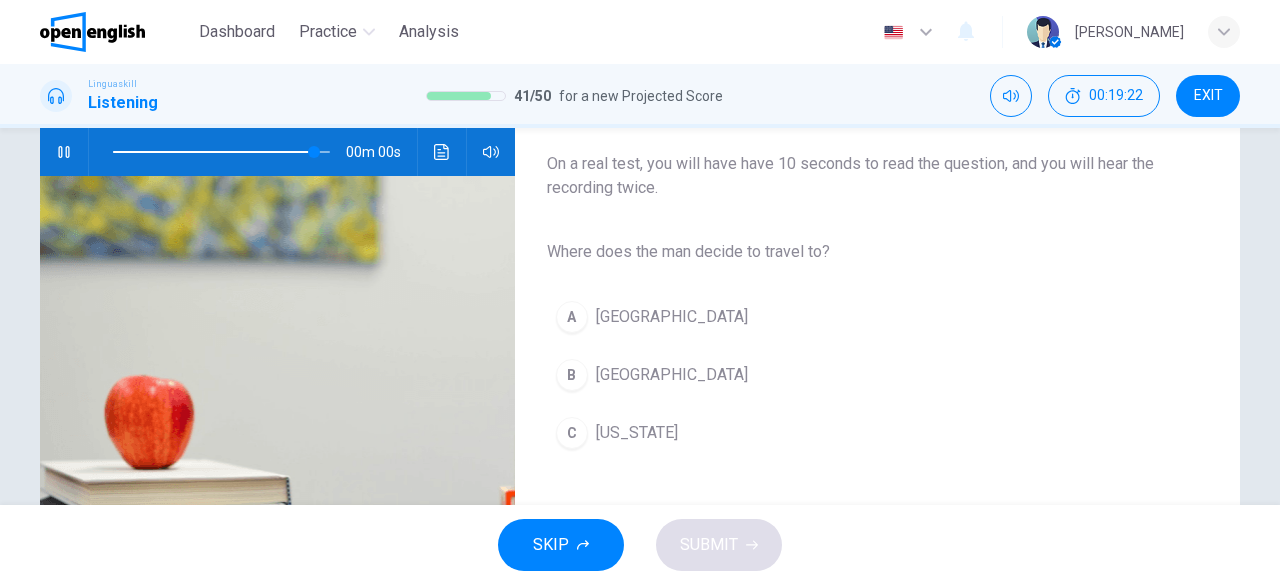 type on "*" 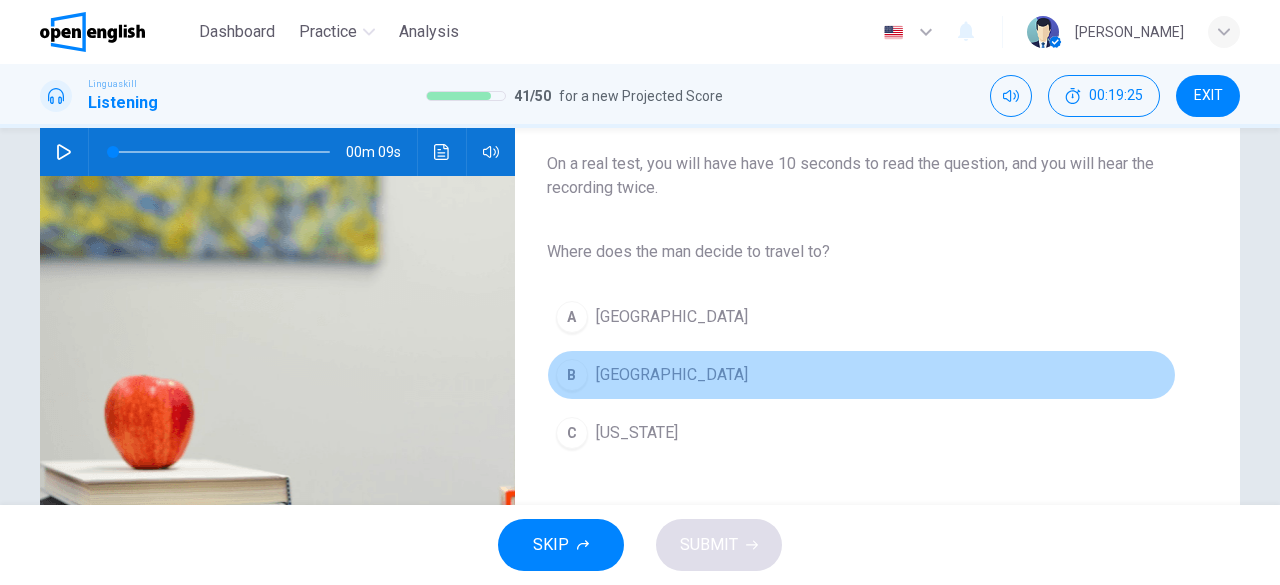 click on "B Rome" at bounding box center [861, 375] 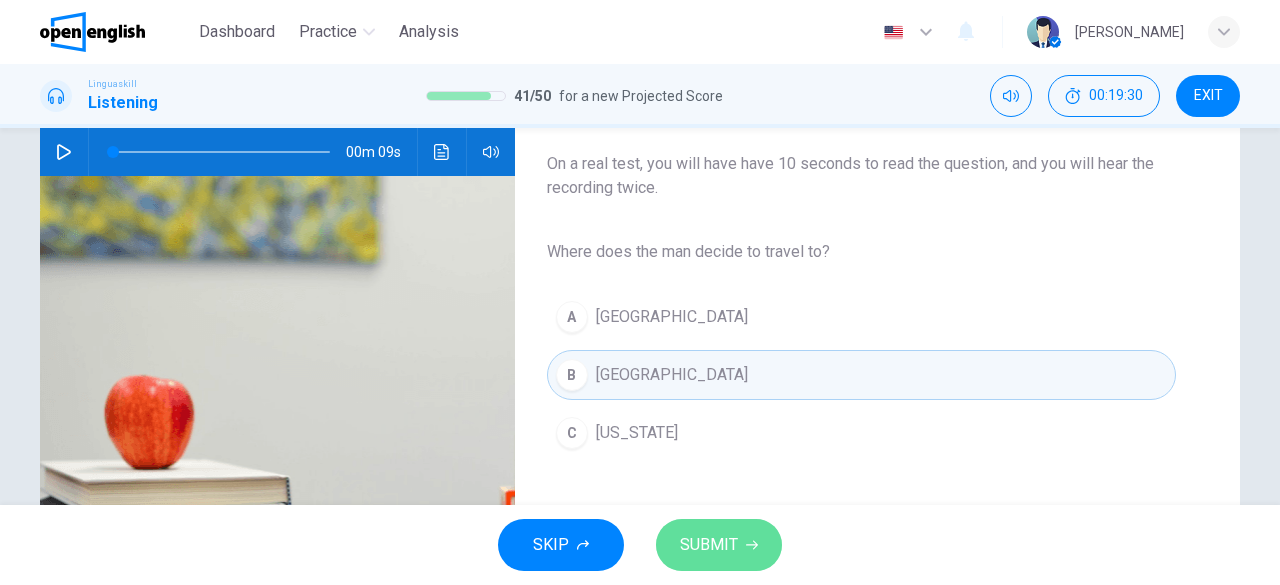 click on "SUBMIT" at bounding box center [709, 545] 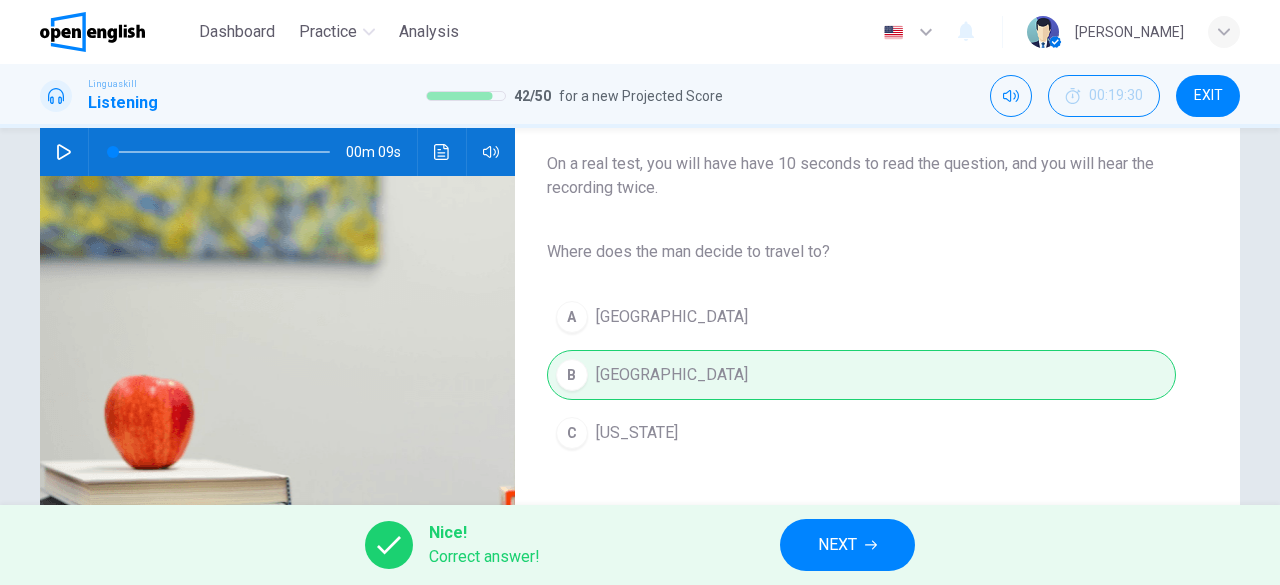 click on "NEXT" at bounding box center (837, 545) 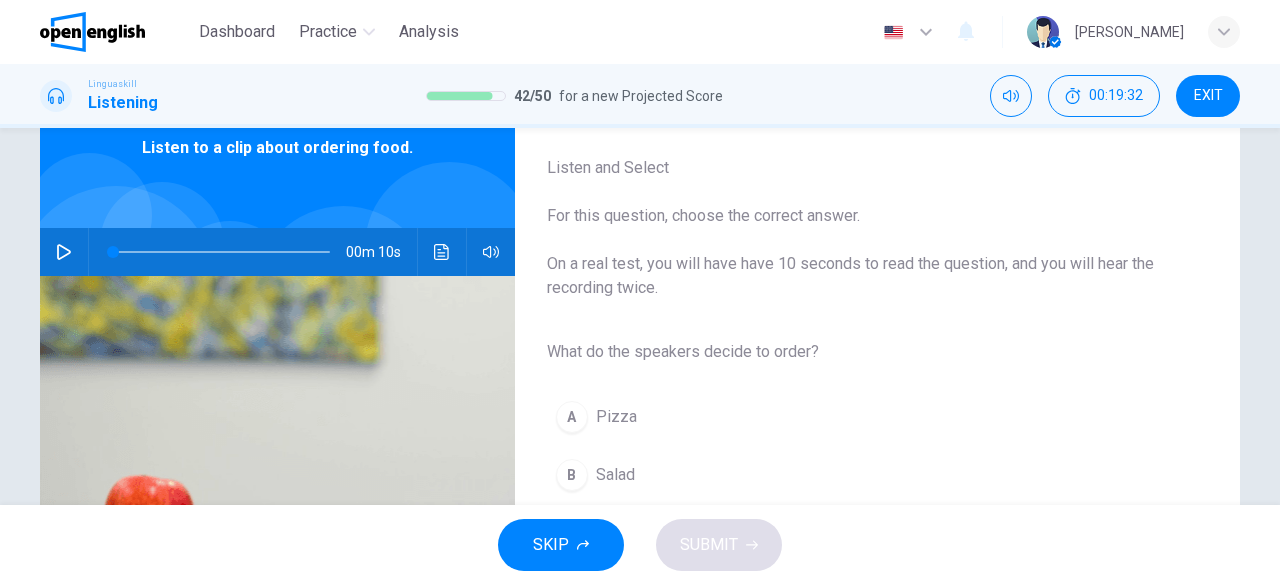 scroll, scrollTop: 200, scrollLeft: 0, axis: vertical 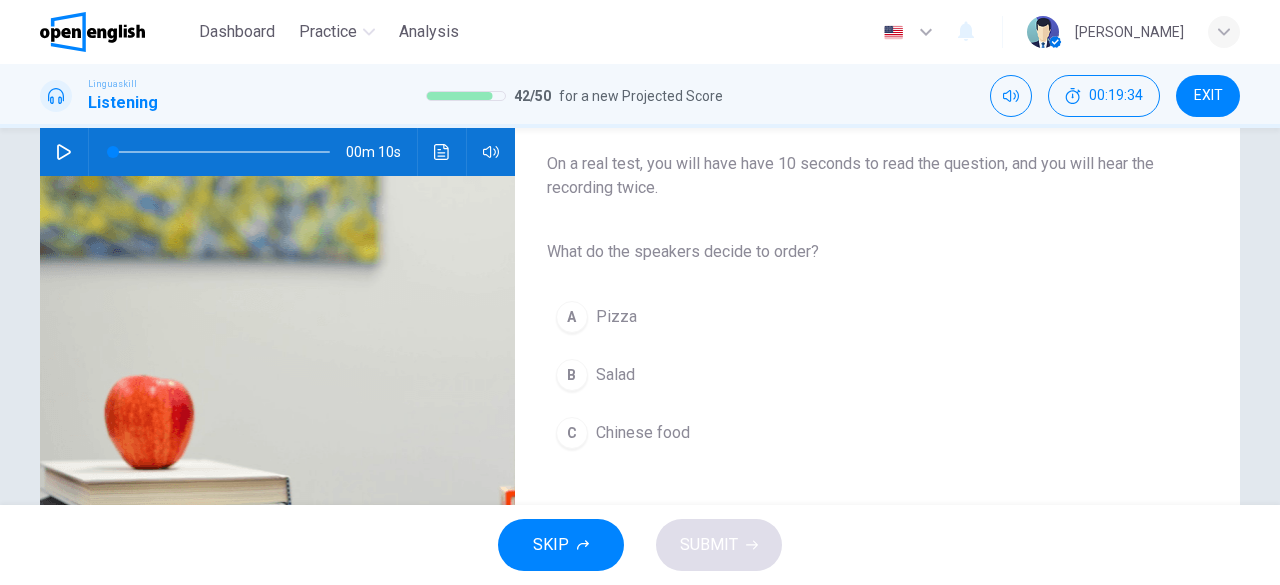 click 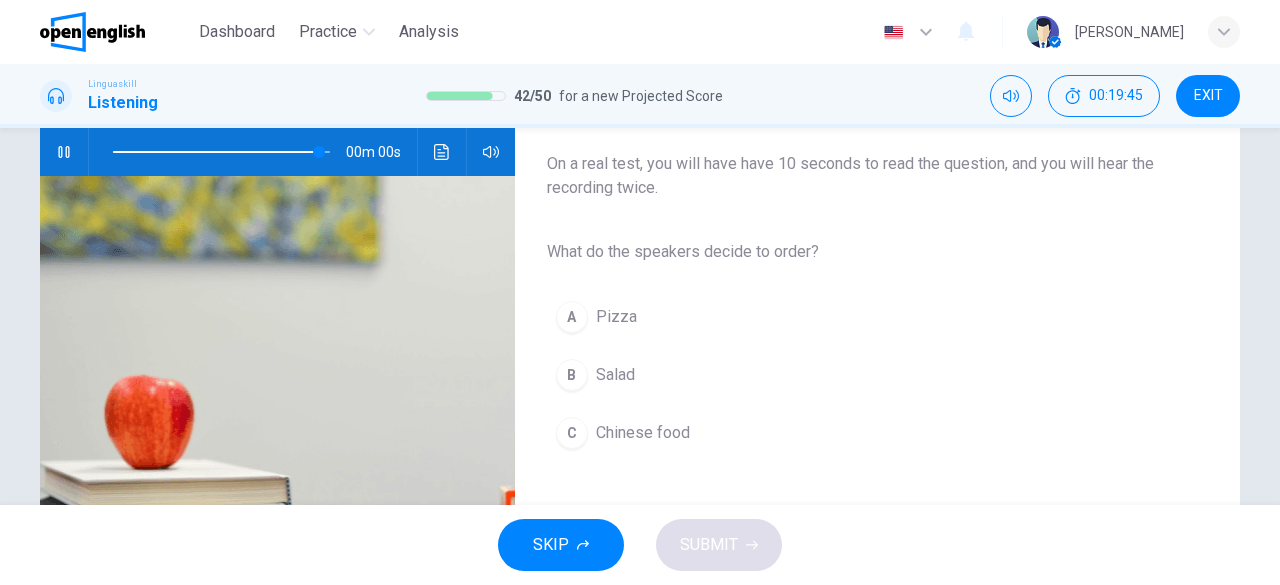 type on "*" 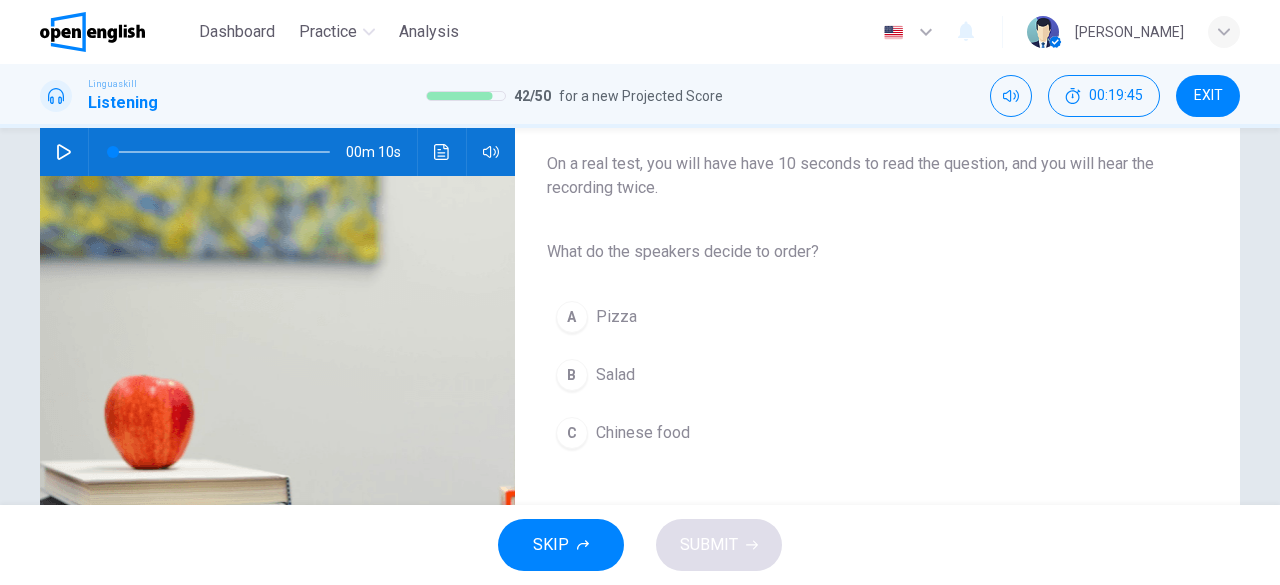 click on "Salad" at bounding box center (615, 375) 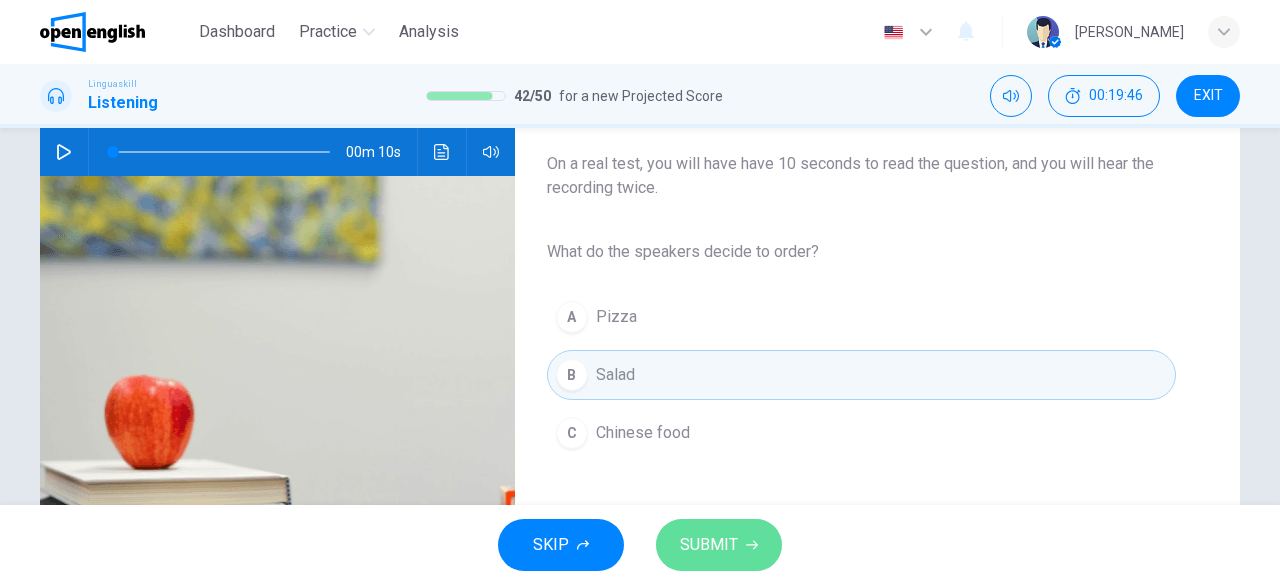 click on "SUBMIT" at bounding box center [709, 545] 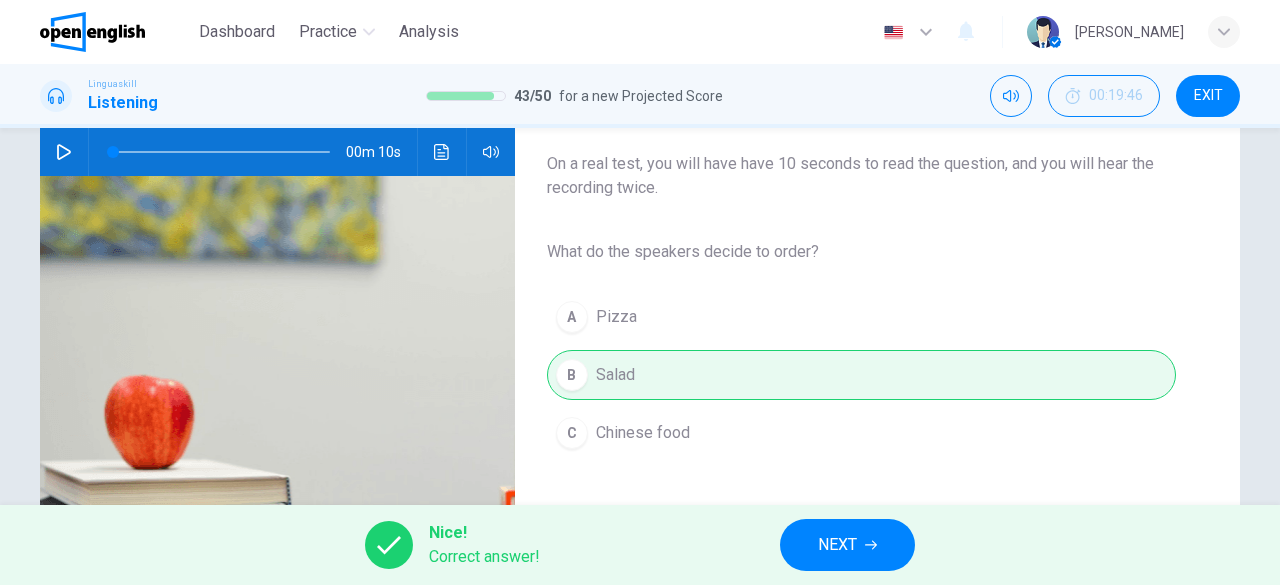 click on "NEXT" at bounding box center [837, 545] 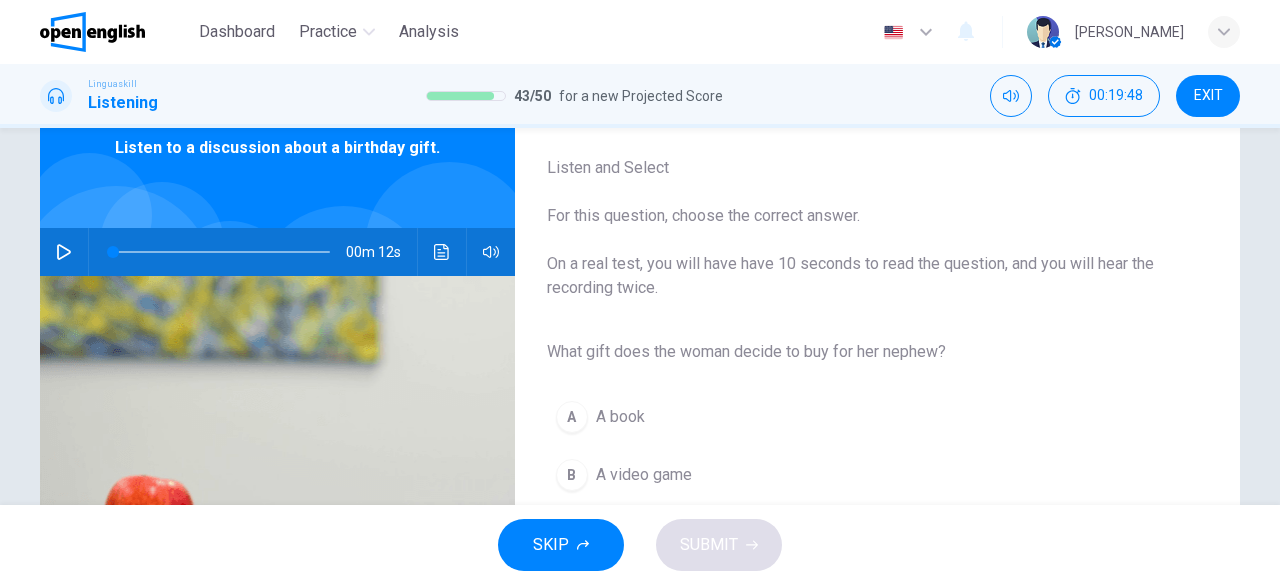 scroll, scrollTop: 200, scrollLeft: 0, axis: vertical 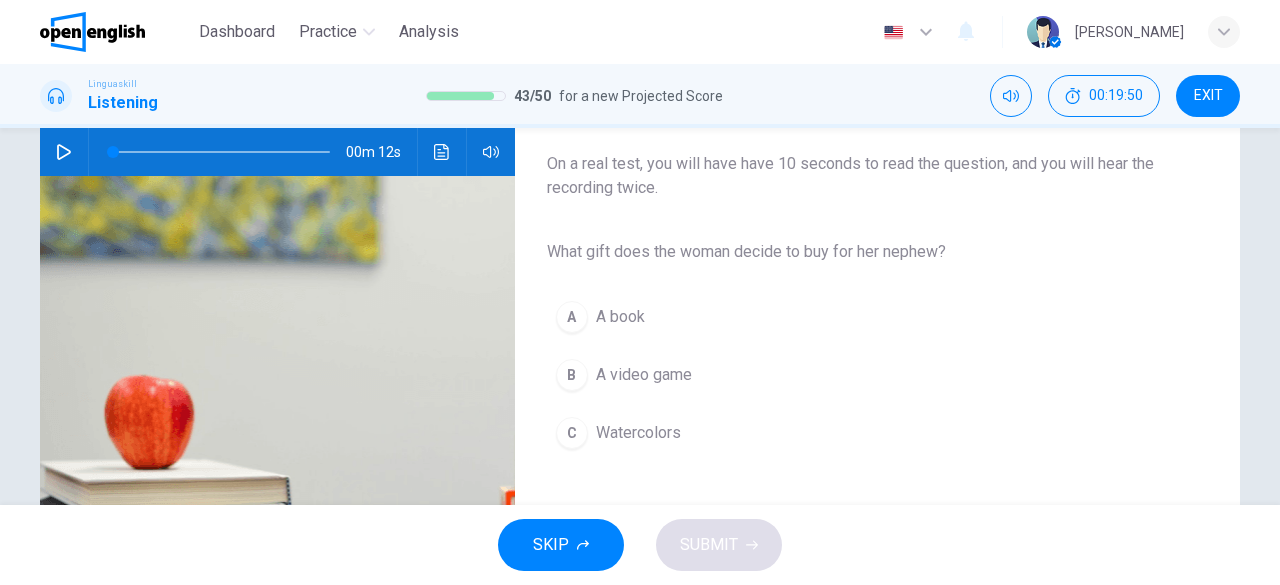 click at bounding box center (64, 152) 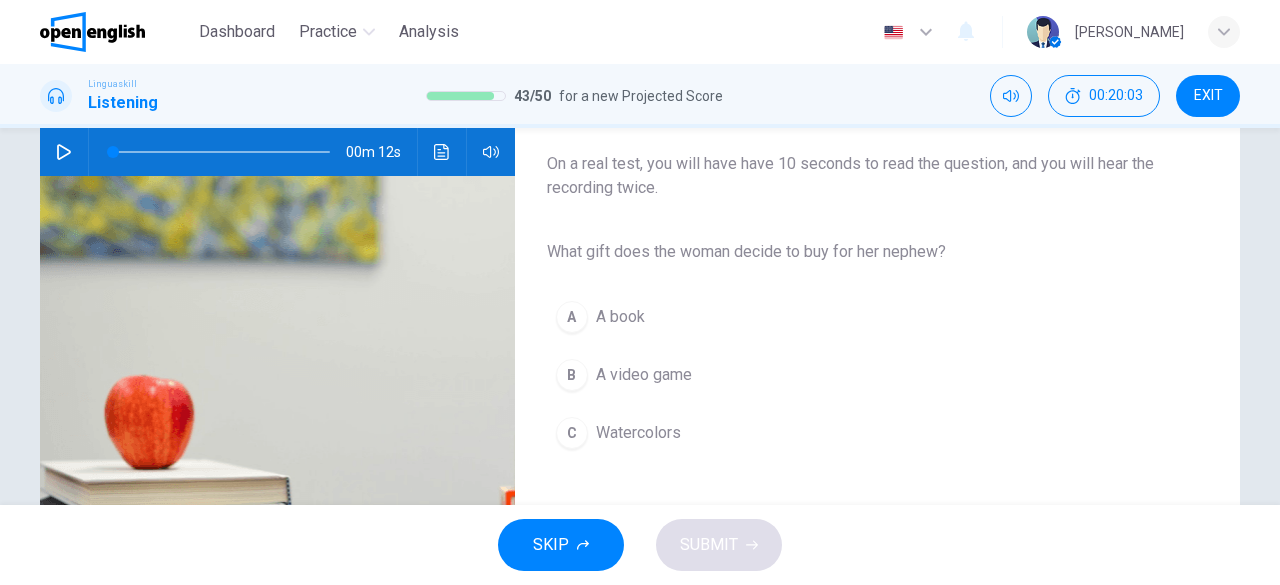 click 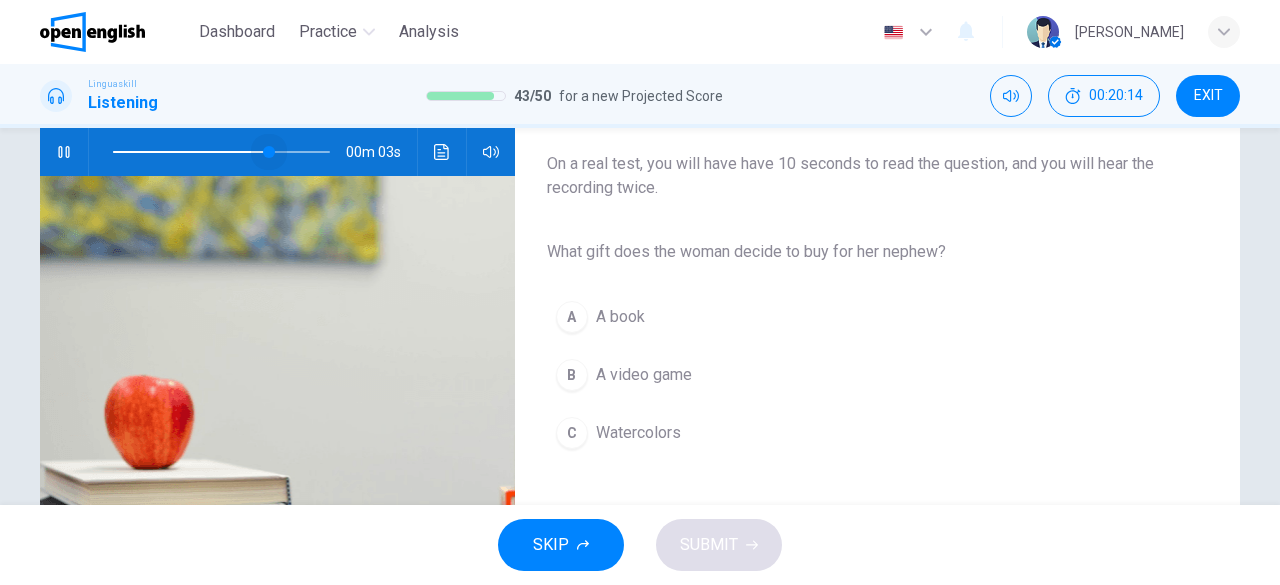 click at bounding box center [221, 152] 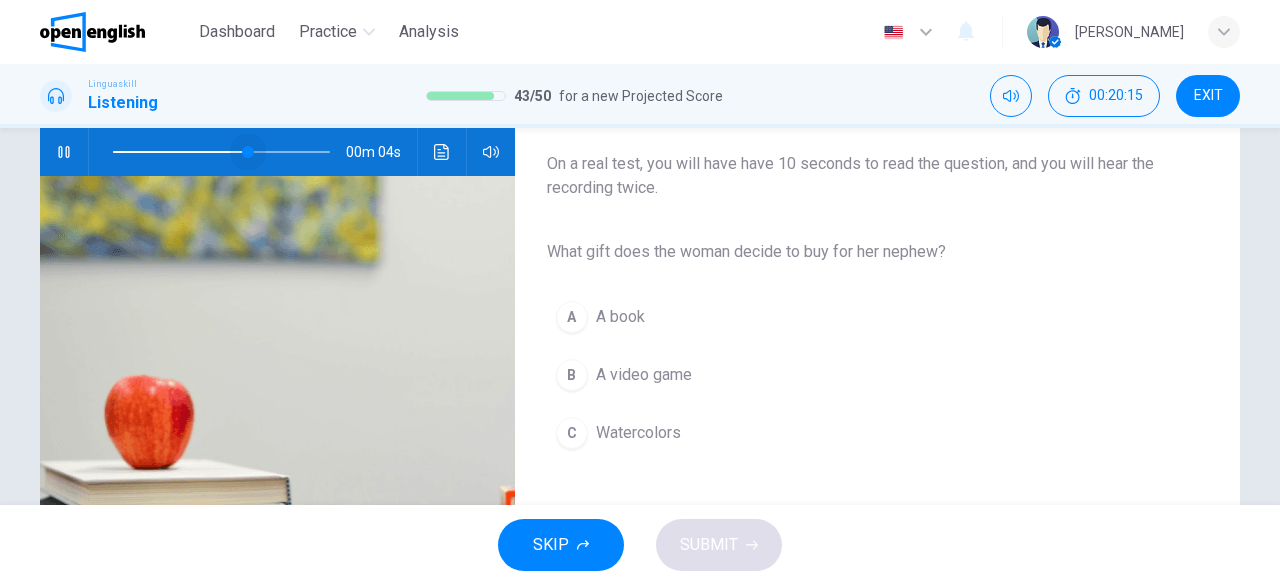 click at bounding box center [221, 152] 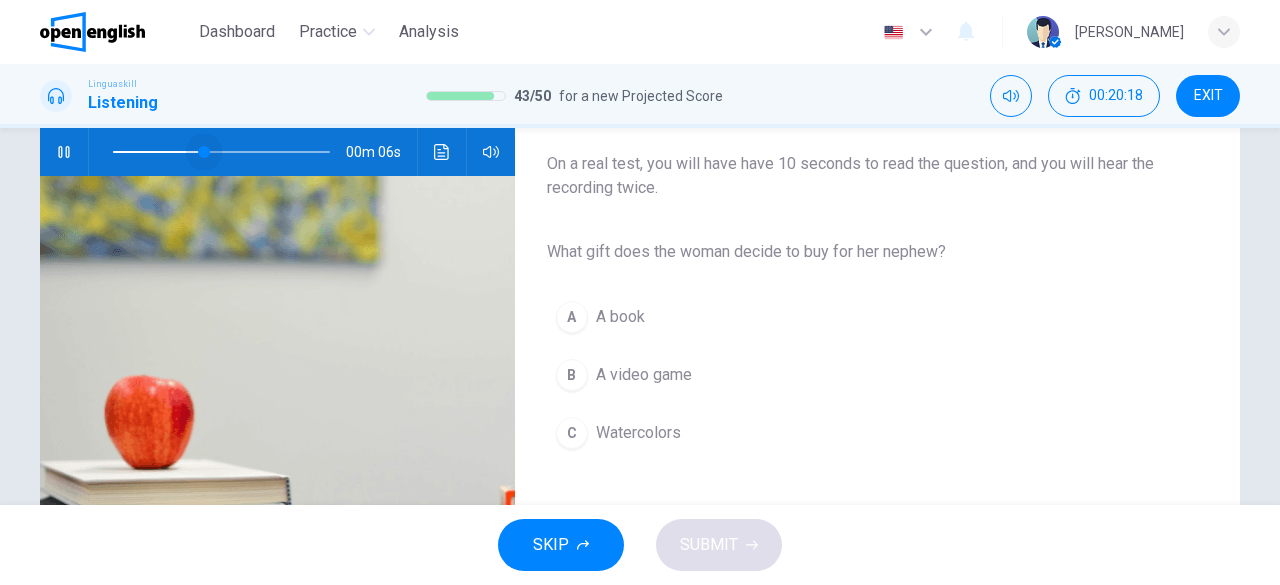 click at bounding box center (221, 152) 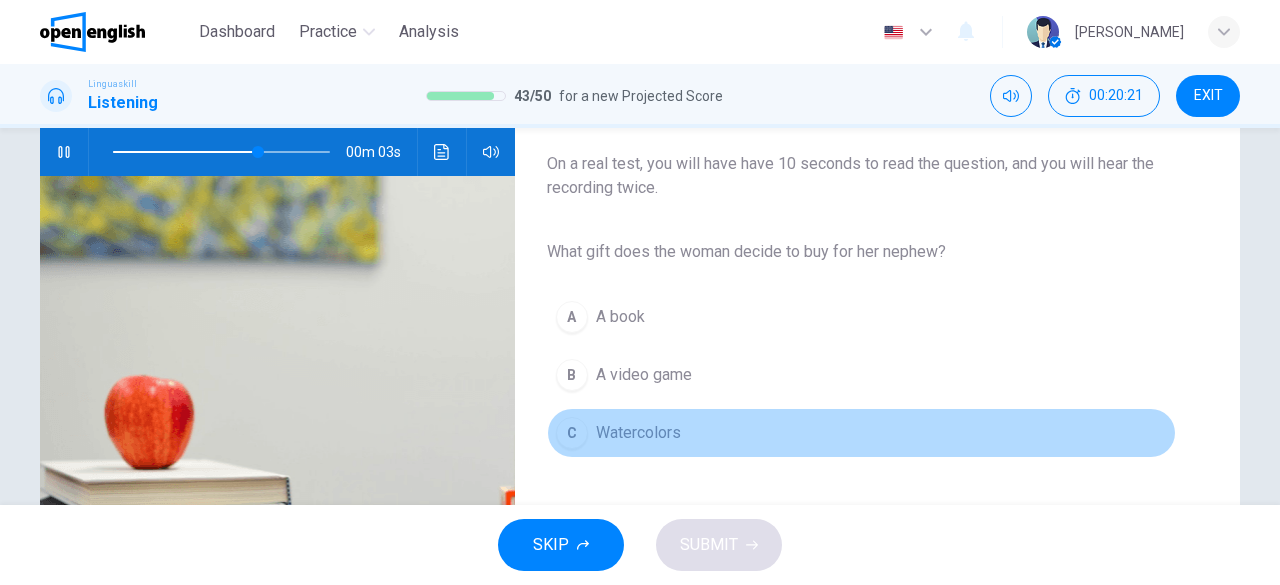 click on "Watercolors" at bounding box center [638, 433] 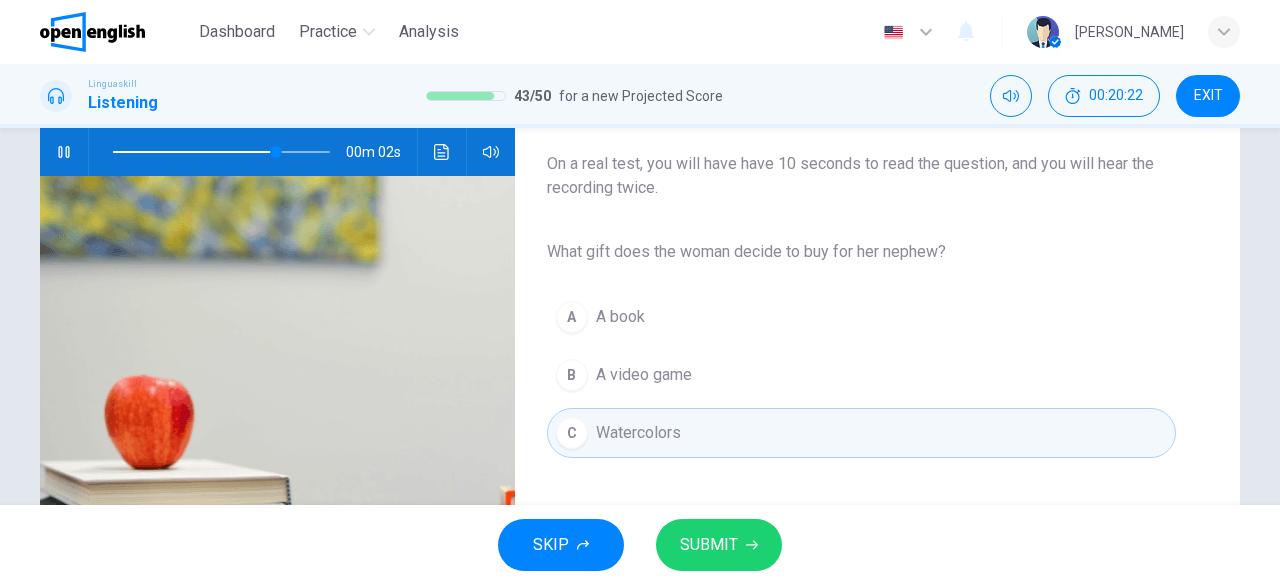 click on "SUBMIT" at bounding box center [719, 545] 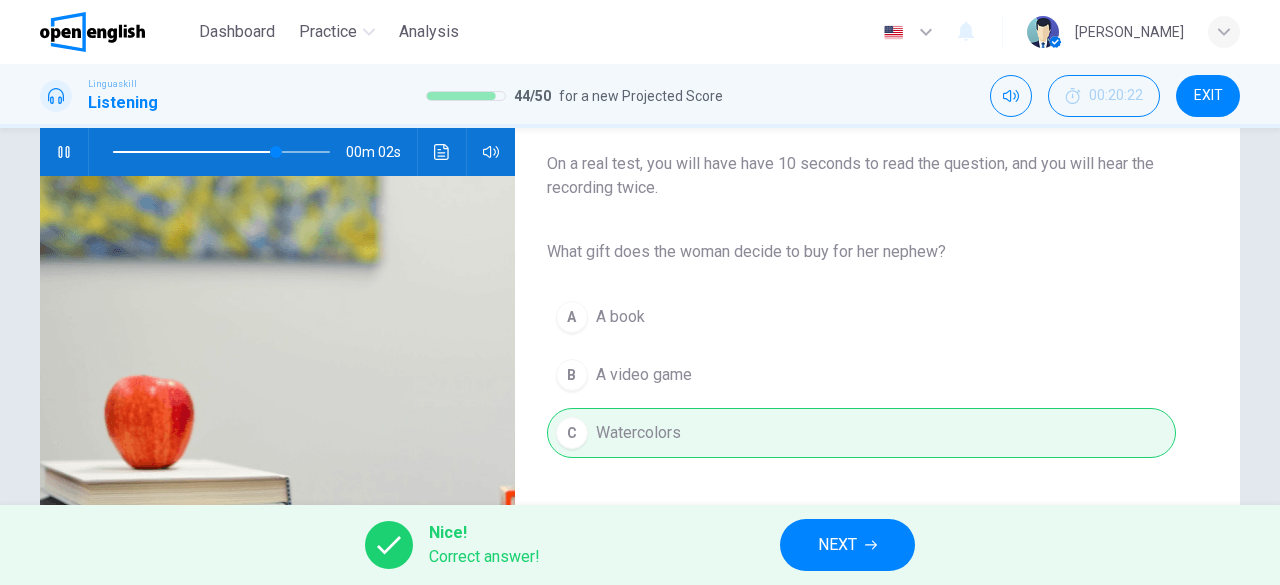 type on "**" 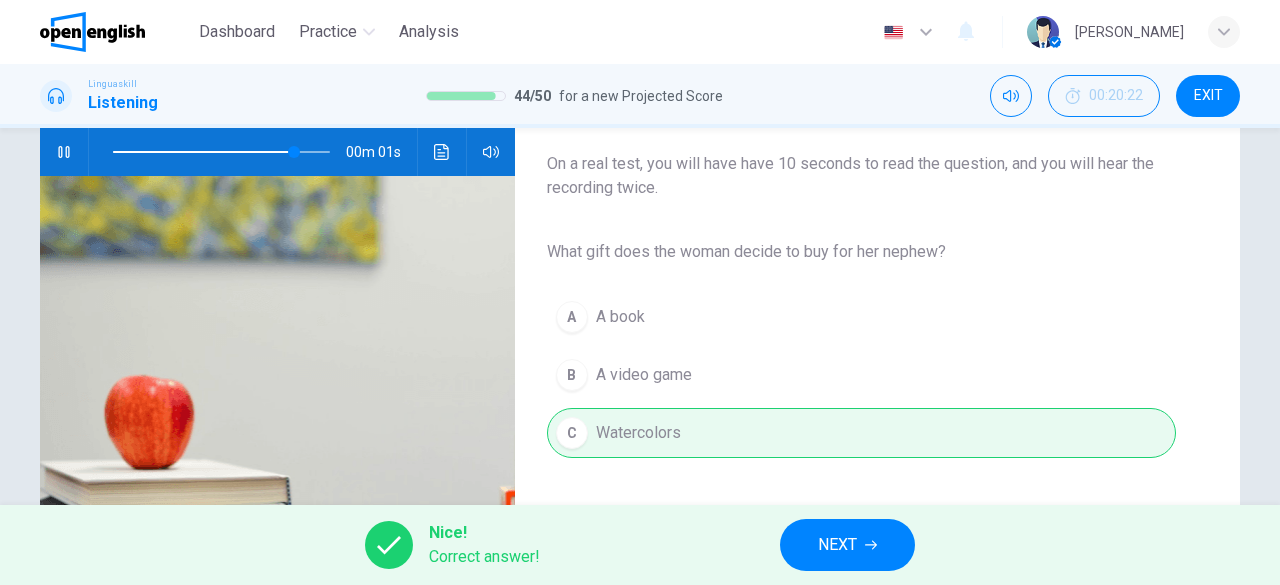 click on "NEXT" at bounding box center [837, 545] 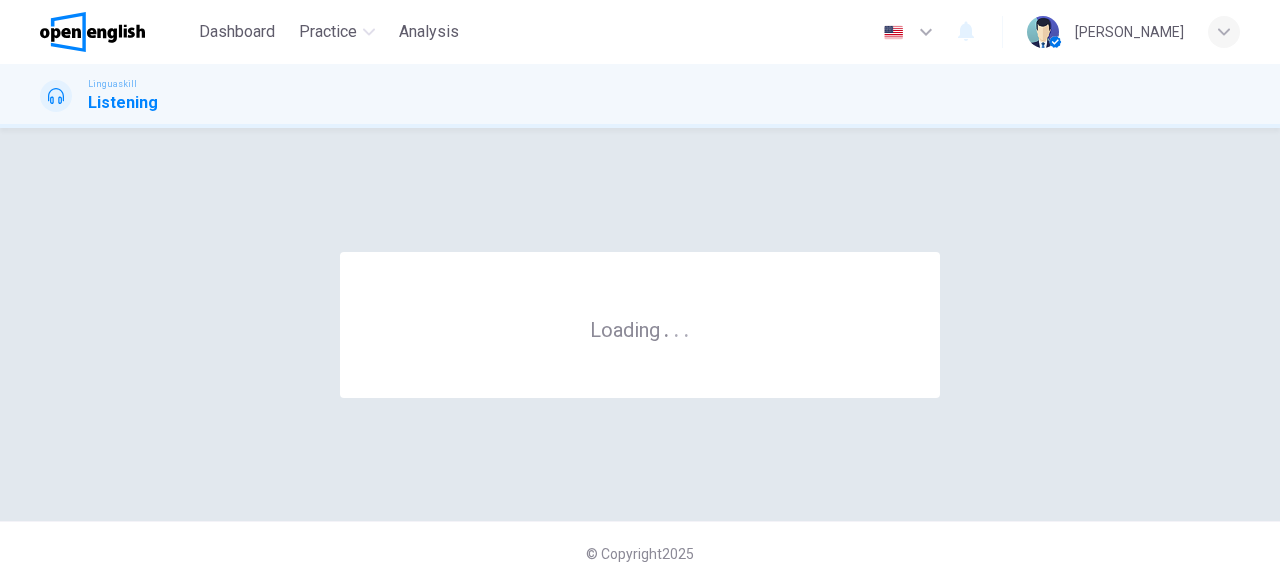 scroll, scrollTop: 0, scrollLeft: 0, axis: both 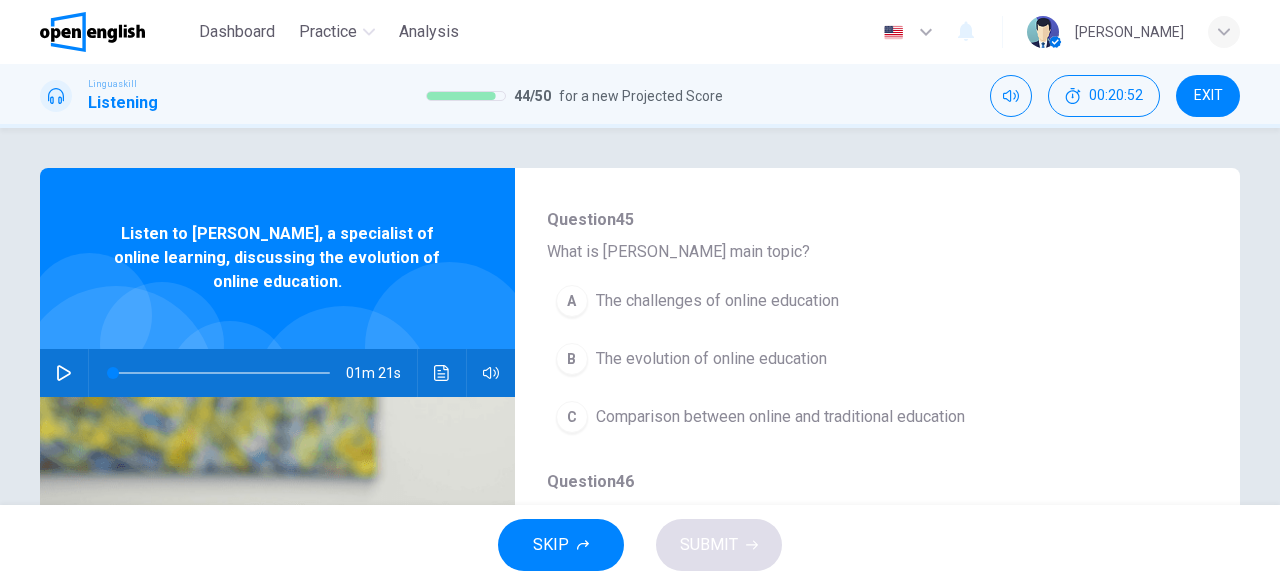 click 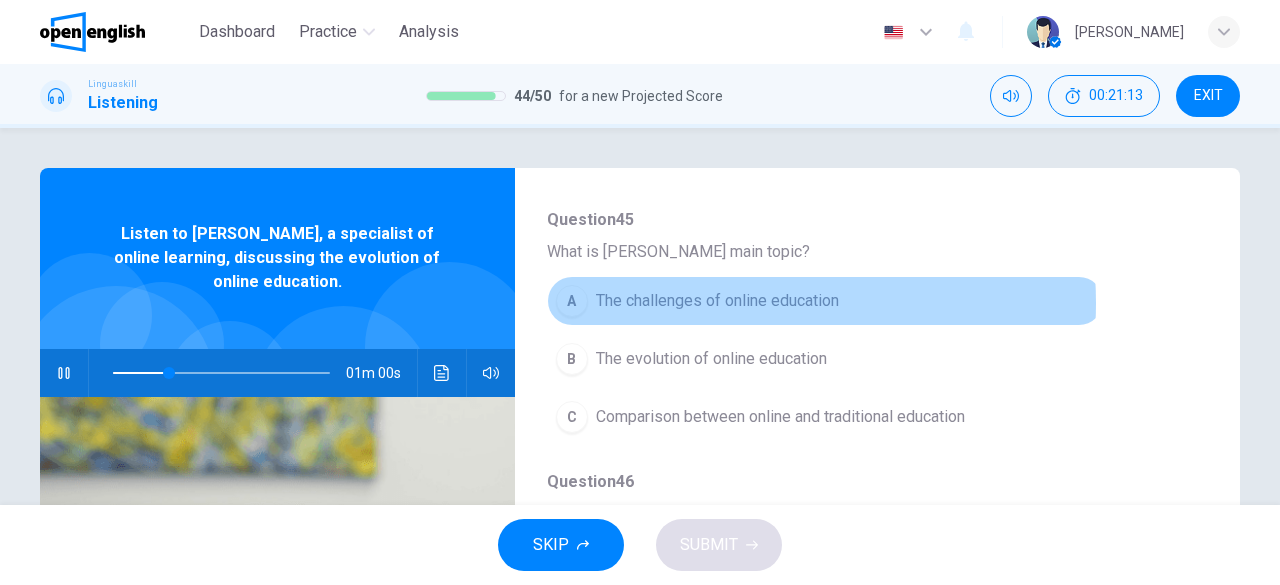 click on "The challenges of online education" at bounding box center (717, 301) 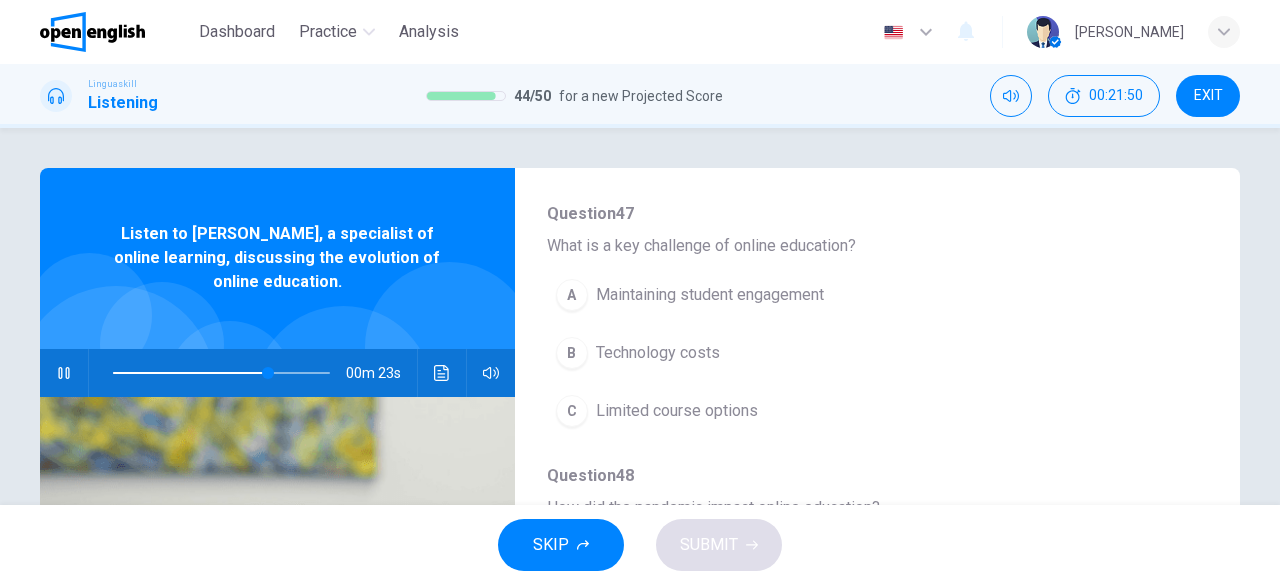 scroll, scrollTop: 700, scrollLeft: 0, axis: vertical 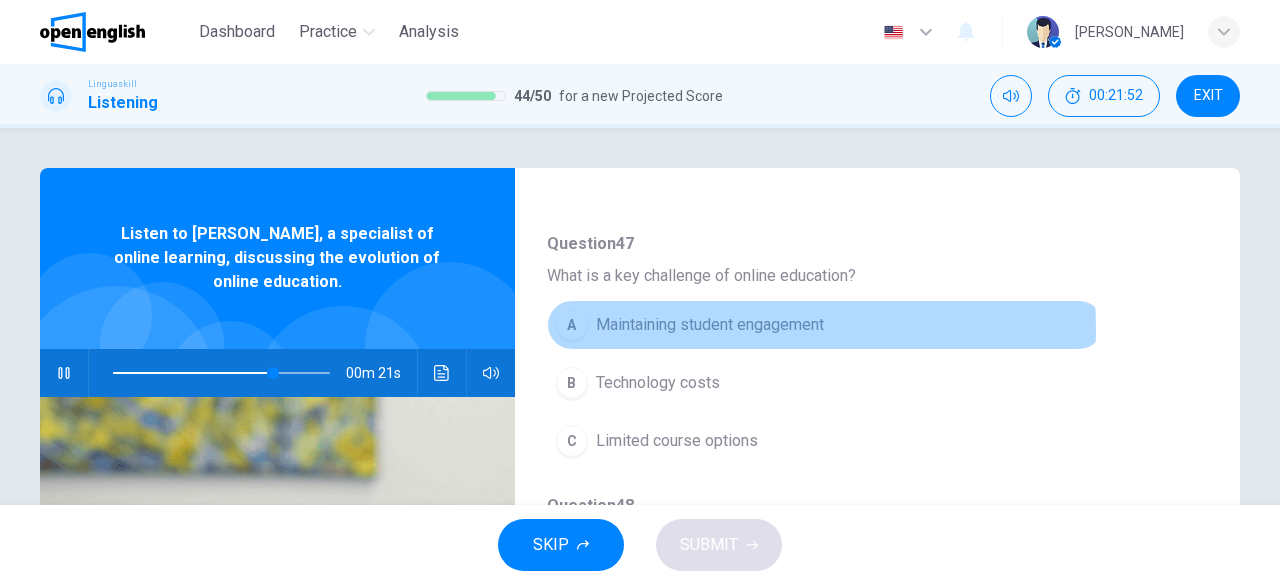 click on "Maintaining student engagement" at bounding box center [710, 325] 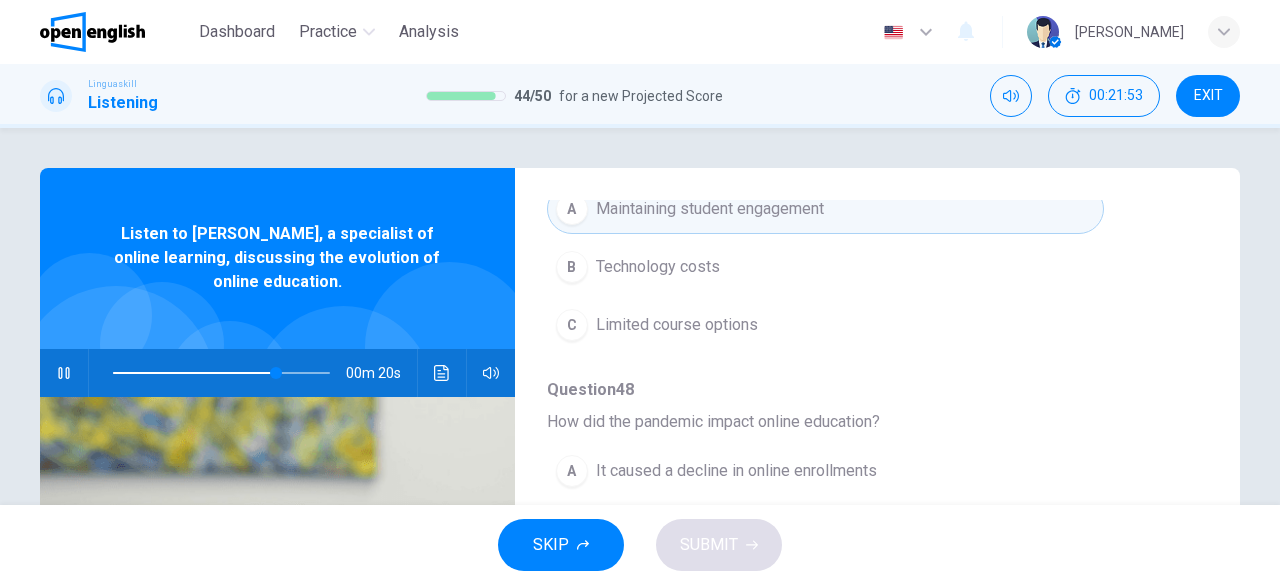 scroll, scrollTop: 852, scrollLeft: 0, axis: vertical 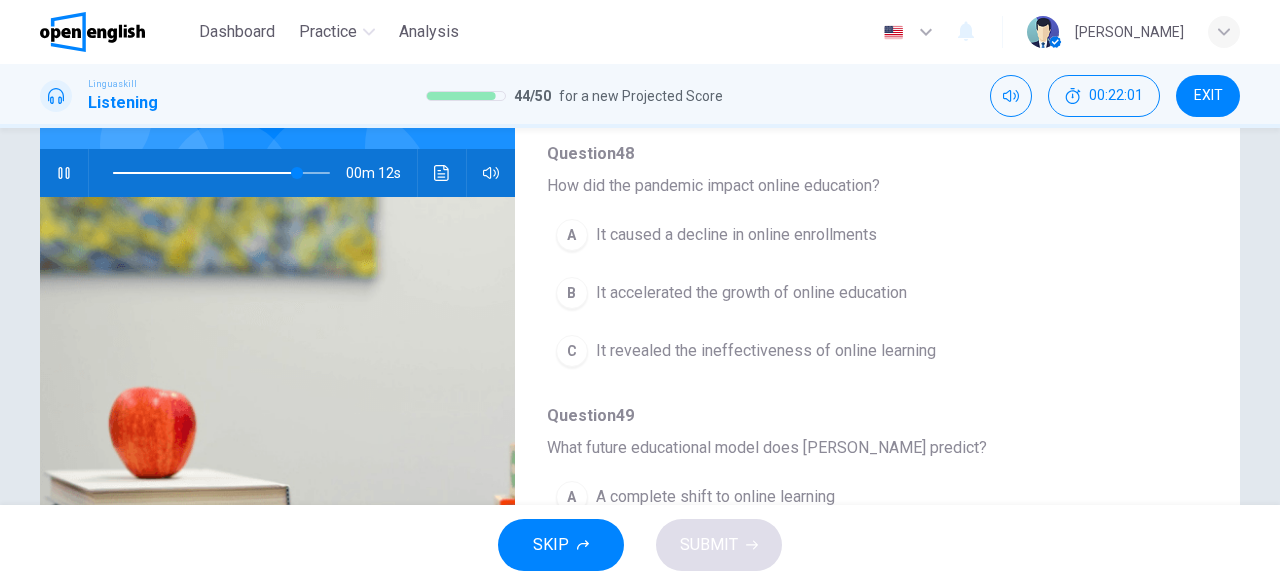 click on "It accelerated the growth of online education" at bounding box center [751, 293] 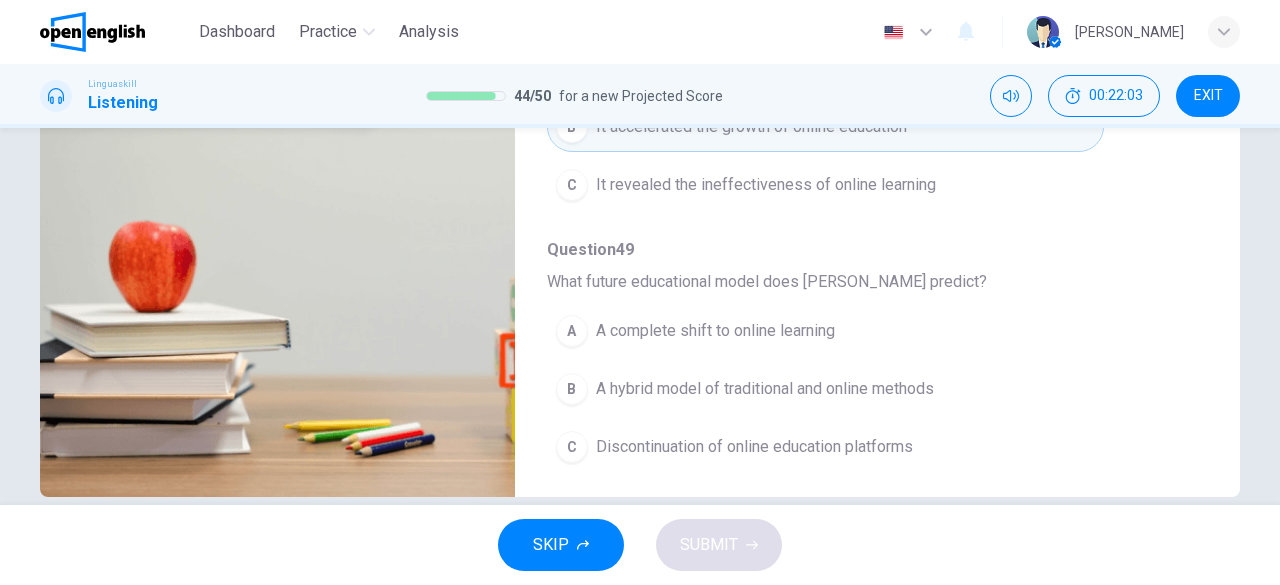 scroll, scrollTop: 398, scrollLeft: 0, axis: vertical 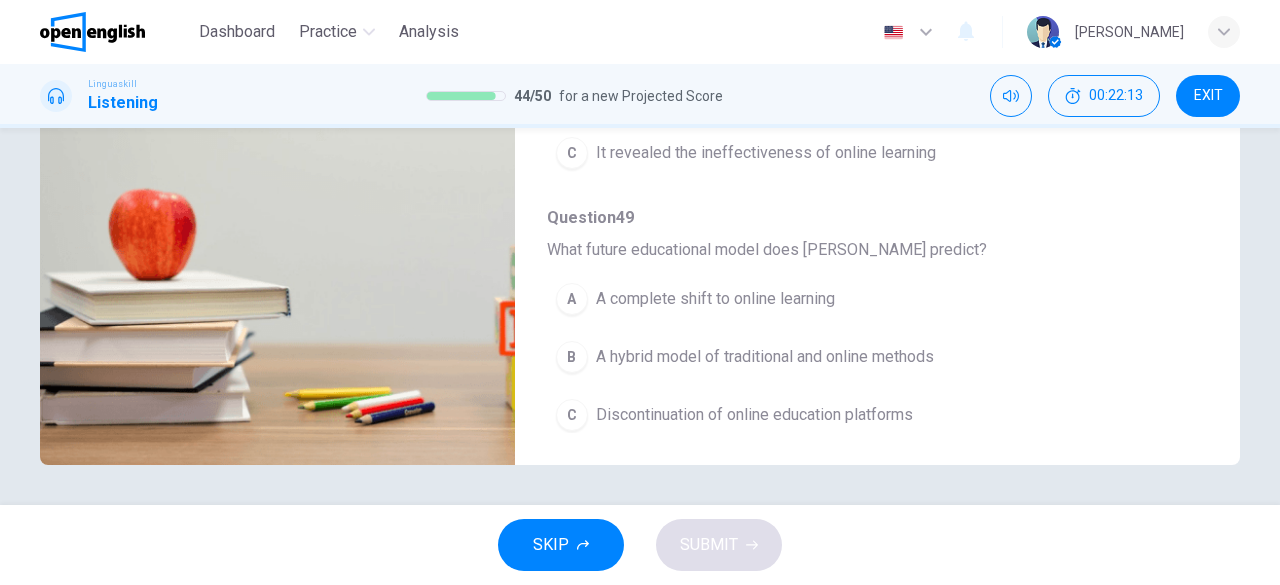 type on "*" 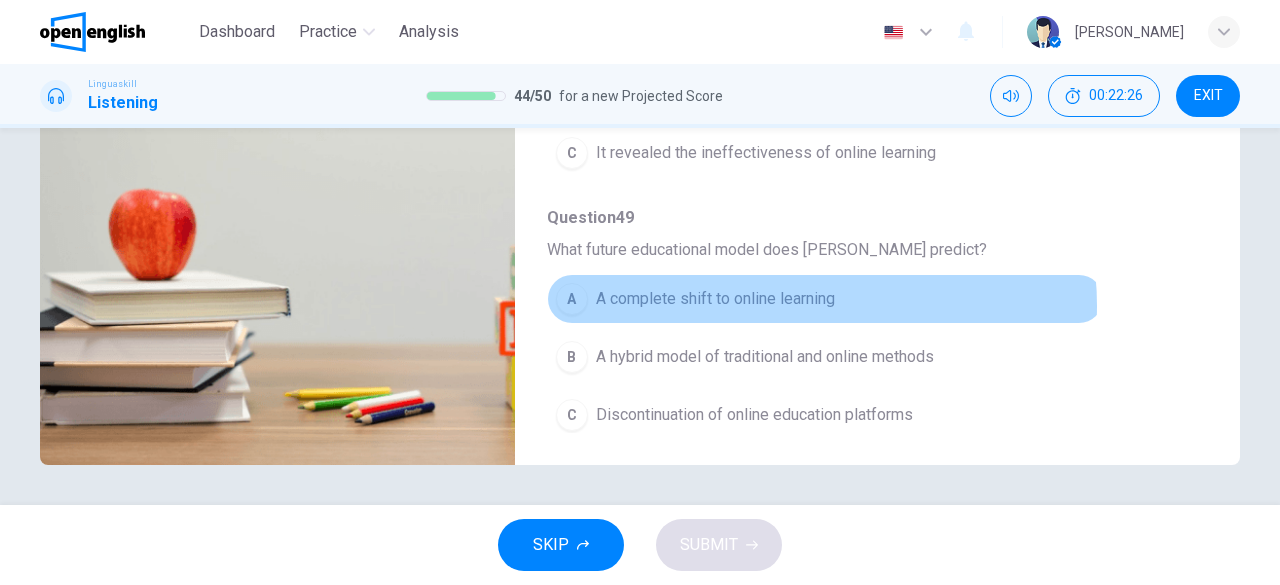 click on "A complete shift to online learning" at bounding box center [715, 299] 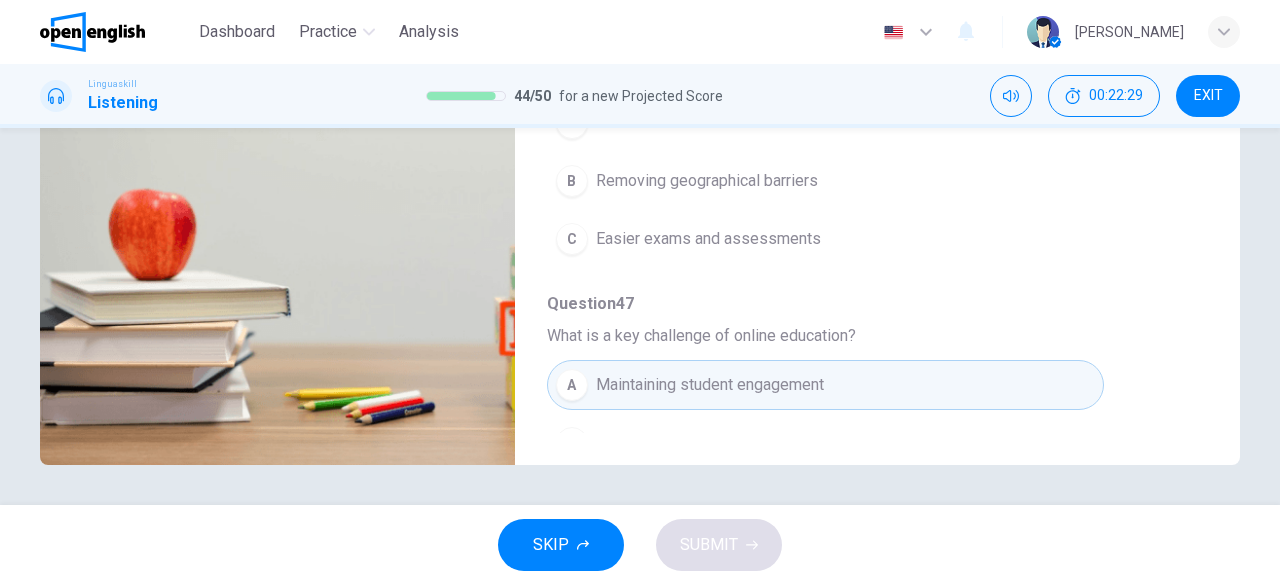 scroll, scrollTop: 152, scrollLeft: 0, axis: vertical 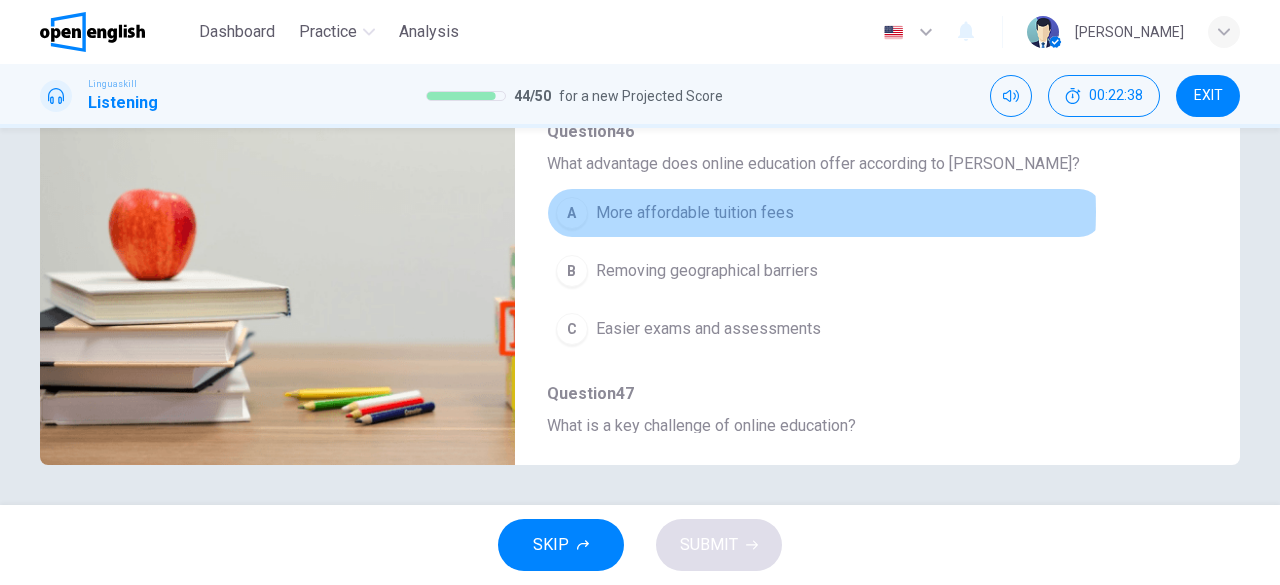 click on "More affordable tuition fees" at bounding box center (695, 213) 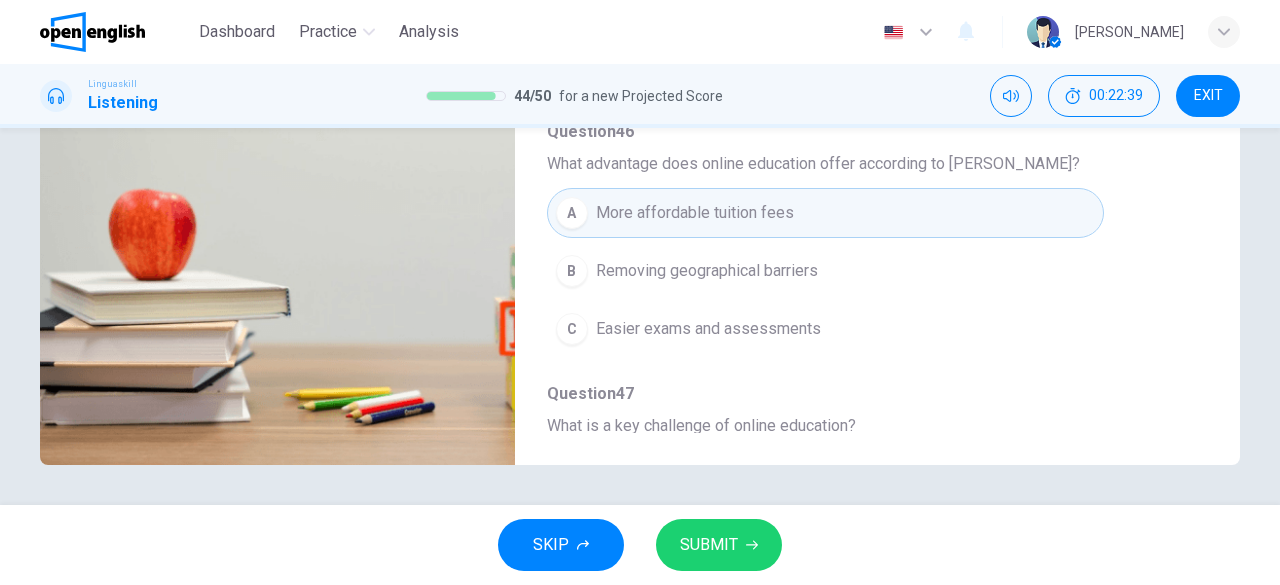 click on "SUBMIT" at bounding box center [709, 545] 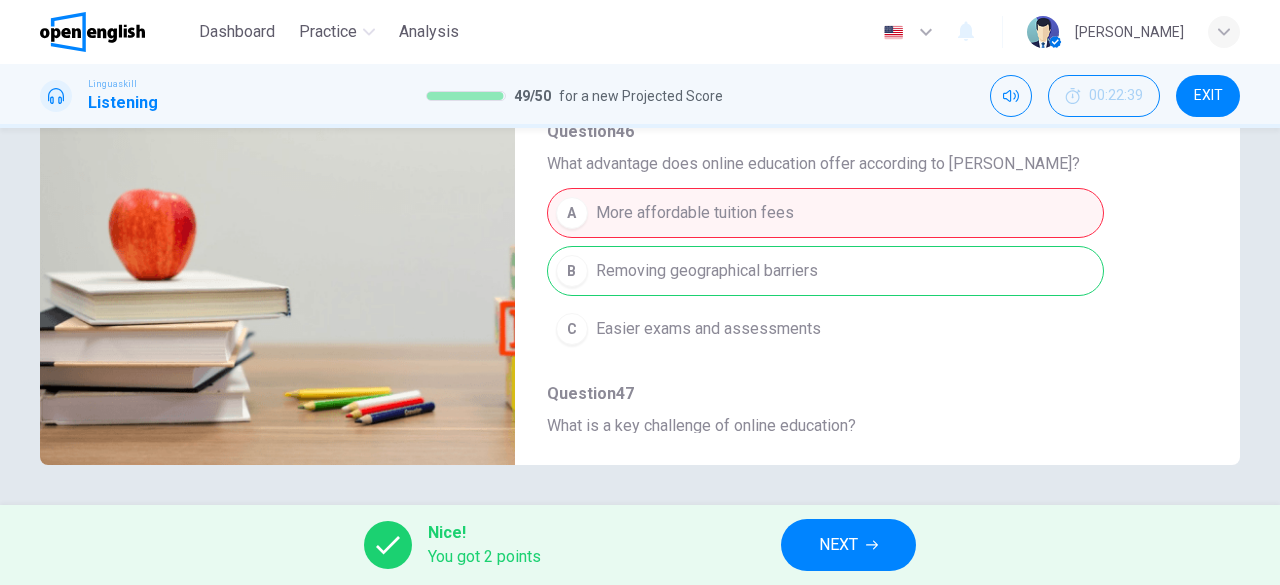 scroll, scrollTop: 0, scrollLeft: 0, axis: both 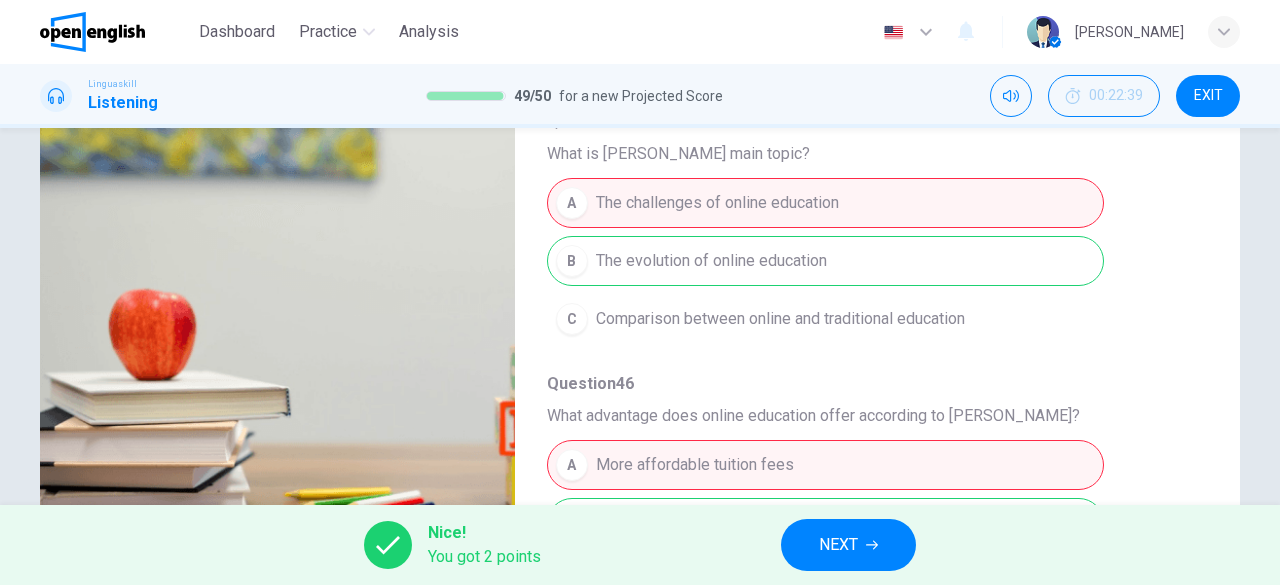click on "NEXT" at bounding box center [838, 545] 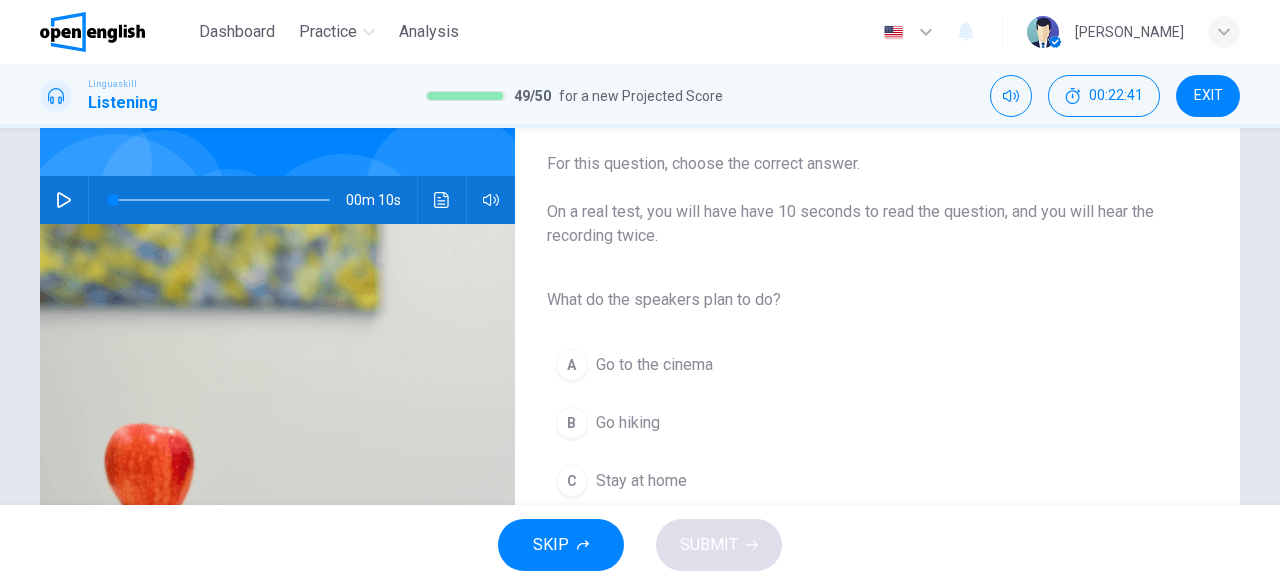 scroll, scrollTop: 200, scrollLeft: 0, axis: vertical 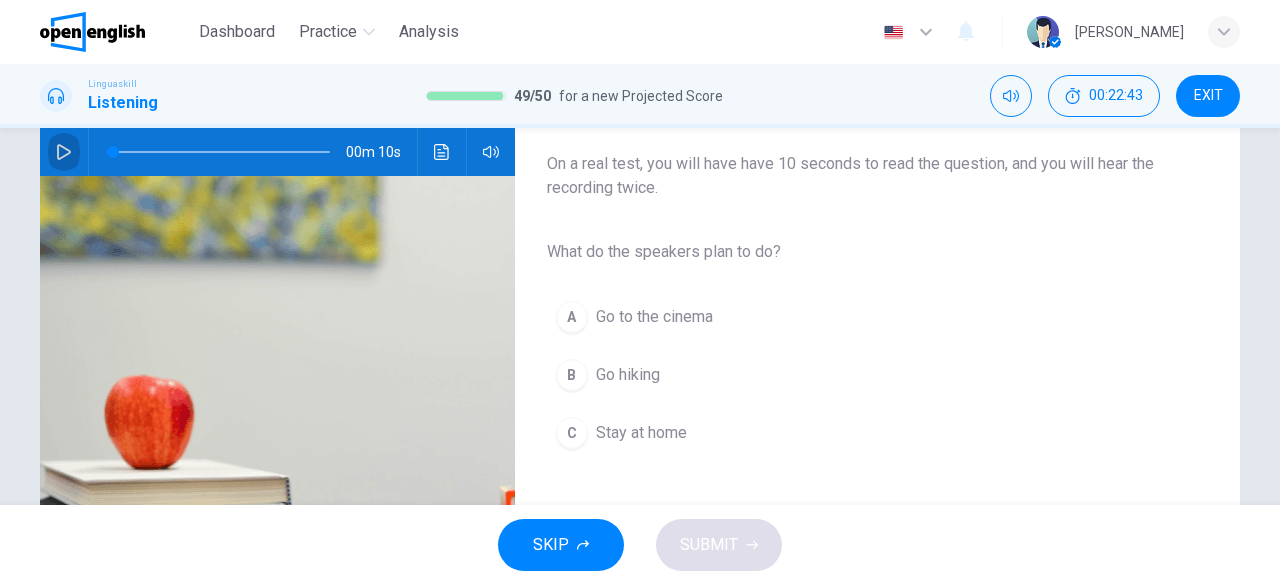 drag, startPoint x: 56, startPoint y: 155, endPoint x: 156, endPoint y: 195, distance: 107.70329 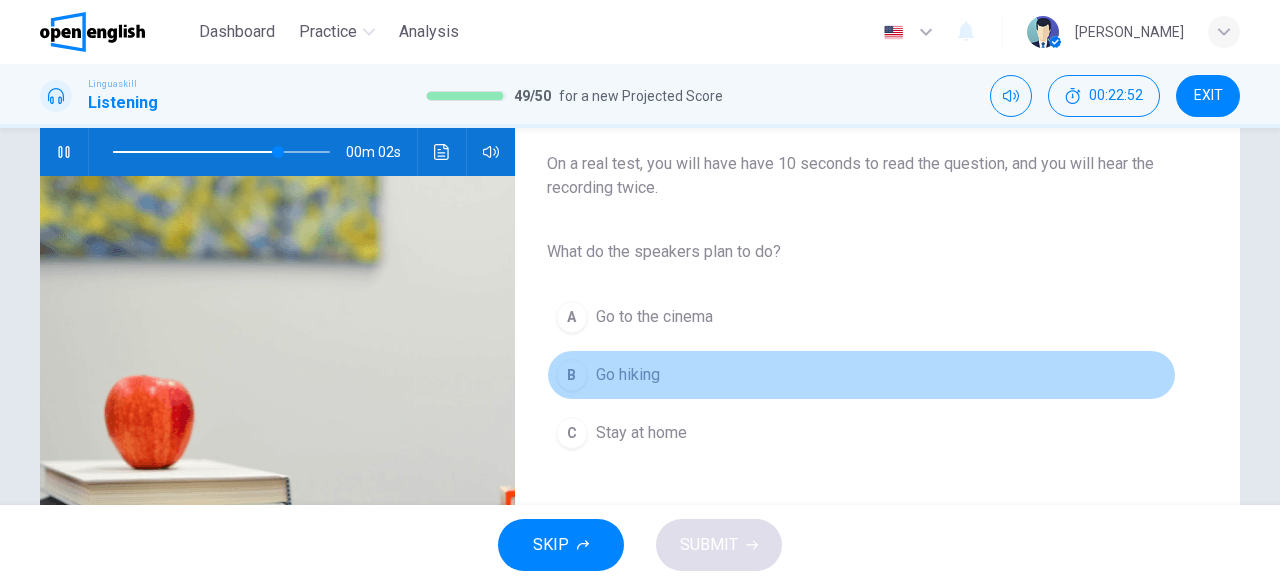 click on "Go hiking" at bounding box center (628, 375) 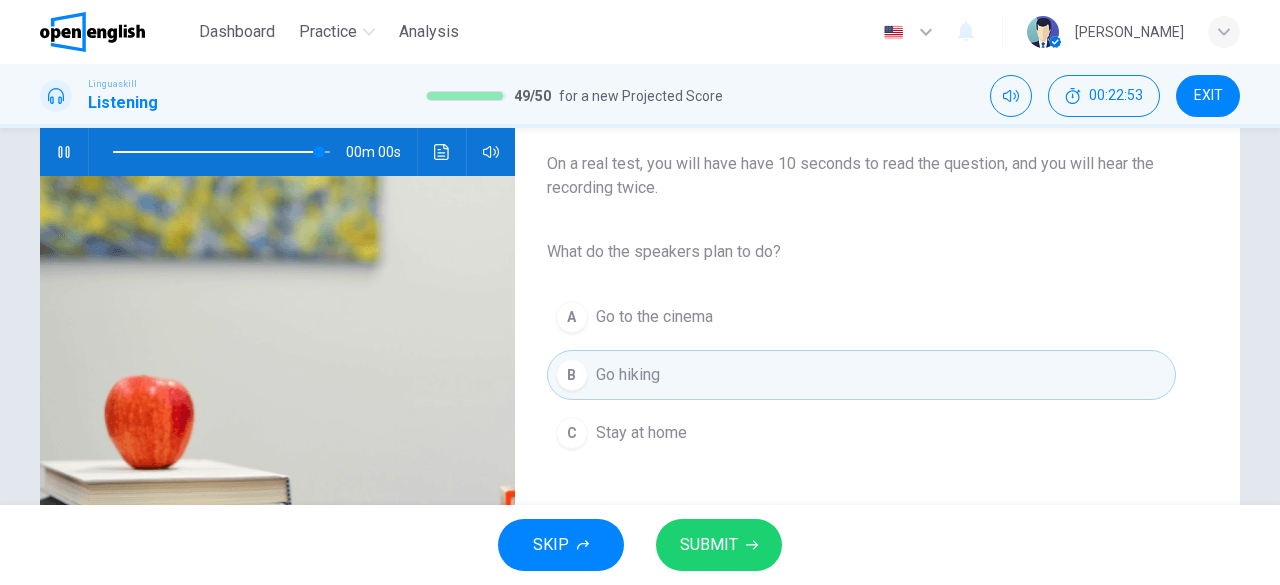 type on "*" 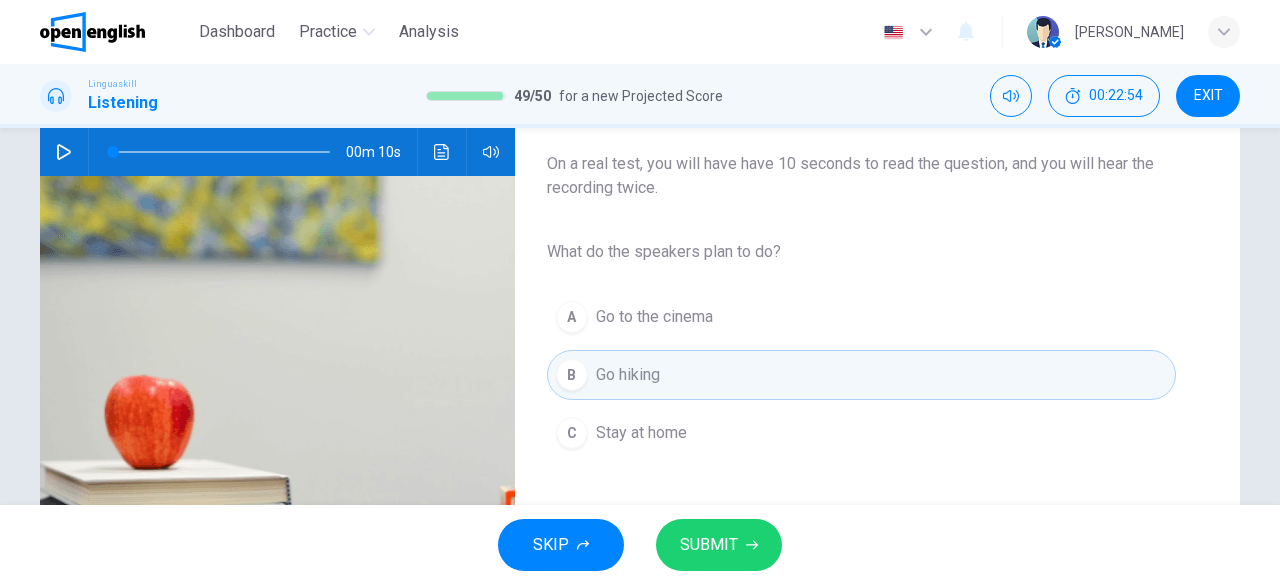 click on "SUBMIT" at bounding box center [709, 545] 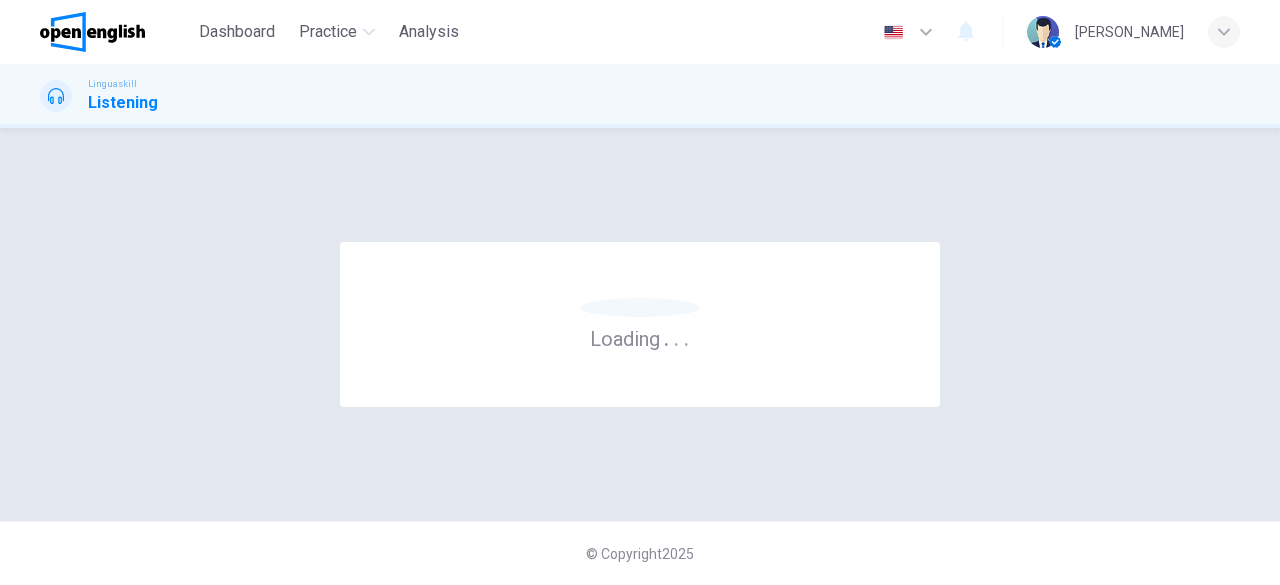 scroll, scrollTop: 0, scrollLeft: 0, axis: both 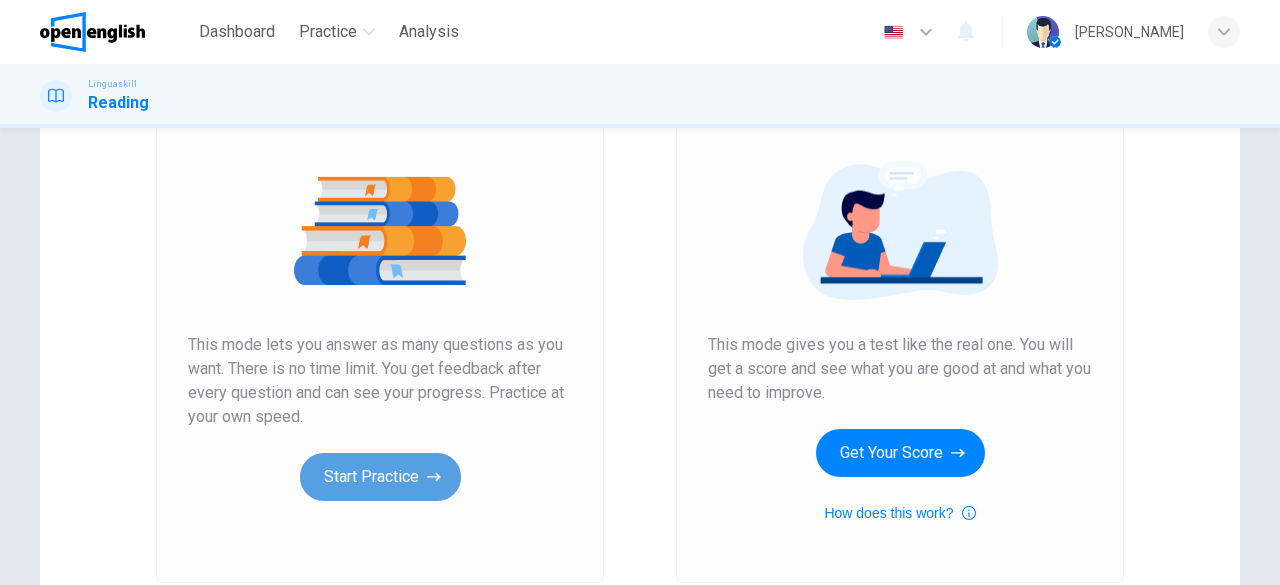 click on "Start Practice" at bounding box center (380, 477) 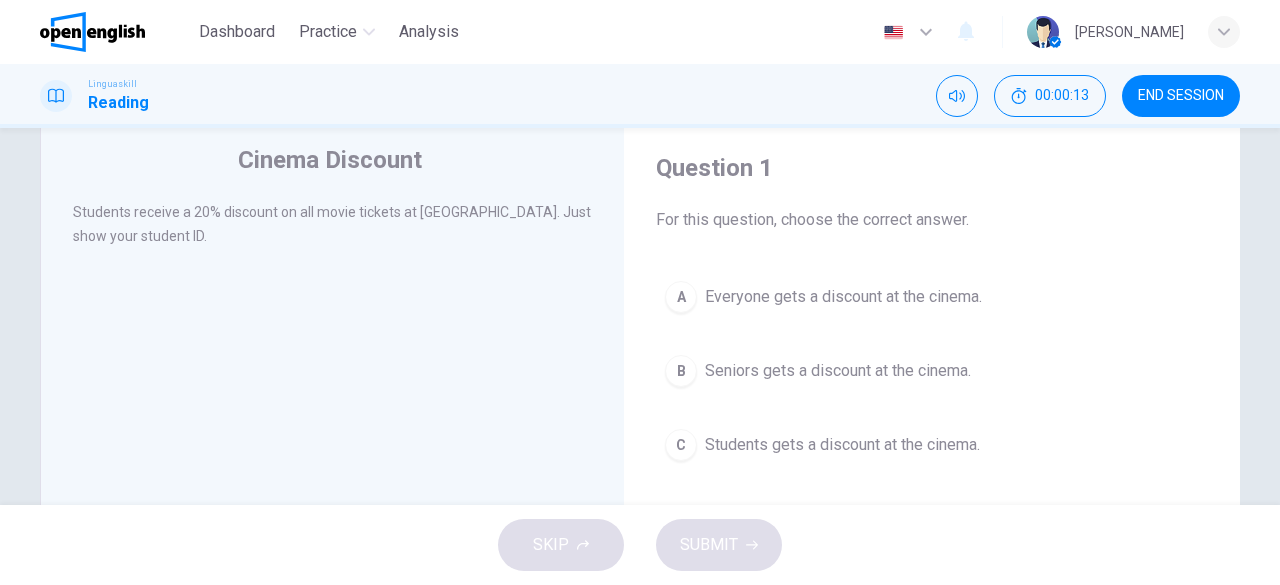 scroll, scrollTop: 100, scrollLeft: 0, axis: vertical 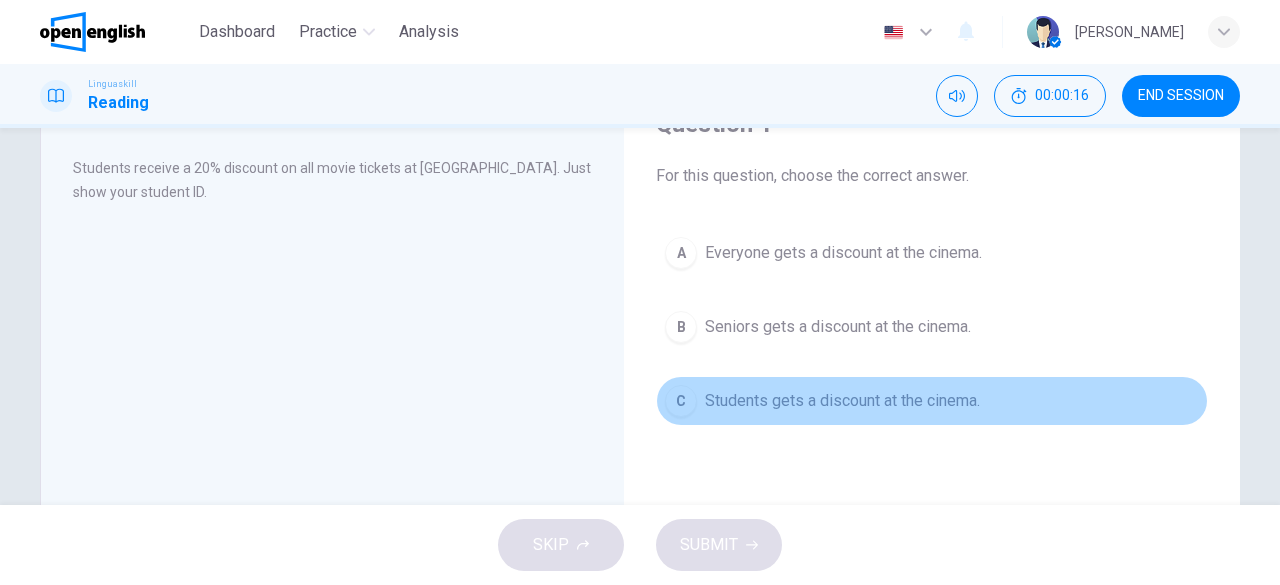 click on "Students gets a discount at the cinema." at bounding box center (842, 401) 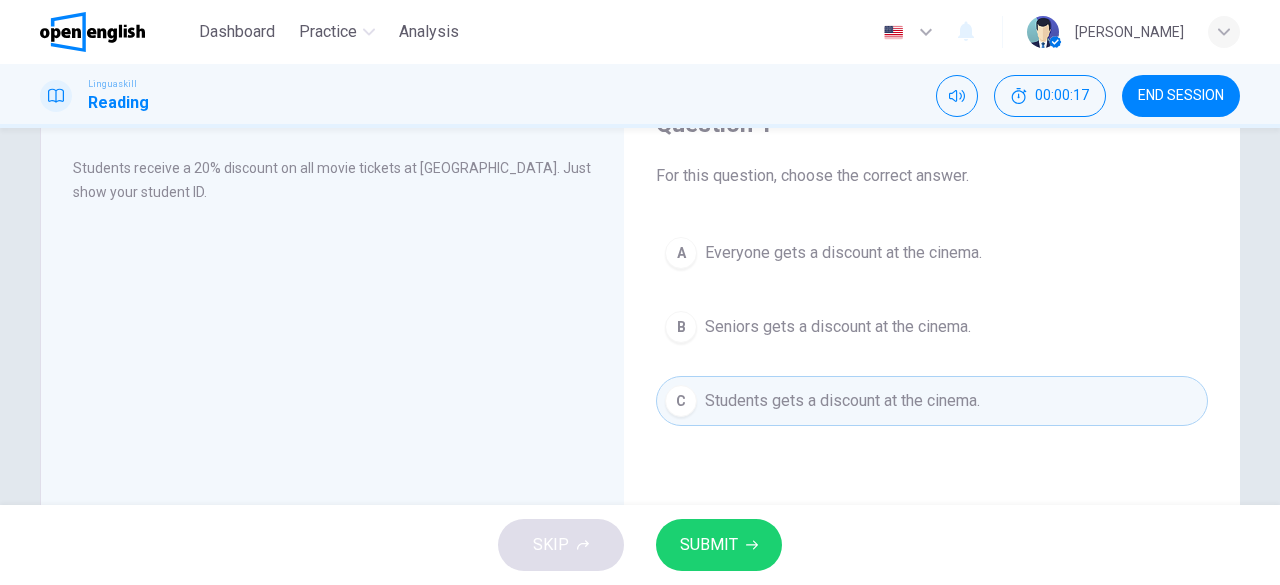 click on "SUBMIT" at bounding box center (709, 545) 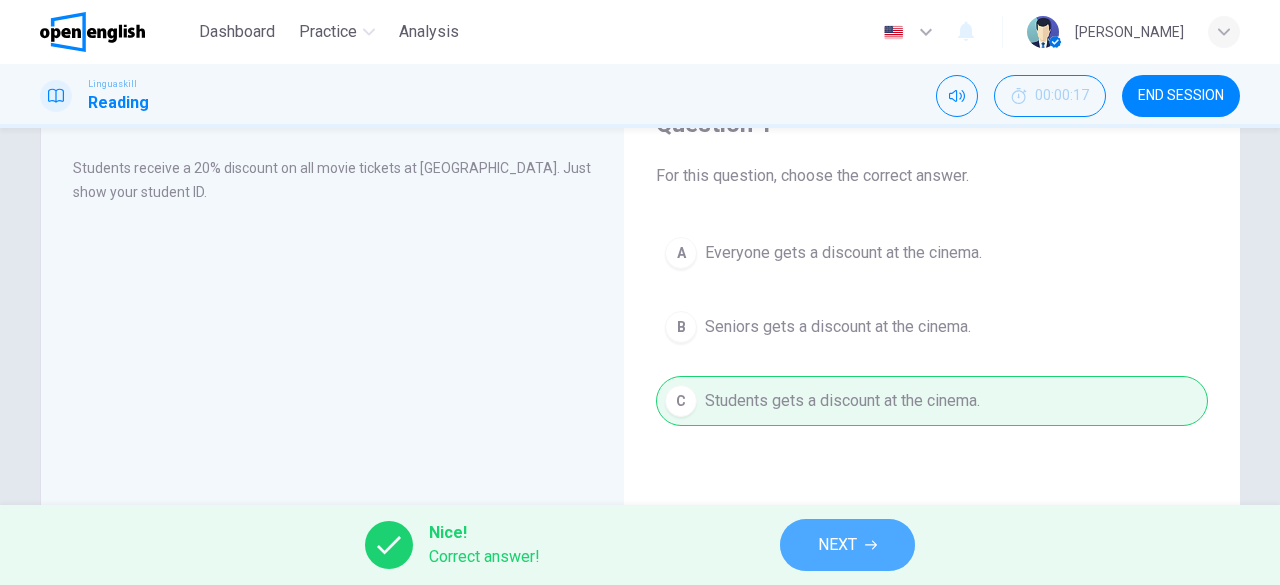 click on "NEXT" at bounding box center (837, 545) 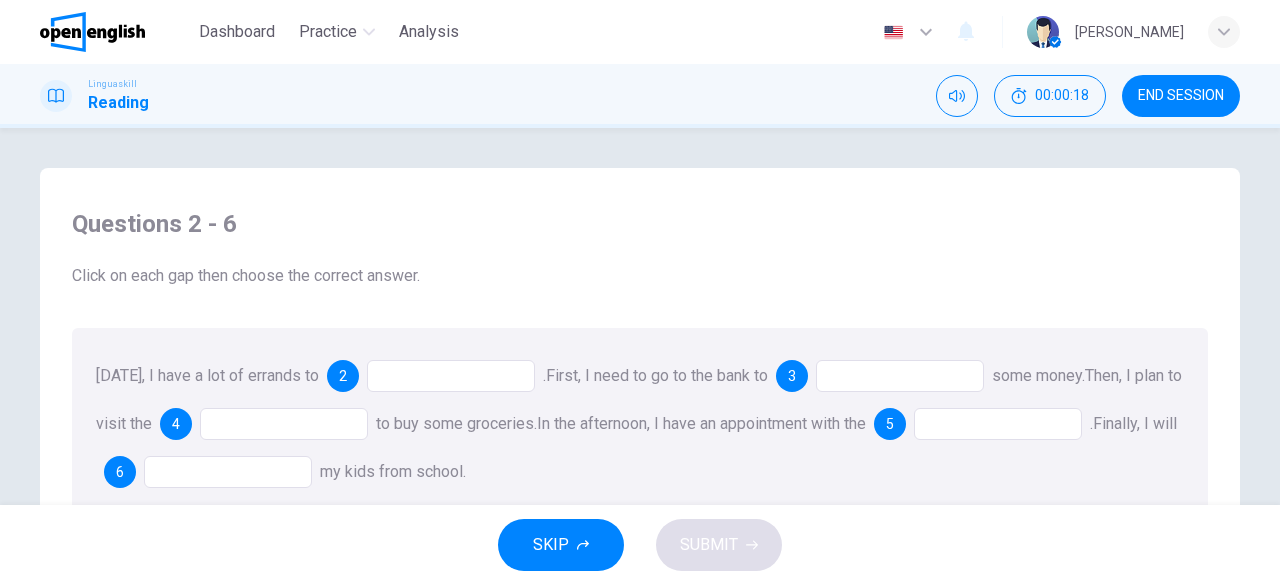 scroll, scrollTop: 100, scrollLeft: 0, axis: vertical 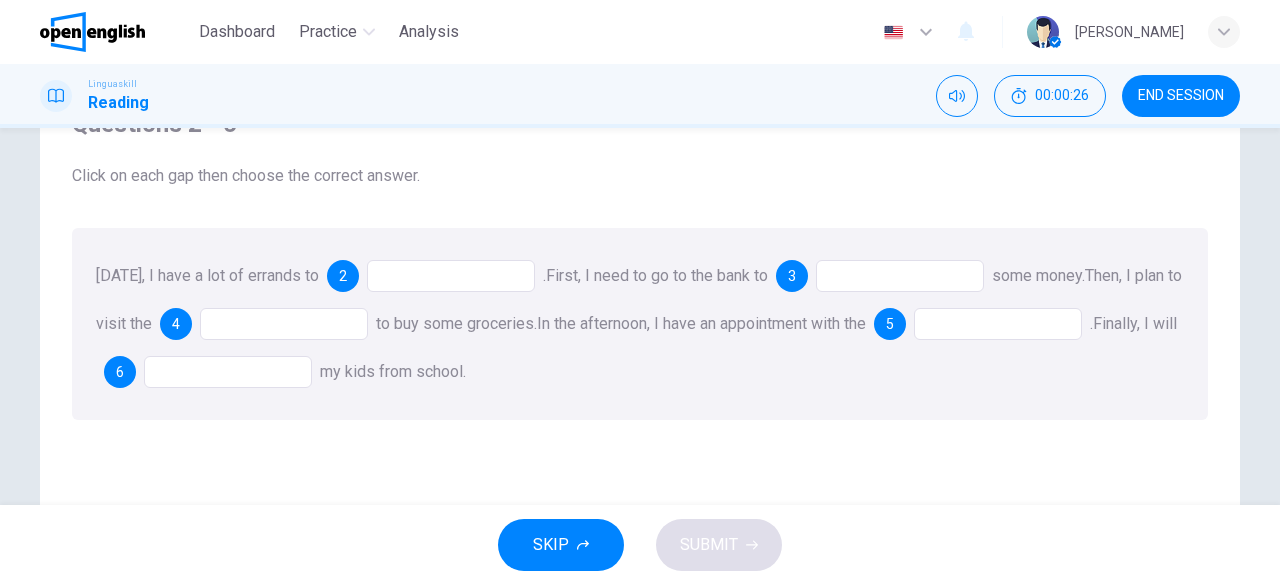 click at bounding box center [451, 276] 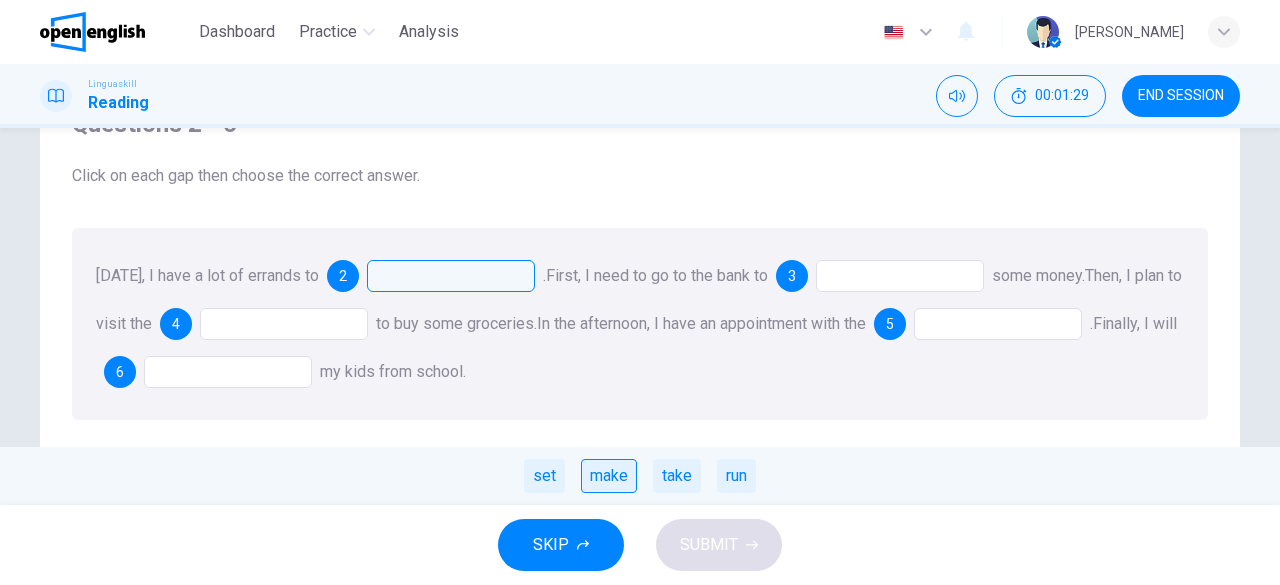 click on "make" at bounding box center [609, 476] 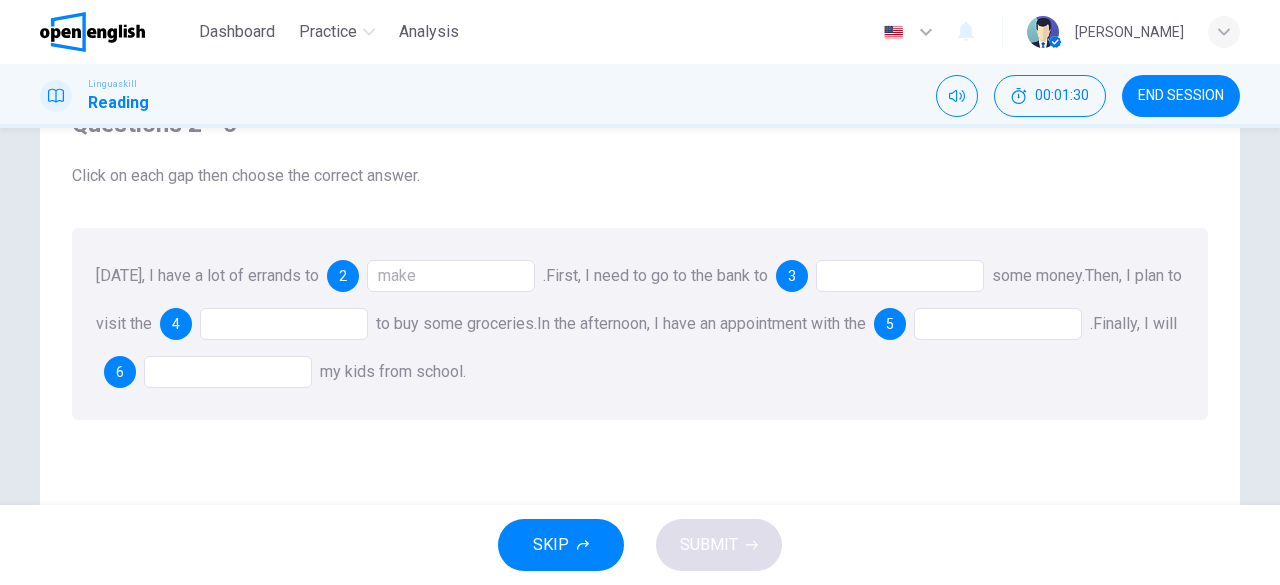 click at bounding box center (900, 276) 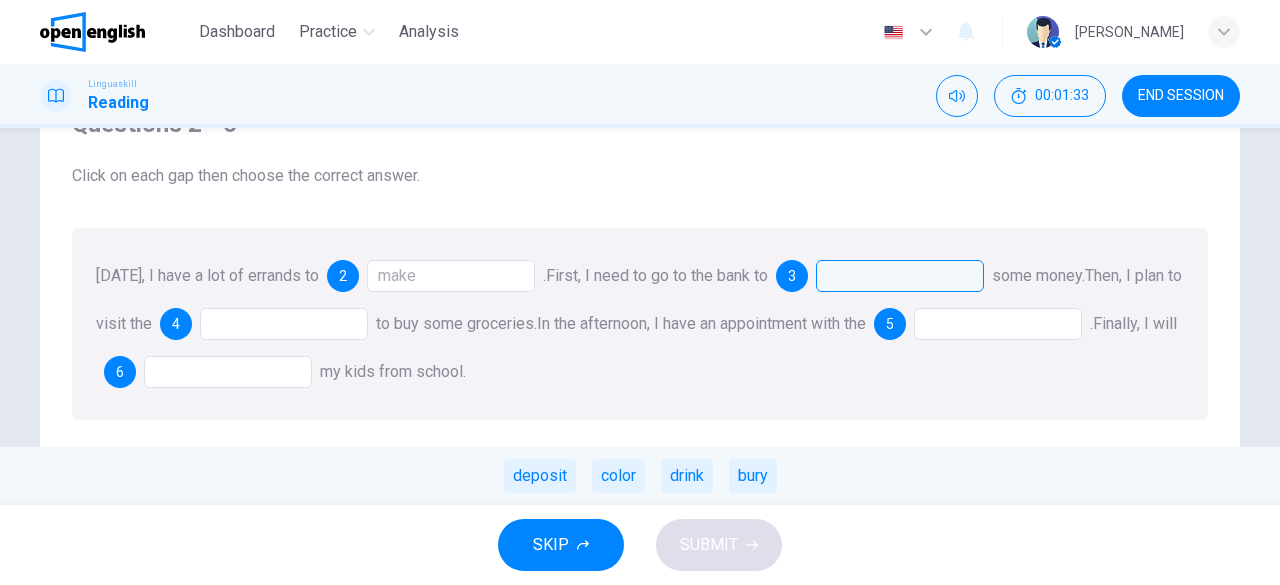 click on "make" at bounding box center (451, 276) 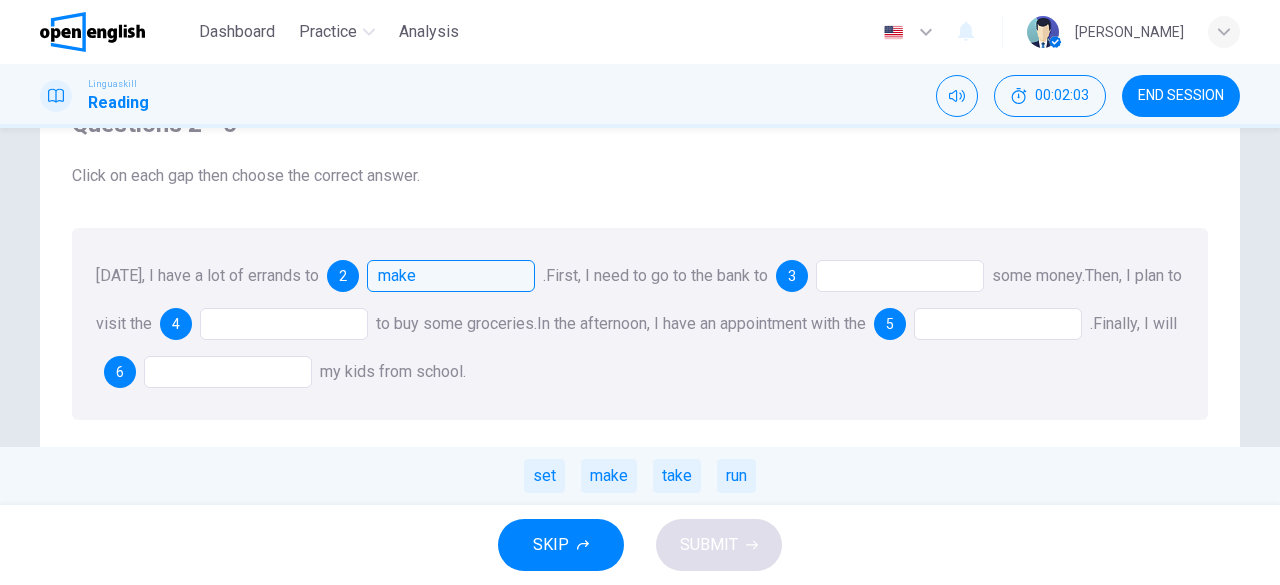 click at bounding box center (900, 276) 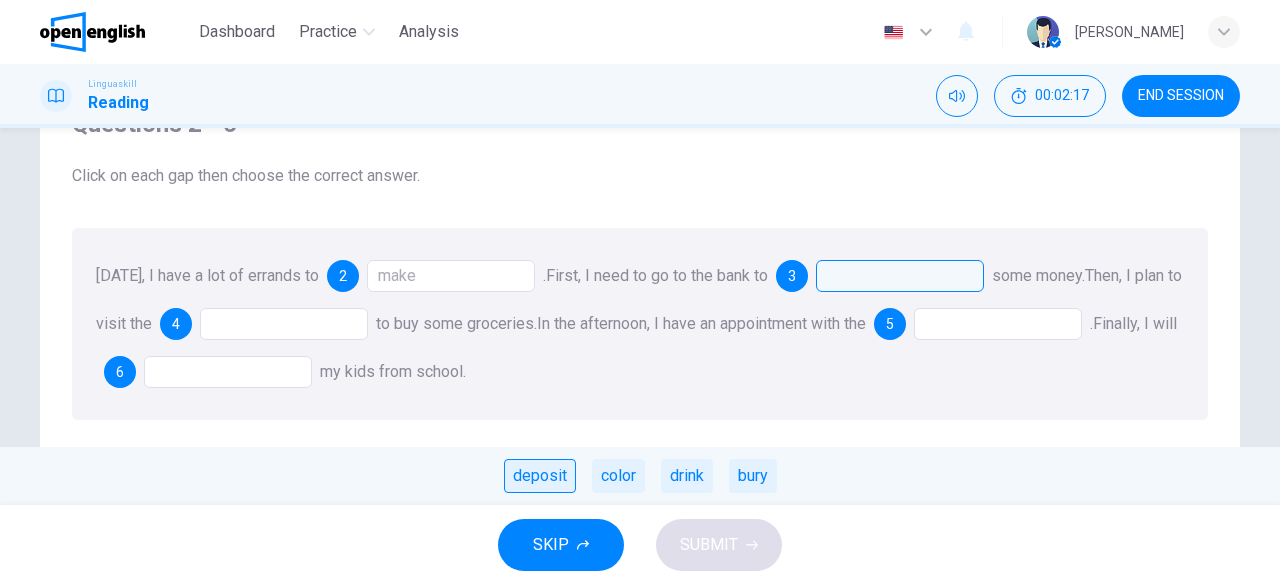click on "deposit" at bounding box center (540, 476) 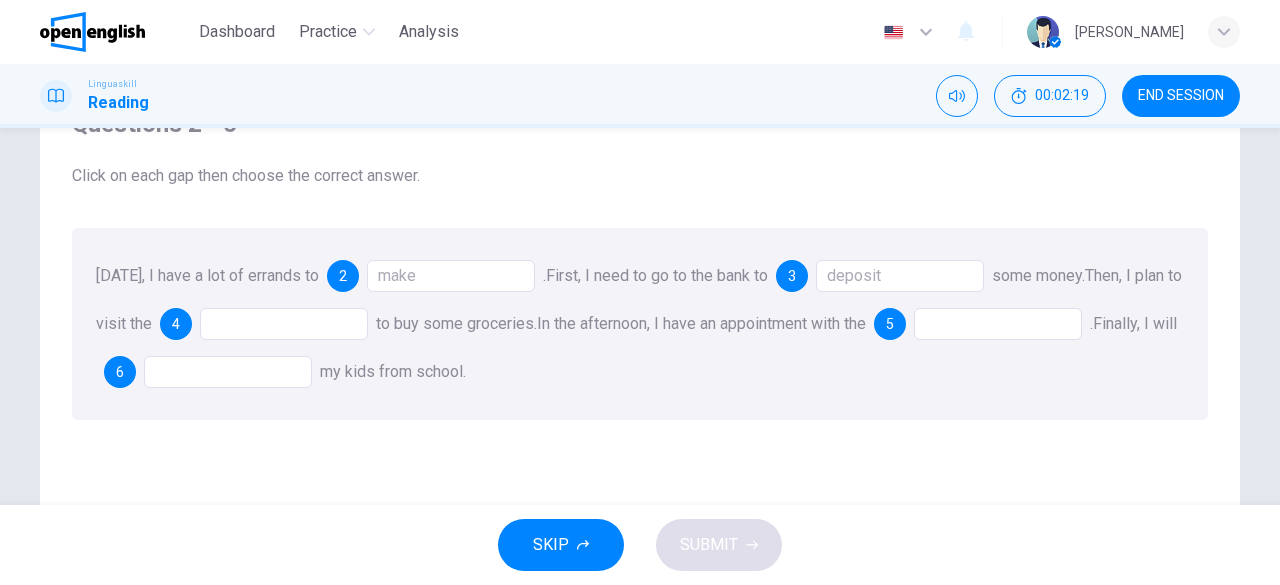 click at bounding box center (284, 324) 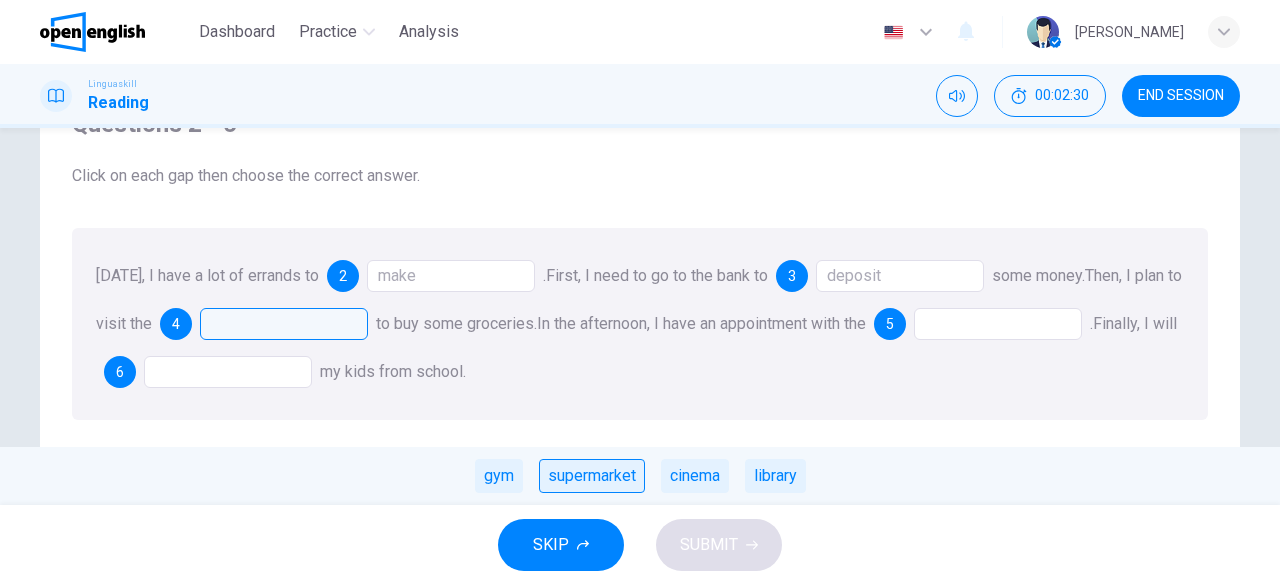 click on "supermarket" at bounding box center [592, 476] 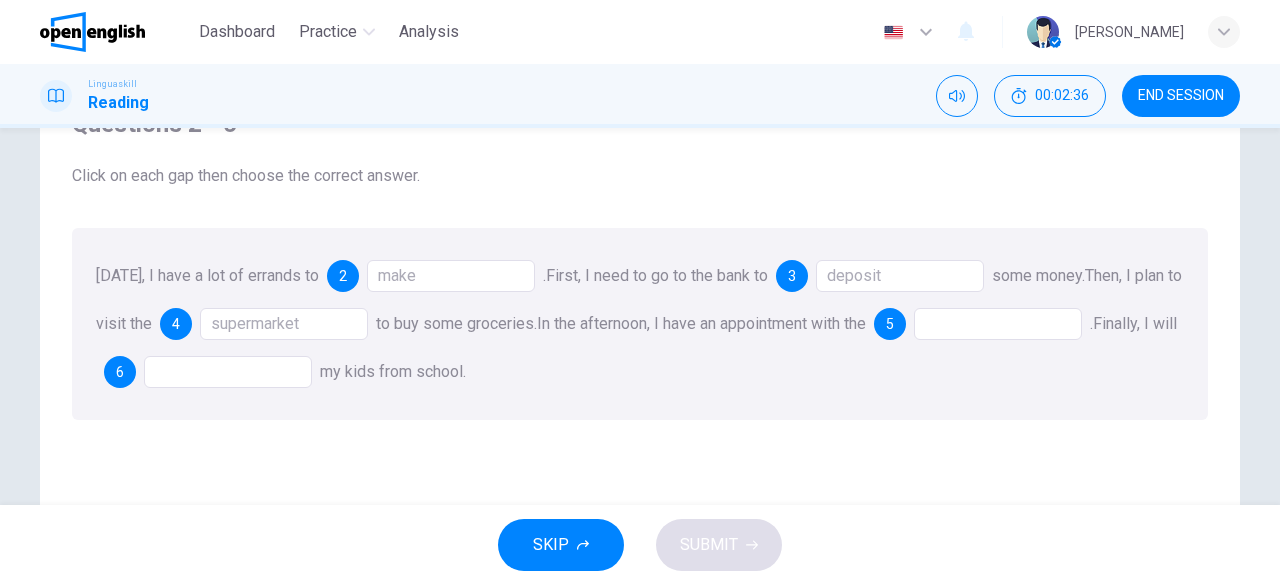 click at bounding box center (998, 324) 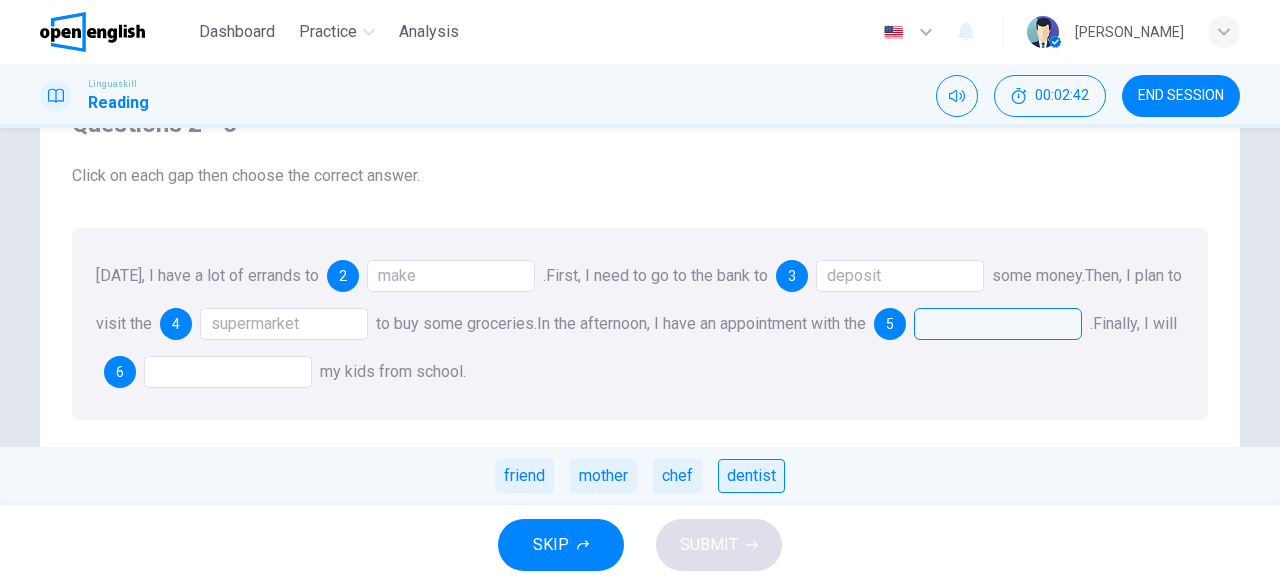 click on "dentist" at bounding box center [751, 476] 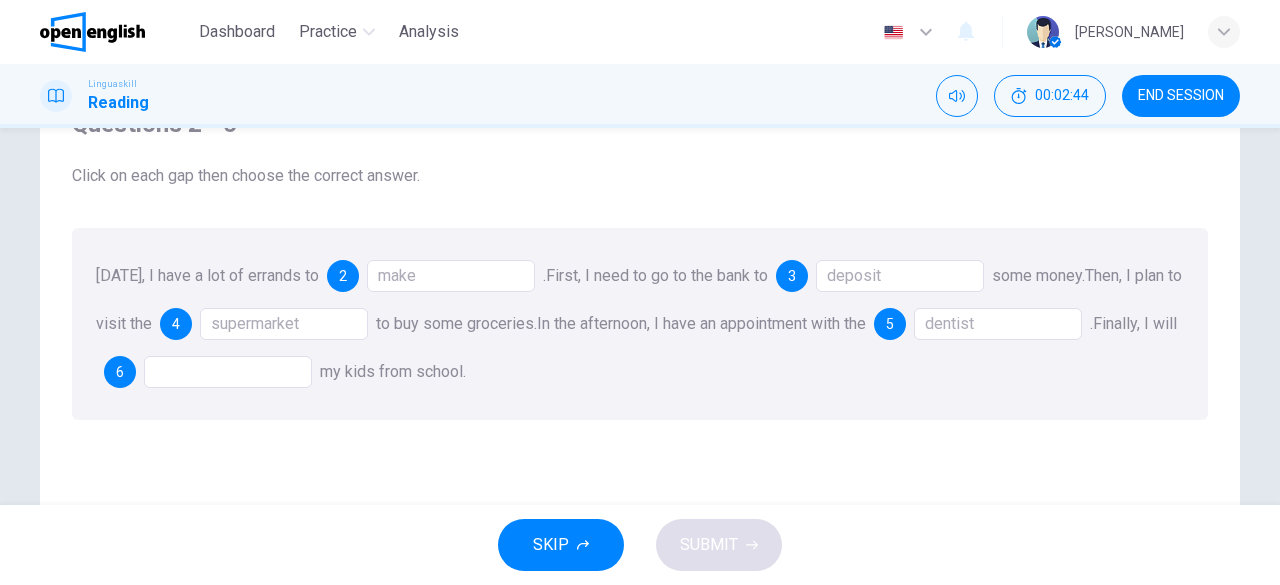 click at bounding box center (228, 372) 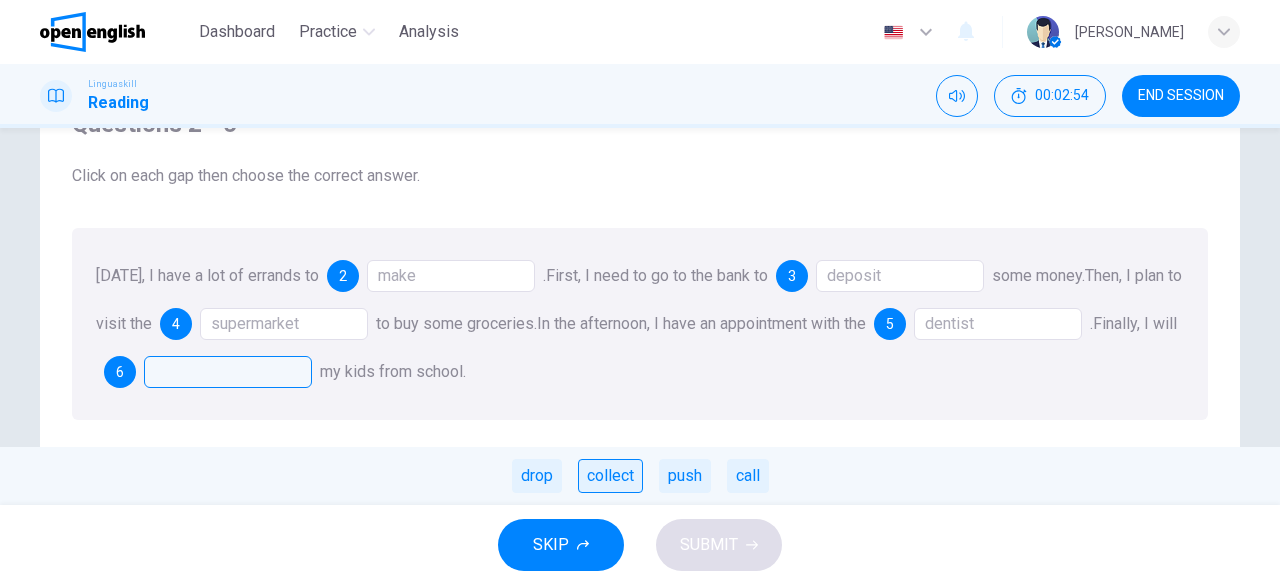 click on "collect" at bounding box center [610, 476] 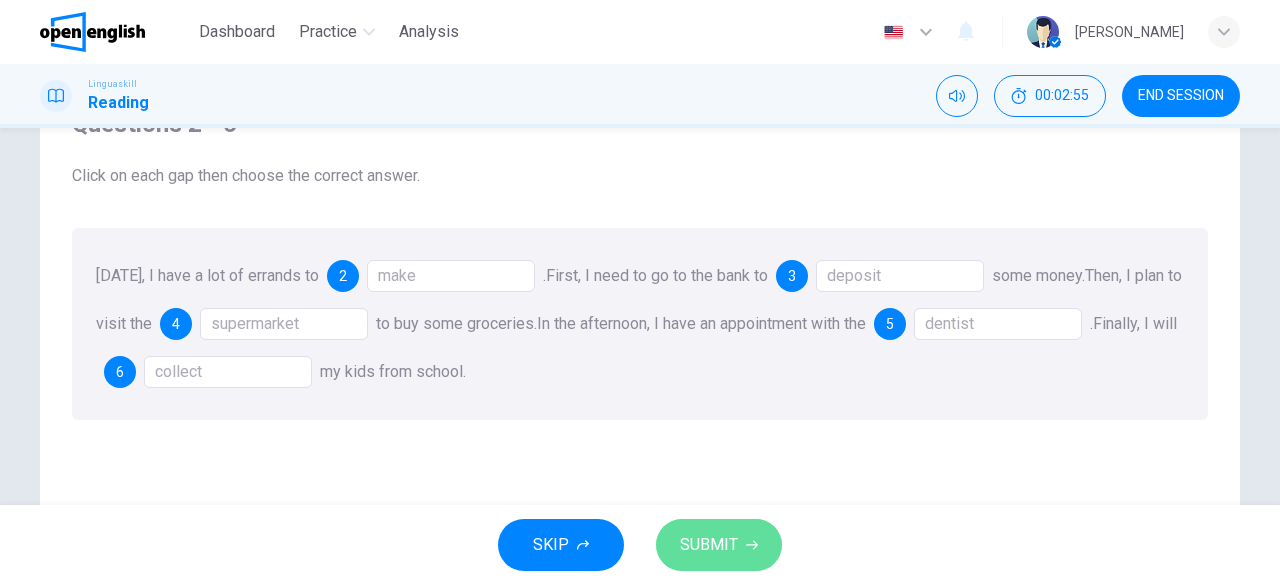 click on "SUBMIT" at bounding box center [709, 545] 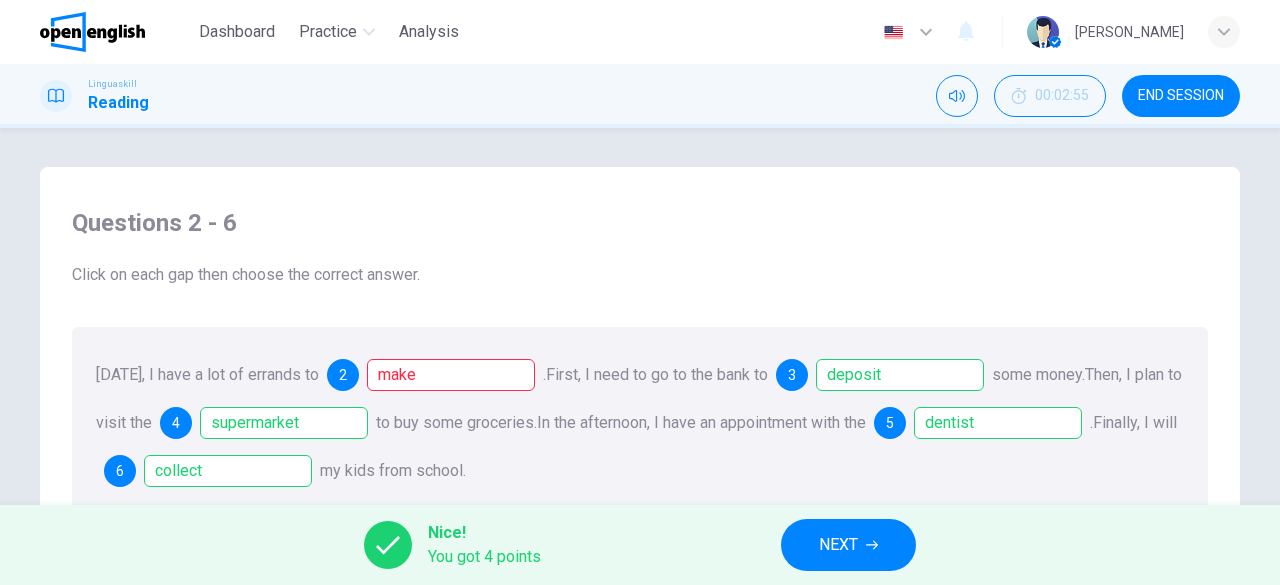 scroll, scrollTop: 0, scrollLeft: 0, axis: both 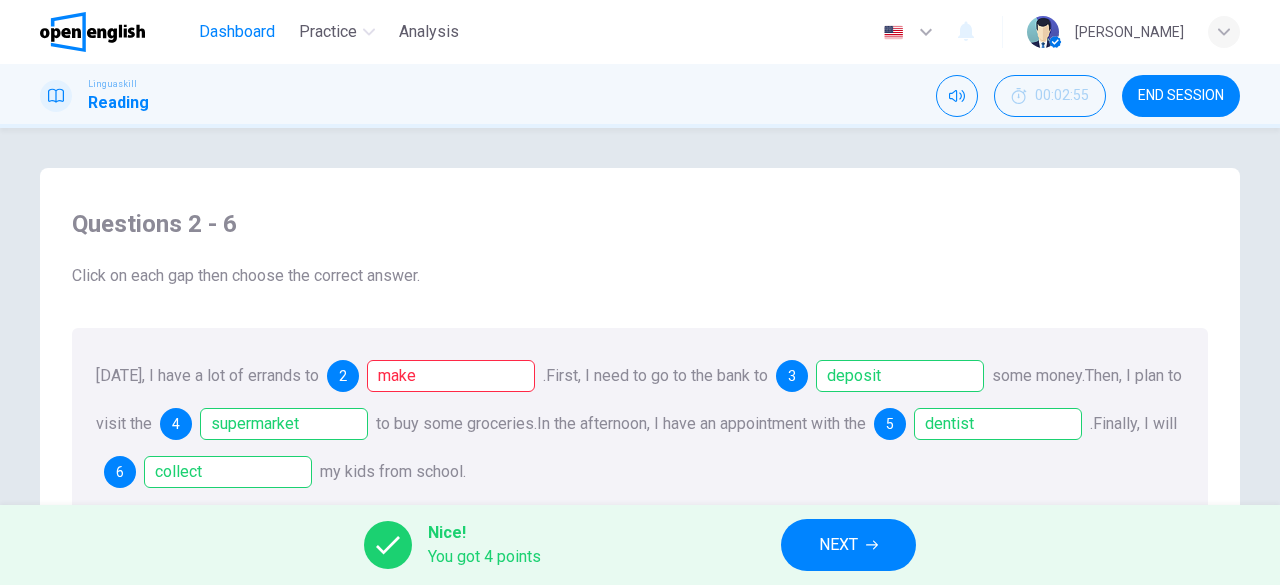 click on "Dashboard" at bounding box center (237, 32) 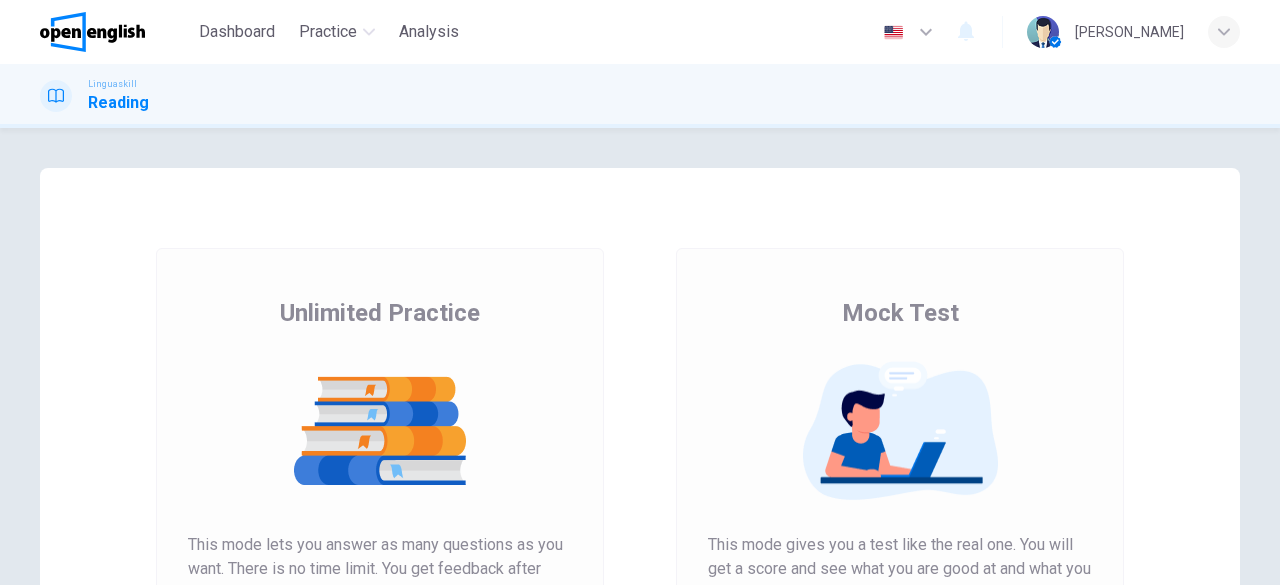 scroll, scrollTop: 0, scrollLeft: 0, axis: both 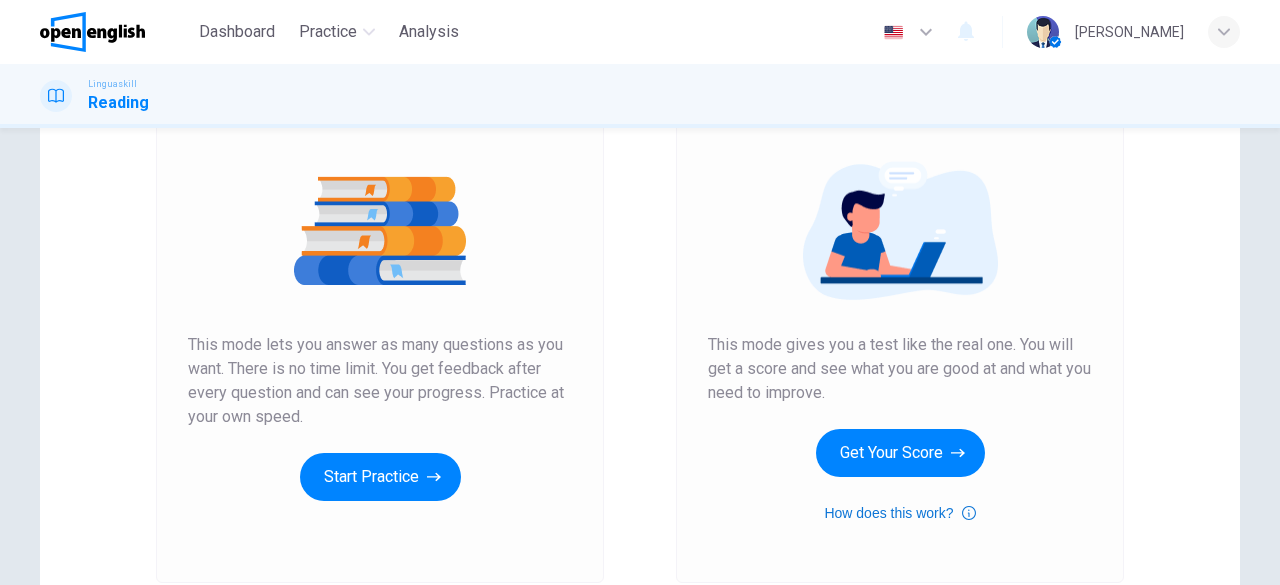 click on "How does this work?" at bounding box center [899, 513] 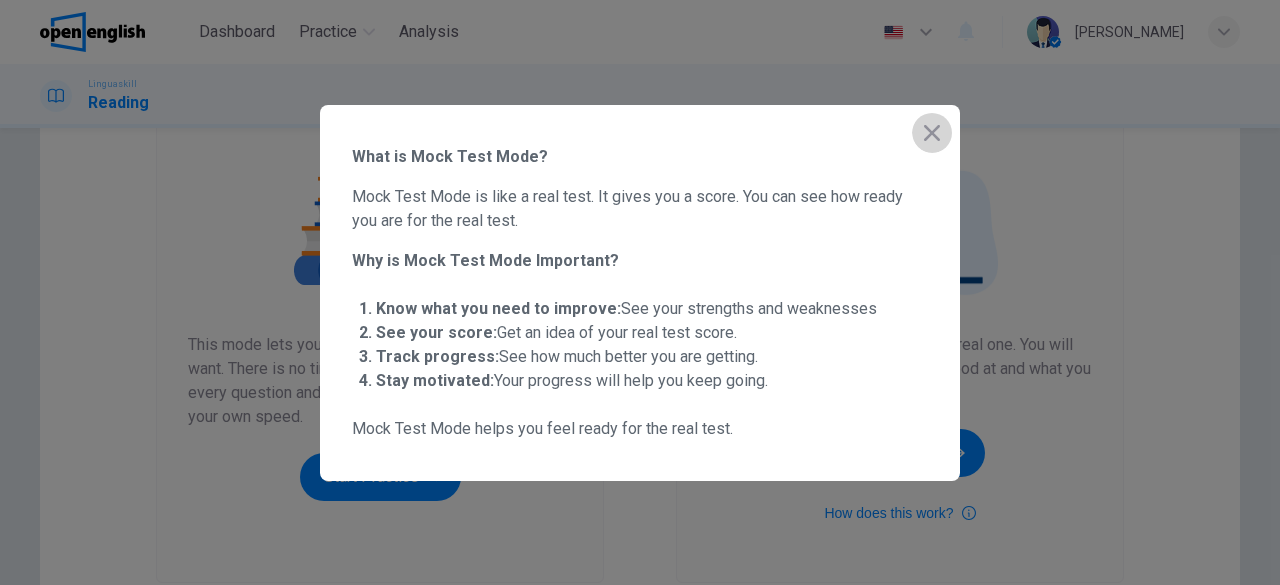 click 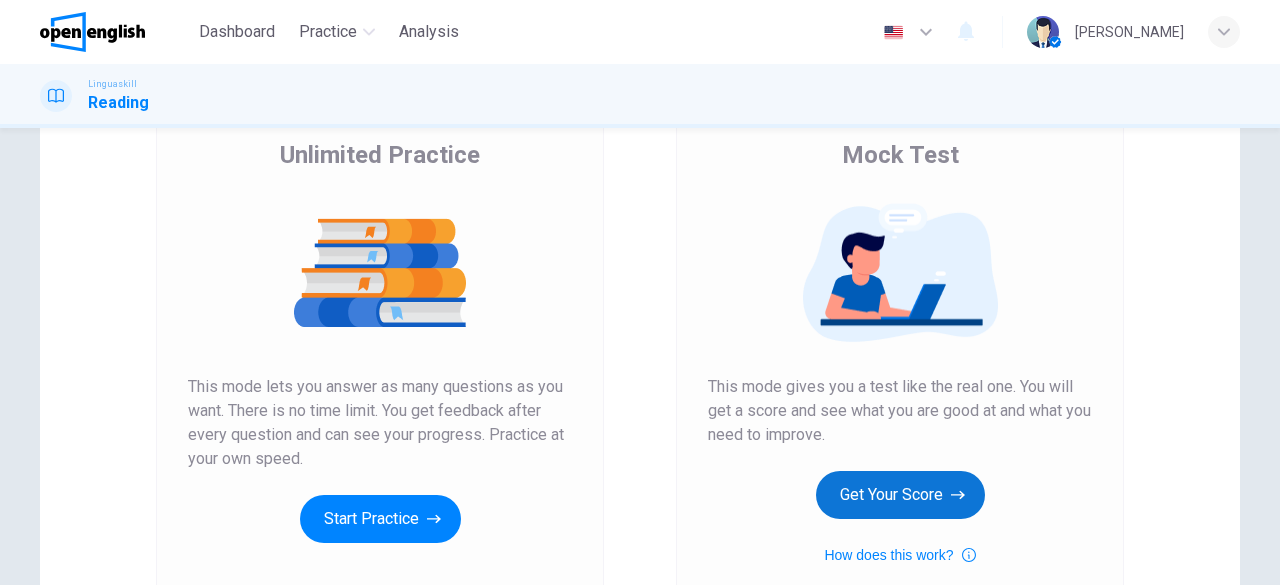 scroll, scrollTop: 200, scrollLeft: 0, axis: vertical 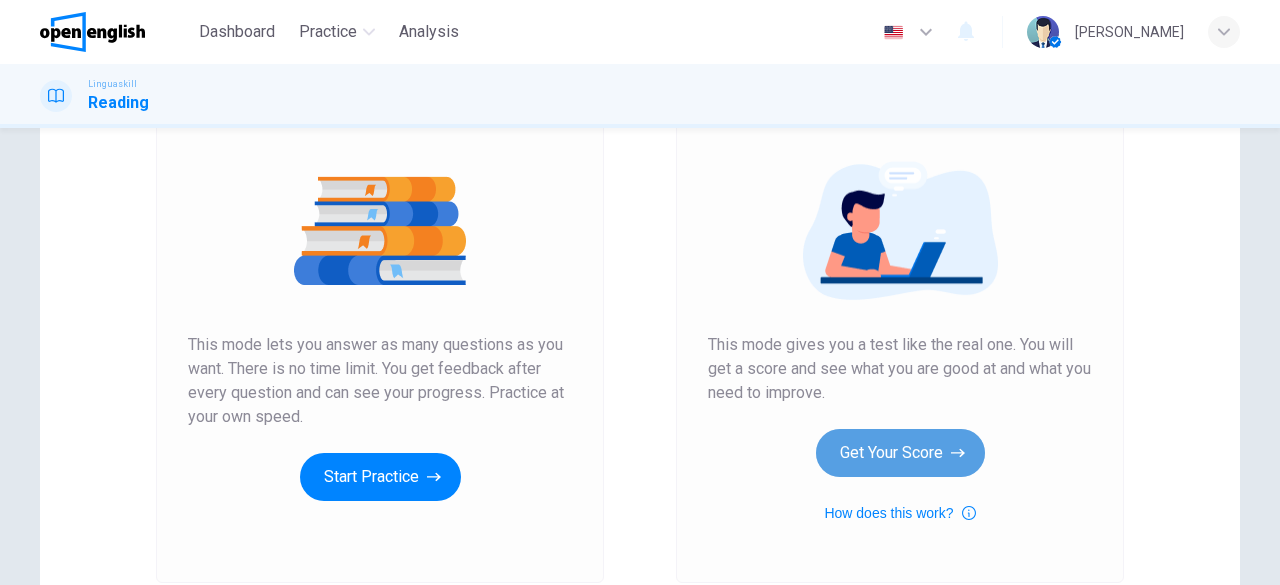 click on "Get Your Score" at bounding box center [900, 453] 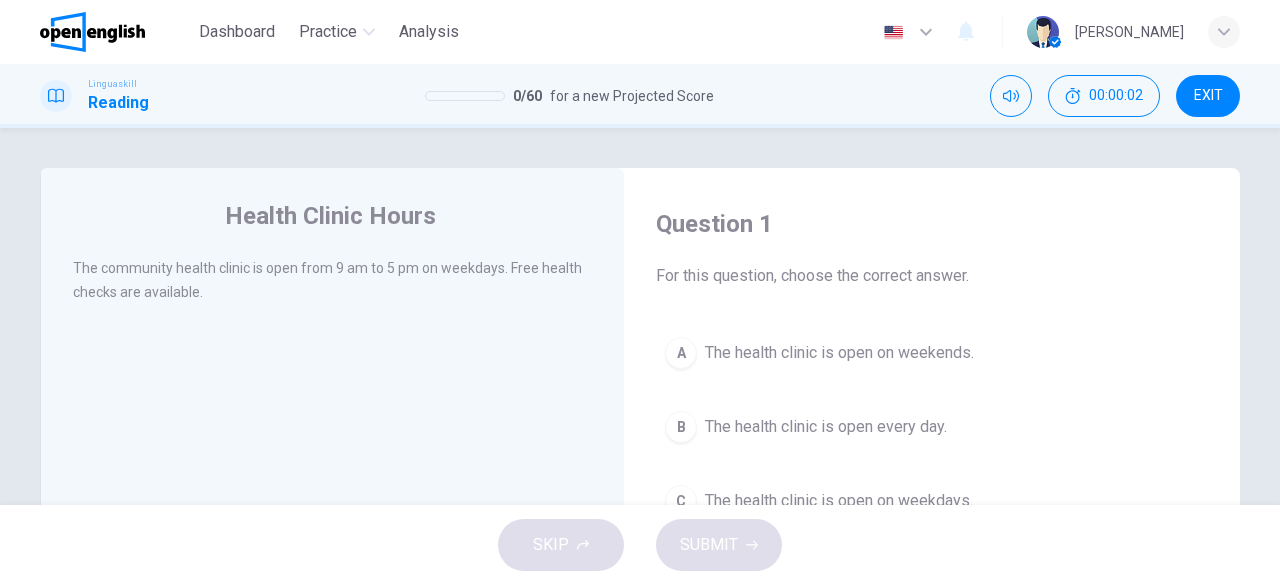 scroll, scrollTop: 100, scrollLeft: 0, axis: vertical 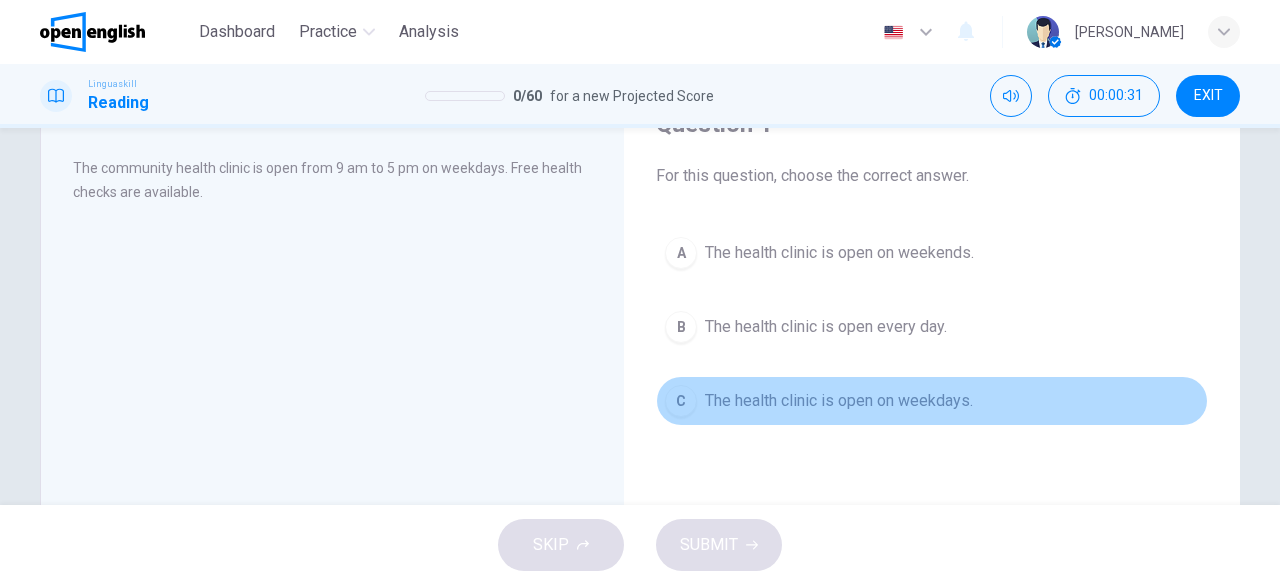 click on "The health clinic is open on weekdays." at bounding box center [839, 401] 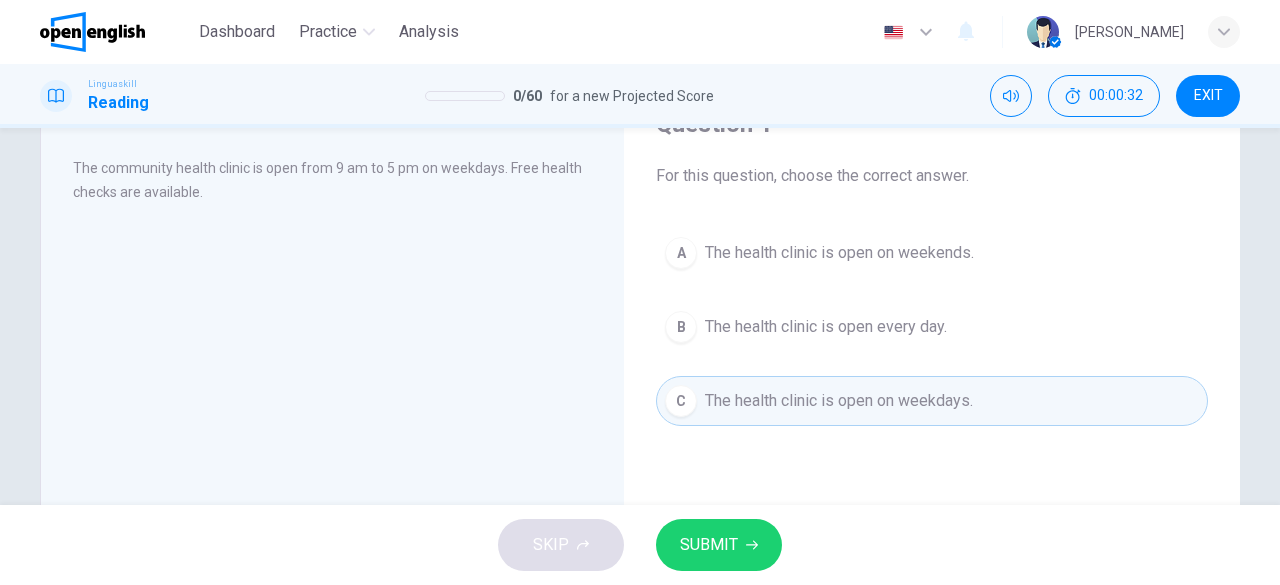 click on "SUBMIT" at bounding box center (709, 545) 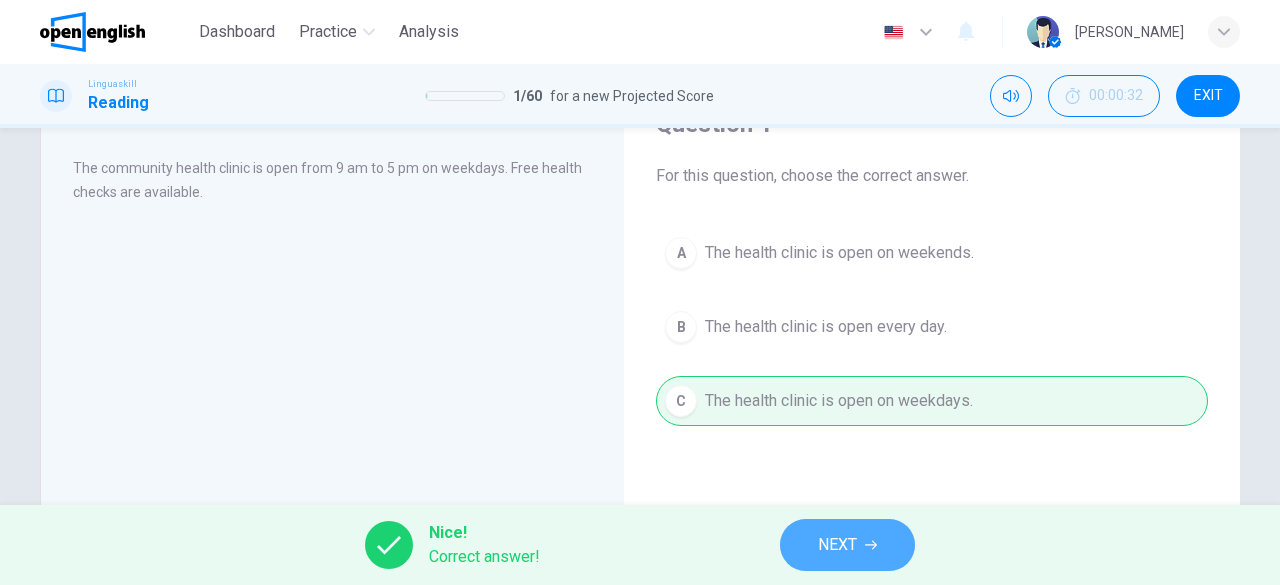 click on "NEXT" at bounding box center (837, 545) 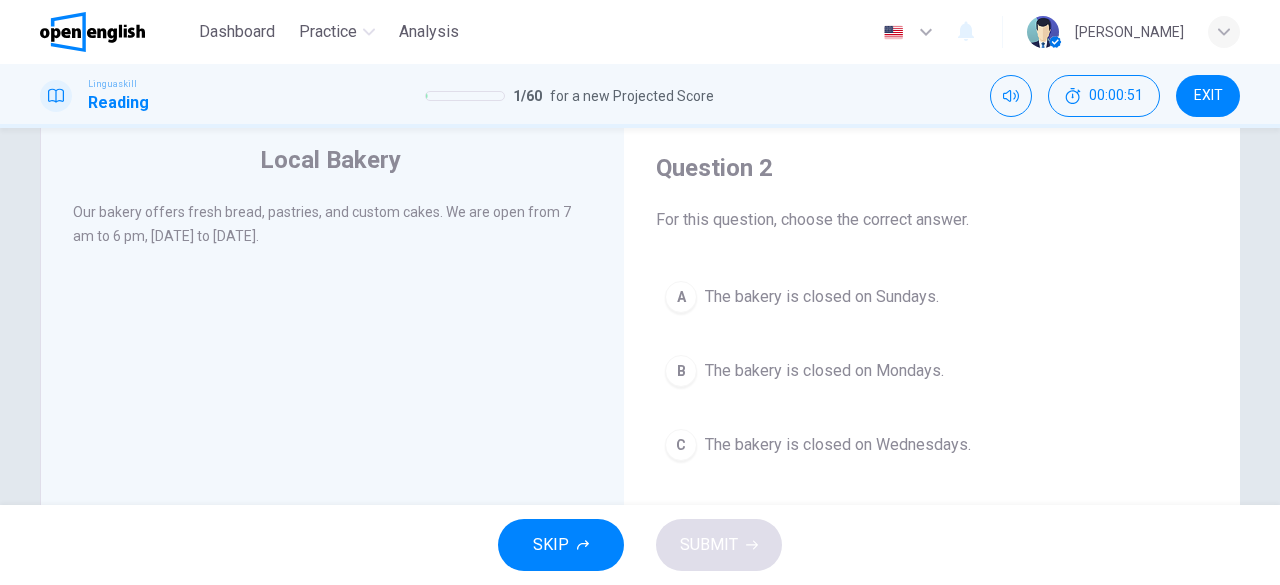 scroll, scrollTop: 100, scrollLeft: 0, axis: vertical 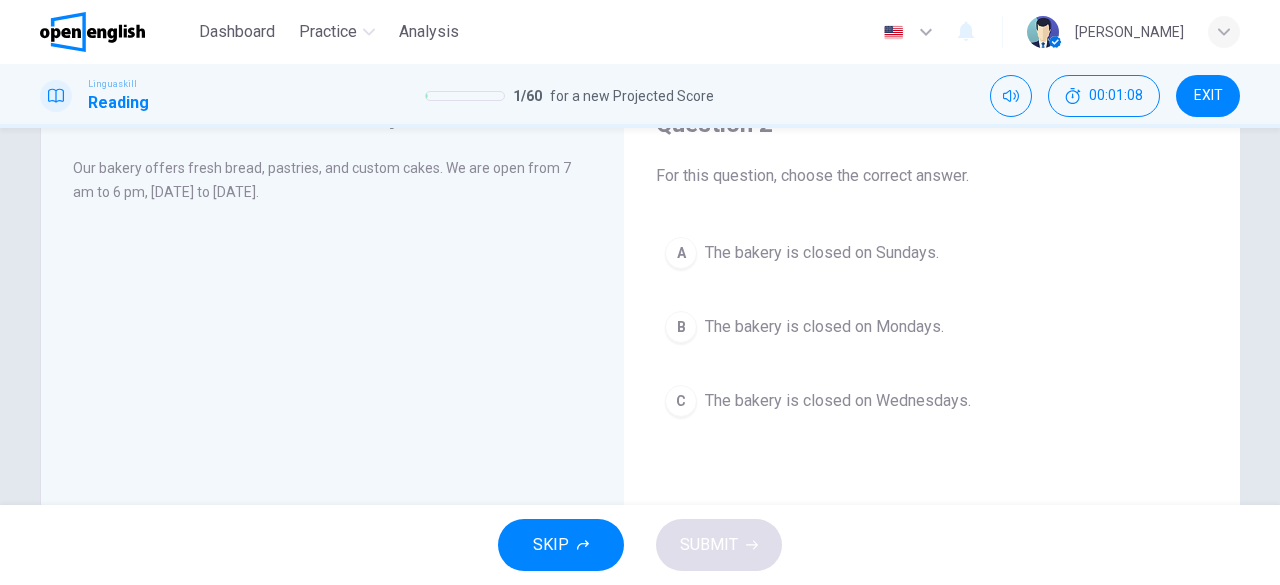 click on "The bakery is closed on Sundays." at bounding box center (822, 253) 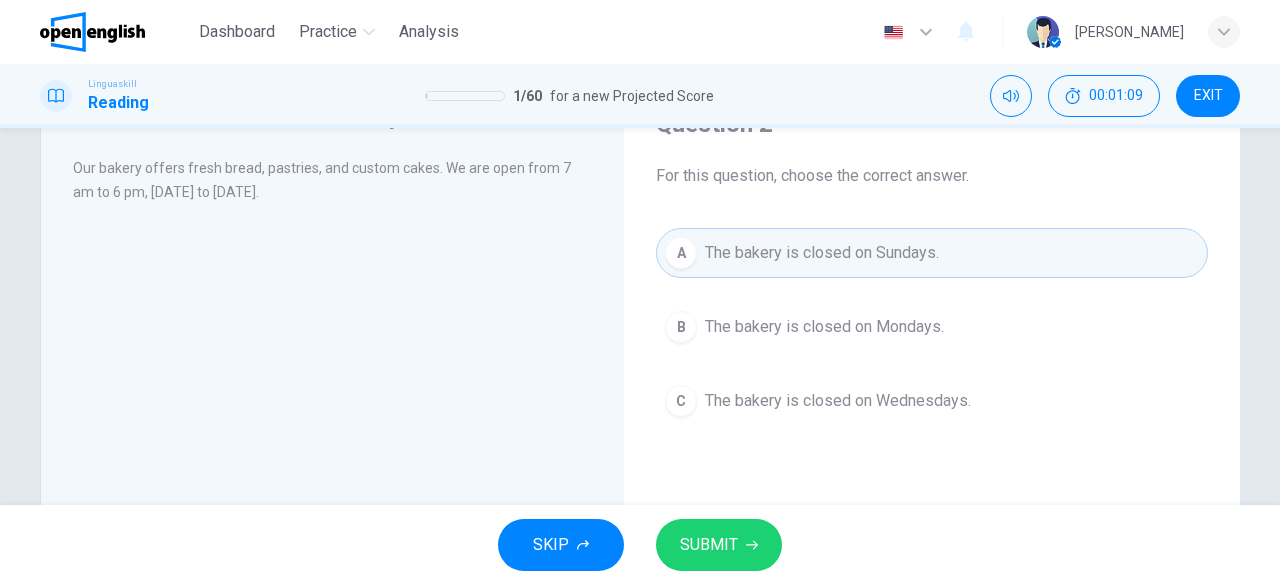 click on "SUBMIT" at bounding box center [709, 545] 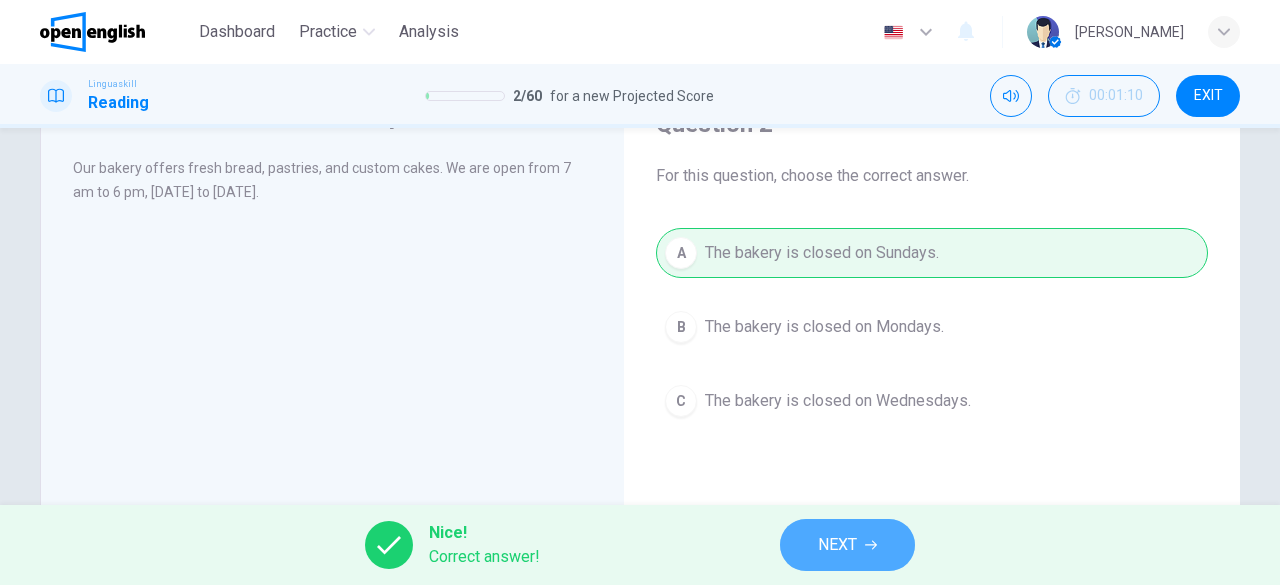 click on "NEXT" at bounding box center (847, 545) 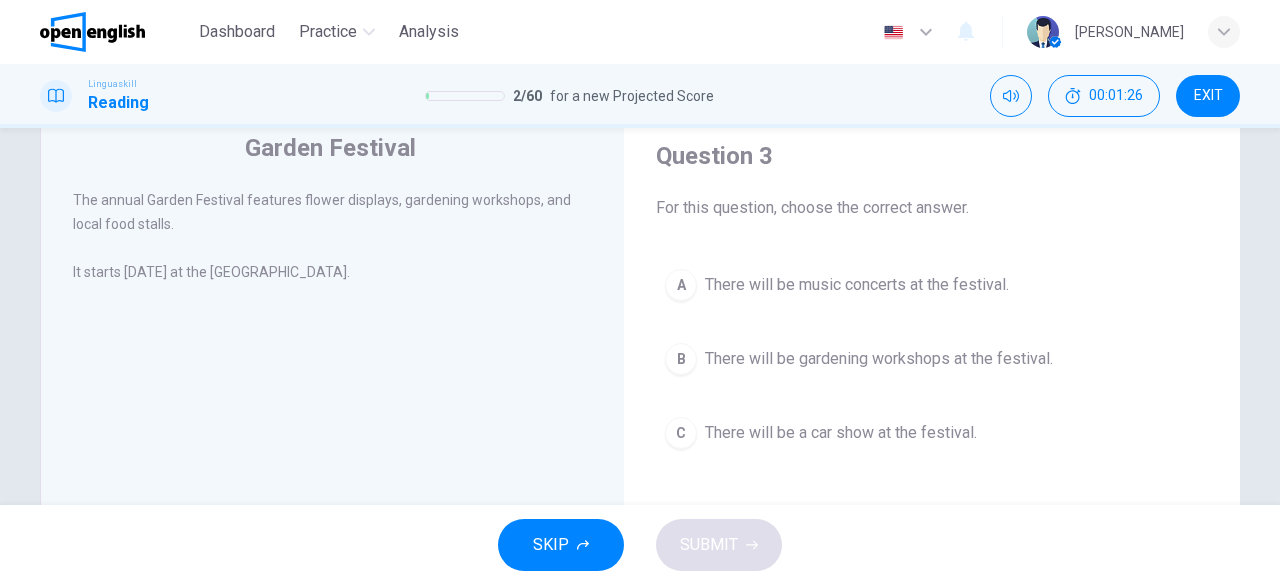 scroll, scrollTop: 100, scrollLeft: 0, axis: vertical 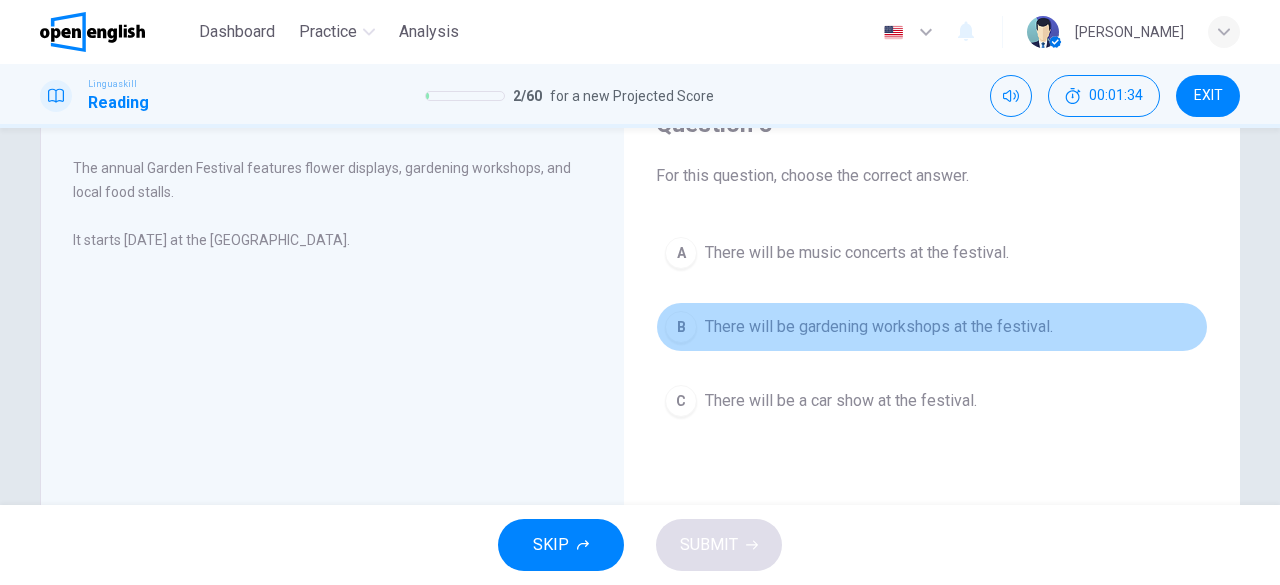 click on "There will be gardening workshops at the festival." at bounding box center (879, 327) 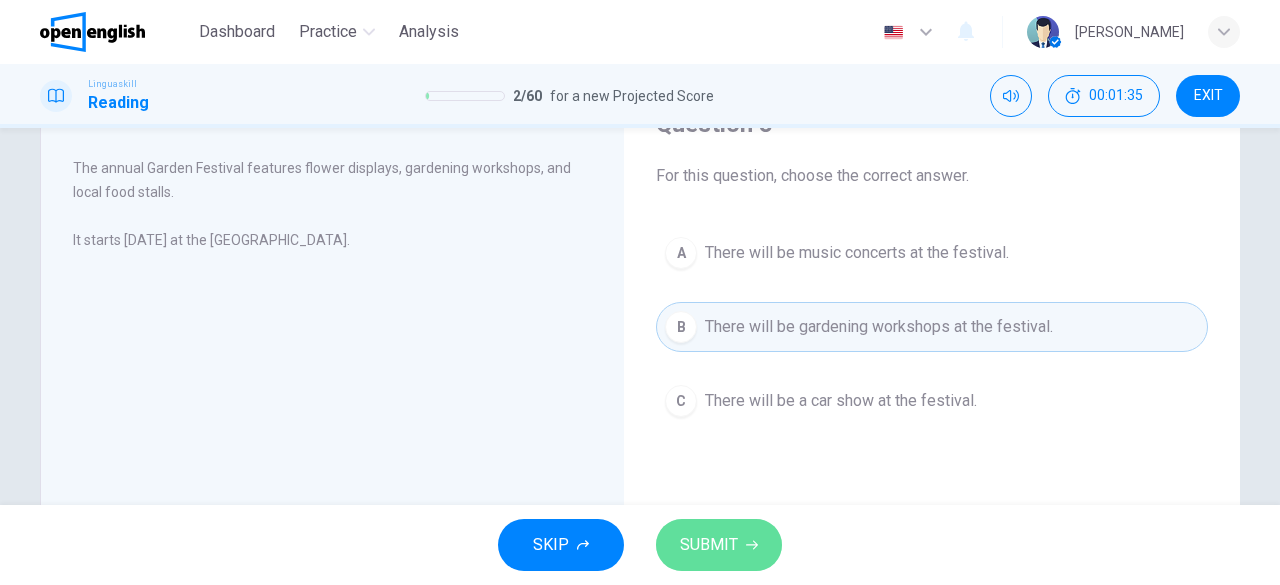 click on "SUBMIT" at bounding box center (709, 545) 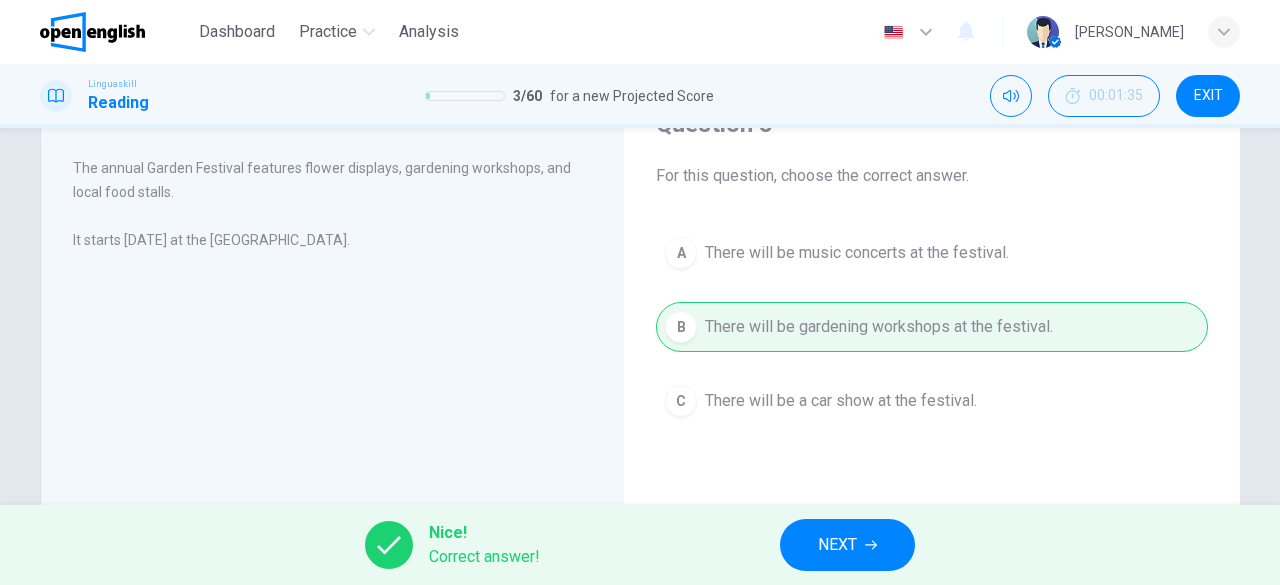 click on "NEXT" at bounding box center (847, 545) 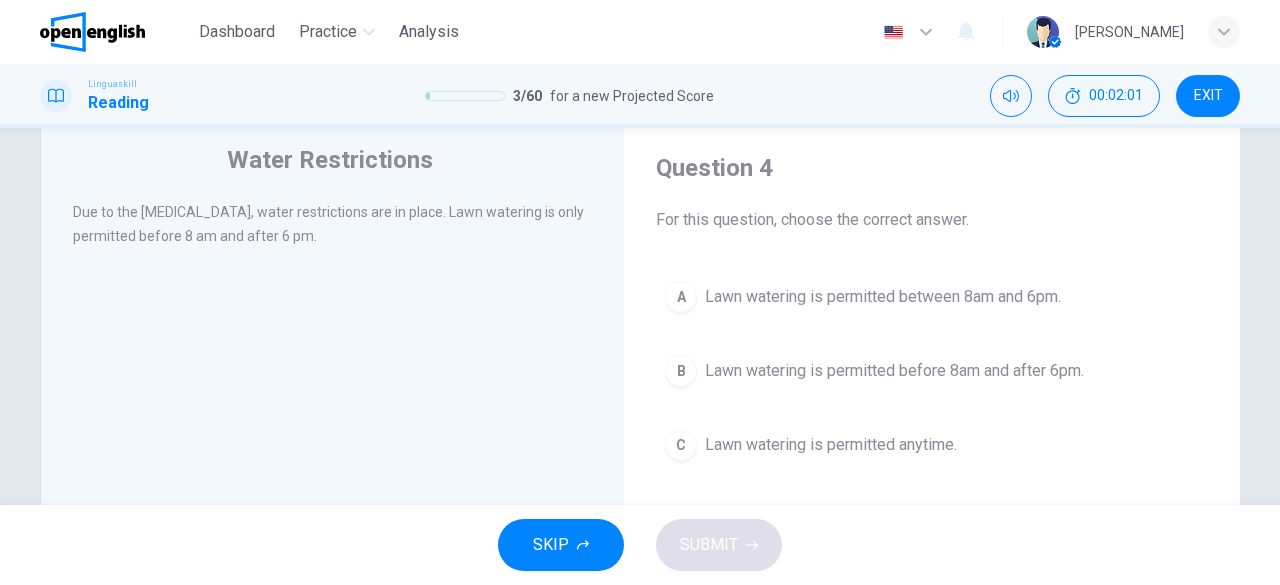scroll, scrollTop: 100, scrollLeft: 0, axis: vertical 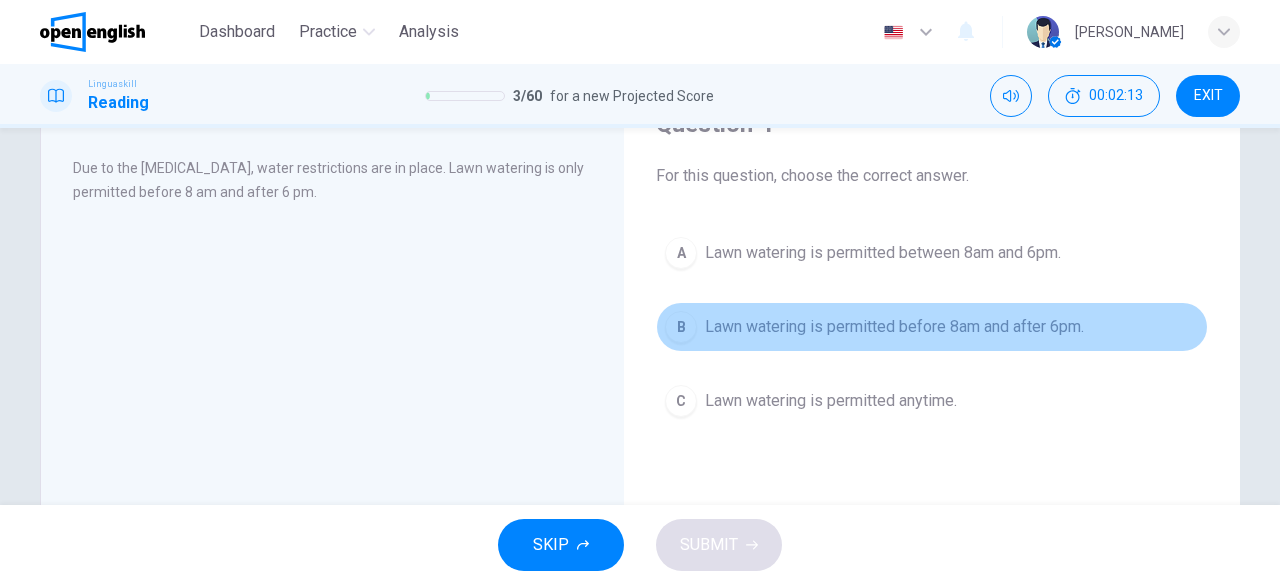 click on "Lawn watering is permitted before 8am and after 6pm." at bounding box center [894, 327] 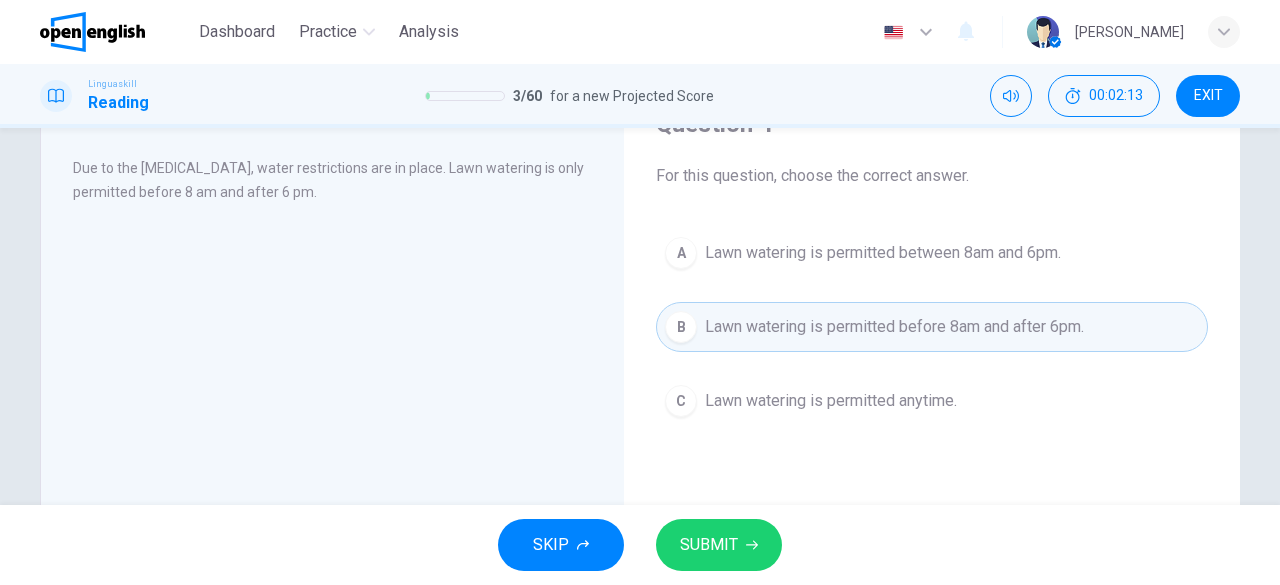 click on "SUBMIT" at bounding box center [709, 545] 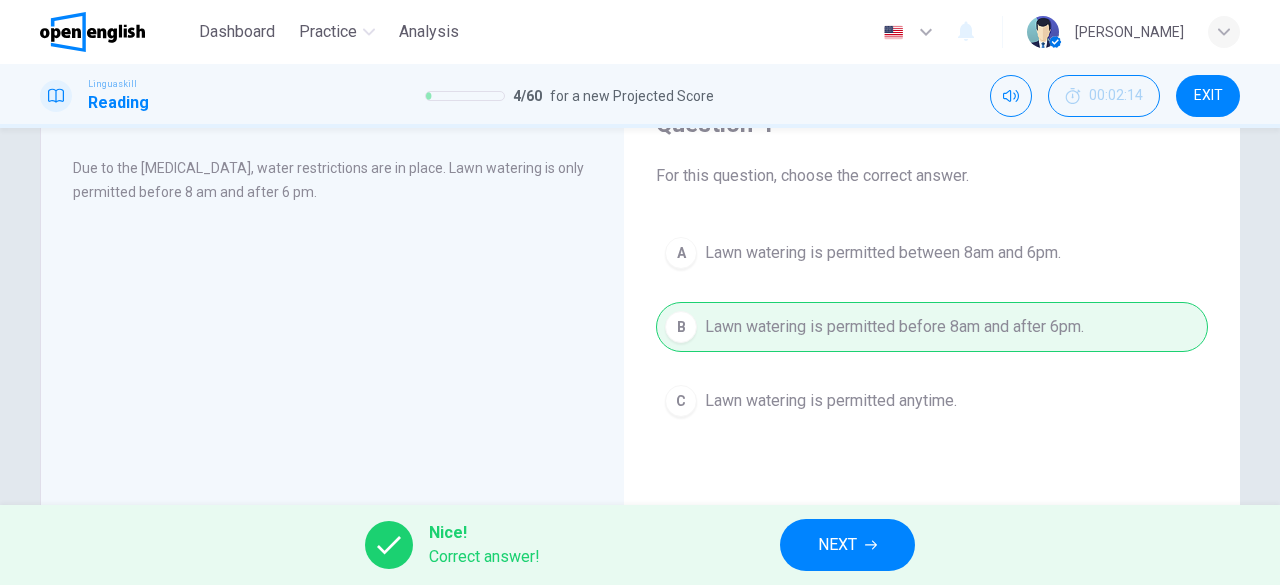 click on "NEXT" at bounding box center (837, 545) 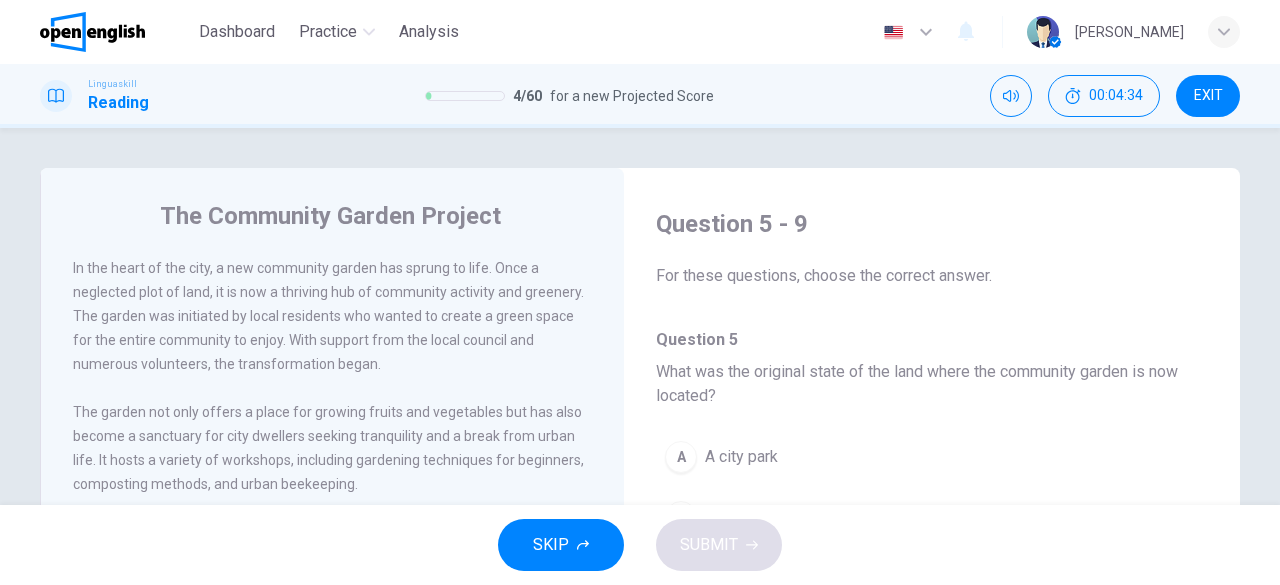 scroll, scrollTop: 100, scrollLeft: 0, axis: vertical 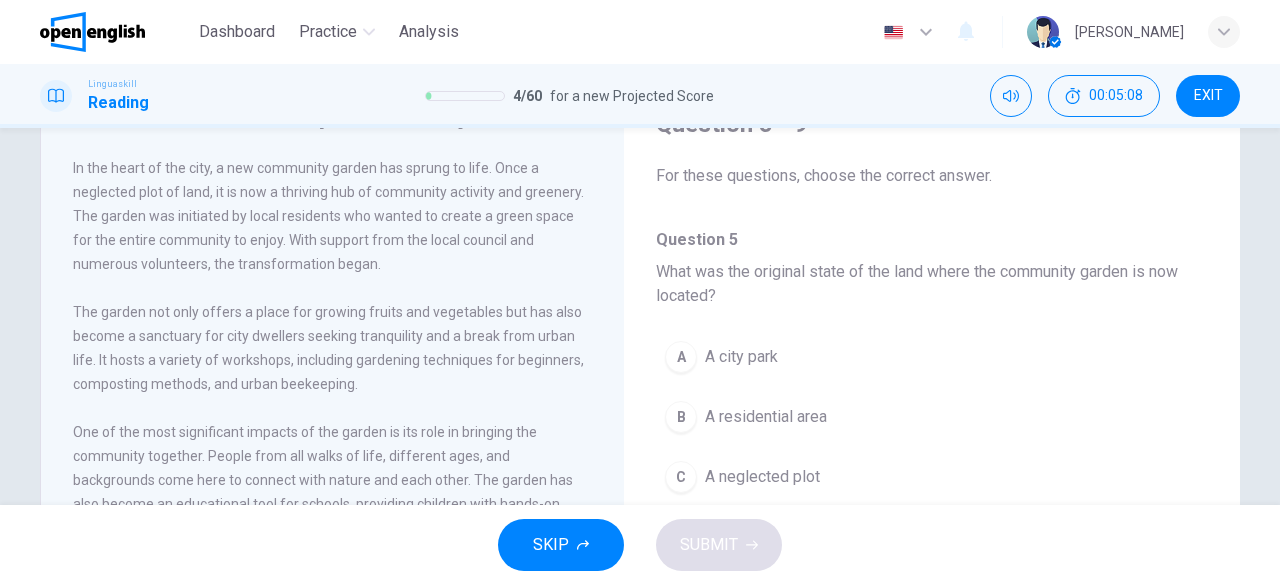 click on "A A city park" at bounding box center [932, 357] 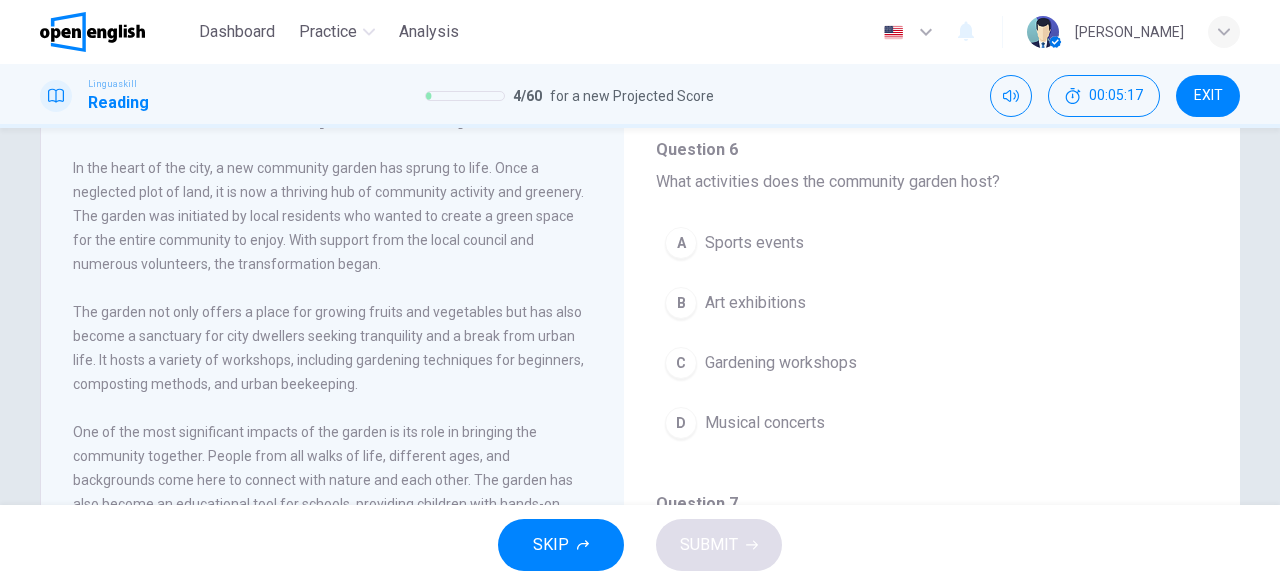 scroll, scrollTop: 500, scrollLeft: 0, axis: vertical 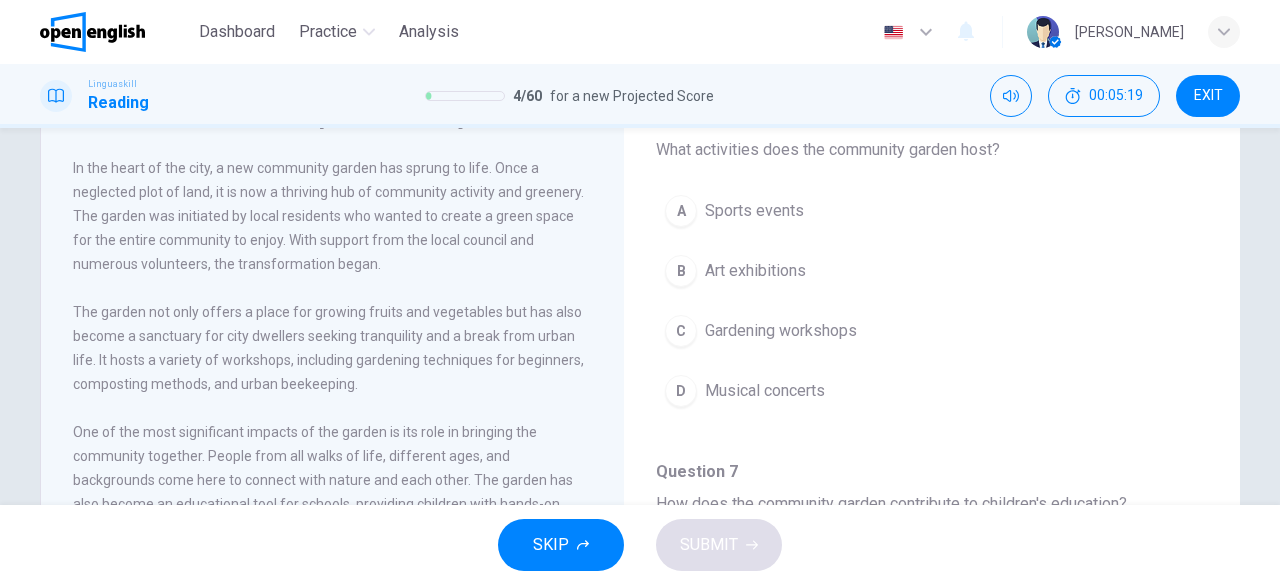 click on "C Gardening workshops" at bounding box center [932, 331] 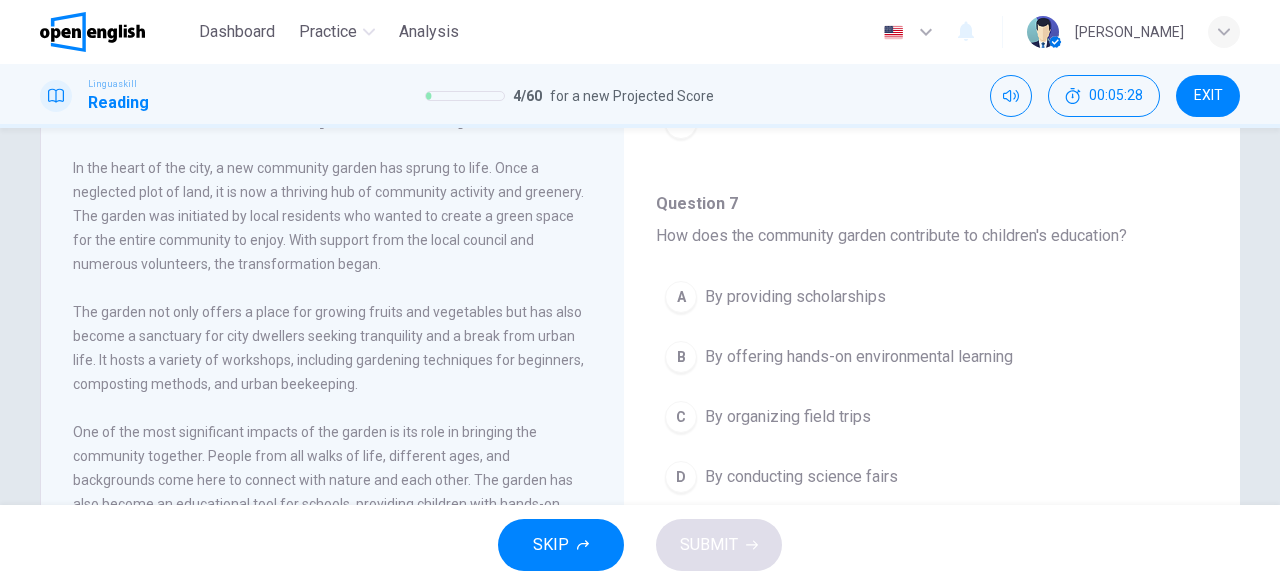 scroll, scrollTop: 800, scrollLeft: 0, axis: vertical 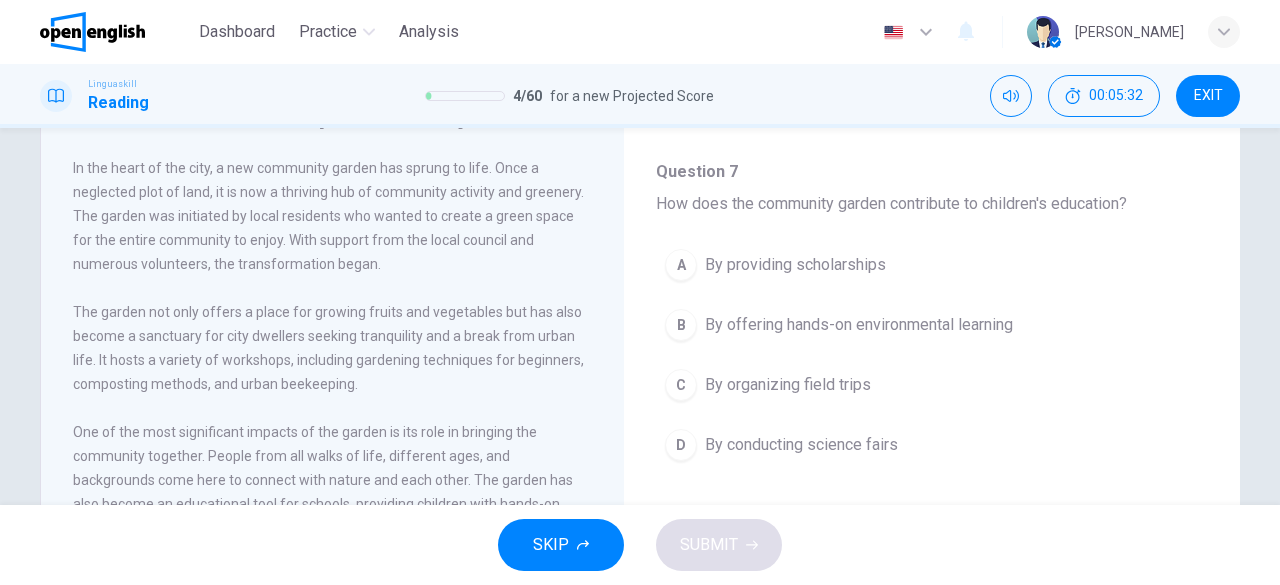 click on "By offering hands-on environmental learning" at bounding box center (859, 325) 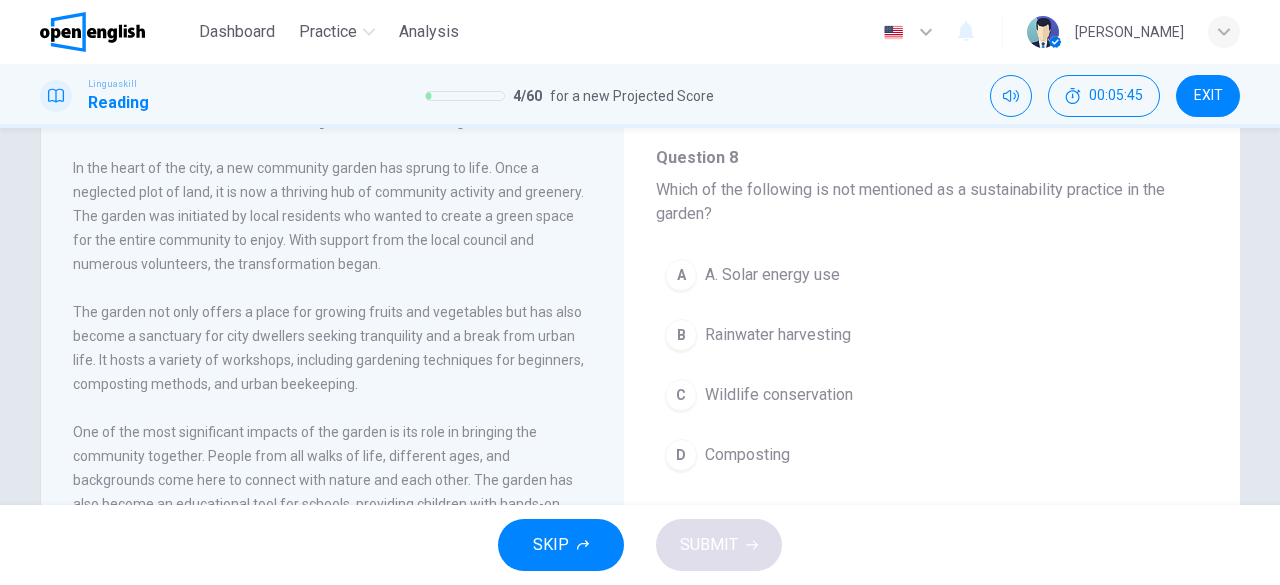 scroll, scrollTop: 1200, scrollLeft: 0, axis: vertical 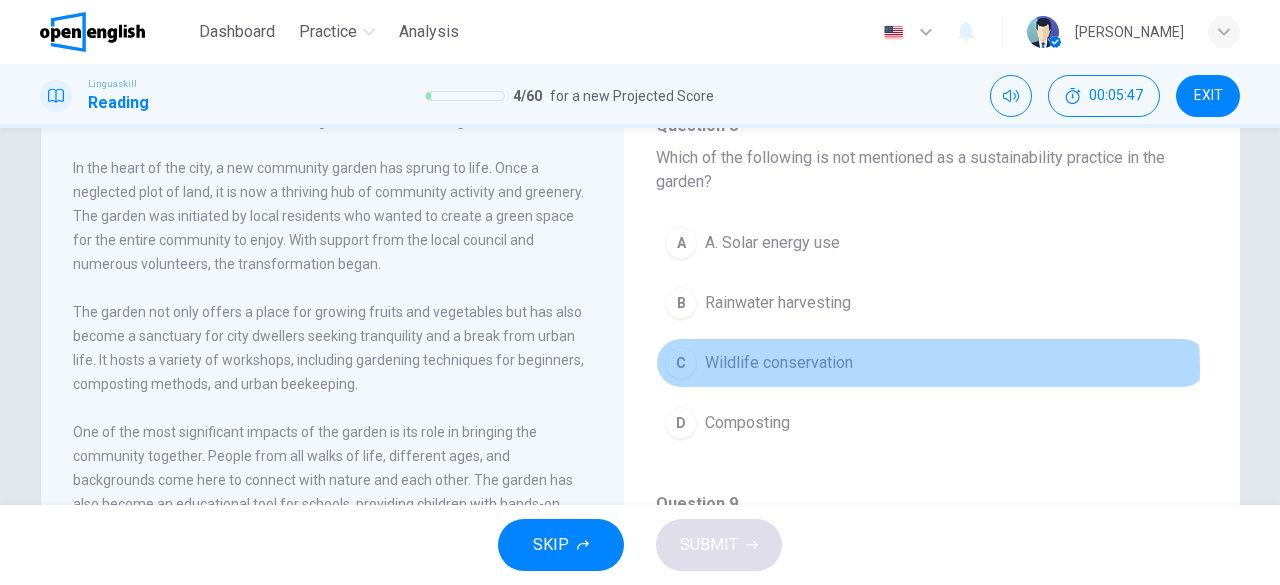 click on "Wildlife conservation" at bounding box center [779, 363] 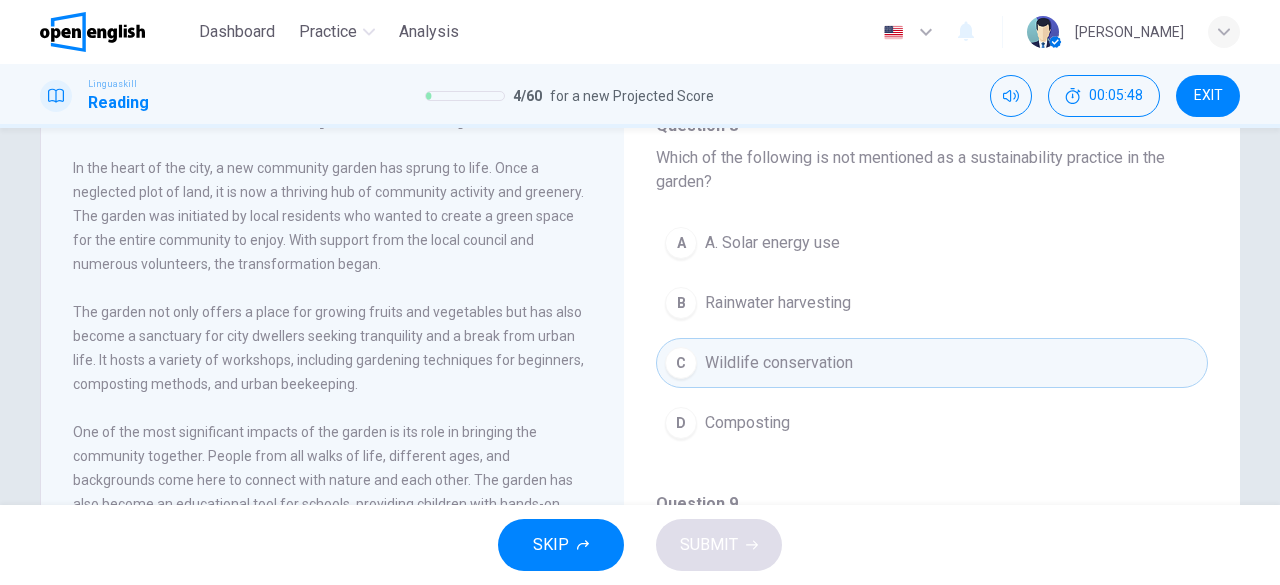 scroll, scrollTop: 1285, scrollLeft: 0, axis: vertical 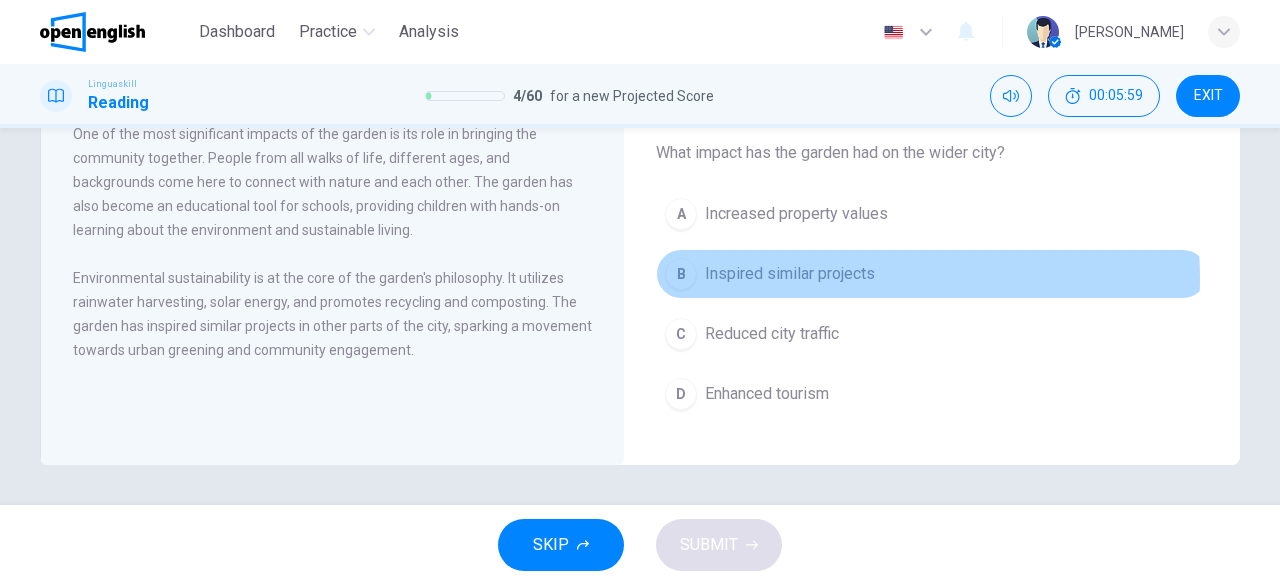 click on "Inspired similar projects" at bounding box center [790, 274] 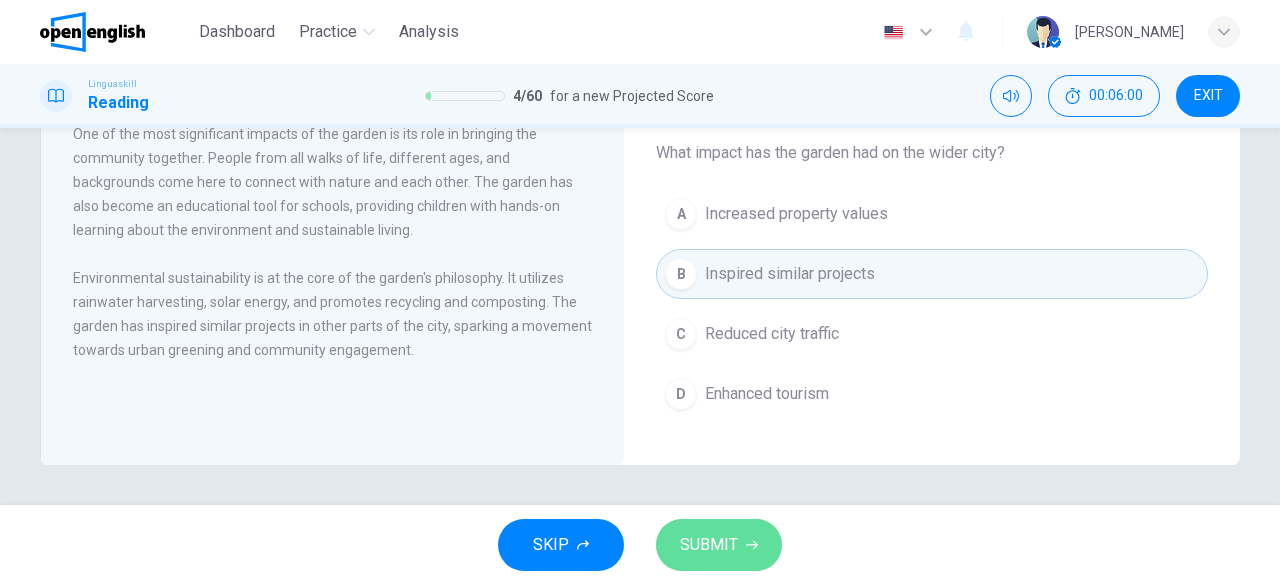 click on "SUBMIT" at bounding box center [709, 545] 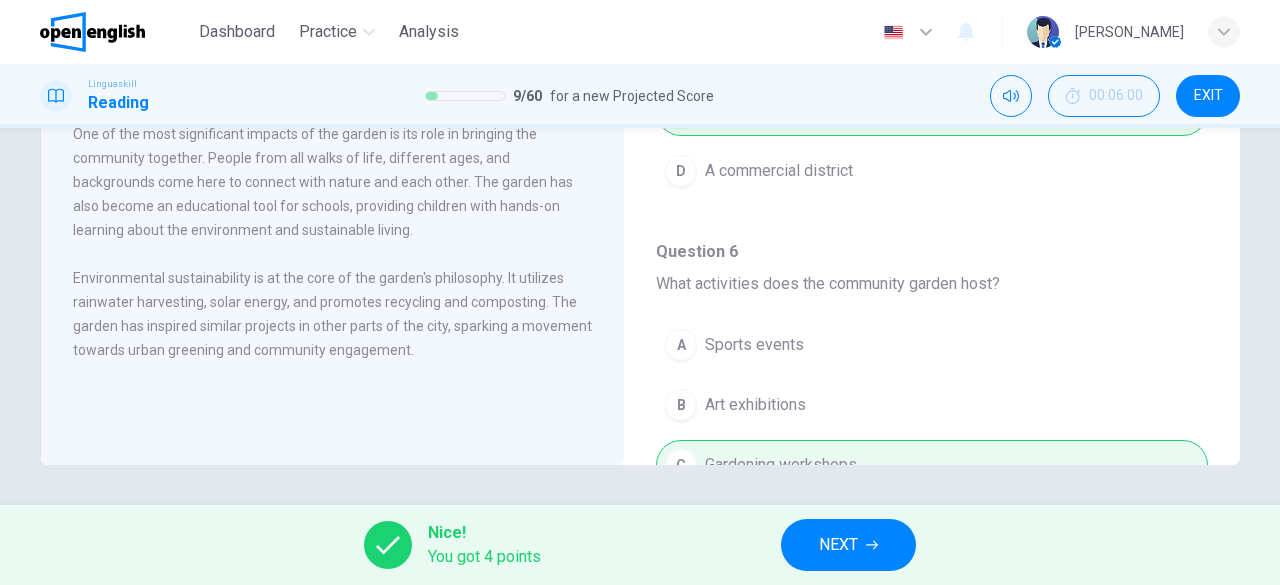 scroll, scrollTop: 0, scrollLeft: 0, axis: both 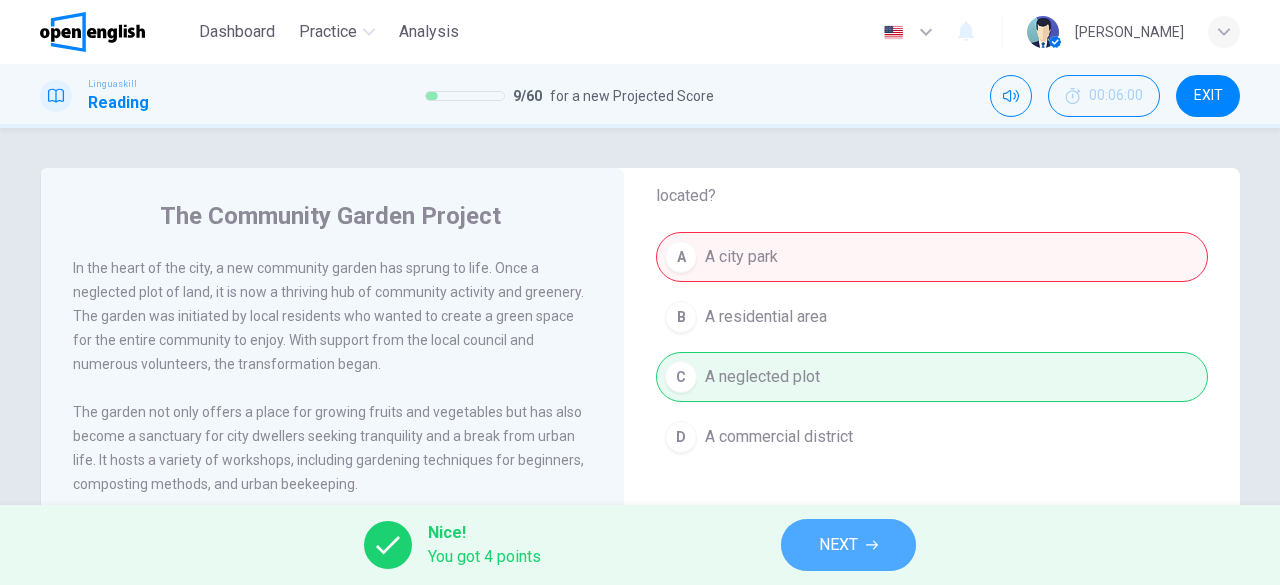 click on "NEXT" at bounding box center [848, 545] 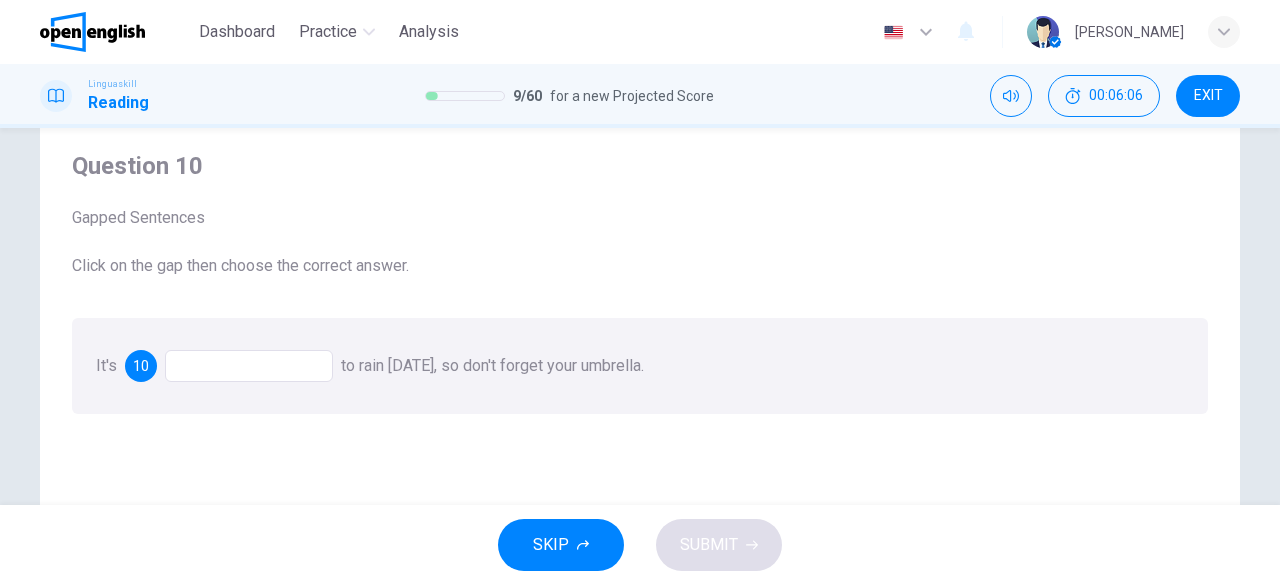 scroll, scrollTop: 100, scrollLeft: 0, axis: vertical 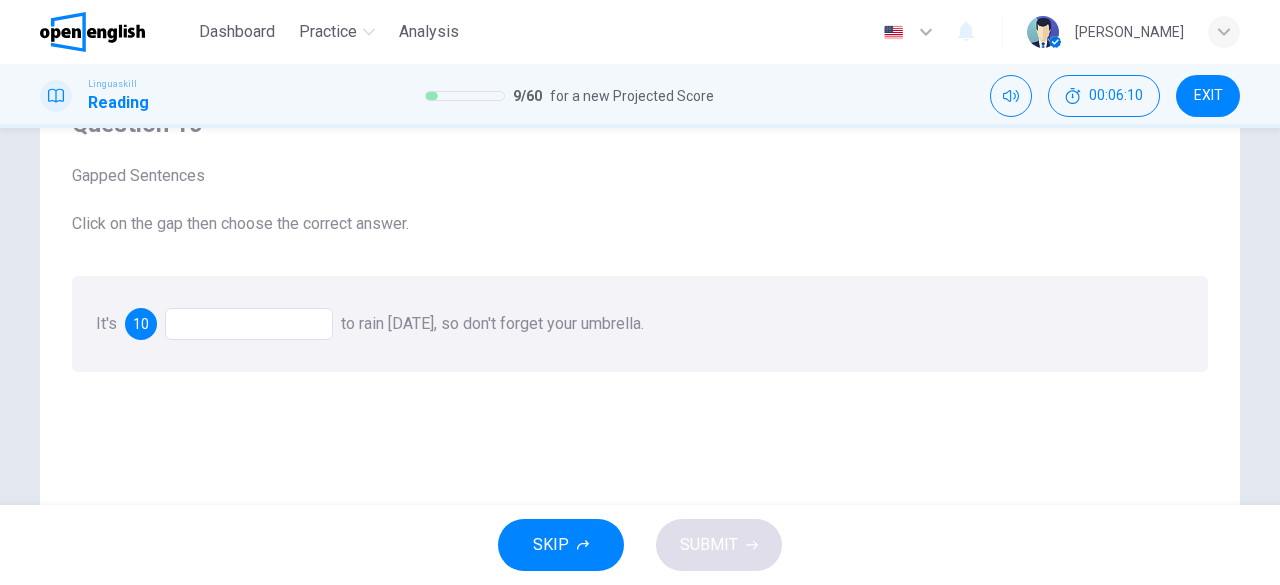 click at bounding box center [249, 324] 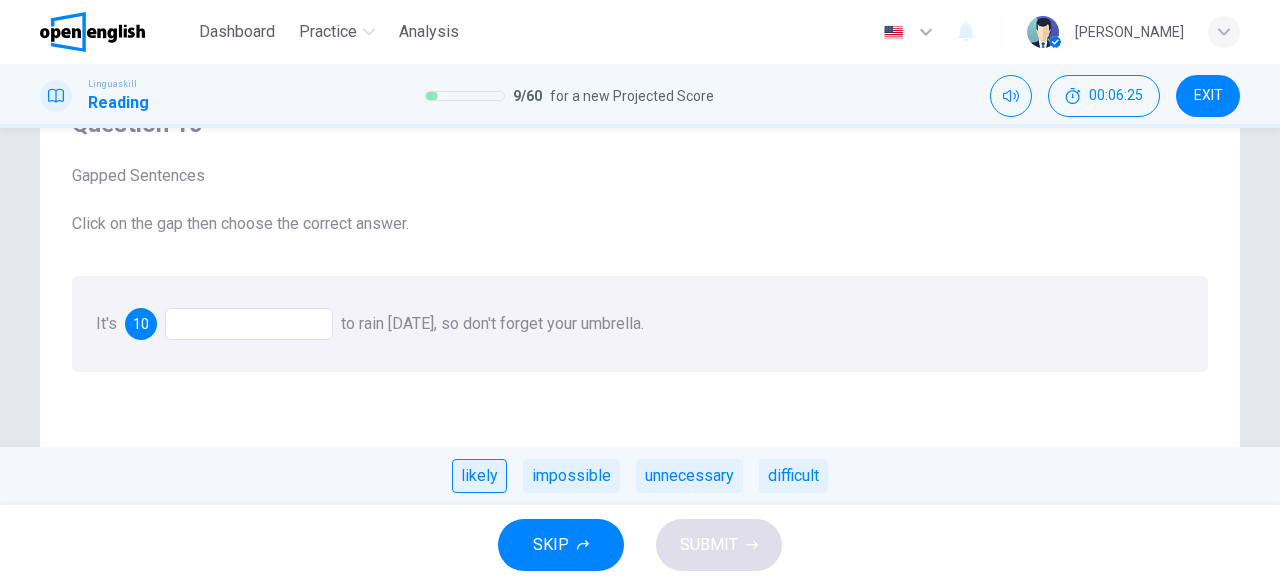 click on "likely" at bounding box center [479, 476] 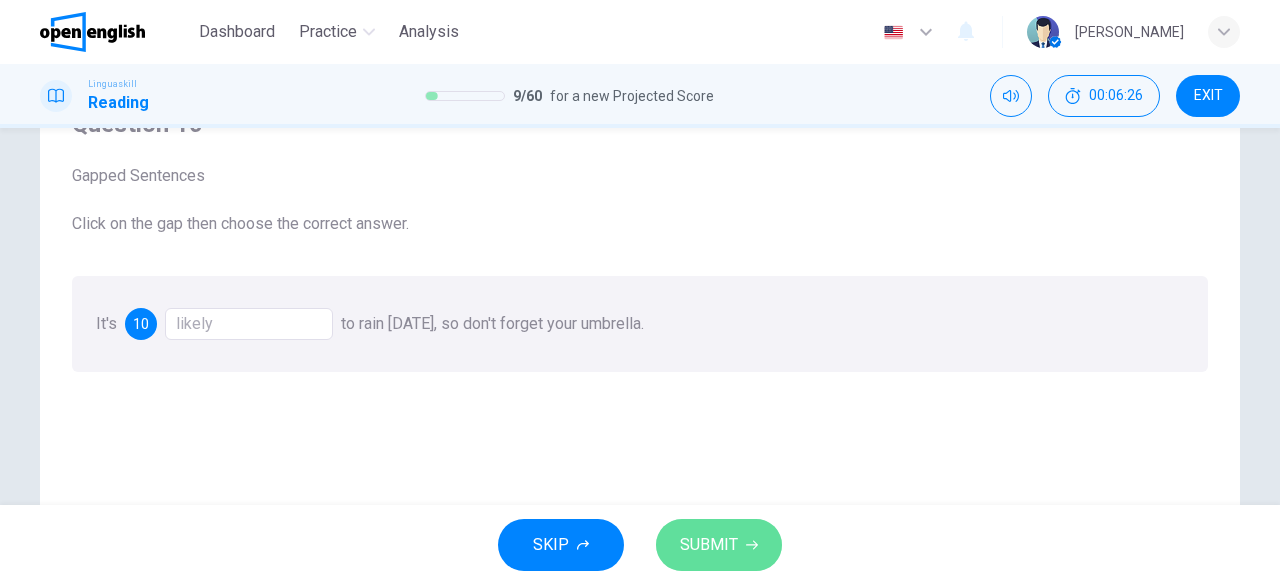 click on "SUBMIT" at bounding box center [709, 545] 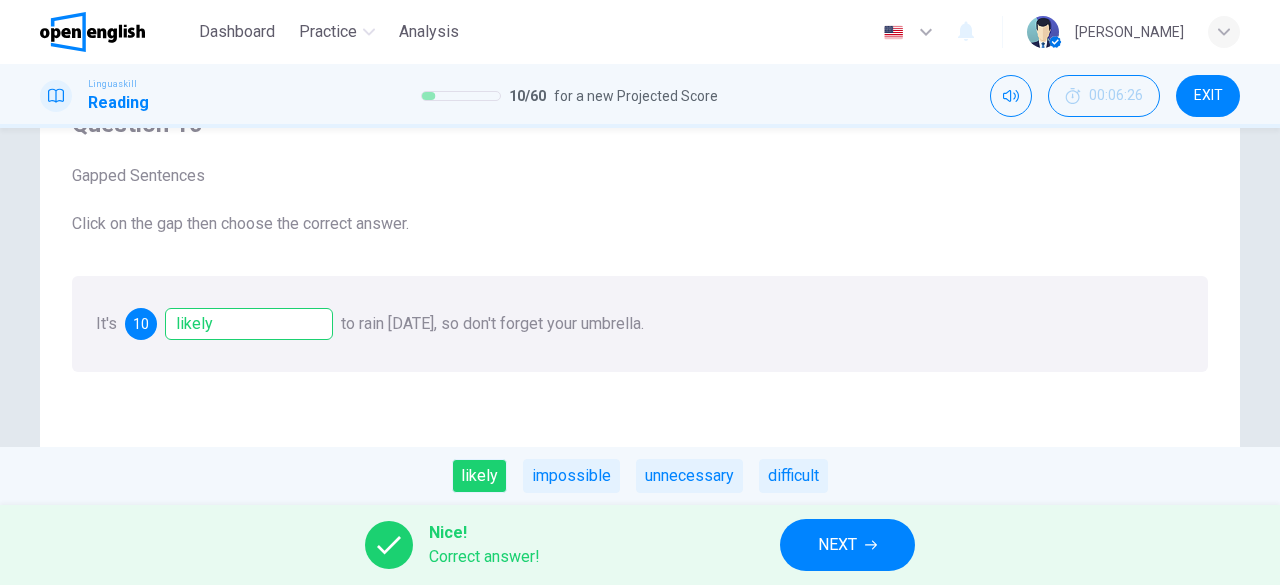 scroll, scrollTop: 200, scrollLeft: 0, axis: vertical 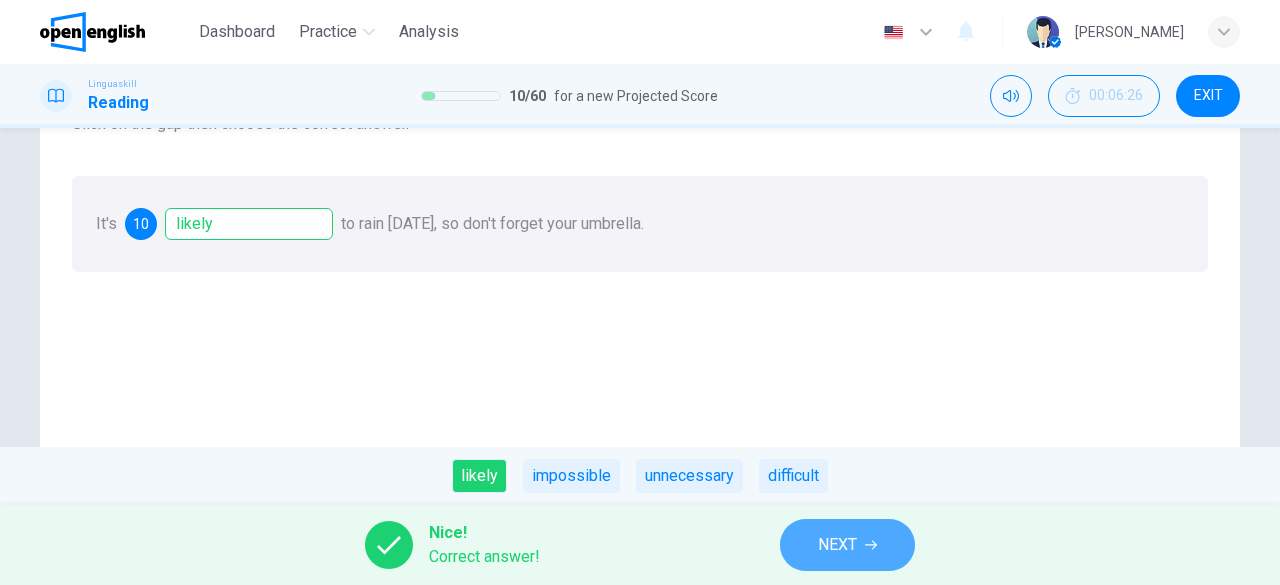 click on "NEXT" at bounding box center (837, 545) 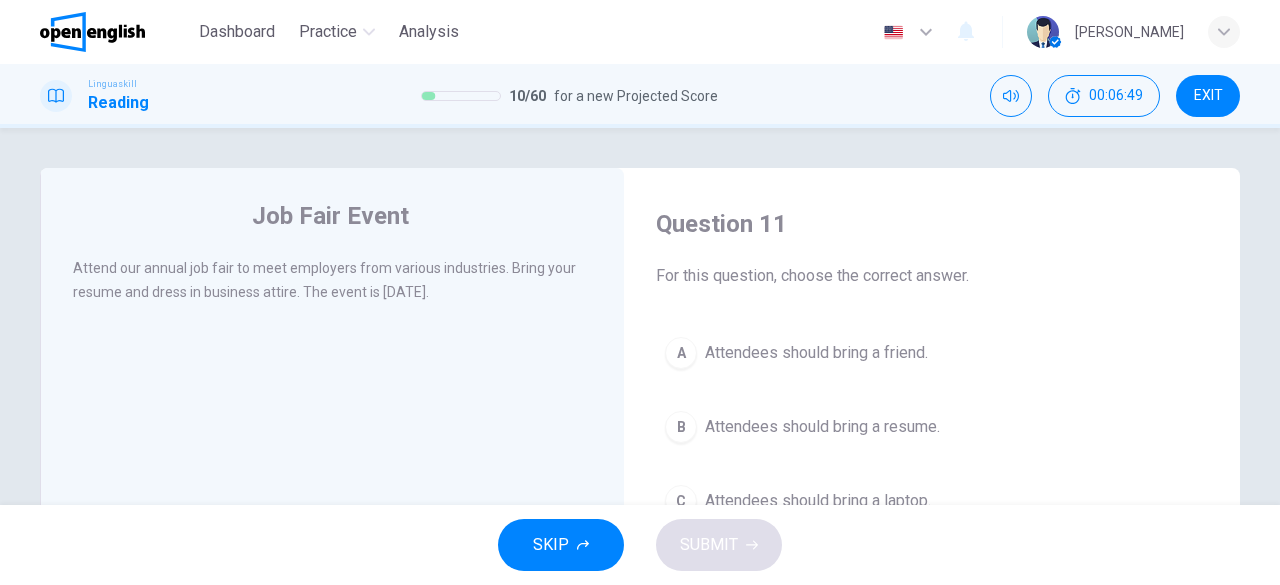 scroll, scrollTop: 100, scrollLeft: 0, axis: vertical 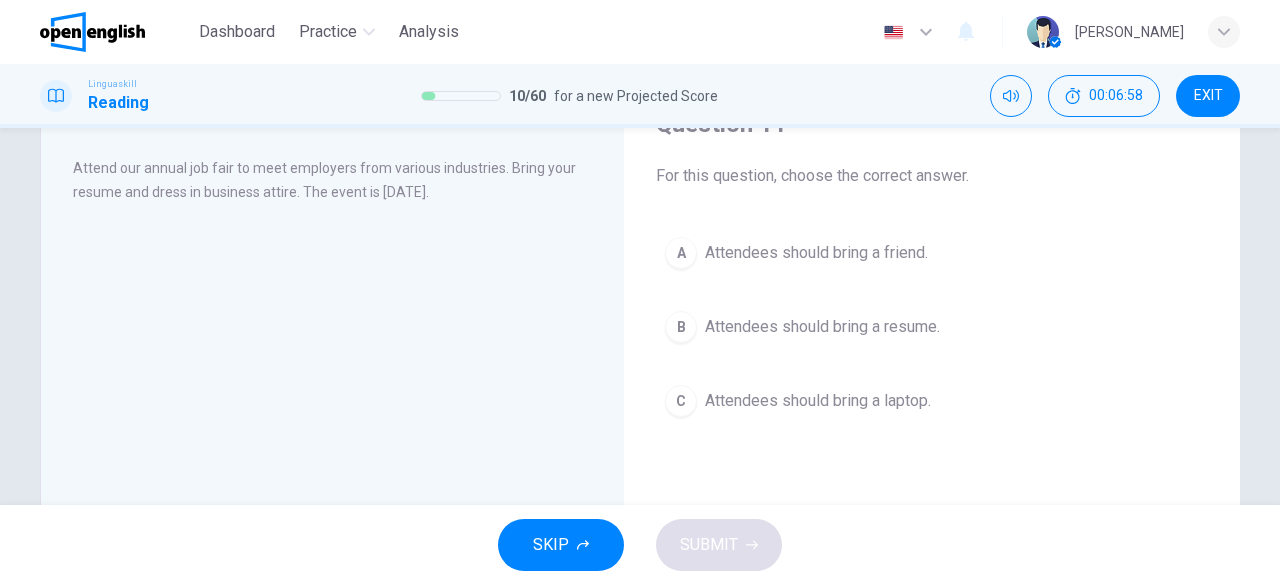 click on "Attendees should bring a resume." at bounding box center [822, 327] 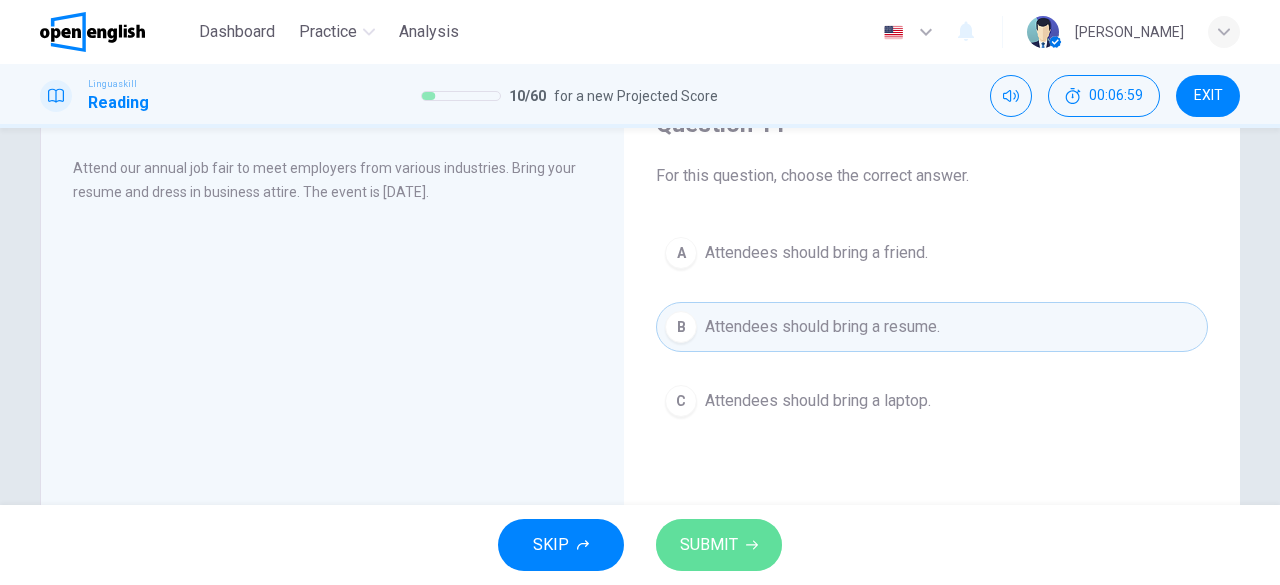 click on "SUBMIT" at bounding box center [709, 545] 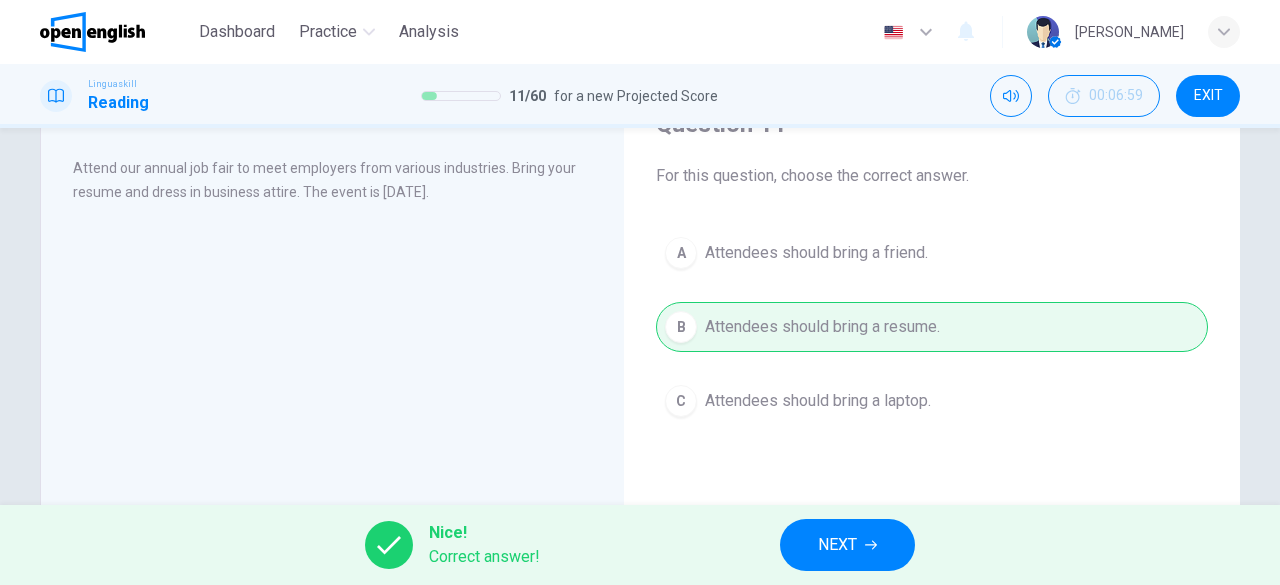 click on "NEXT" at bounding box center [837, 545] 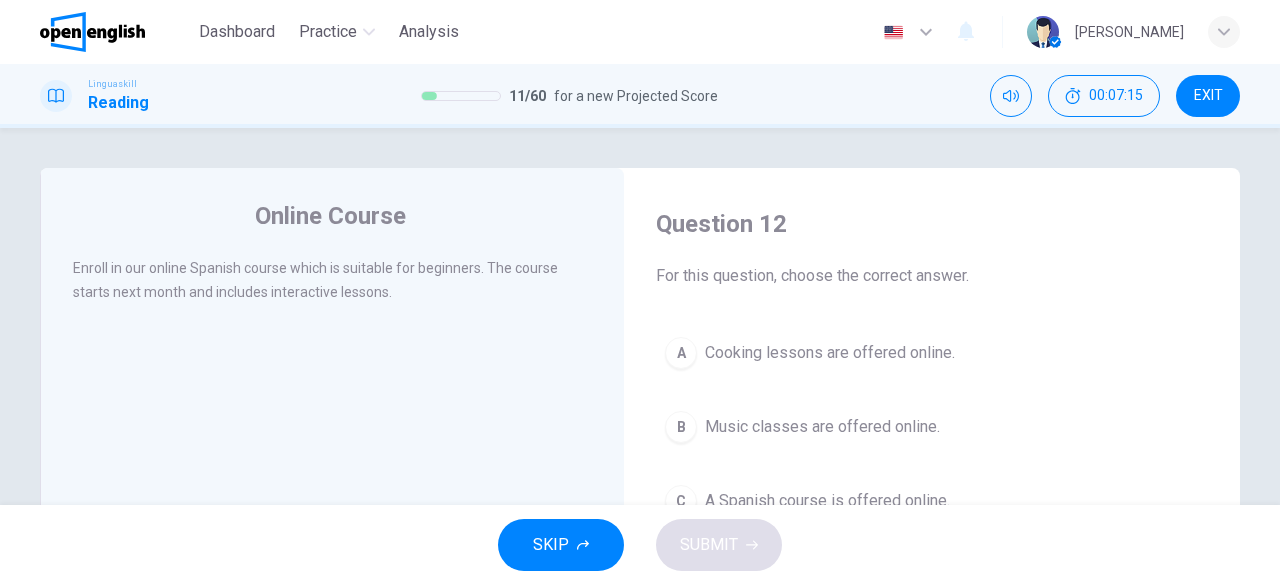 scroll, scrollTop: 100, scrollLeft: 0, axis: vertical 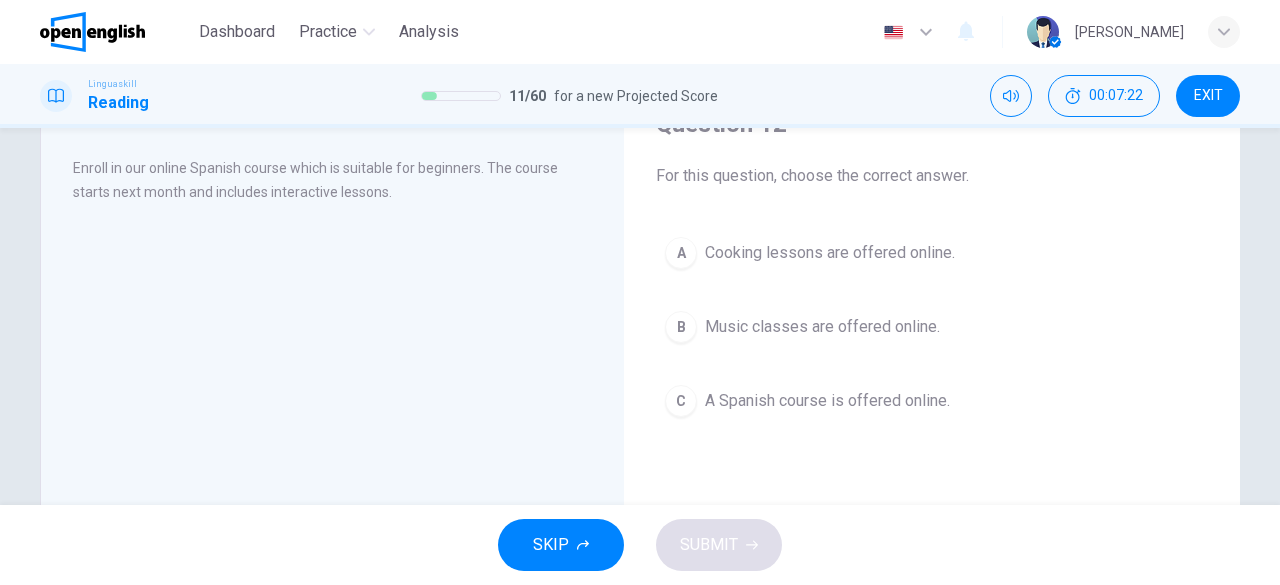 click on "A Spanish course is offered online." at bounding box center [827, 401] 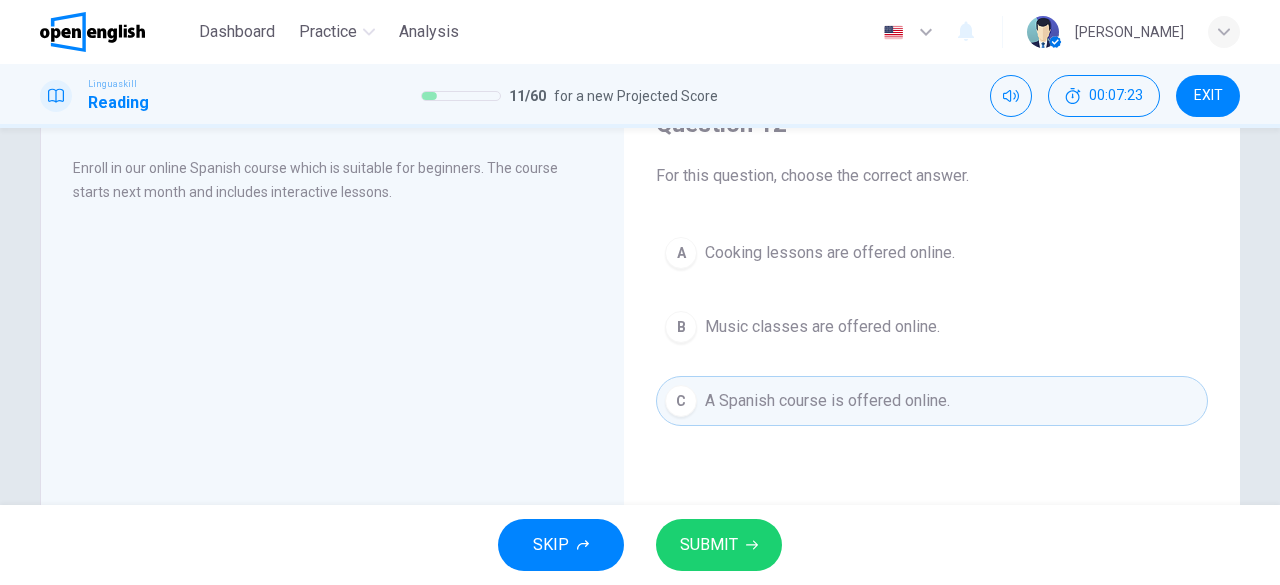 click on "SUBMIT" at bounding box center [709, 545] 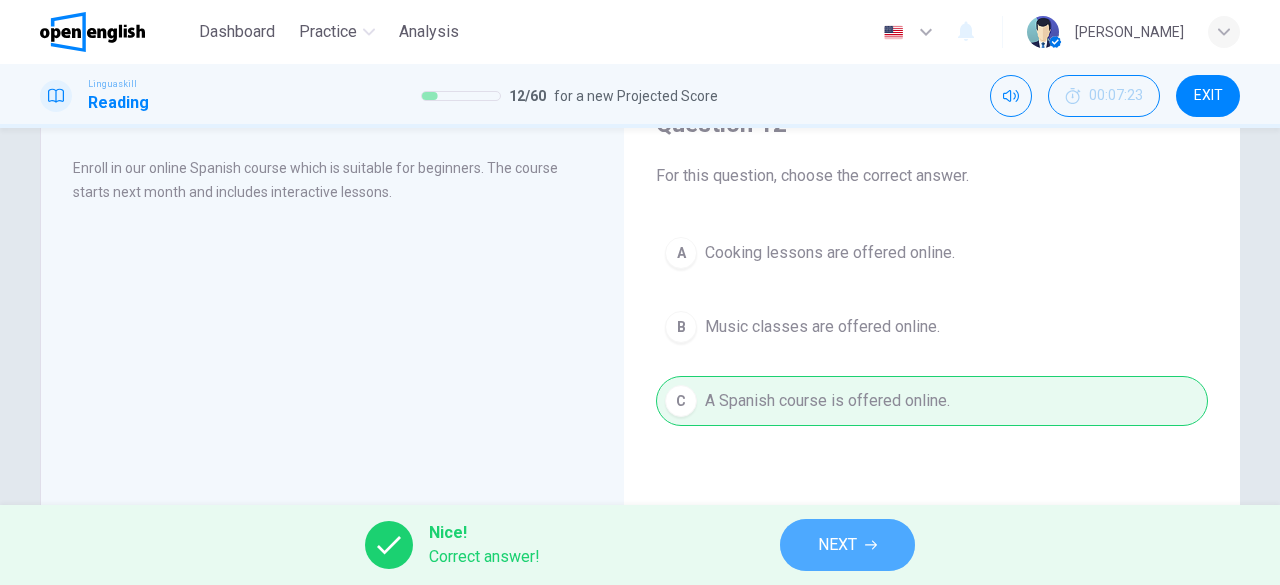 click on "NEXT" at bounding box center [837, 545] 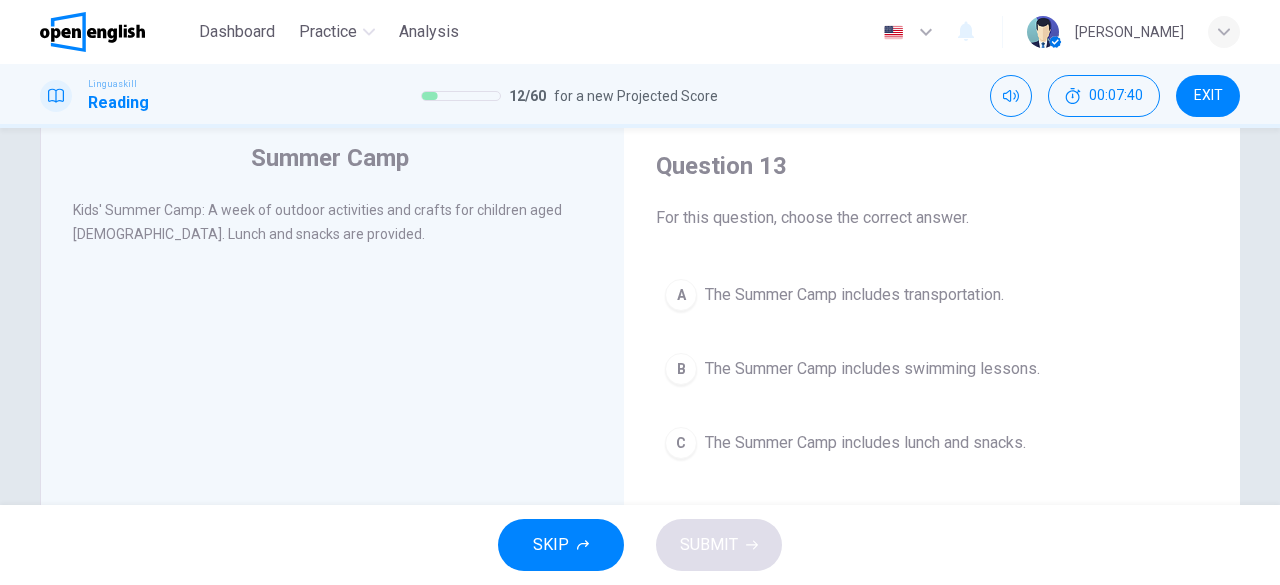 scroll, scrollTop: 100, scrollLeft: 0, axis: vertical 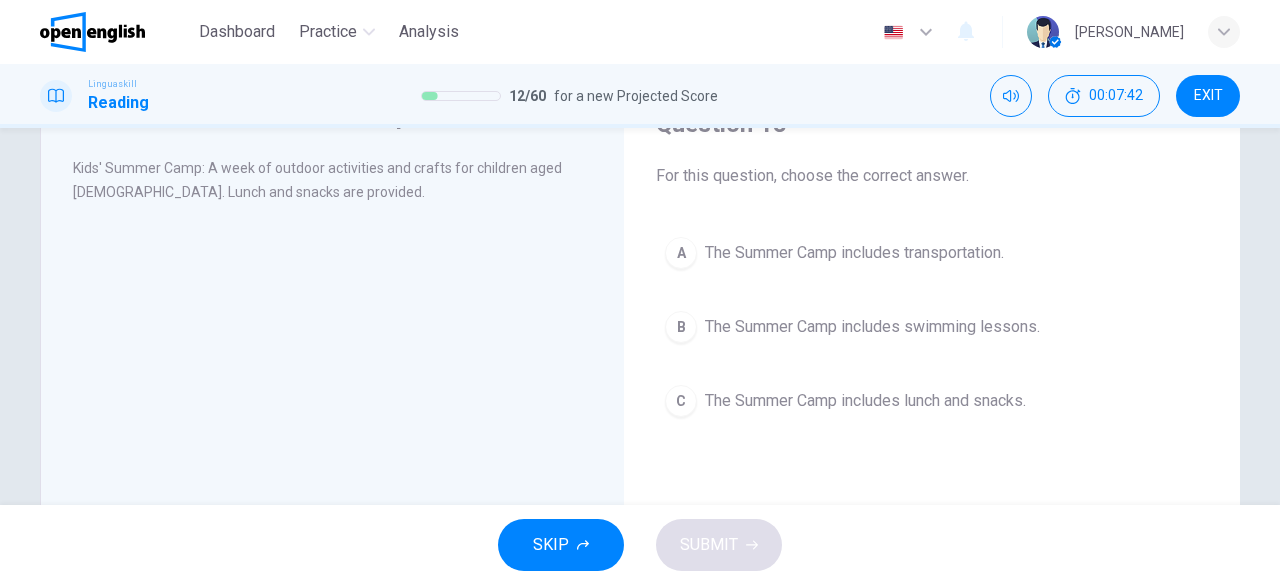 click on "The Summer Camp includes lunch and snacks." at bounding box center [865, 401] 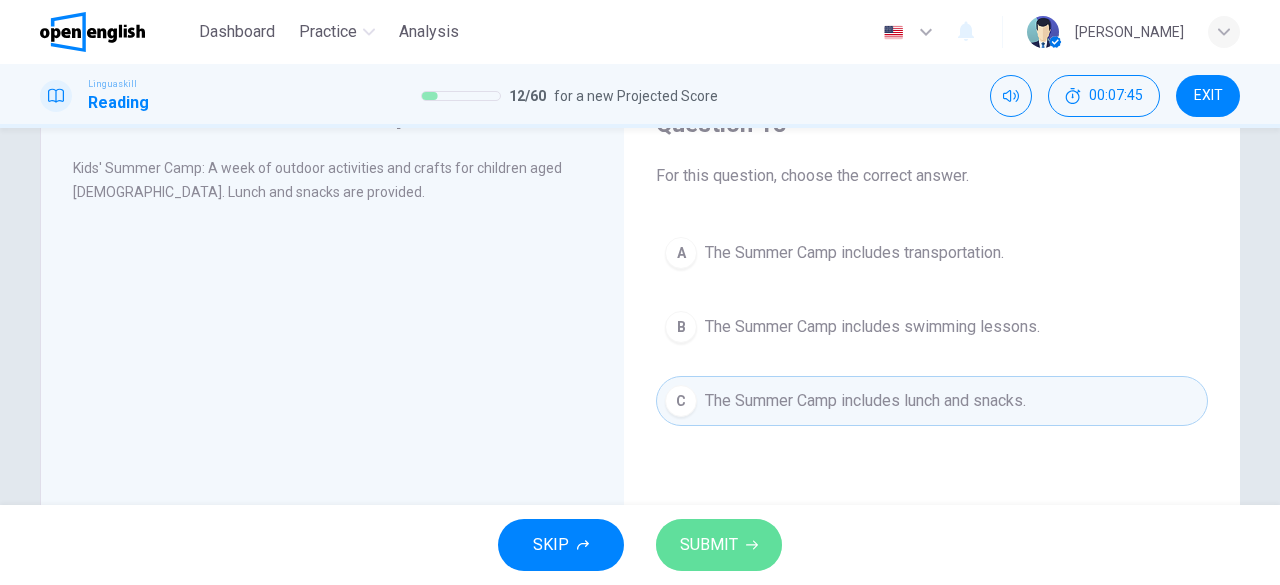 click on "SUBMIT" at bounding box center [709, 545] 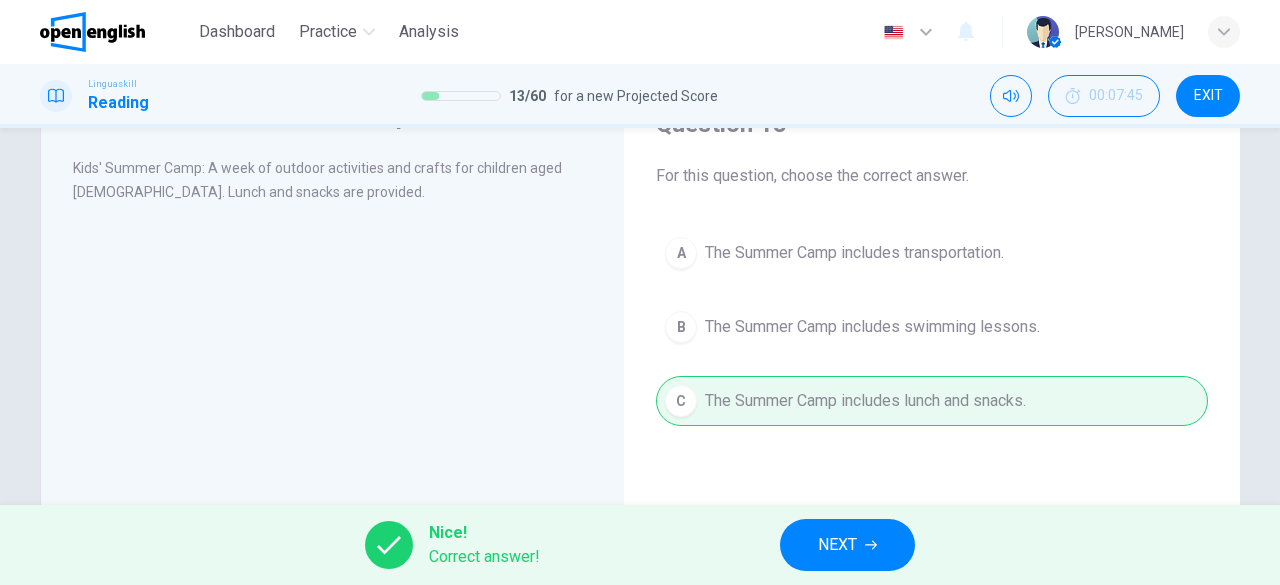 click on "NEXT" at bounding box center (837, 545) 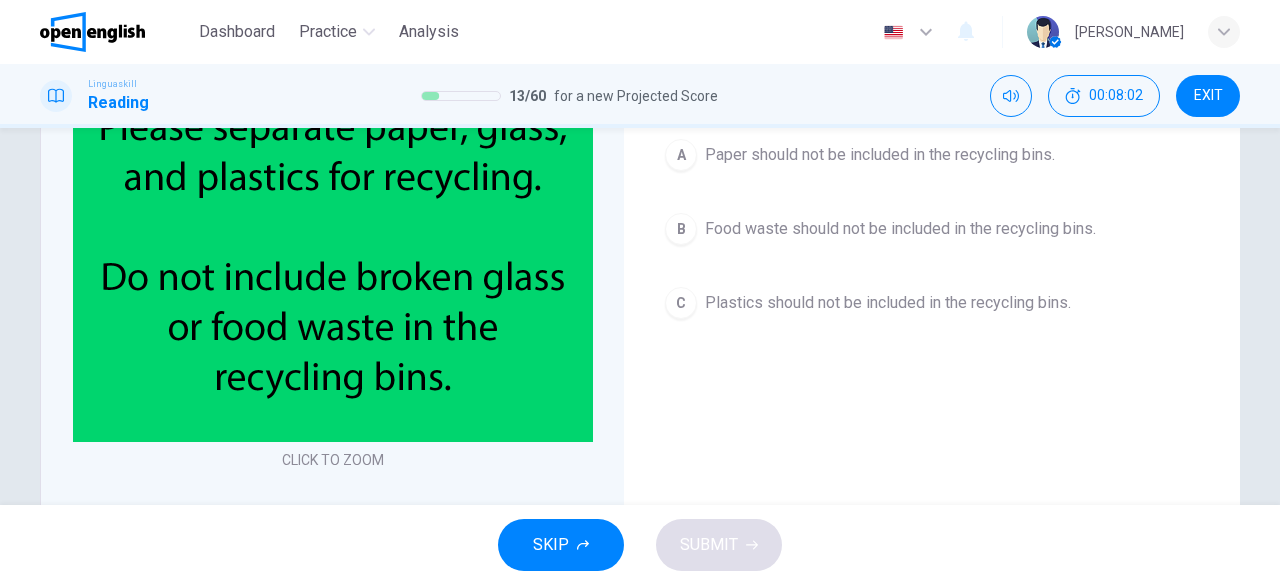 scroll, scrollTop: 98, scrollLeft: 0, axis: vertical 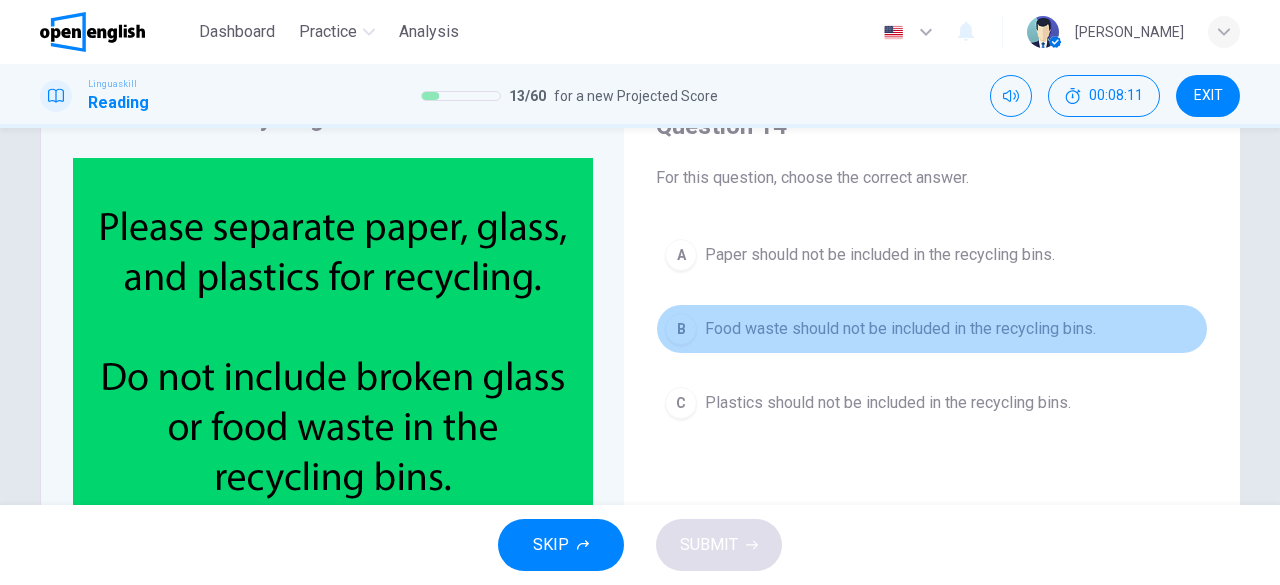click on "Food waste should not be included in the recycling bins." at bounding box center (900, 329) 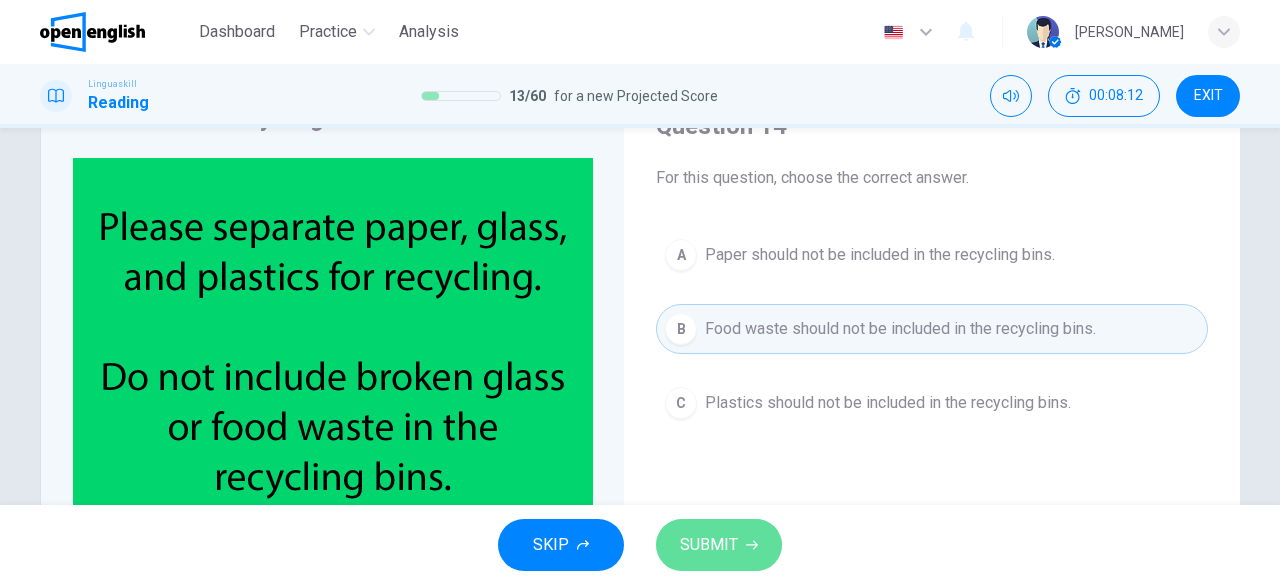 click on "SUBMIT" at bounding box center [709, 545] 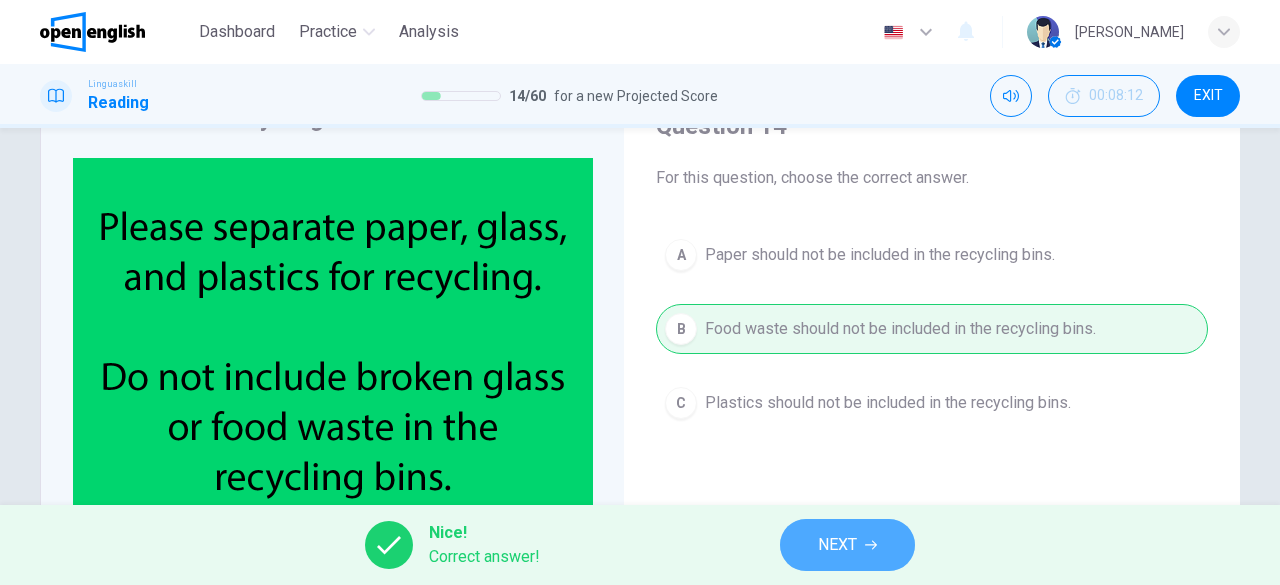 click on "NEXT" at bounding box center (847, 545) 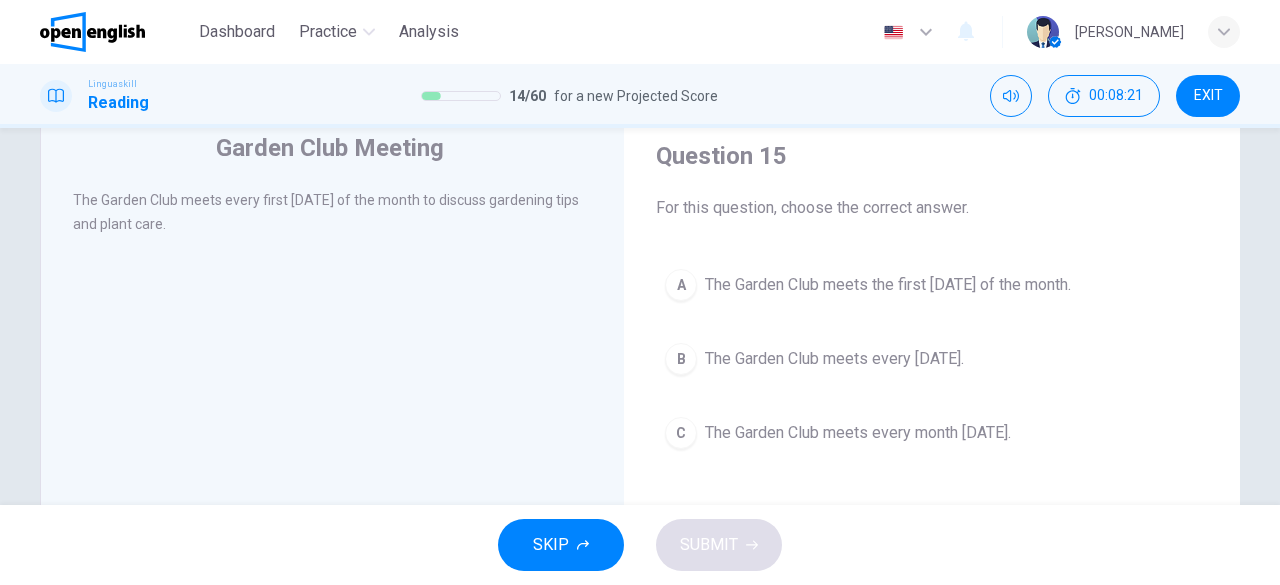 scroll, scrollTop: 100, scrollLeft: 0, axis: vertical 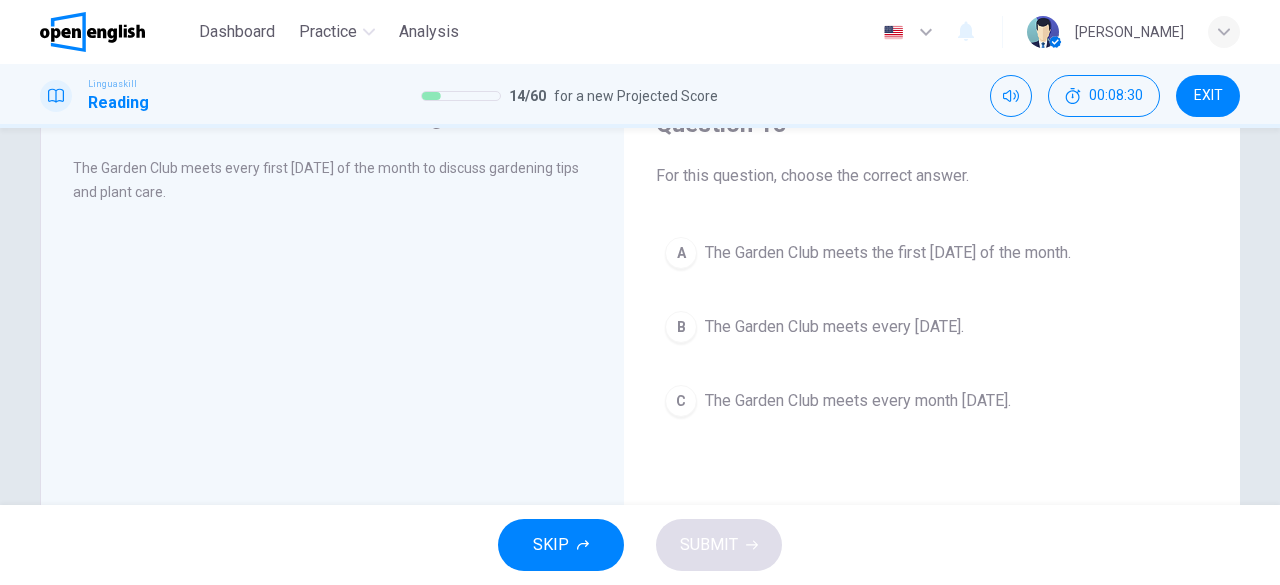 click on "The Garden Club meets every [DATE]." at bounding box center [834, 327] 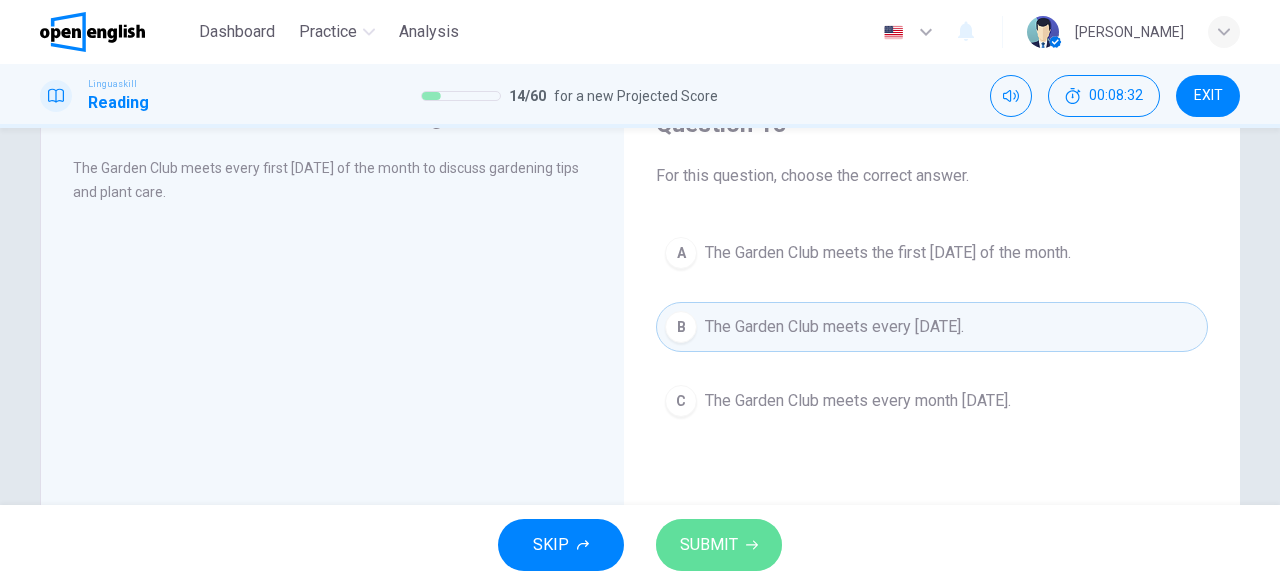 click on "SUBMIT" at bounding box center [709, 545] 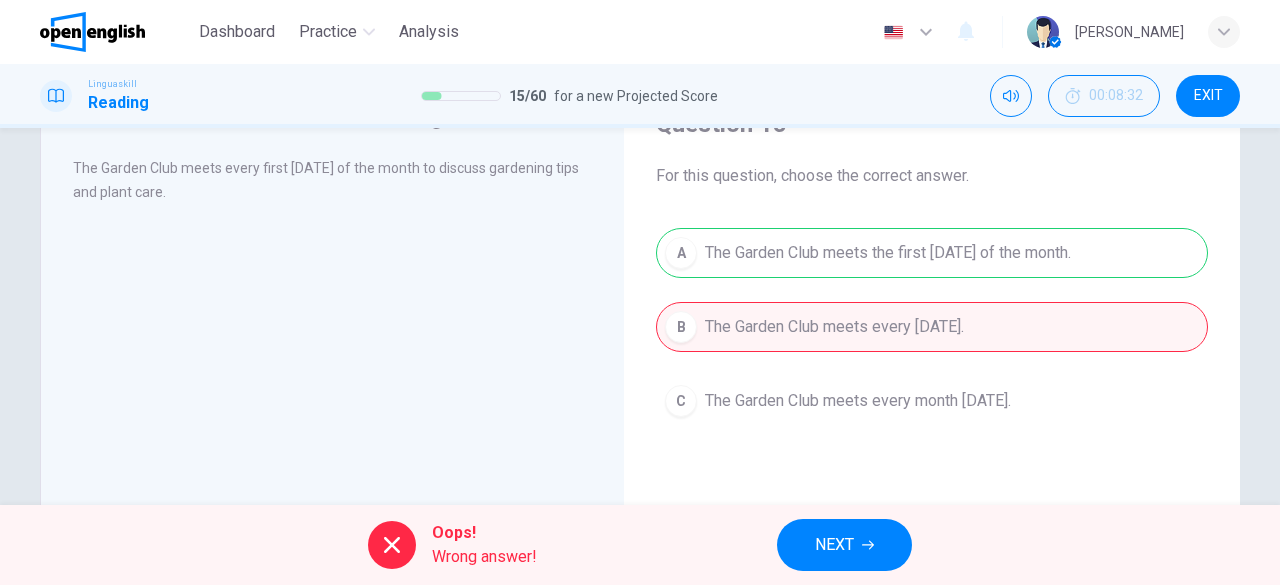 click on "A The Garden Club meets the first [DATE] of the month. B The Garden Club meets every [DATE].  C The Garden Club meets every month [DATE]." at bounding box center (932, 327) 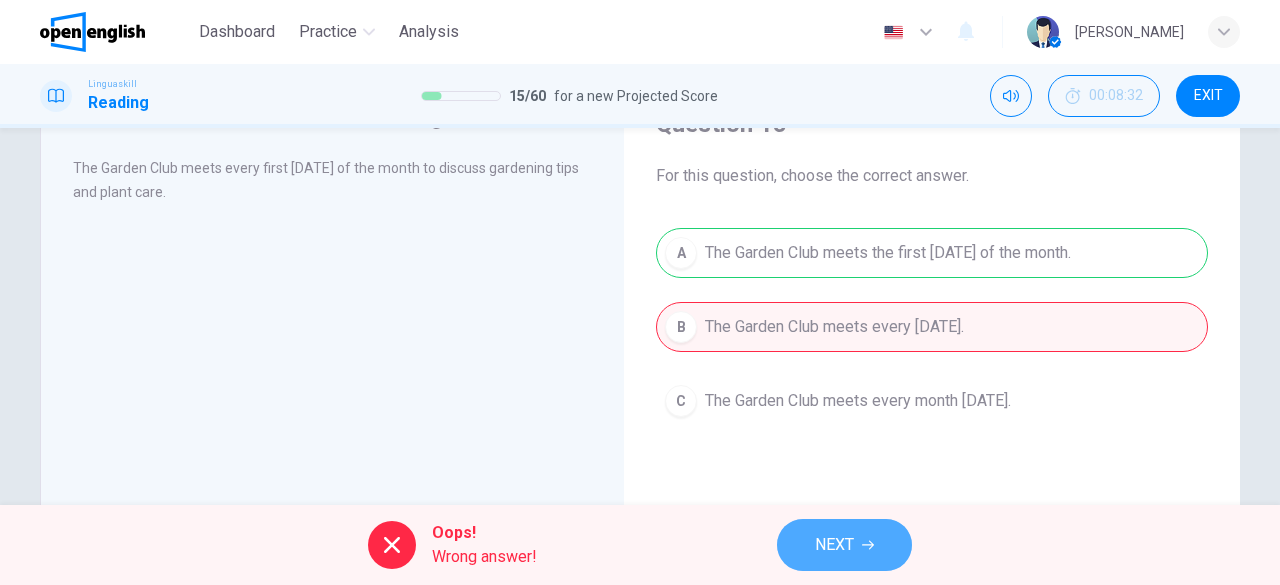 click on "NEXT" at bounding box center (834, 545) 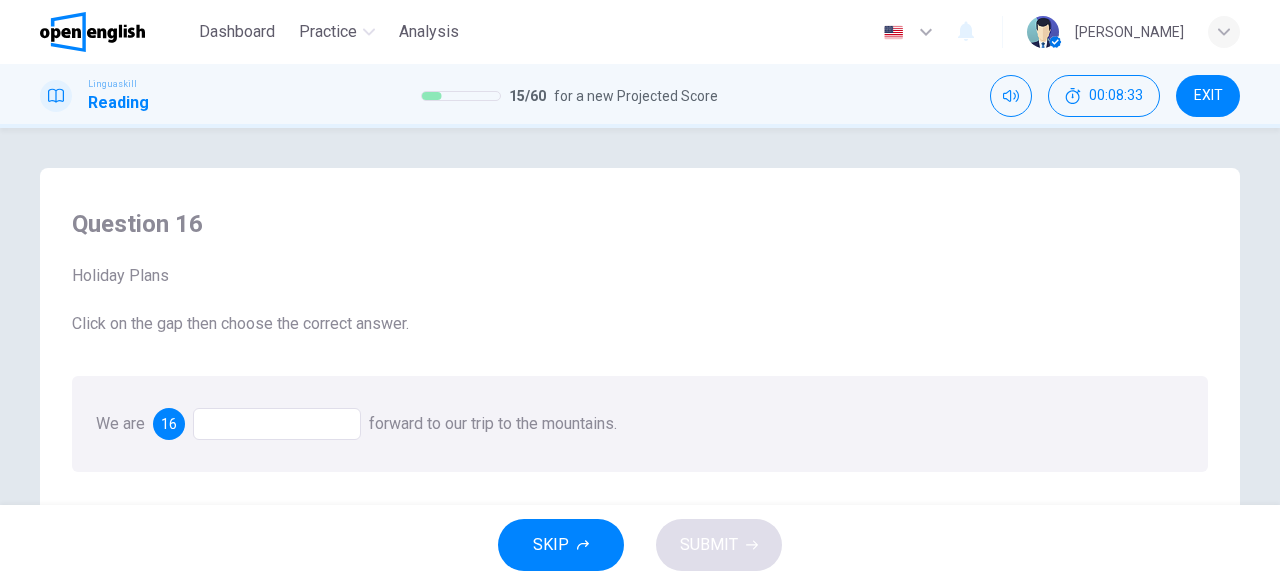 scroll, scrollTop: 100, scrollLeft: 0, axis: vertical 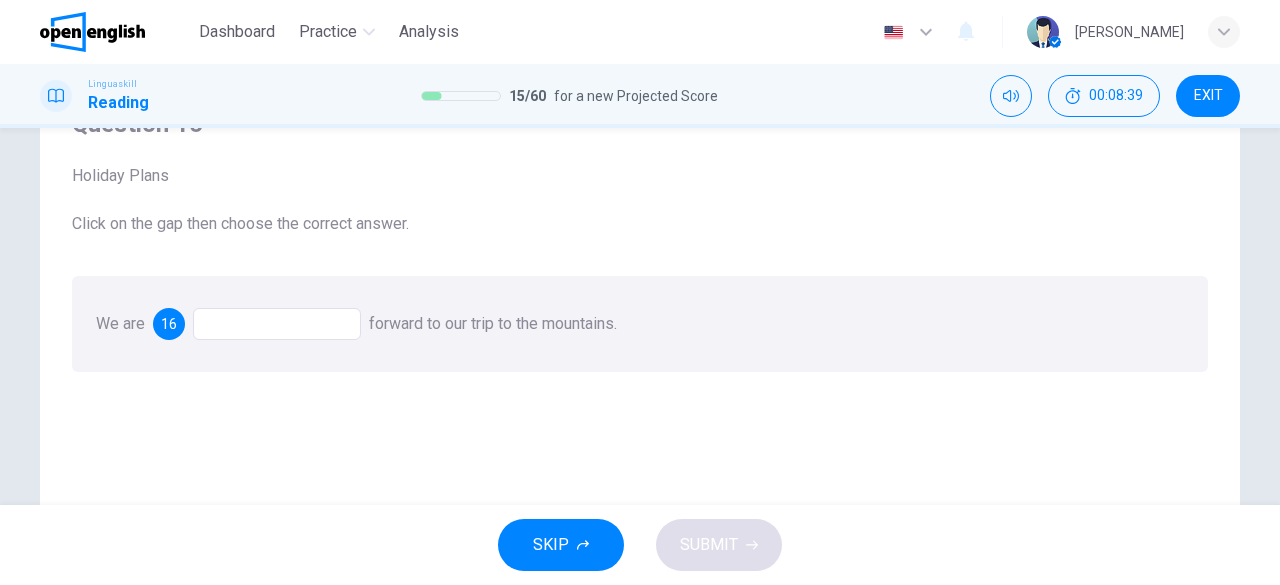 click at bounding box center (277, 324) 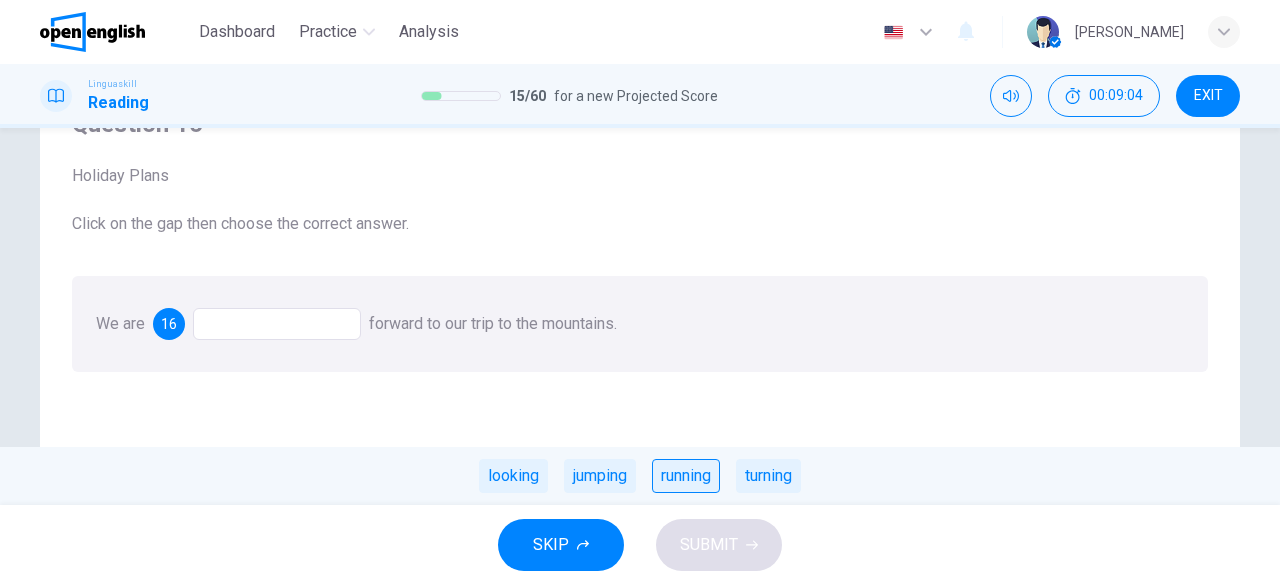 click on "running" at bounding box center (686, 476) 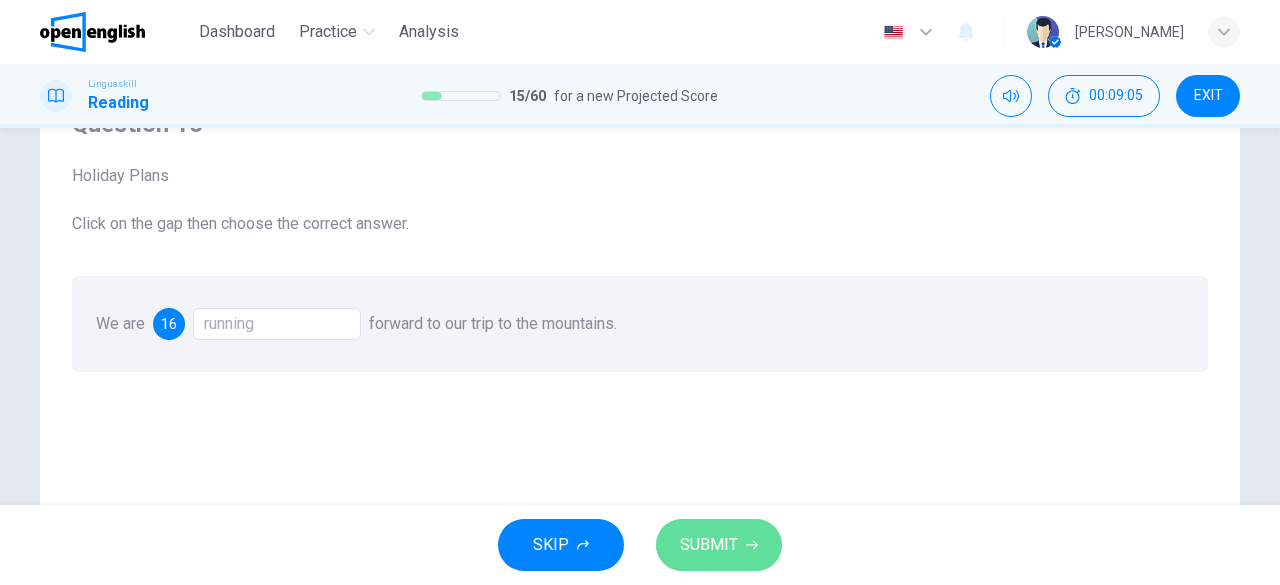 click on "SUBMIT" at bounding box center (709, 545) 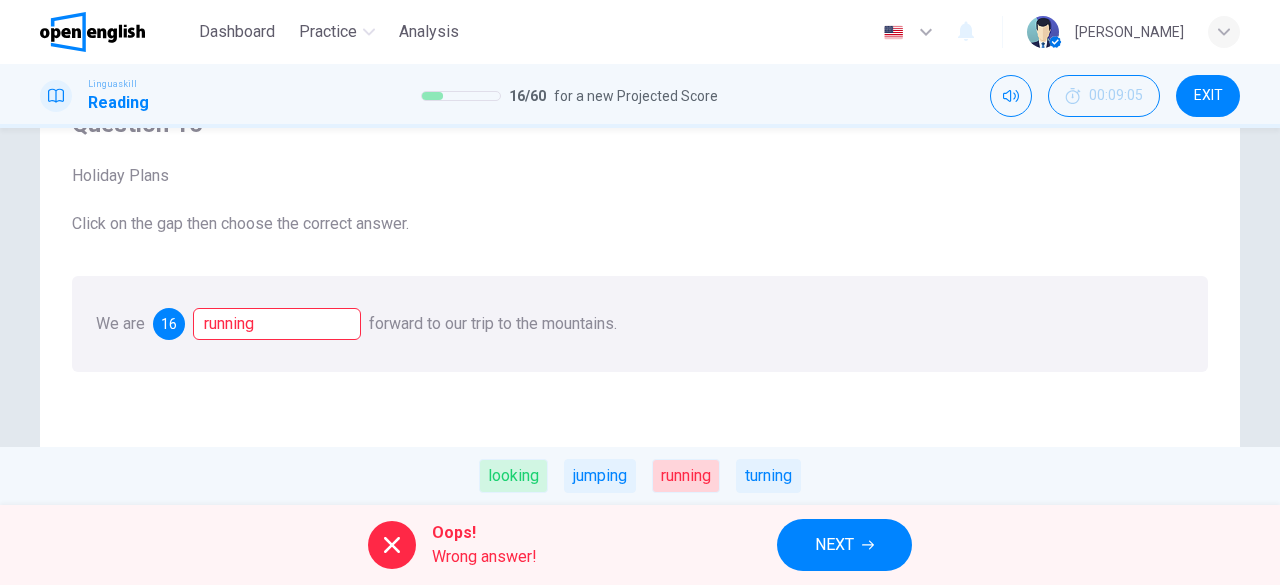 click on "NEXT" at bounding box center (844, 545) 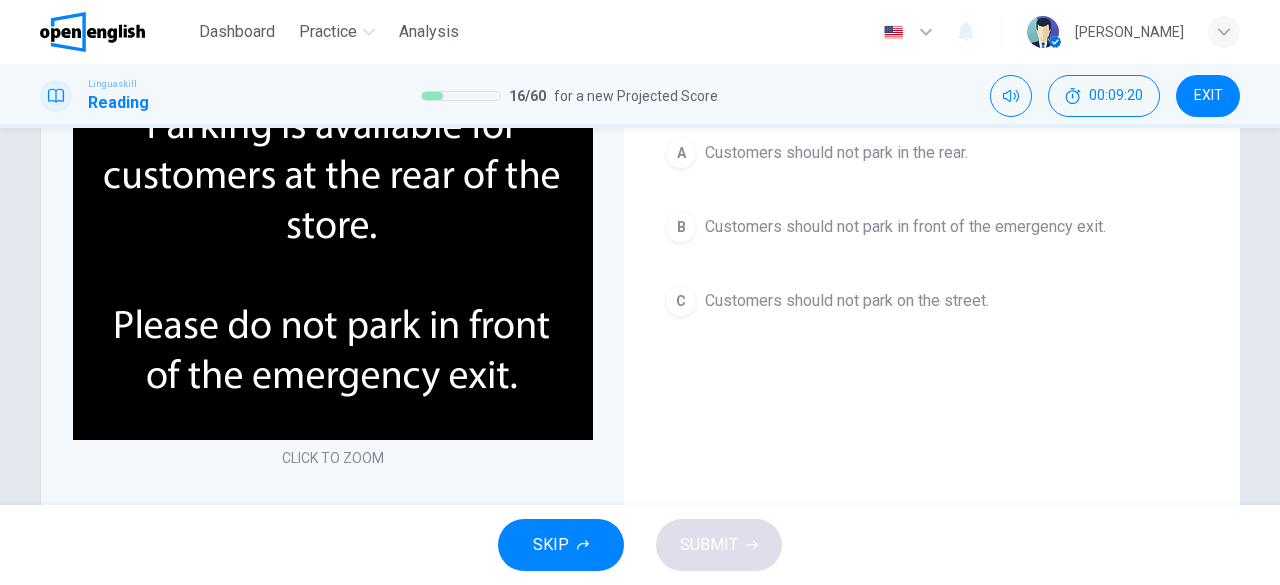 scroll, scrollTop: 100, scrollLeft: 0, axis: vertical 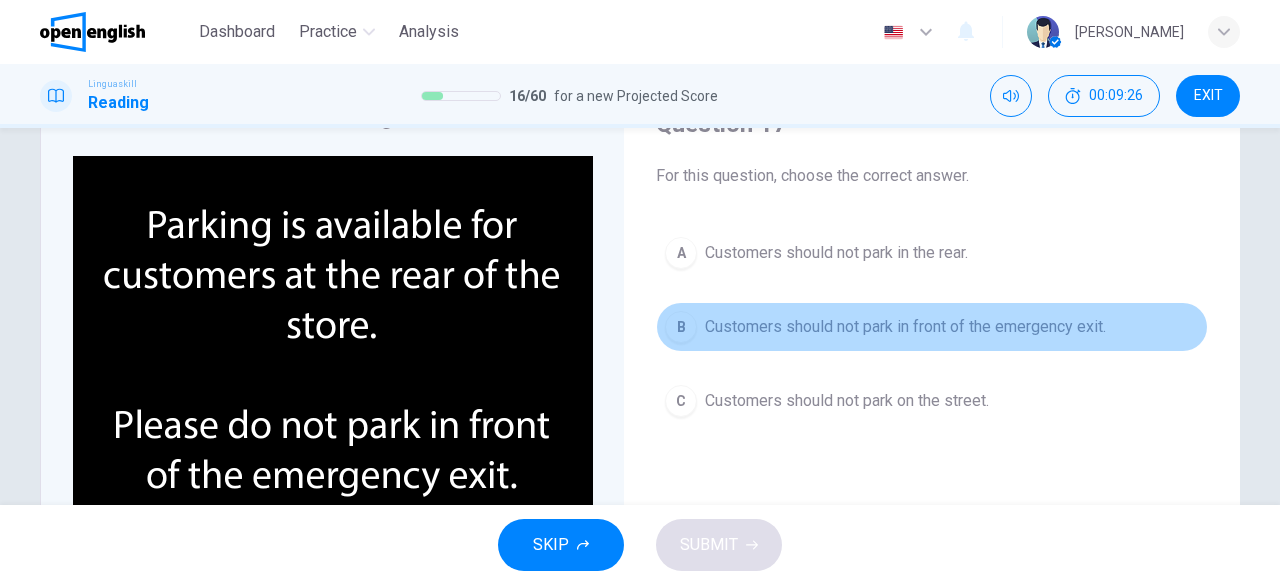 click on "Customers should not park in front of the emergency exit." at bounding box center (905, 327) 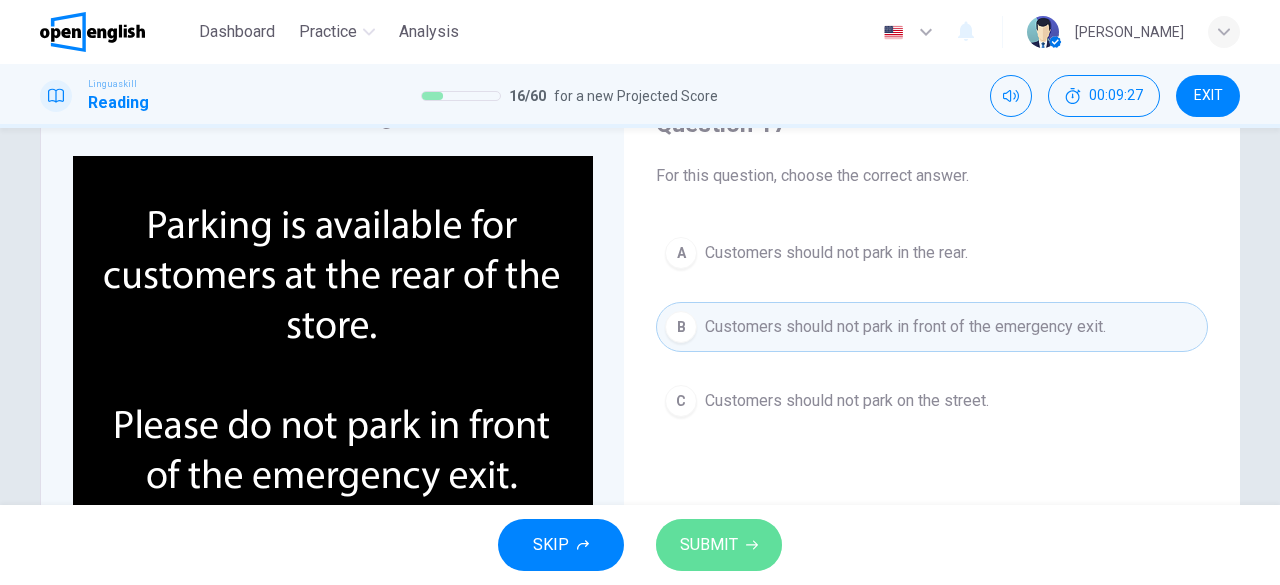 click on "SUBMIT" at bounding box center (709, 545) 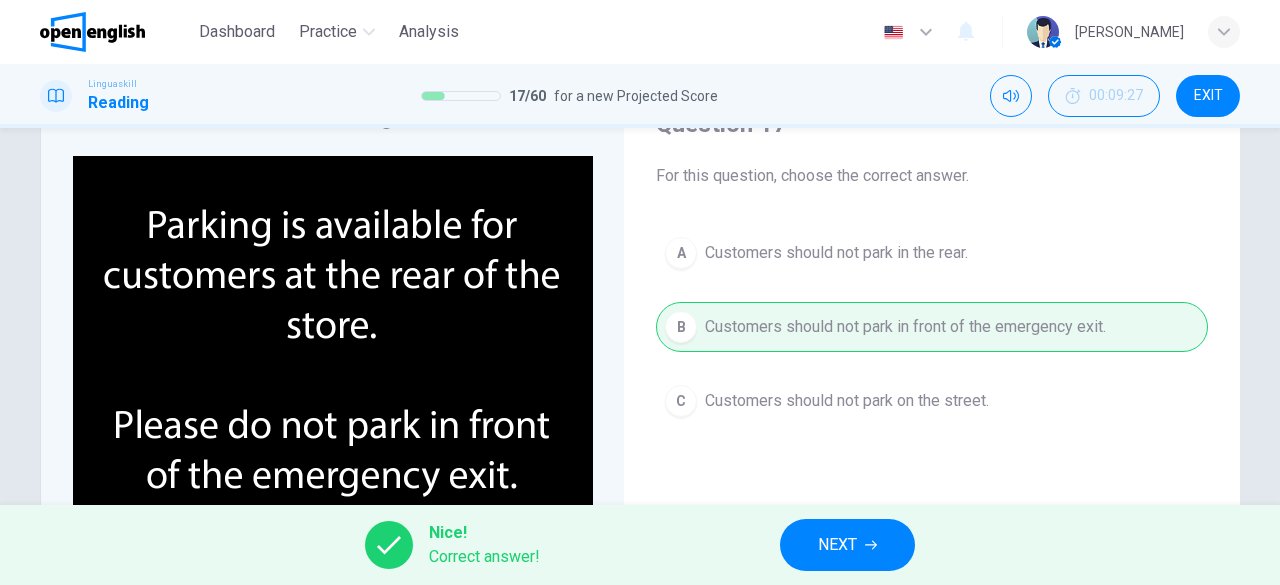 click on "NEXT" at bounding box center (847, 545) 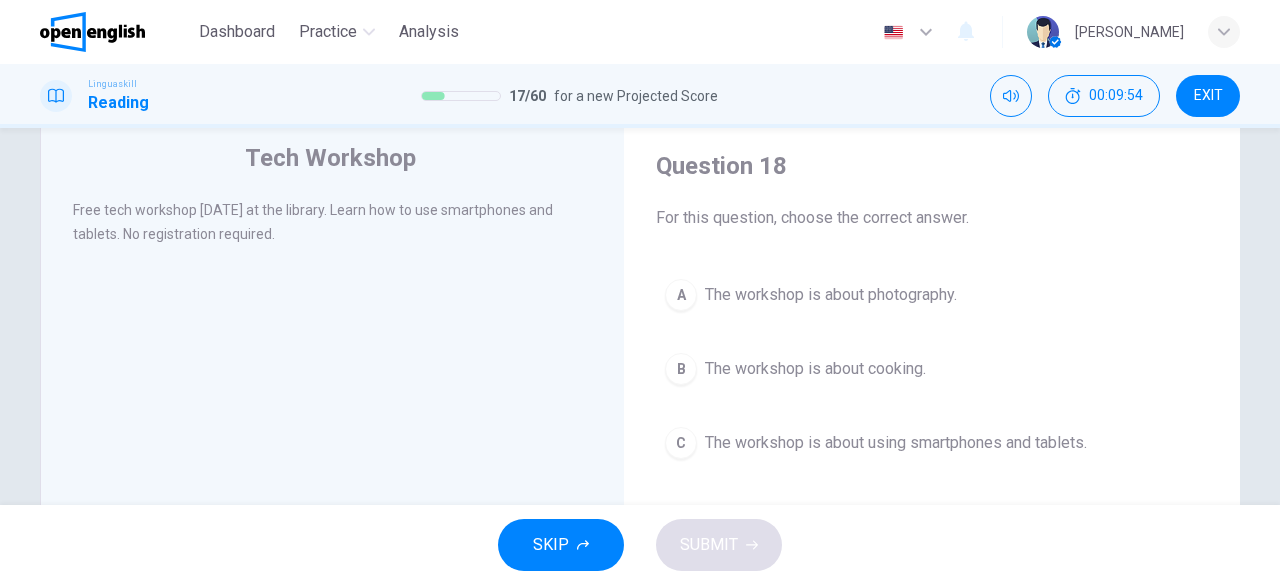 scroll, scrollTop: 100, scrollLeft: 0, axis: vertical 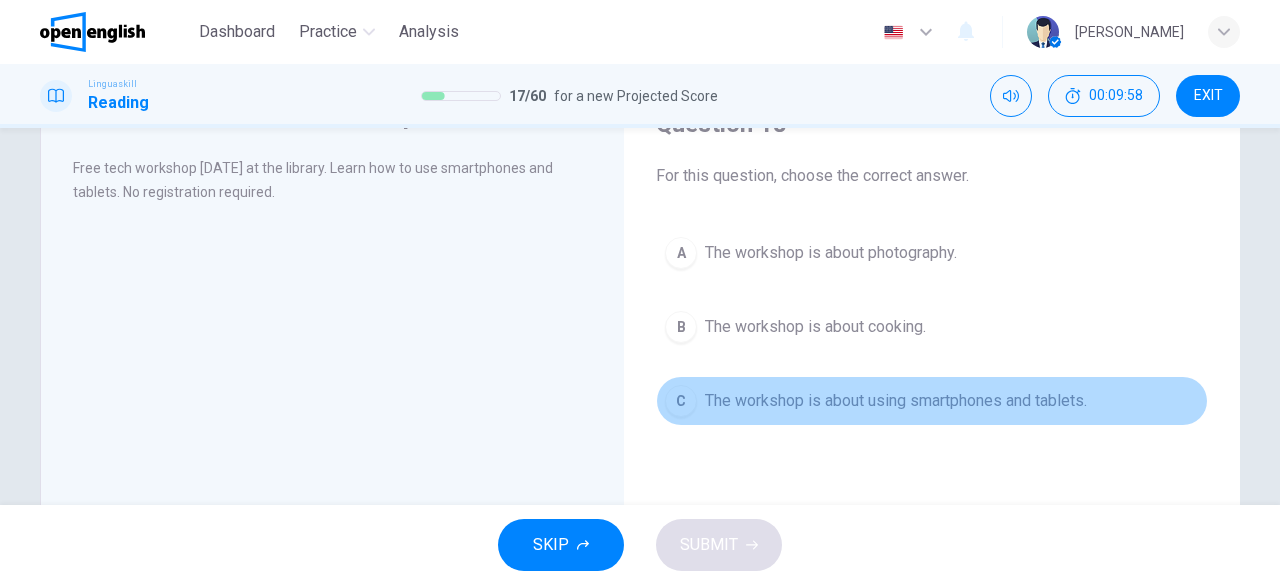 click on "The workshop is about using smartphones and tablets." at bounding box center [896, 401] 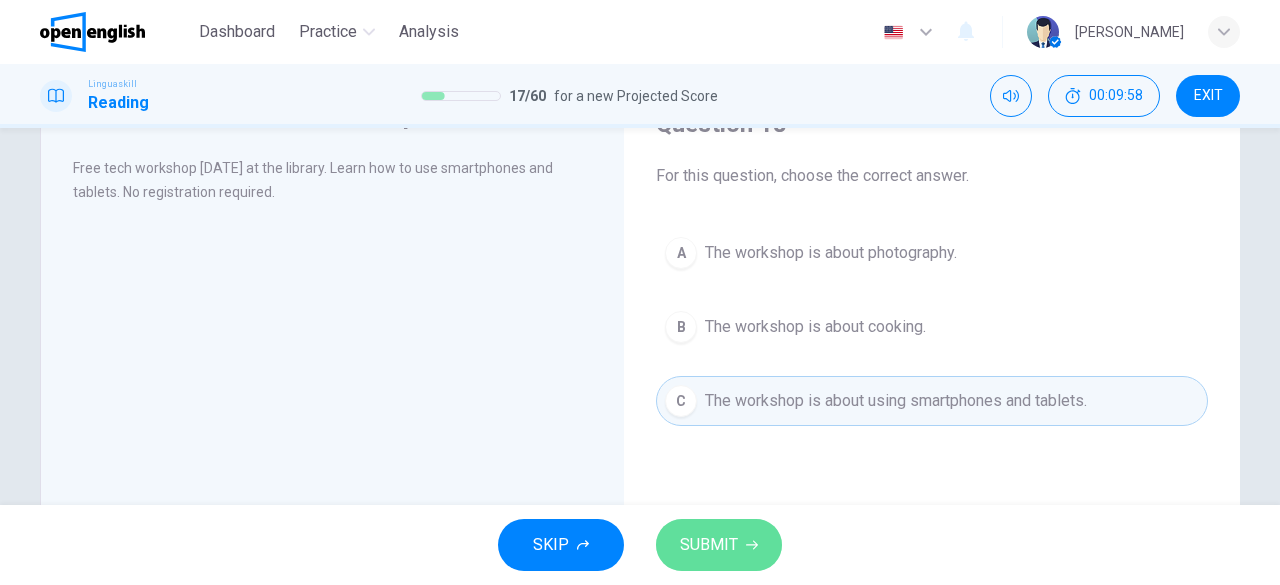 click on "SUBMIT" at bounding box center [709, 545] 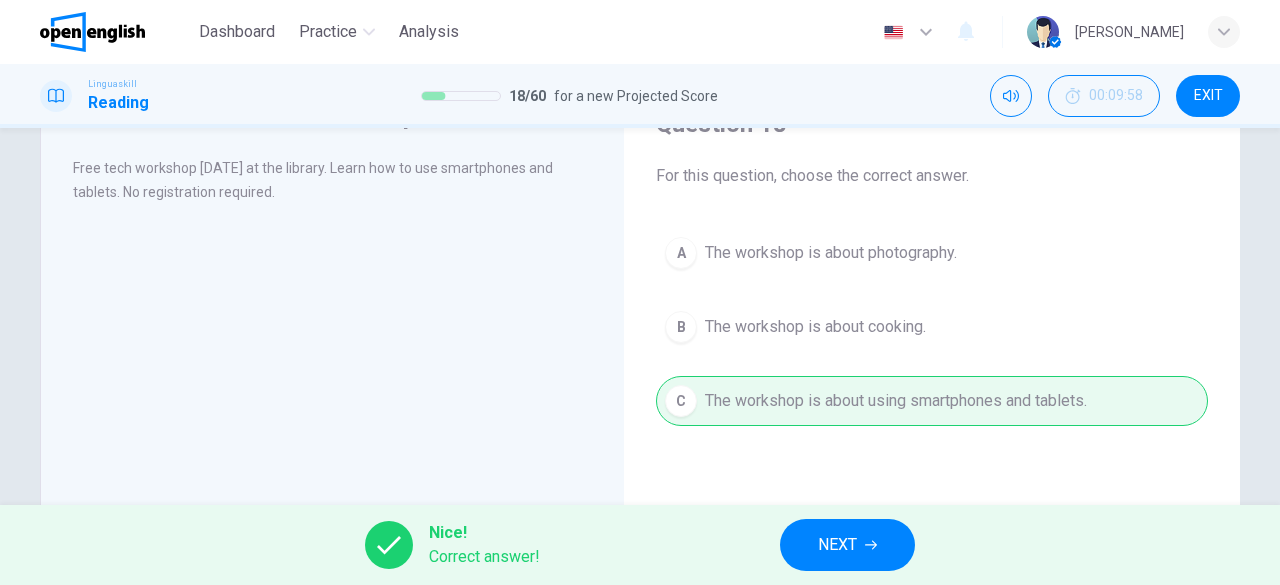 click on "NEXT" at bounding box center (847, 545) 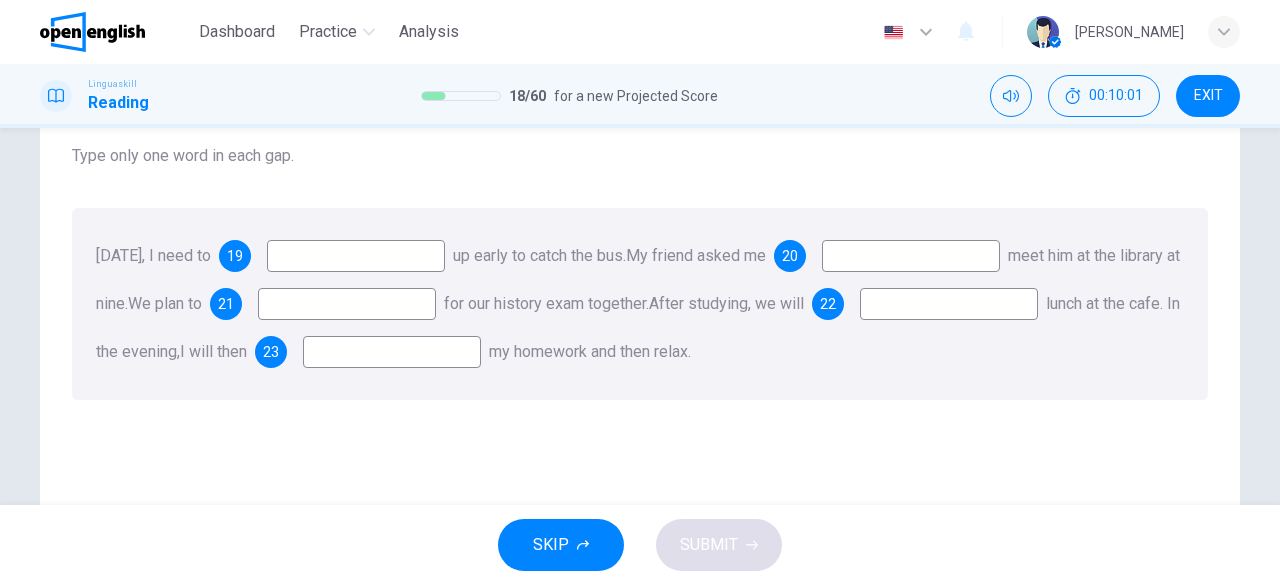 scroll, scrollTop: 200, scrollLeft: 0, axis: vertical 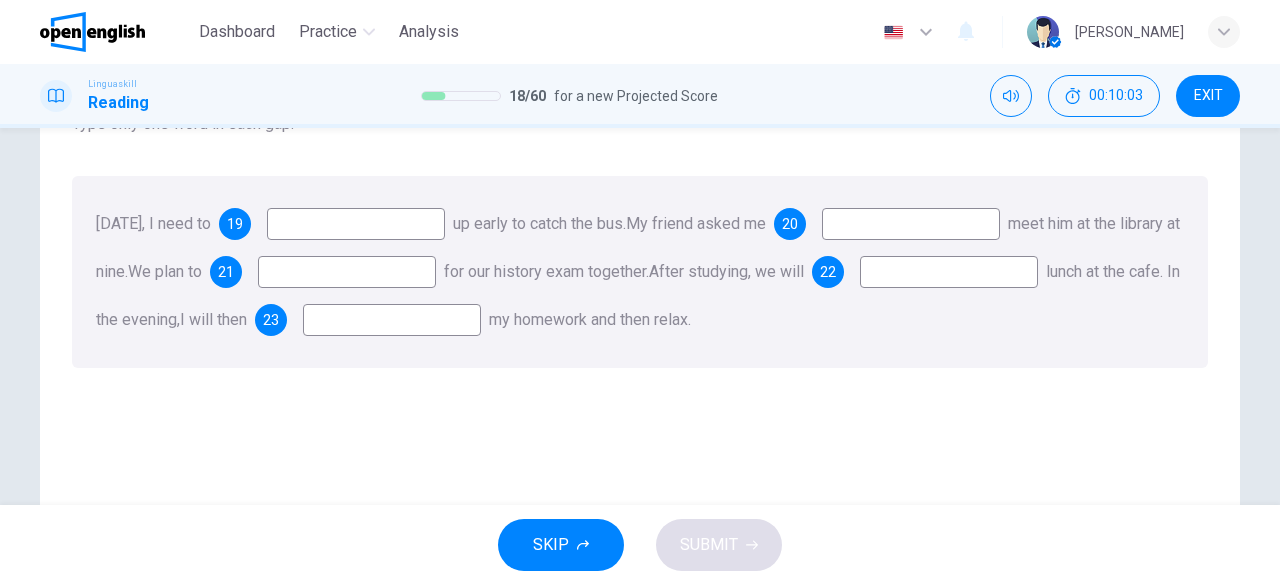 click at bounding box center (356, 224) 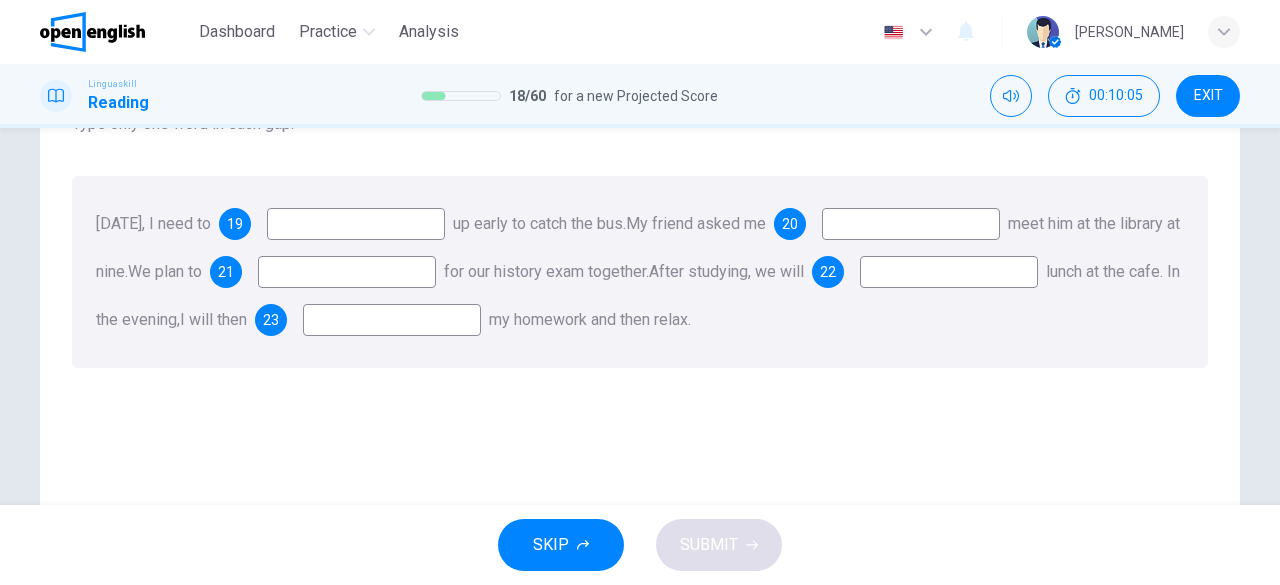 click at bounding box center (356, 224) 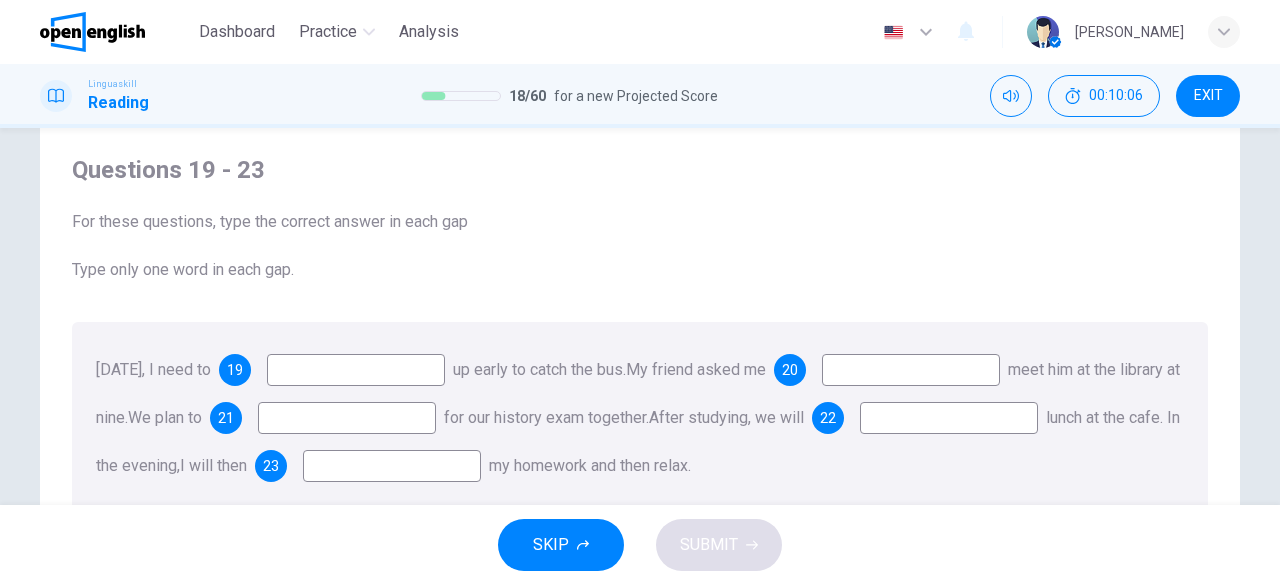 scroll, scrollTop: 0, scrollLeft: 0, axis: both 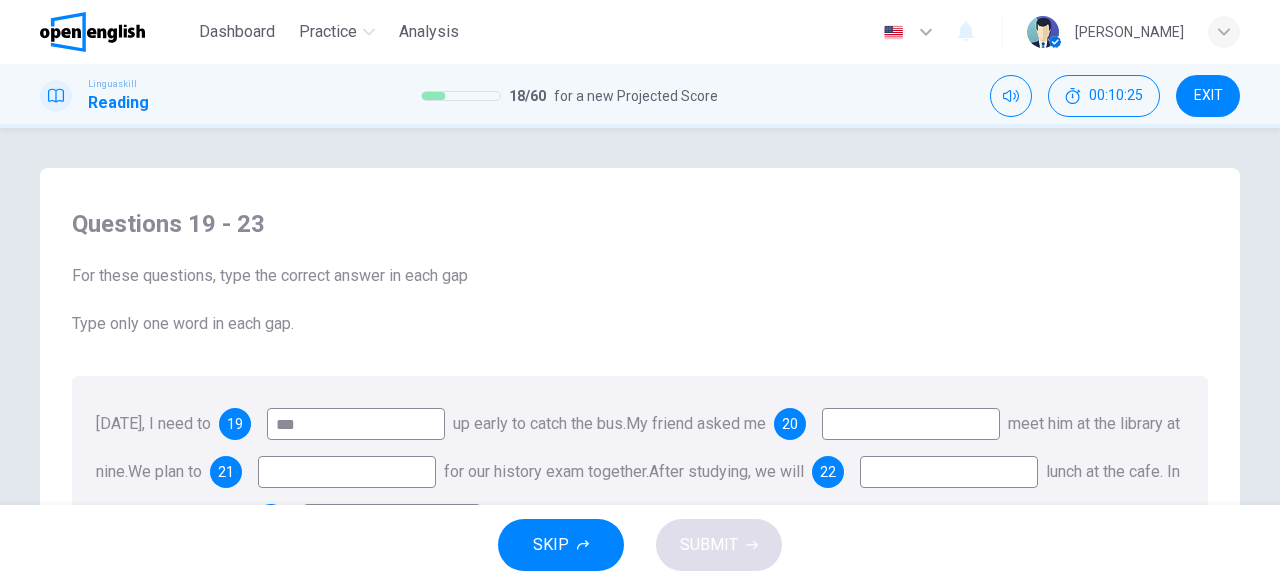 type on "***" 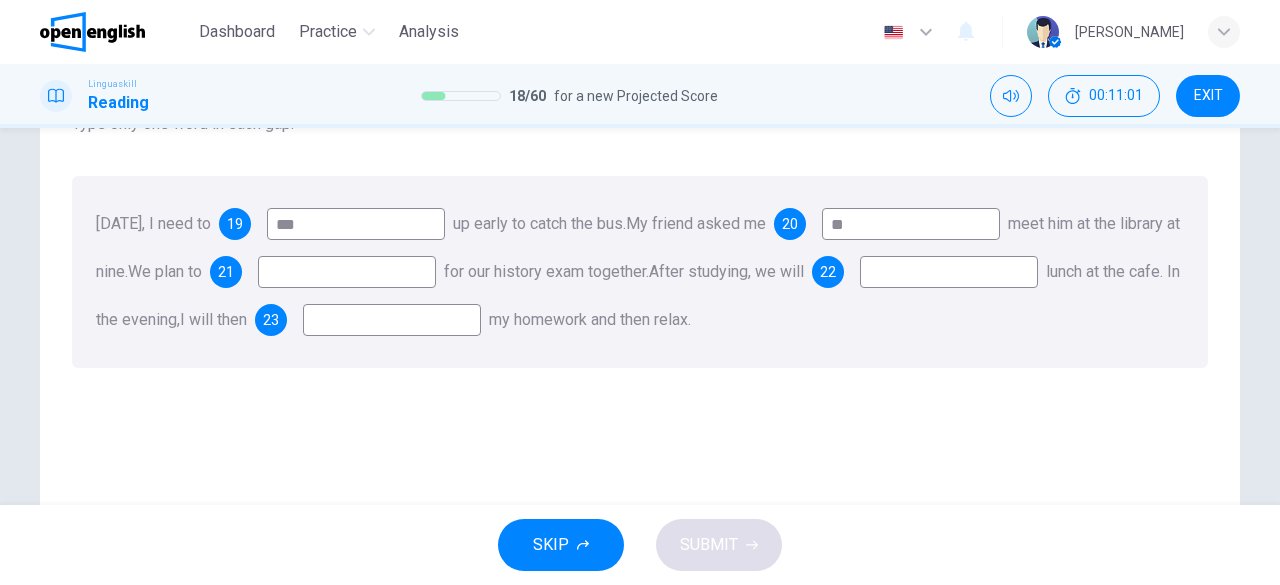 type on "**" 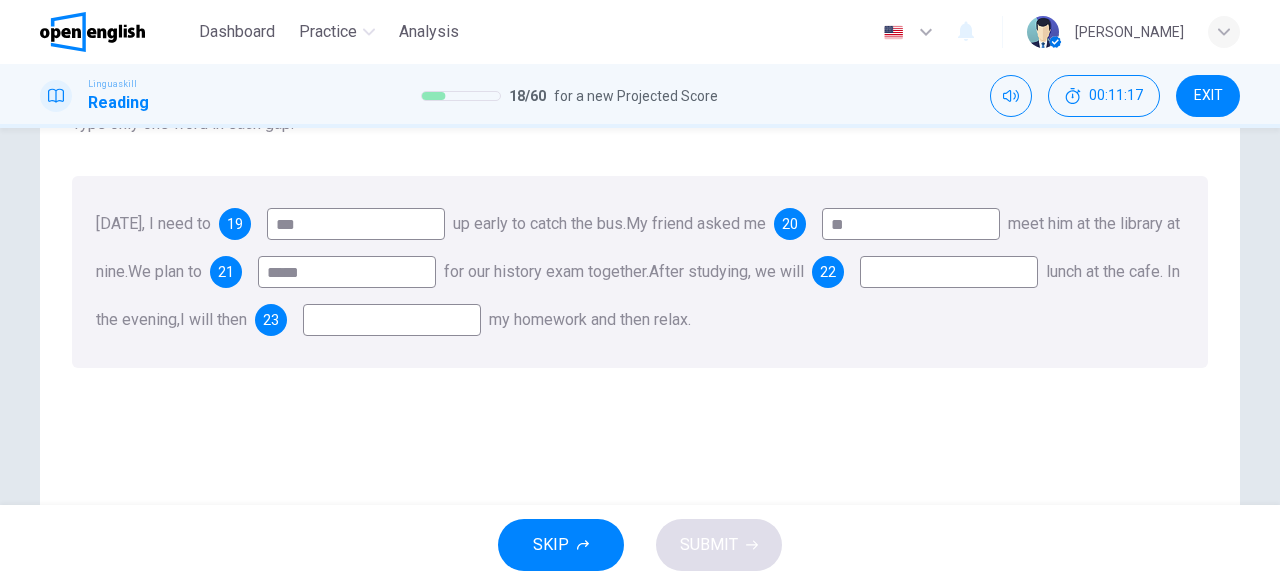 type on "*****" 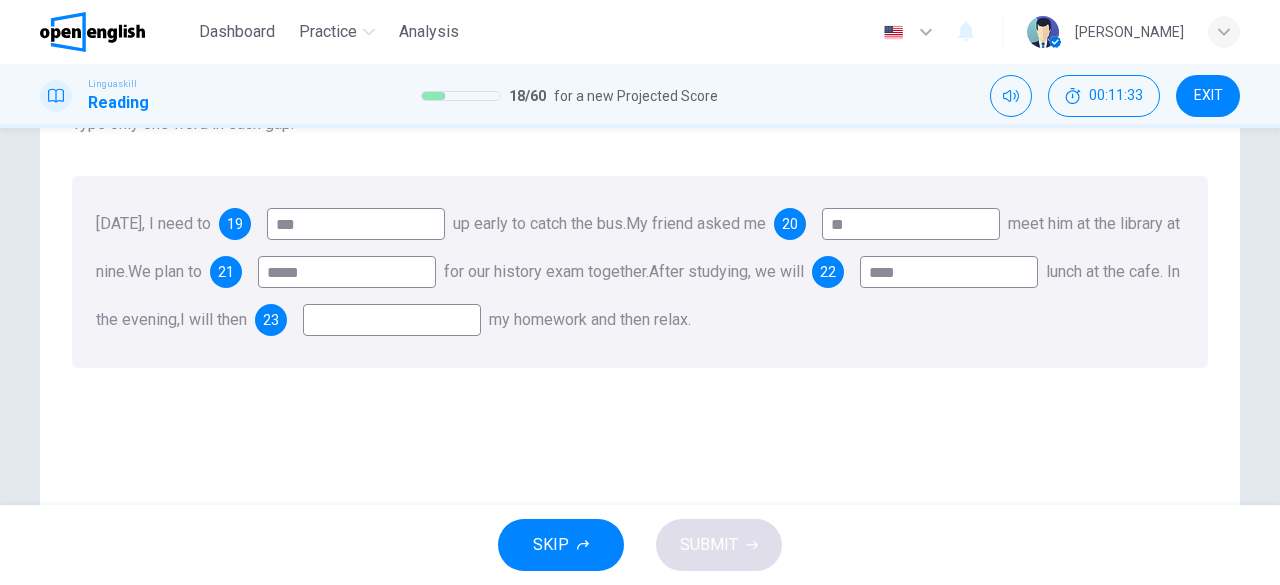 type on "****" 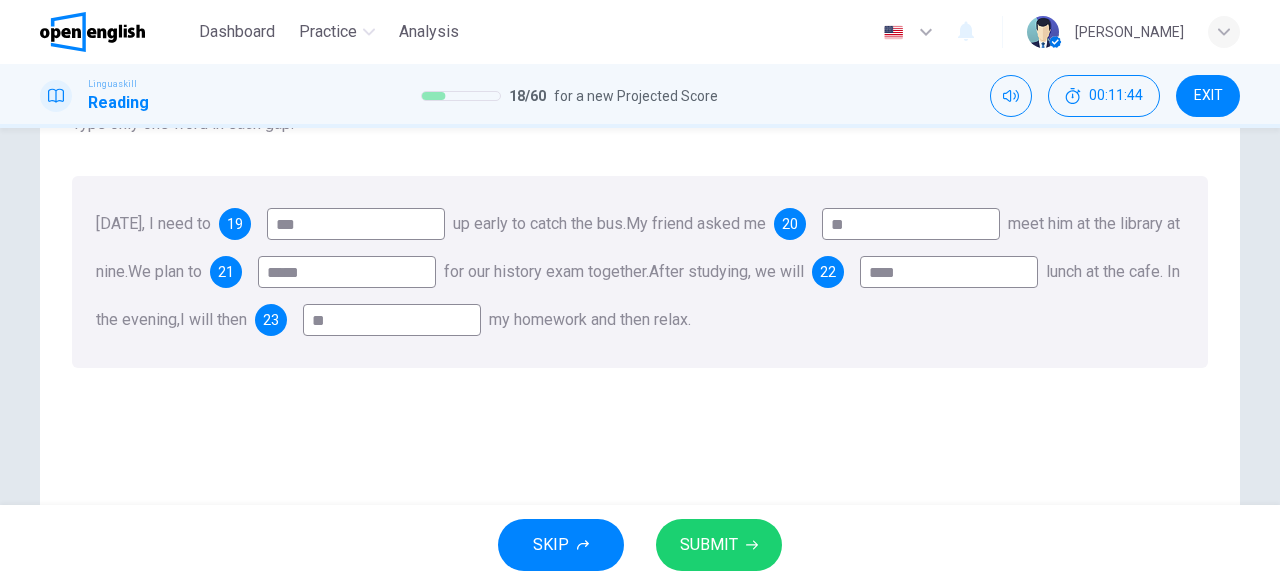 type on "**" 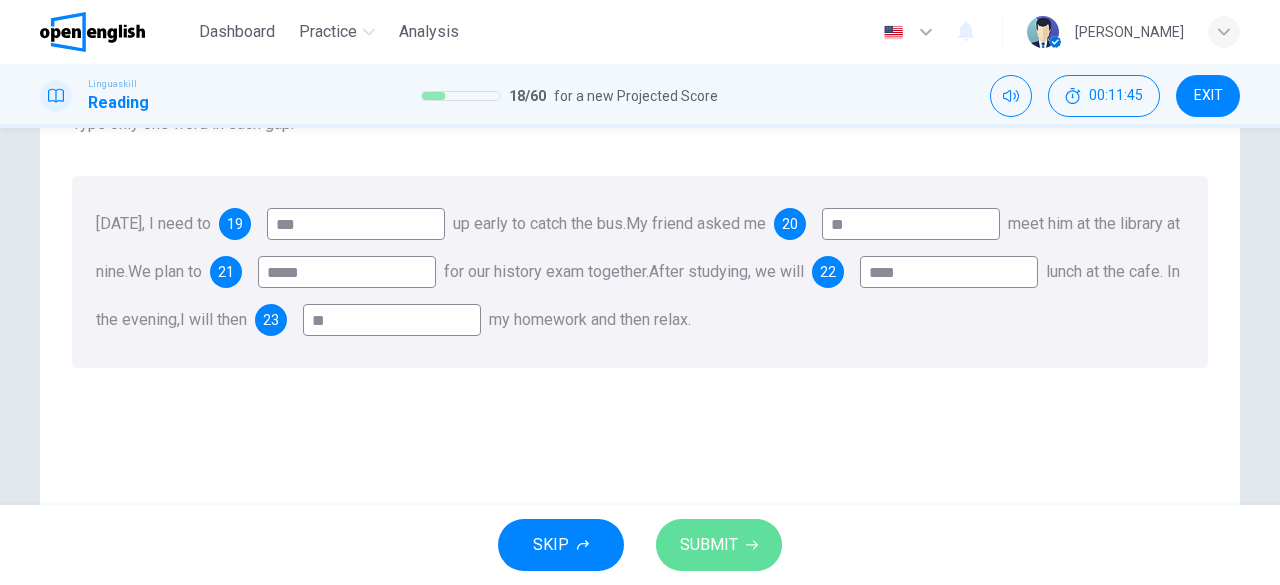 click on "SUBMIT" at bounding box center (719, 545) 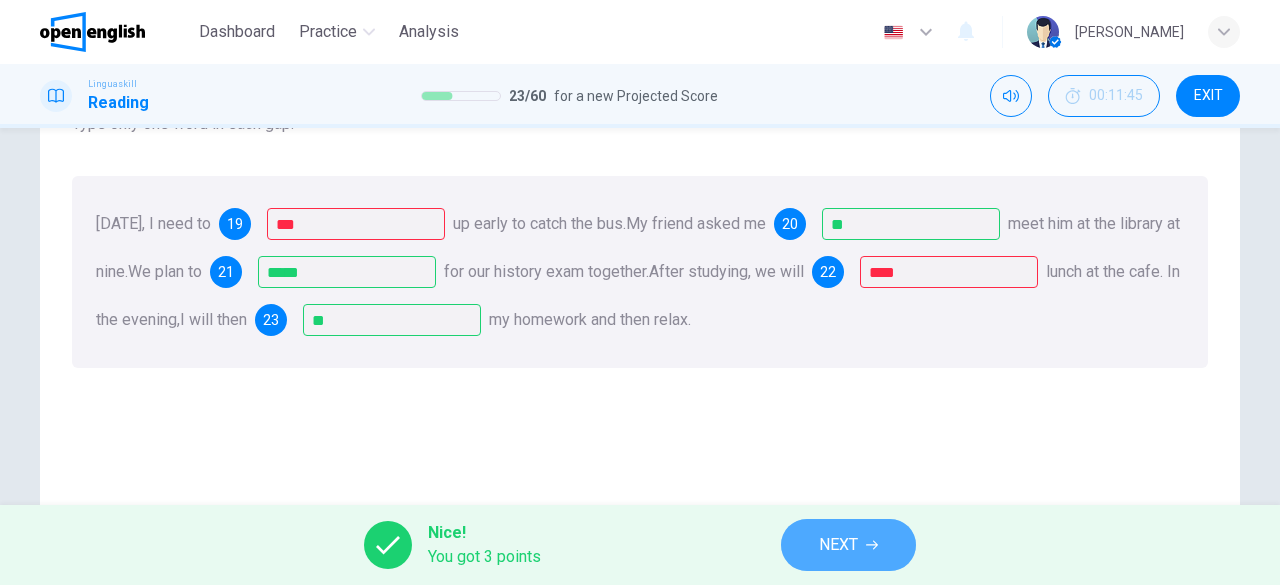 click 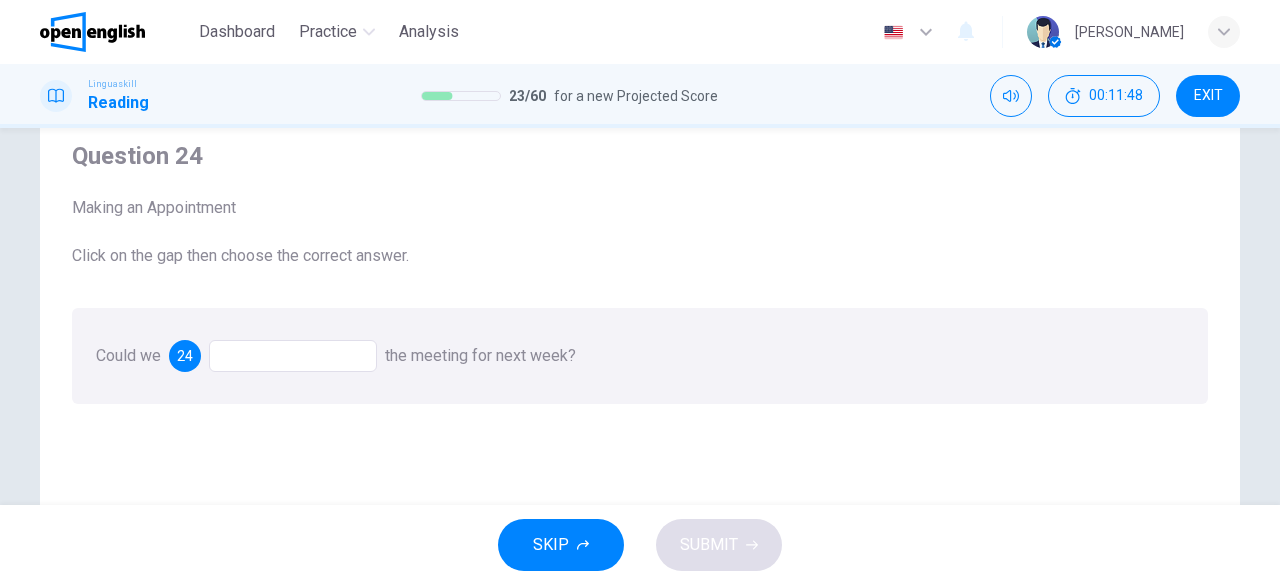scroll, scrollTop: 100, scrollLeft: 0, axis: vertical 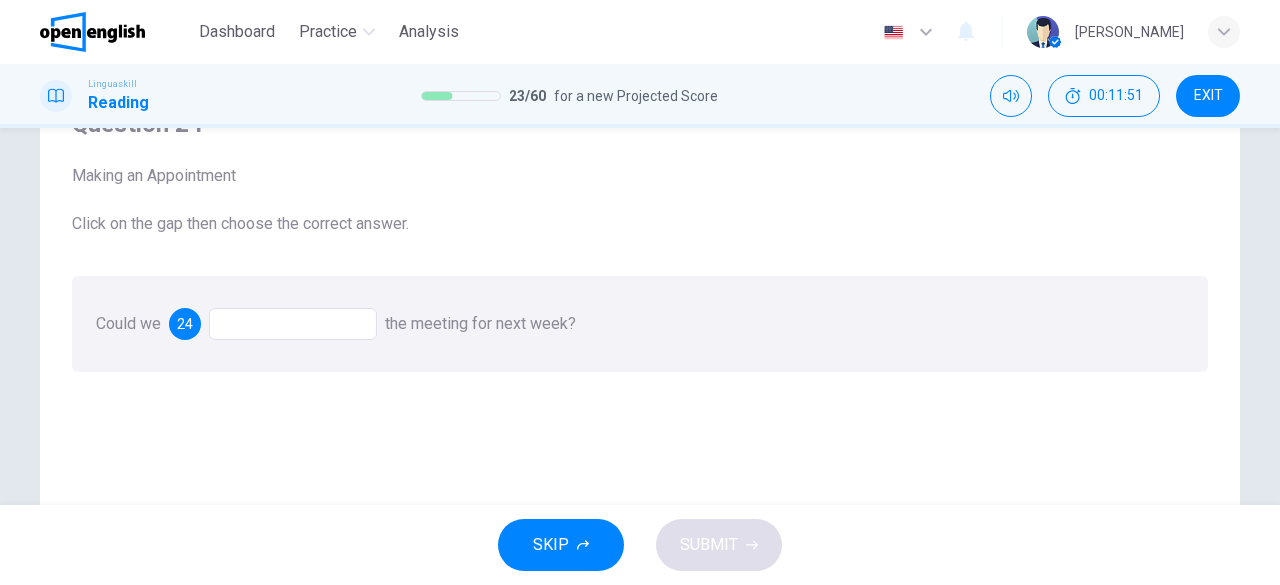 click at bounding box center [293, 324] 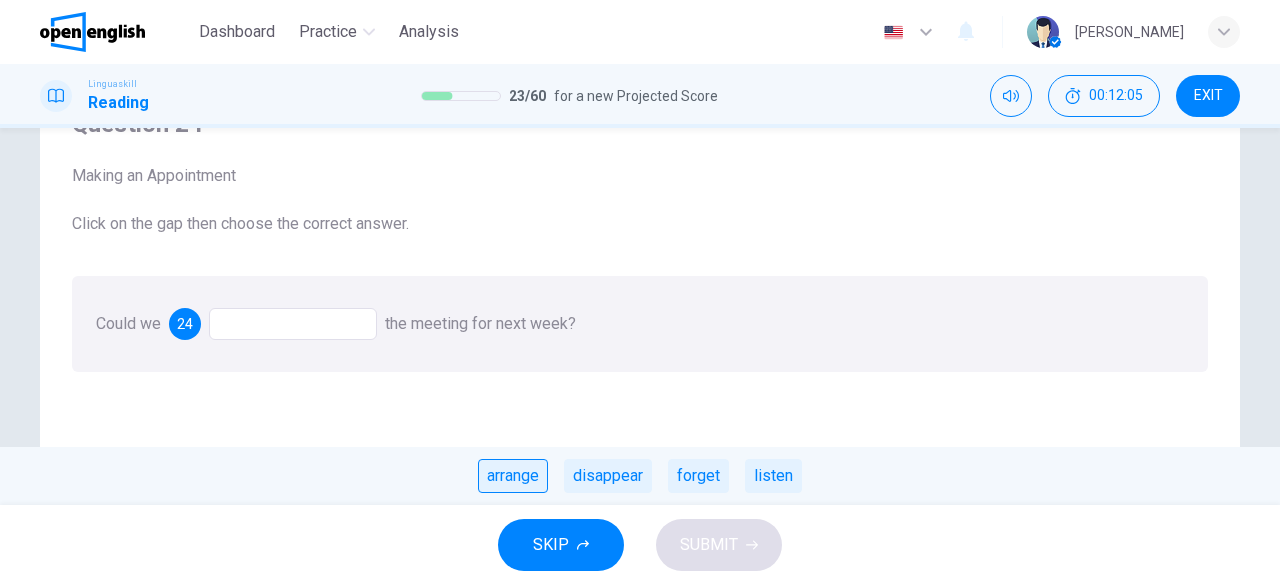 click on "arrange" at bounding box center [513, 476] 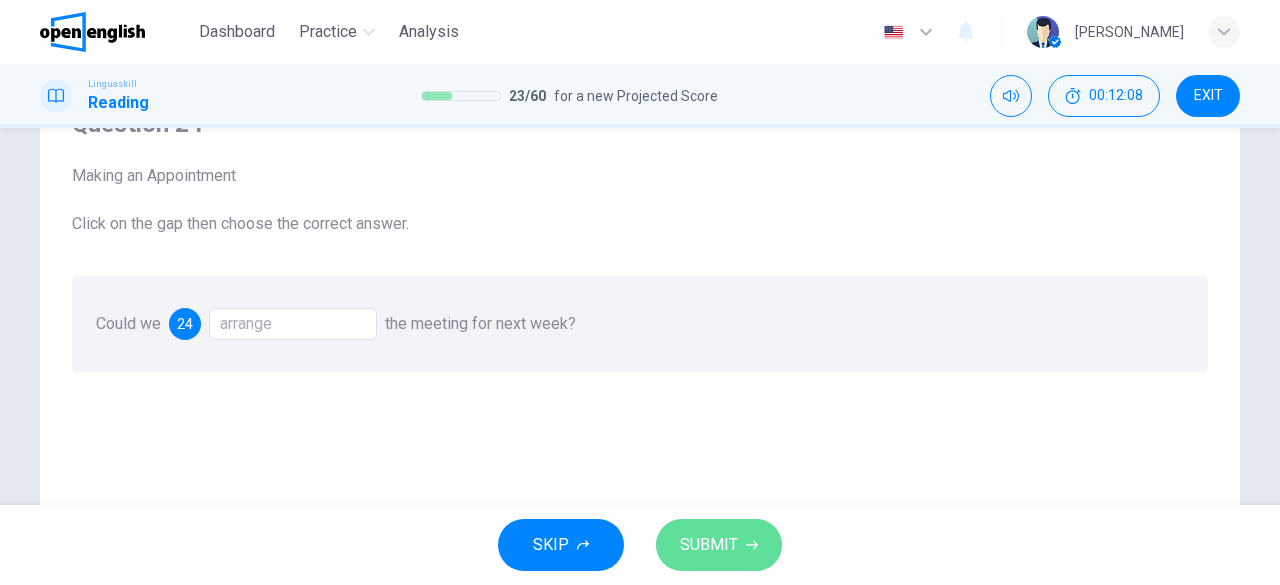 click on "SUBMIT" at bounding box center [709, 545] 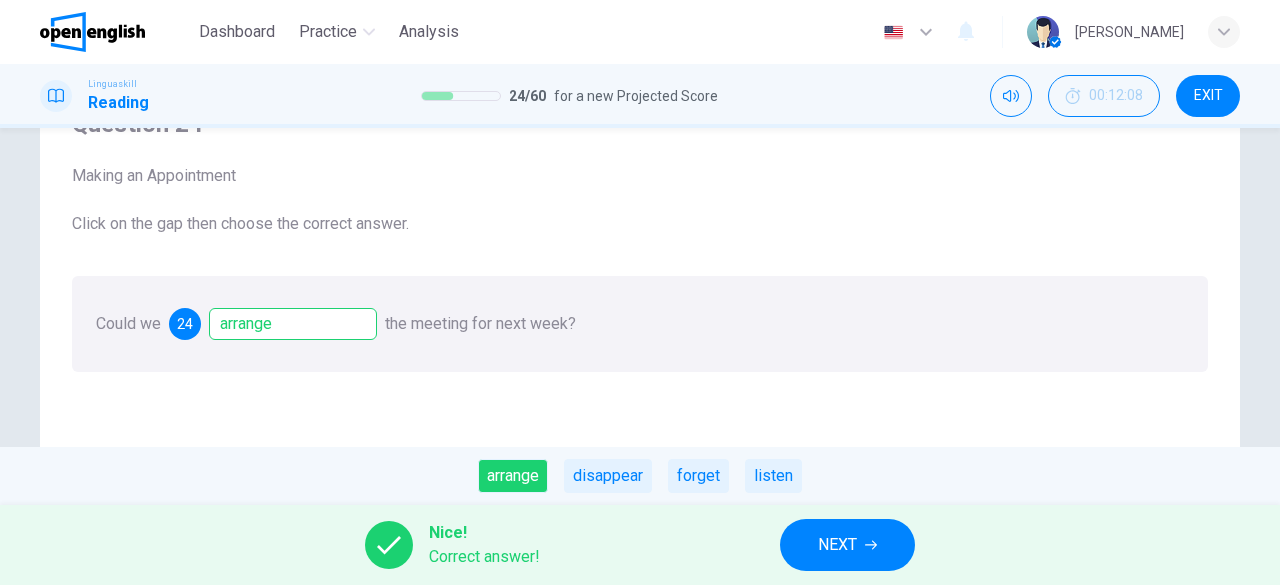 click on "NEXT" at bounding box center (837, 545) 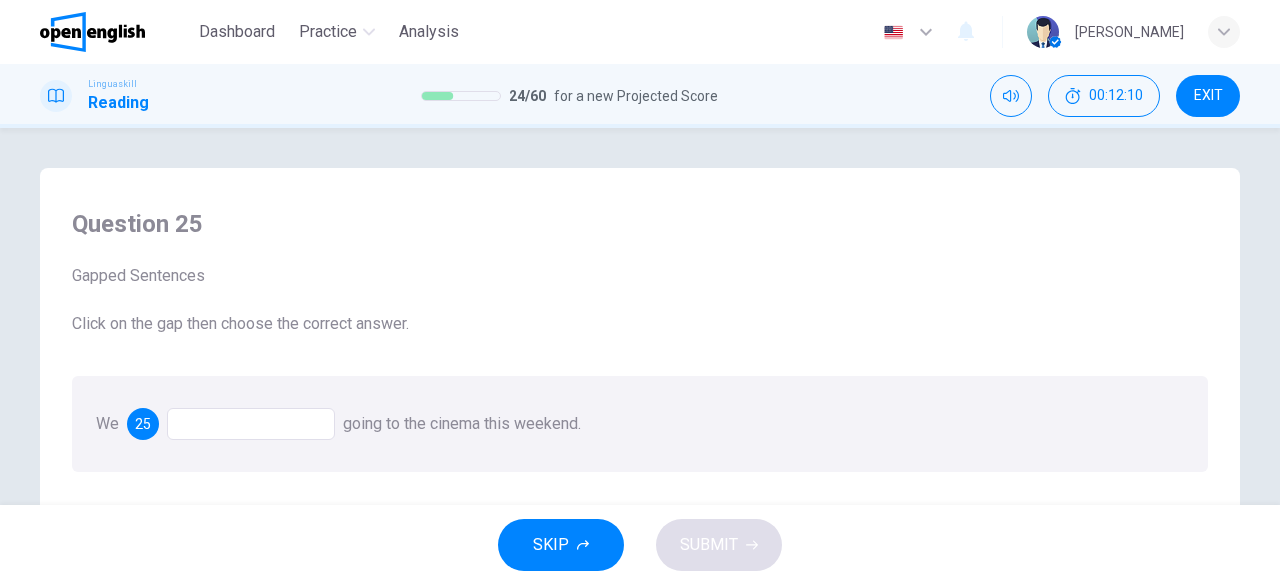 scroll, scrollTop: 100, scrollLeft: 0, axis: vertical 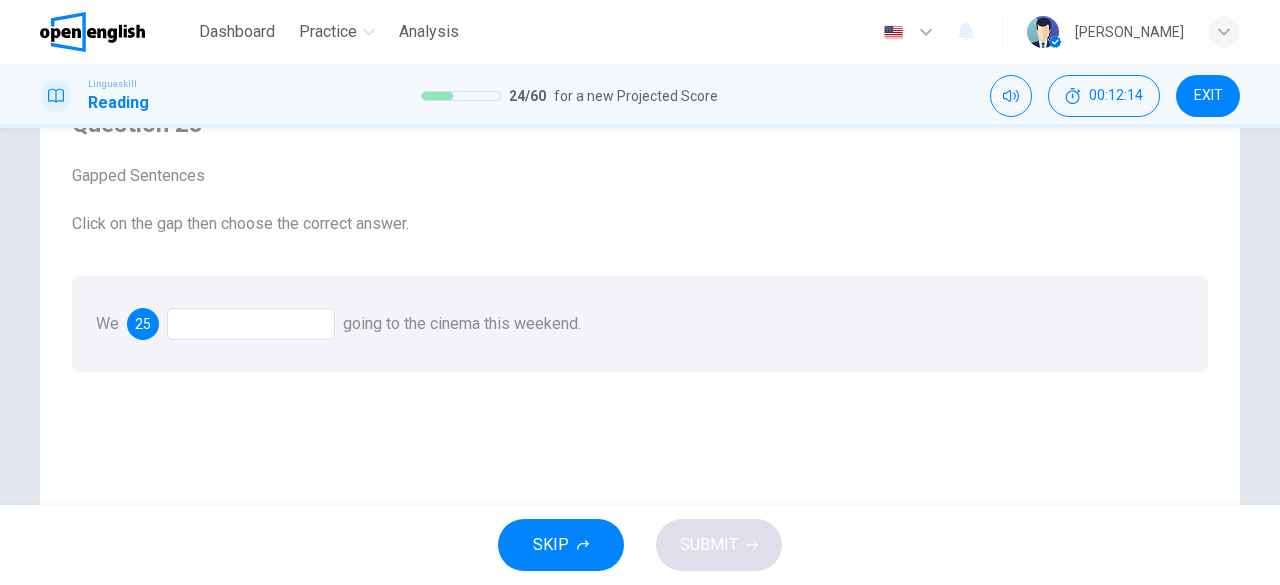 click at bounding box center (251, 324) 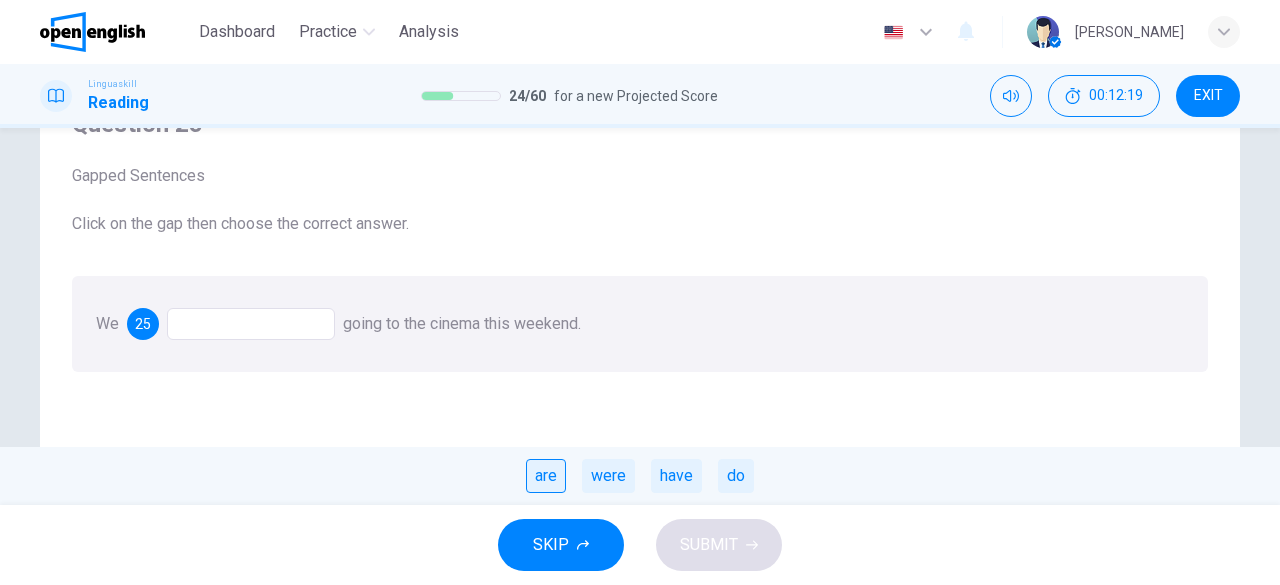 click on "are" at bounding box center [546, 476] 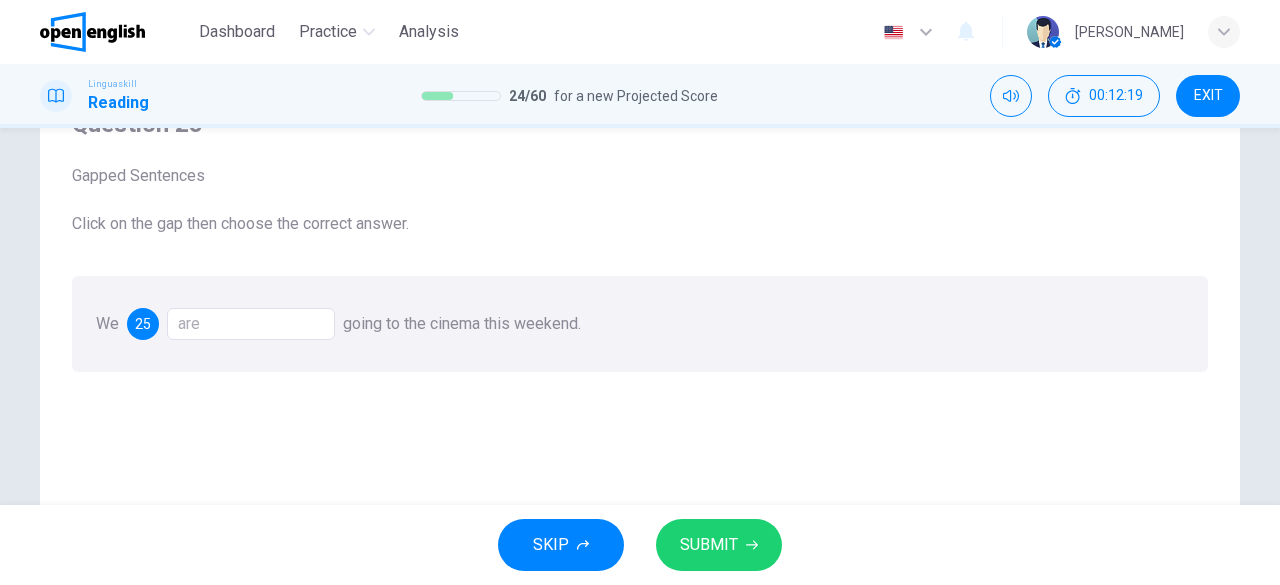 click on "SUBMIT" at bounding box center [709, 545] 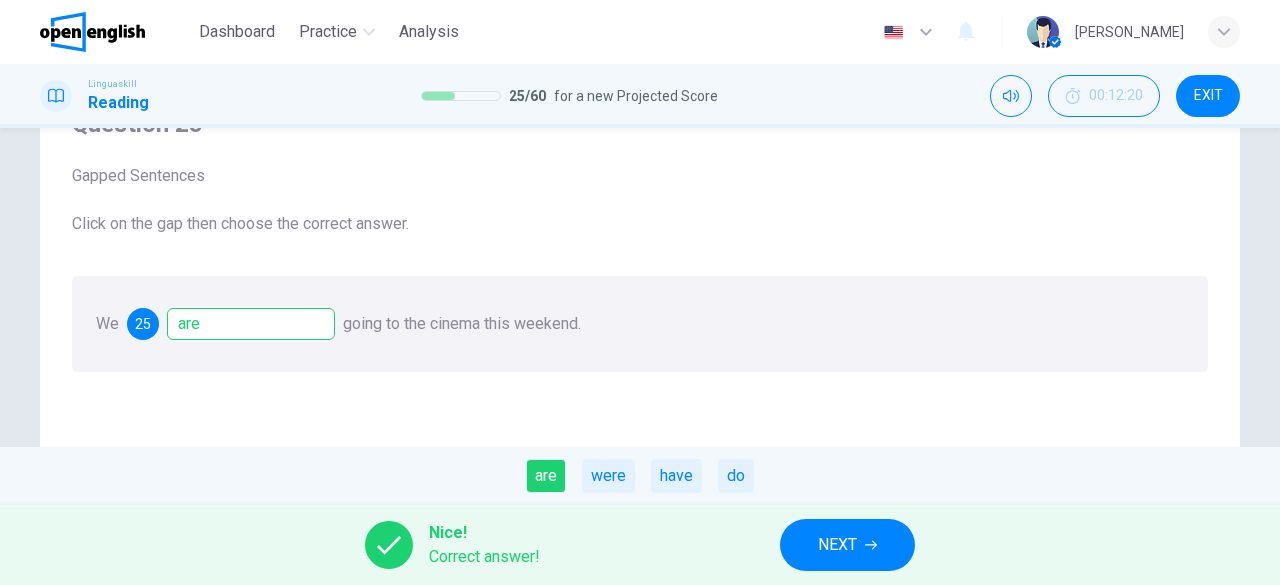 click on "NEXT" at bounding box center (847, 545) 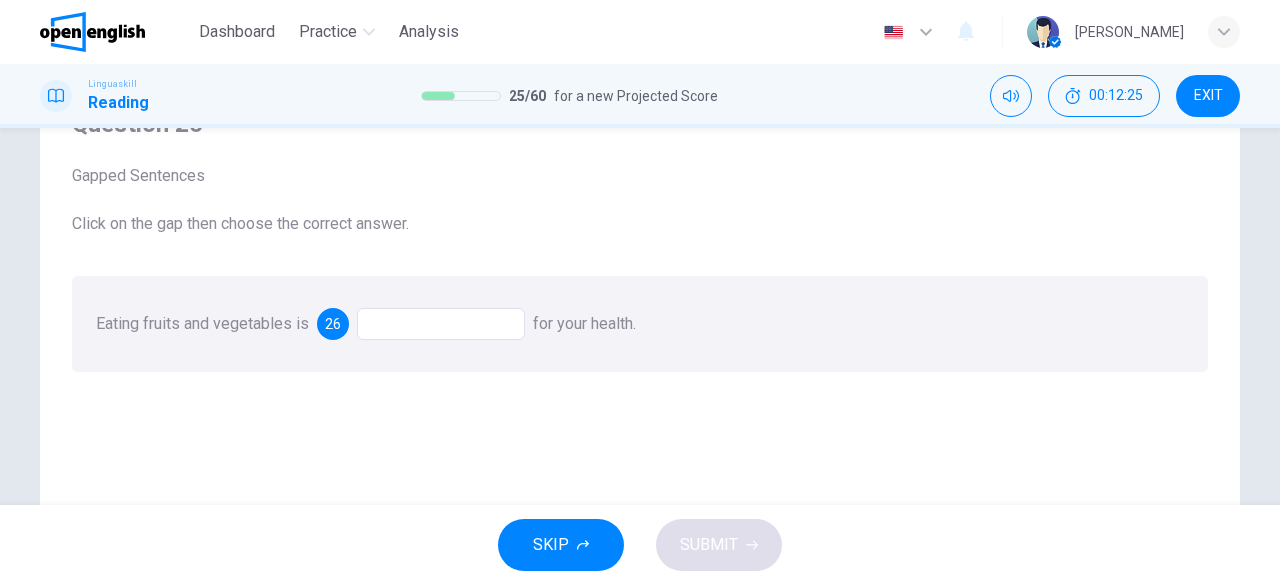 click at bounding box center (441, 324) 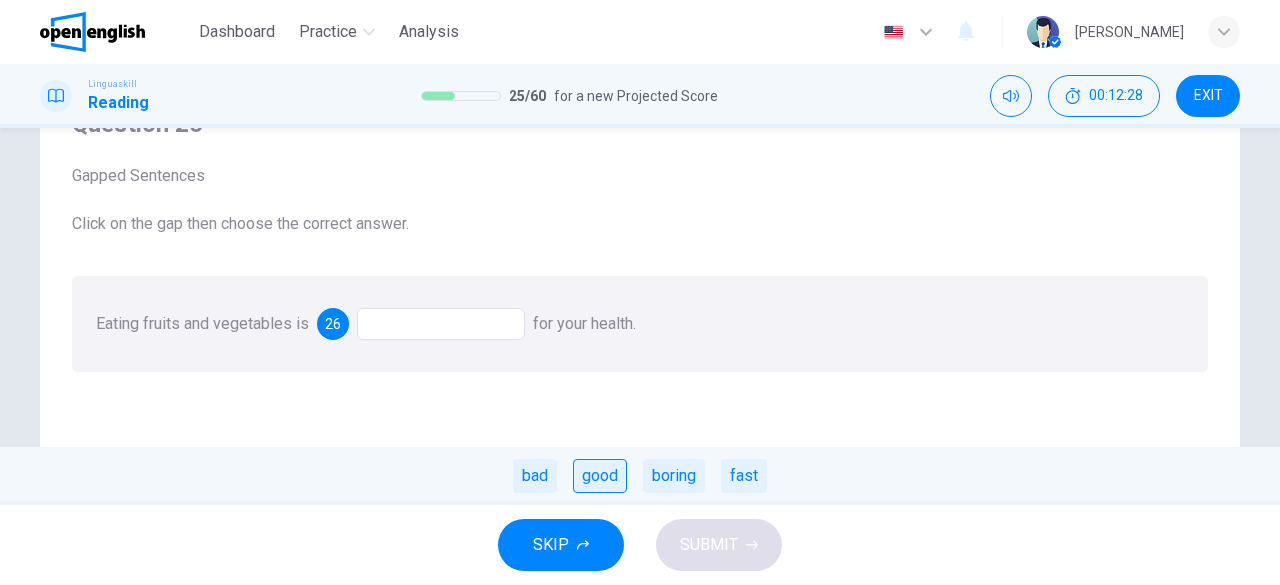 click on "good" at bounding box center [600, 476] 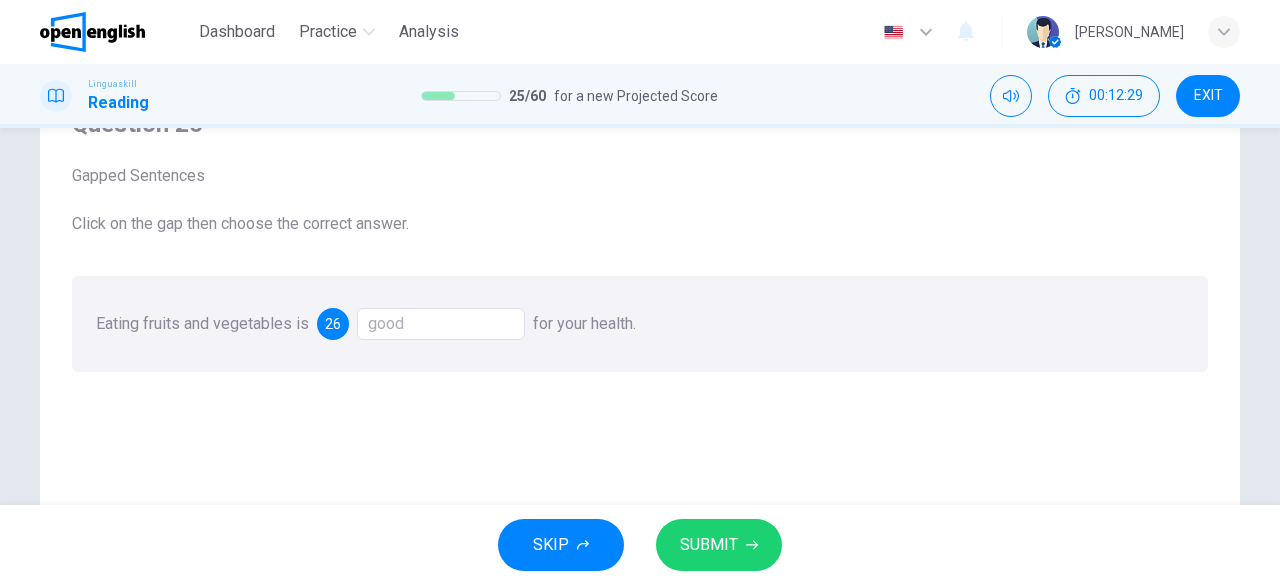 click on "SUBMIT" at bounding box center (709, 545) 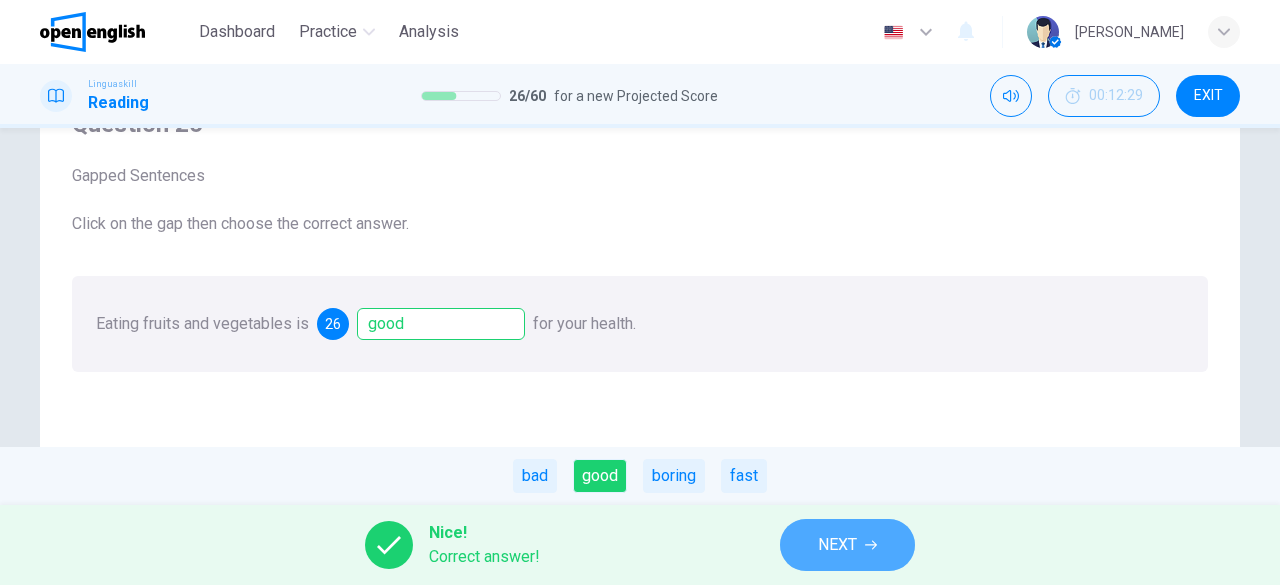 click on "NEXT" at bounding box center (847, 545) 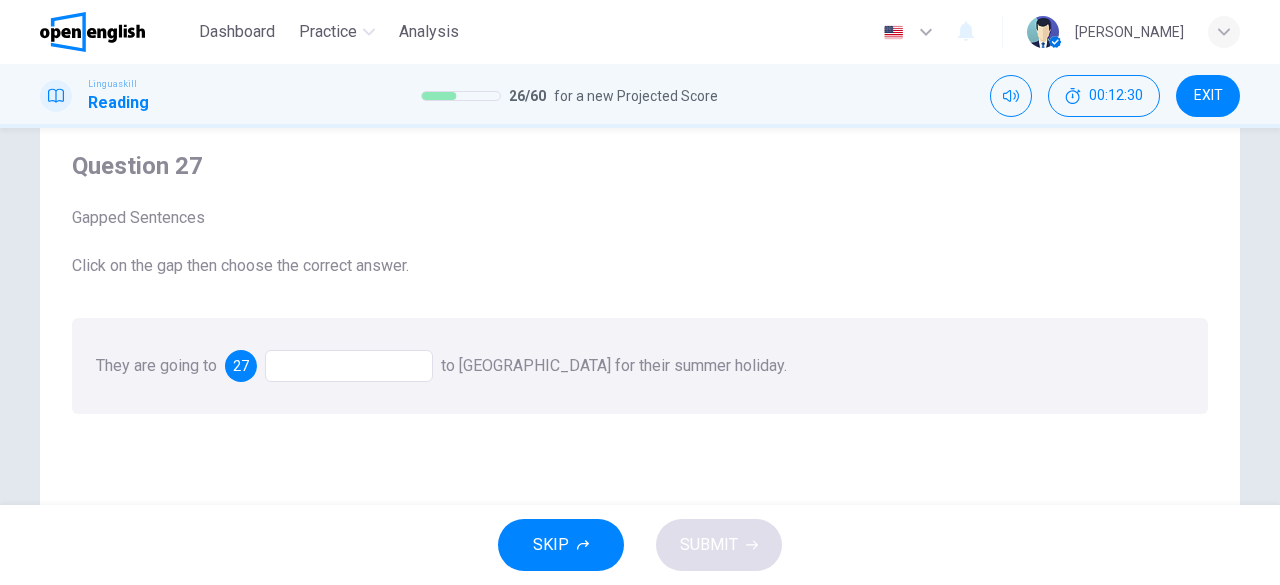 scroll, scrollTop: 100, scrollLeft: 0, axis: vertical 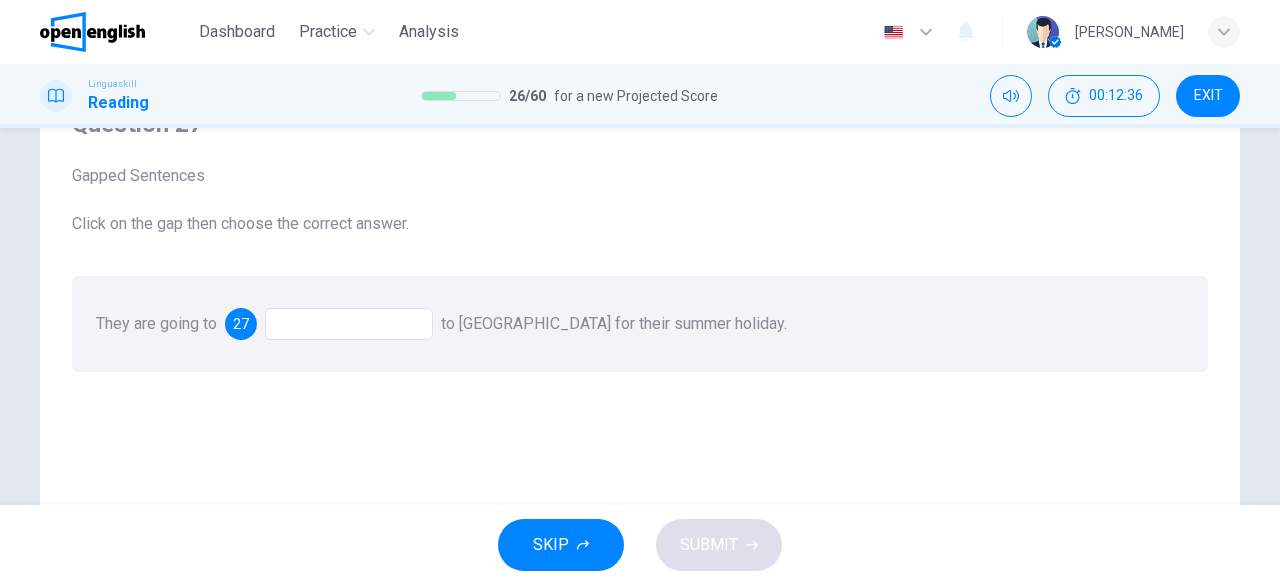 click at bounding box center (349, 324) 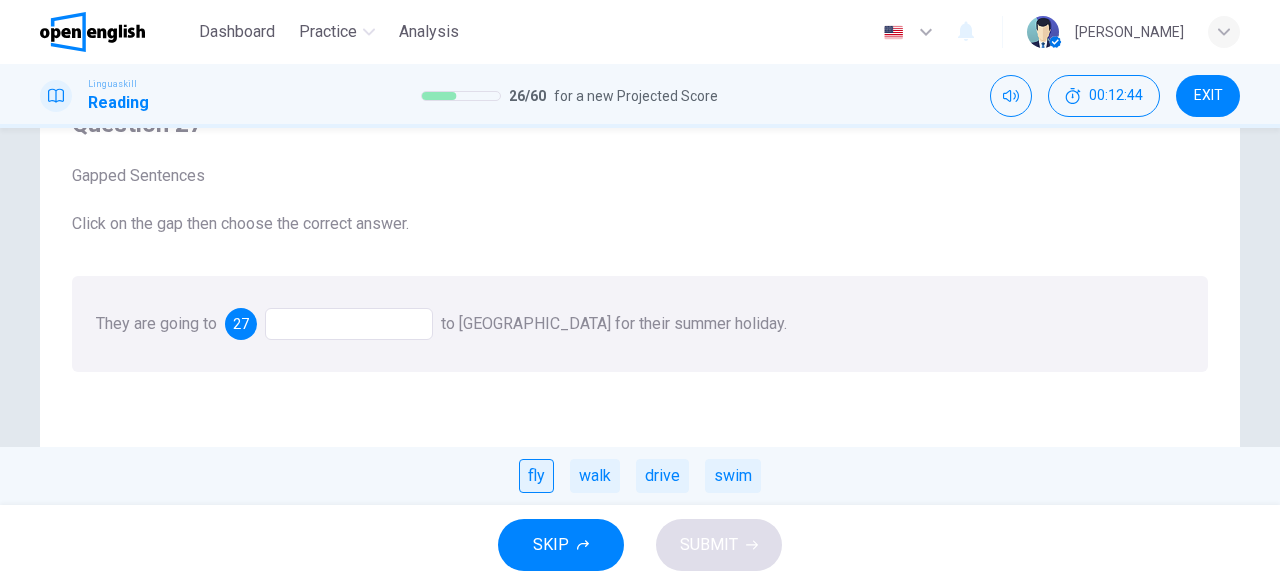 click on "fly" at bounding box center [536, 476] 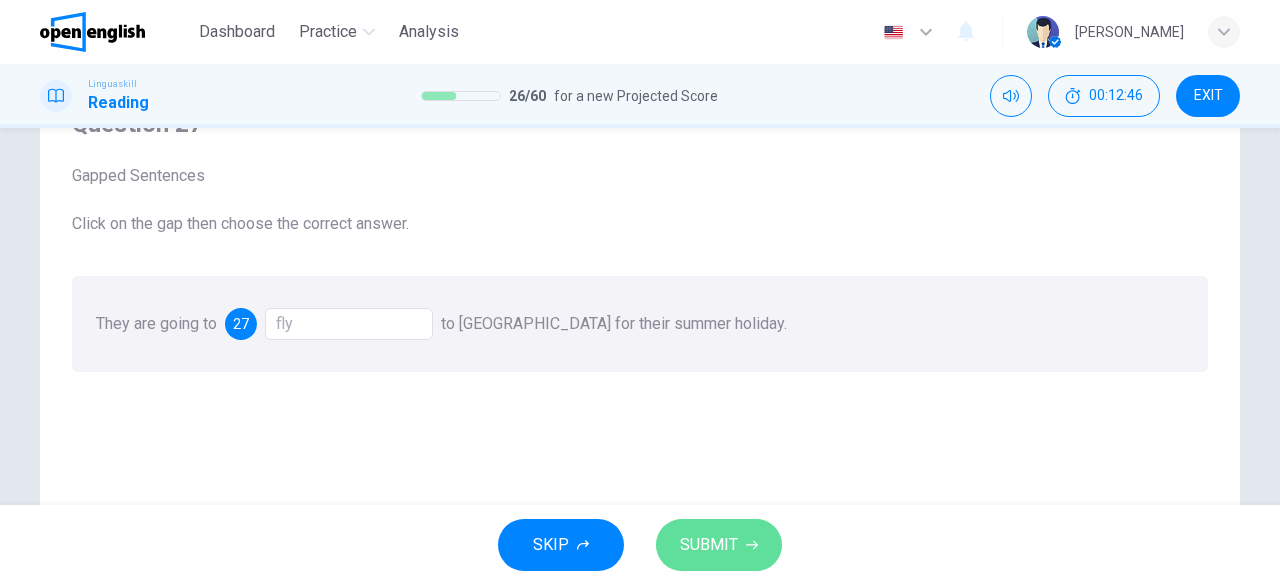 click on "SUBMIT" at bounding box center (709, 545) 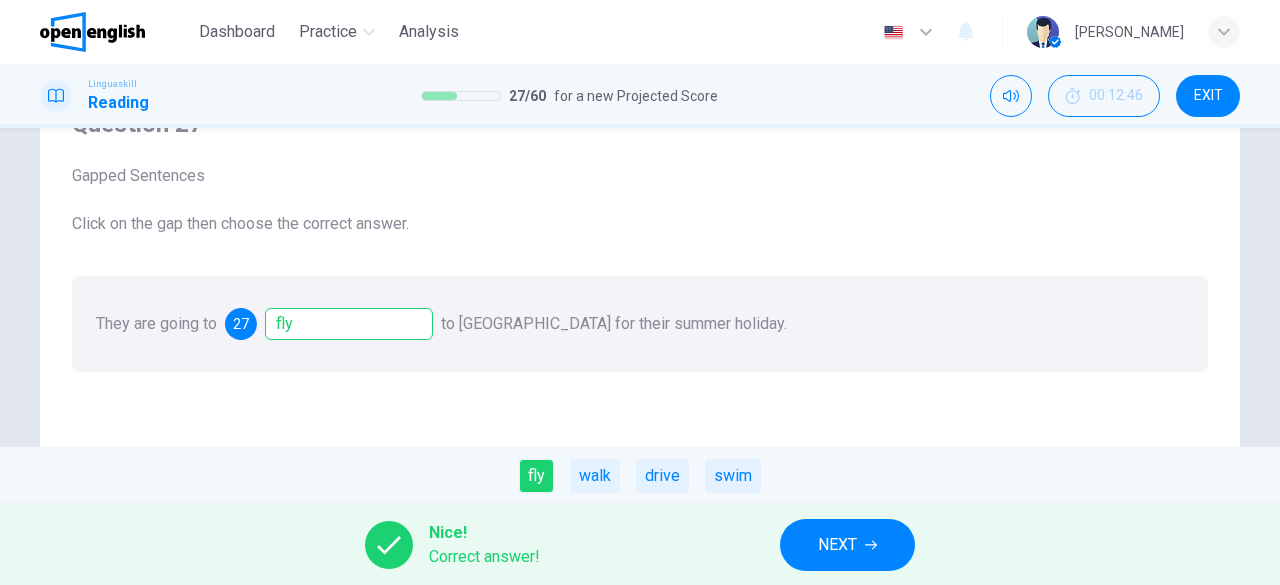 click on "NEXT" at bounding box center [837, 545] 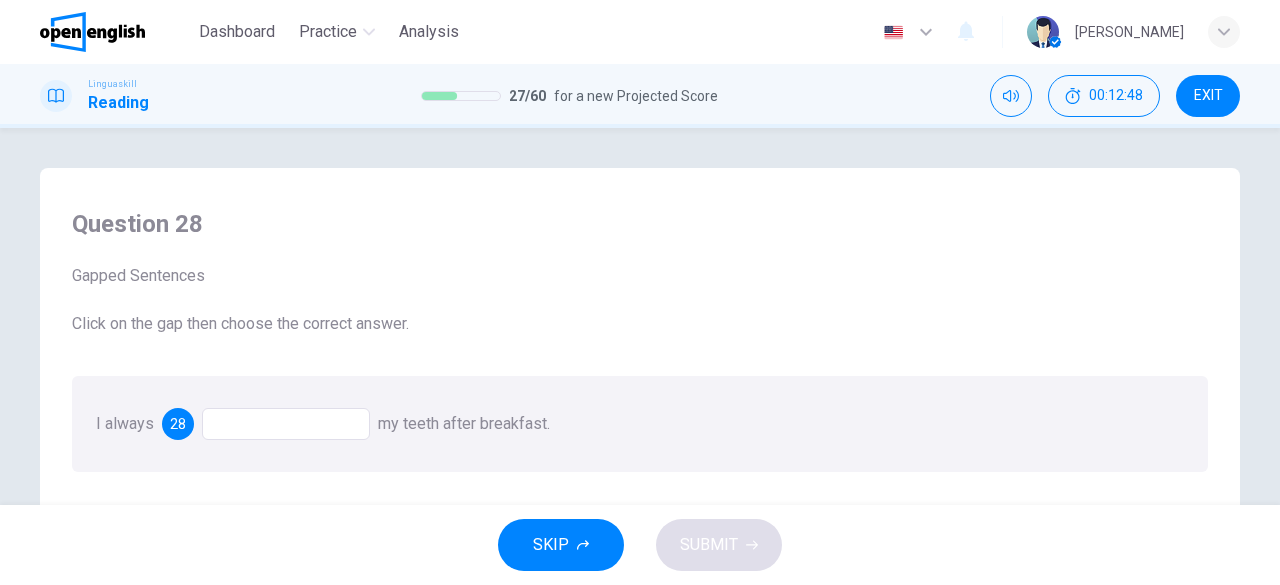 scroll, scrollTop: 100, scrollLeft: 0, axis: vertical 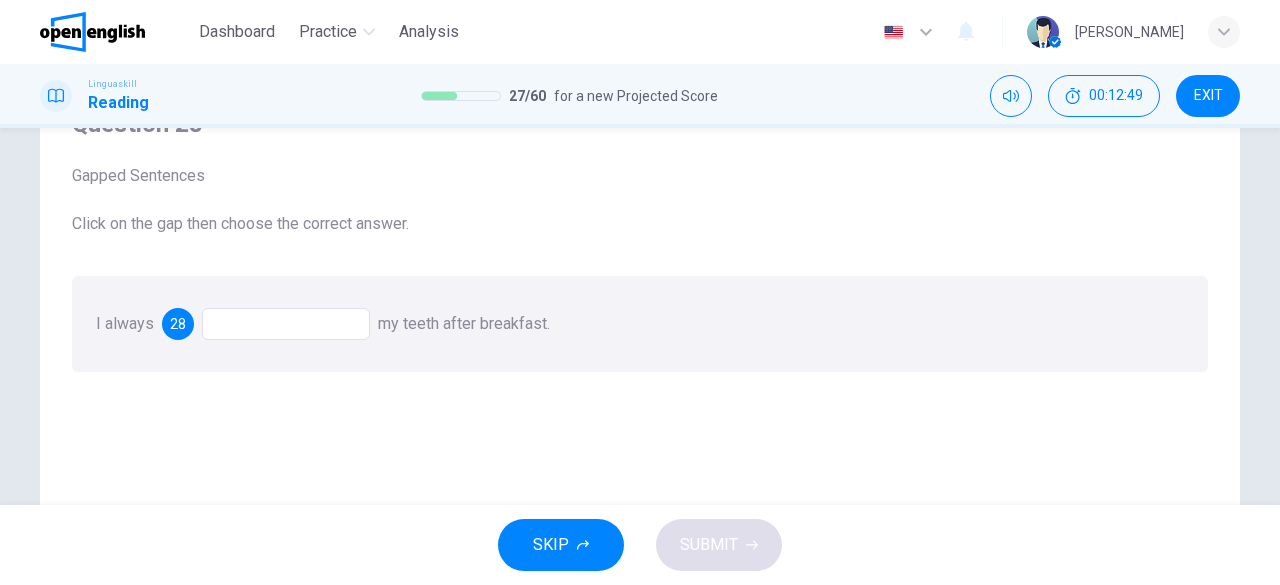 click at bounding box center [286, 324] 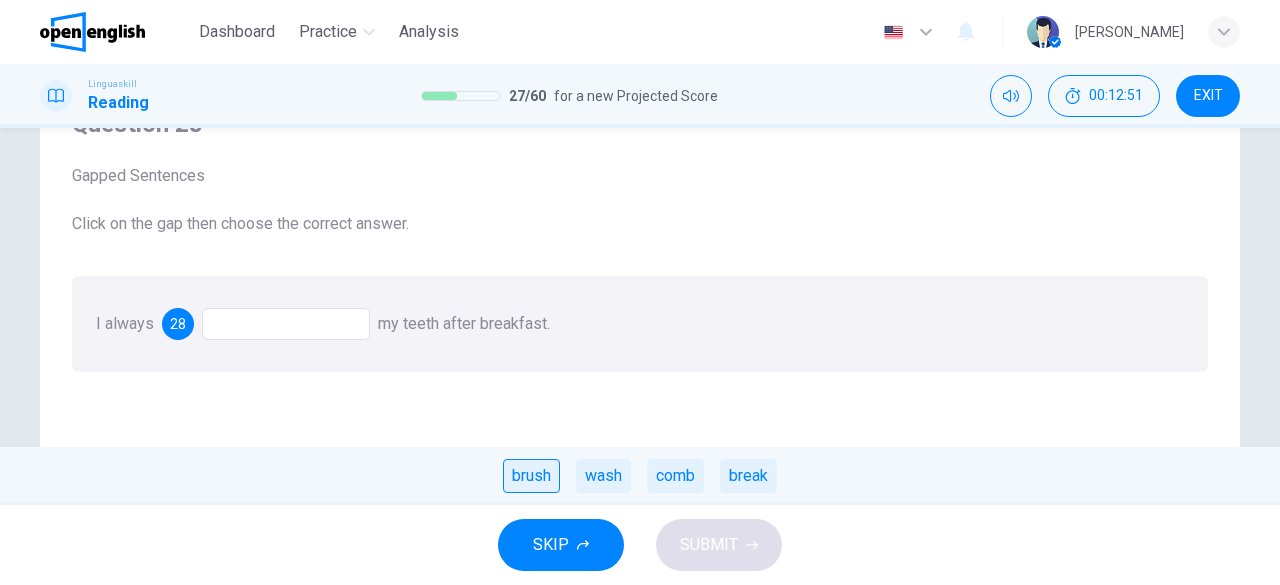 click on "brush" at bounding box center (531, 476) 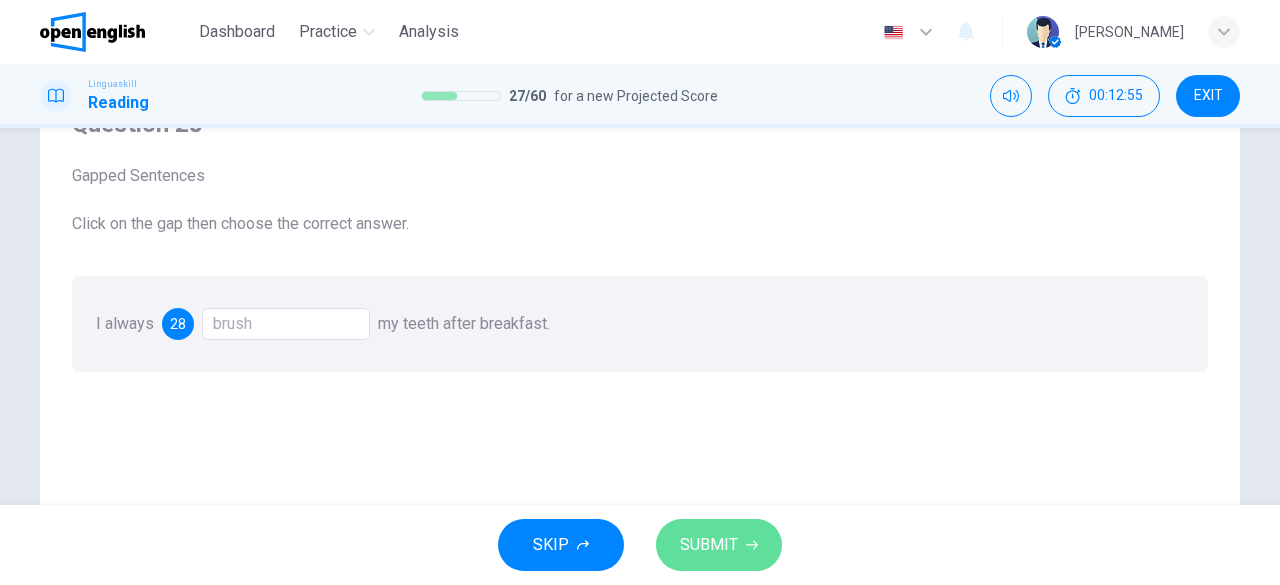 click on "SUBMIT" at bounding box center (709, 545) 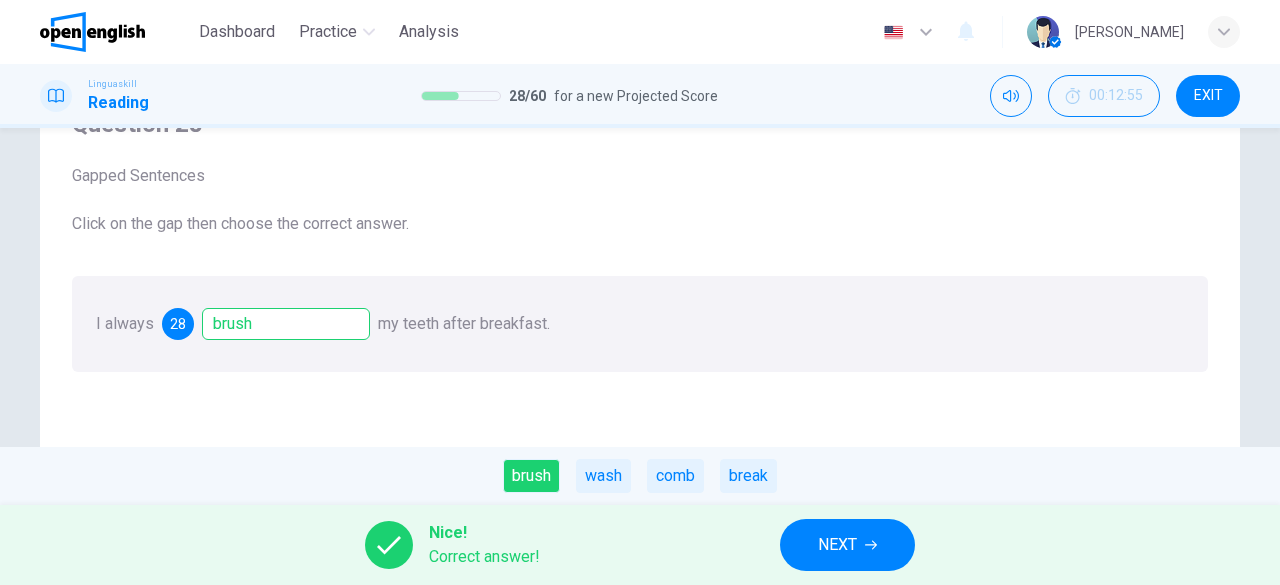 click on "NEXT" at bounding box center (837, 545) 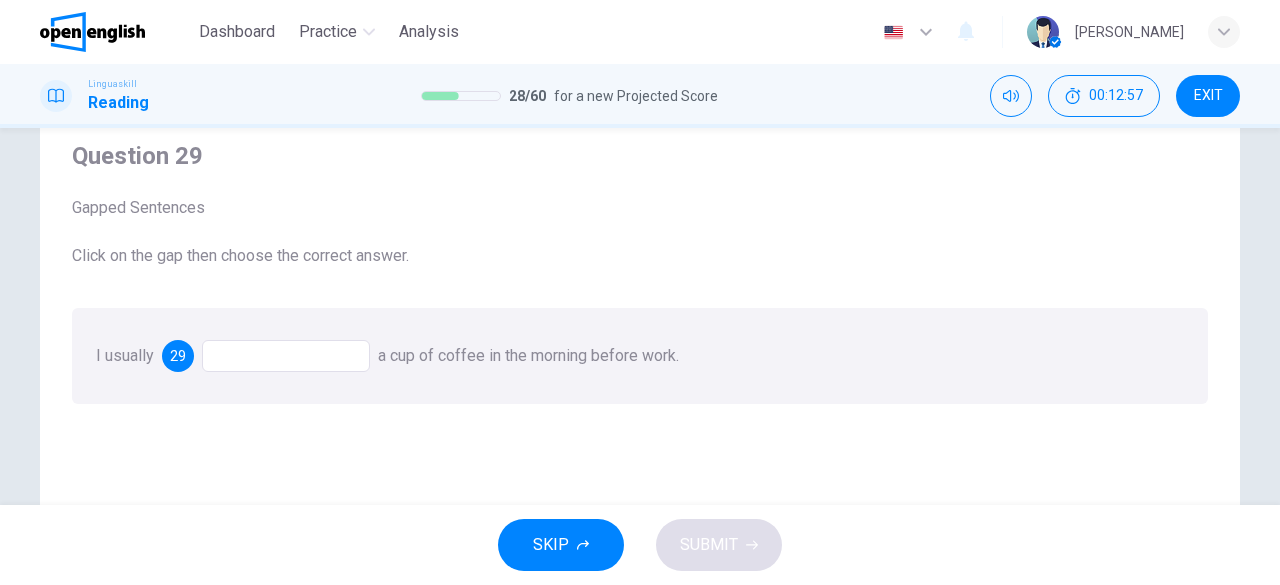 scroll, scrollTop: 100, scrollLeft: 0, axis: vertical 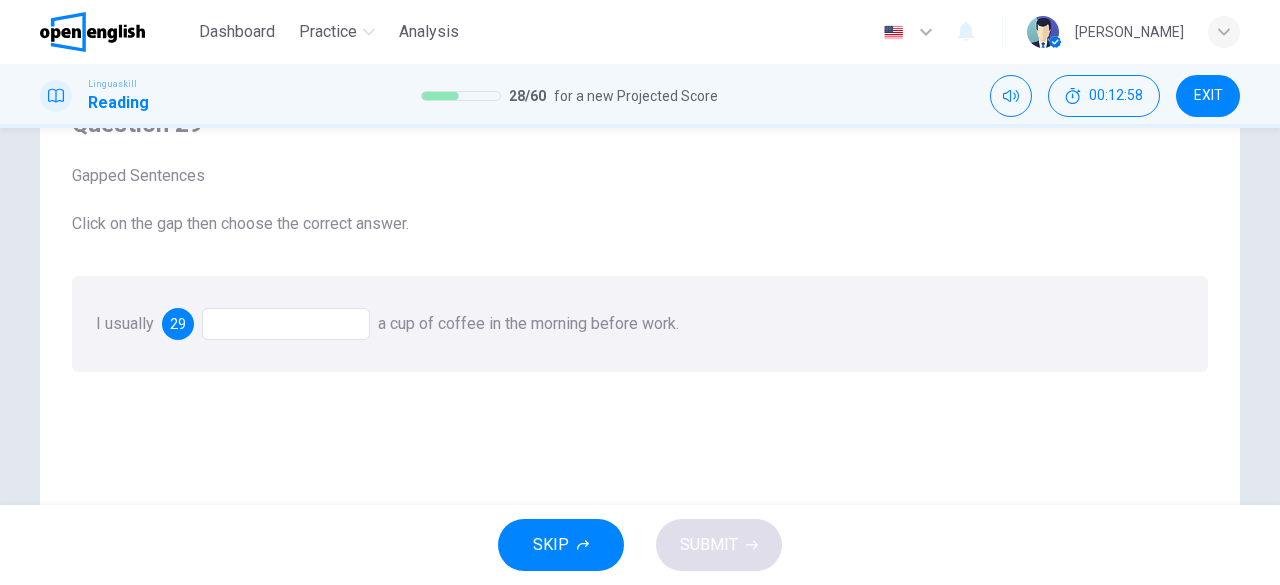 click at bounding box center [286, 324] 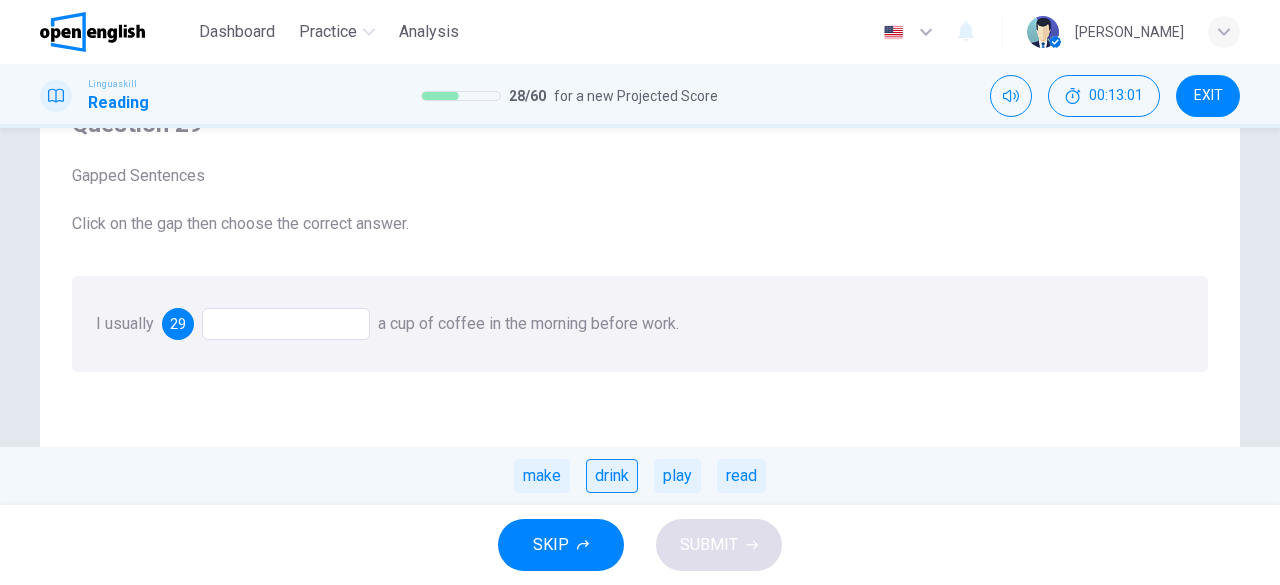 click on "drink" at bounding box center (612, 476) 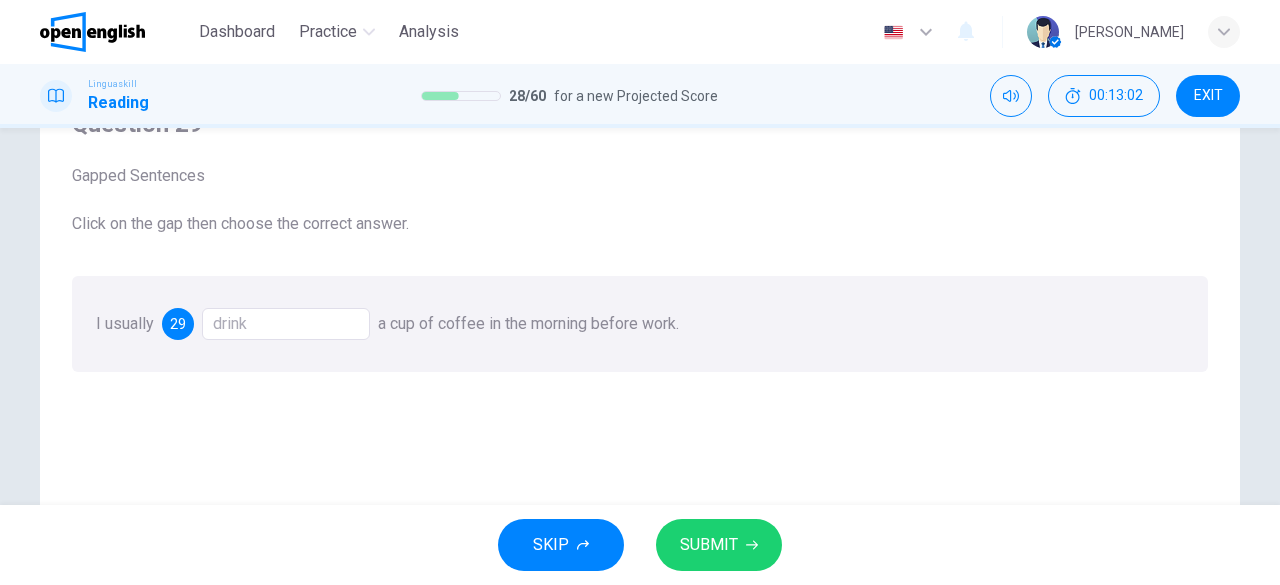 click on "SUBMIT" at bounding box center (709, 545) 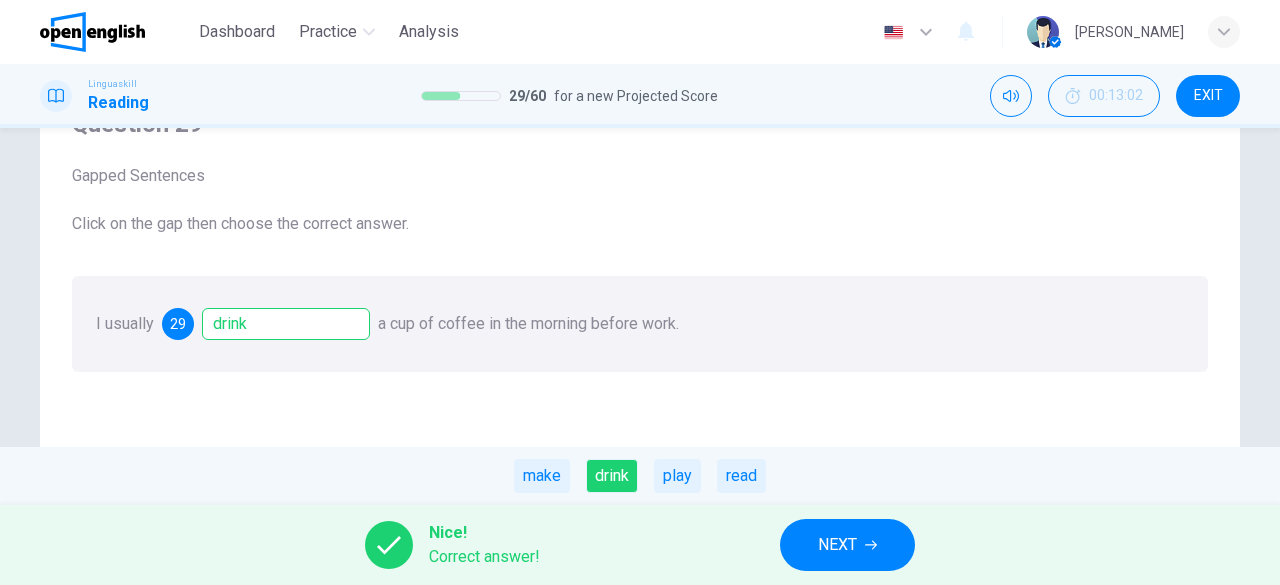 click on "NEXT" at bounding box center (837, 545) 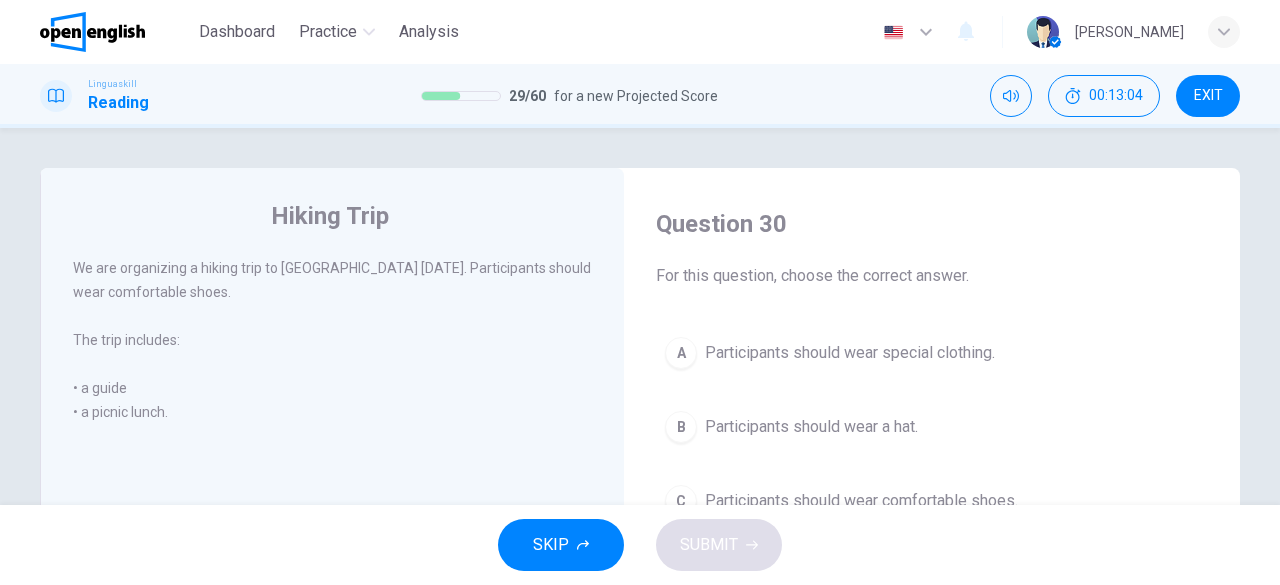 scroll, scrollTop: 100, scrollLeft: 0, axis: vertical 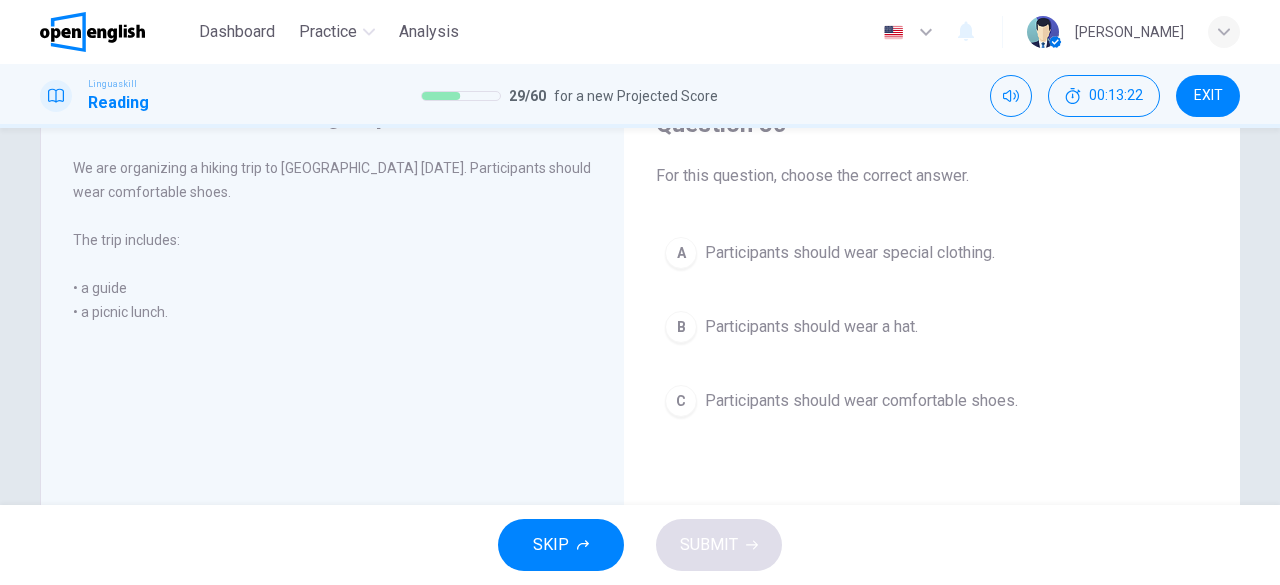 click on "Participants should wear comfortable shoes." at bounding box center (861, 401) 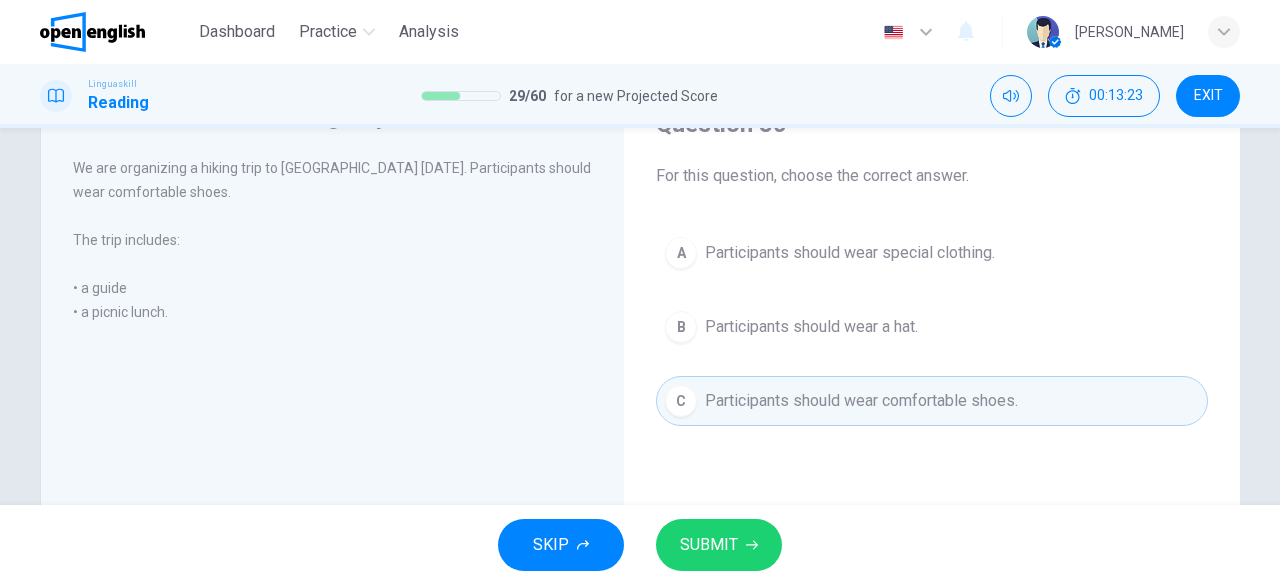 click on "SUBMIT" at bounding box center (709, 545) 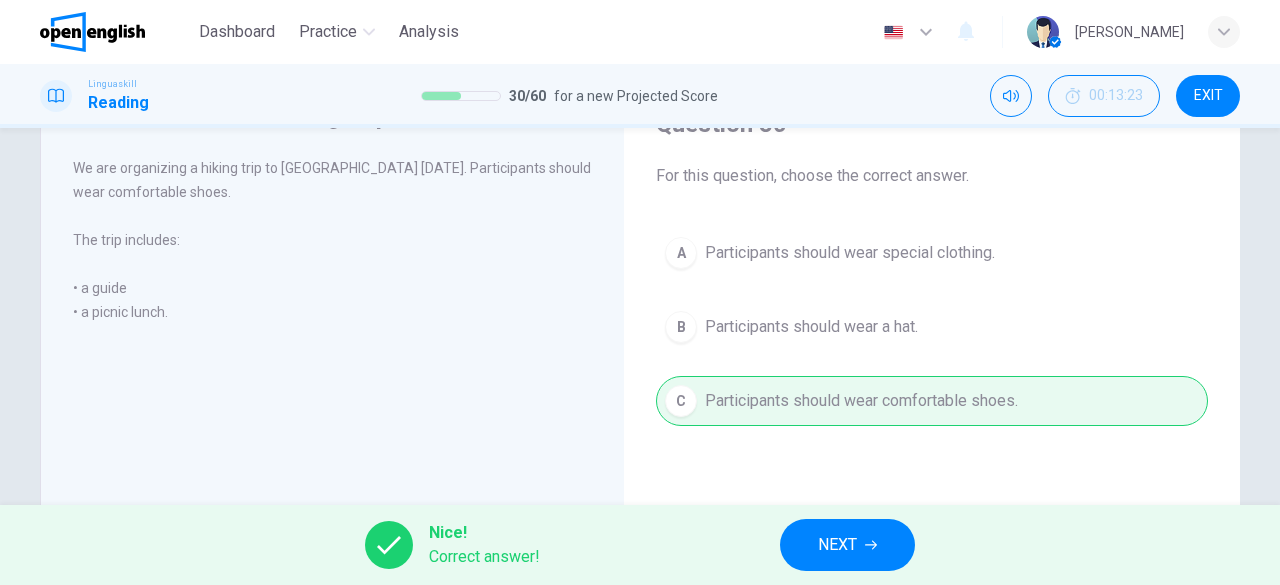 click 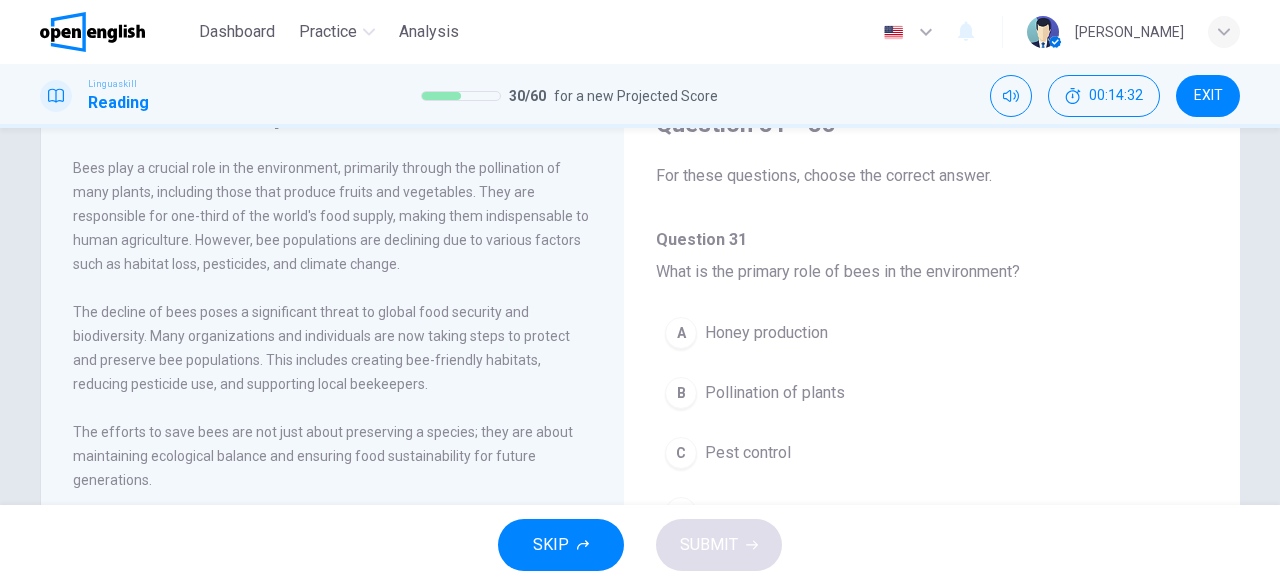 scroll, scrollTop: 200, scrollLeft: 0, axis: vertical 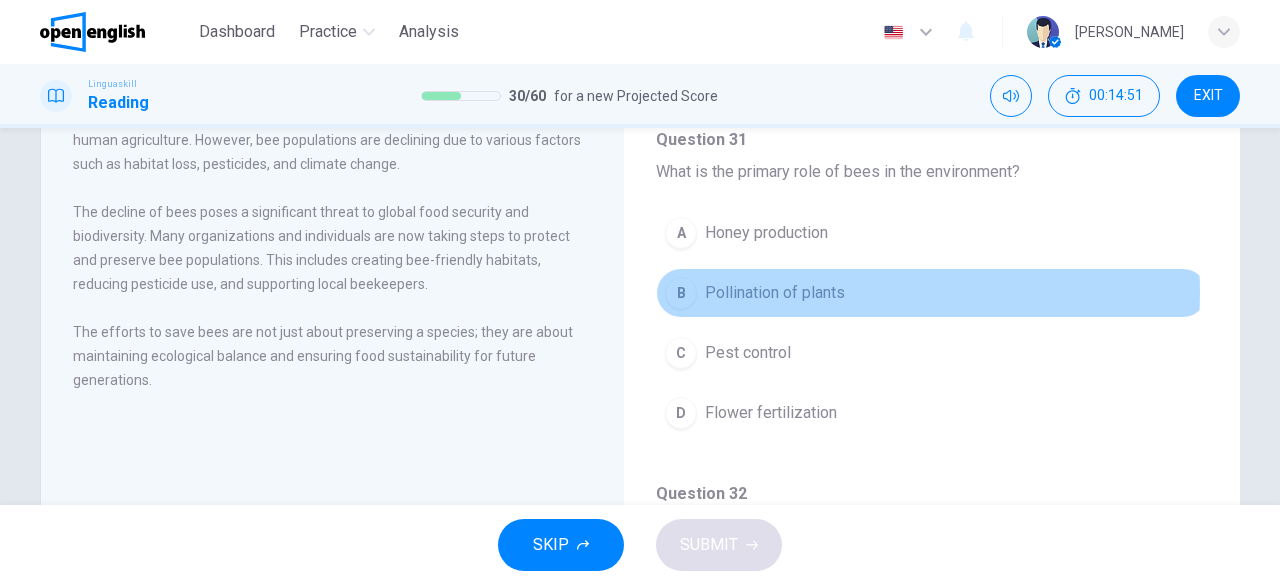 click on "Pollination of plants" at bounding box center [775, 293] 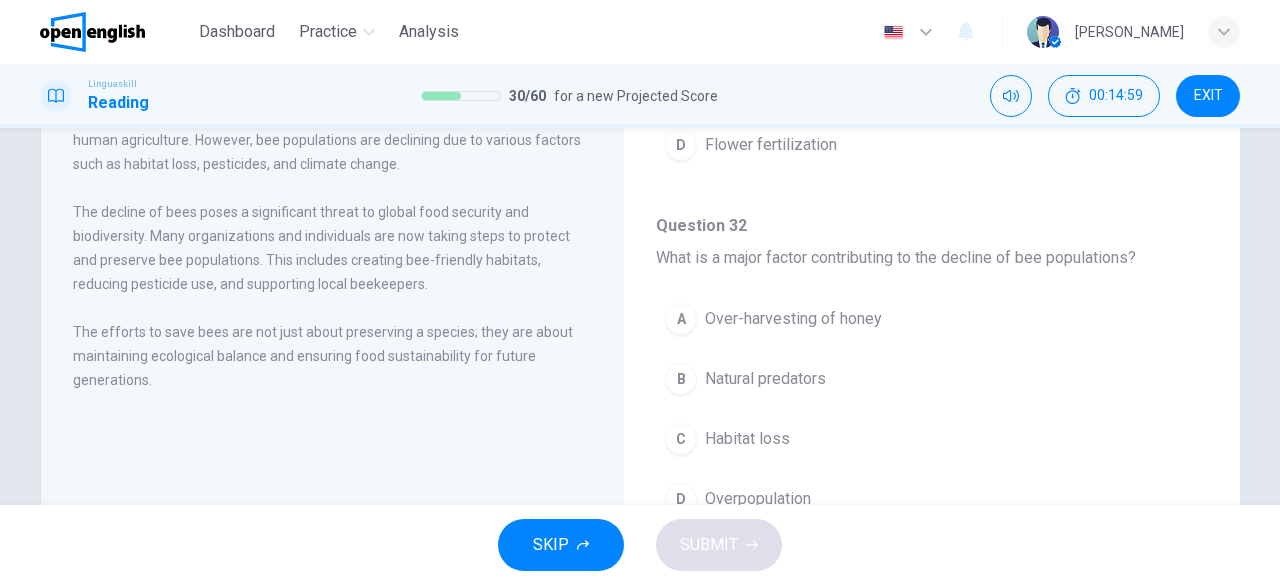 scroll, scrollTop: 300, scrollLeft: 0, axis: vertical 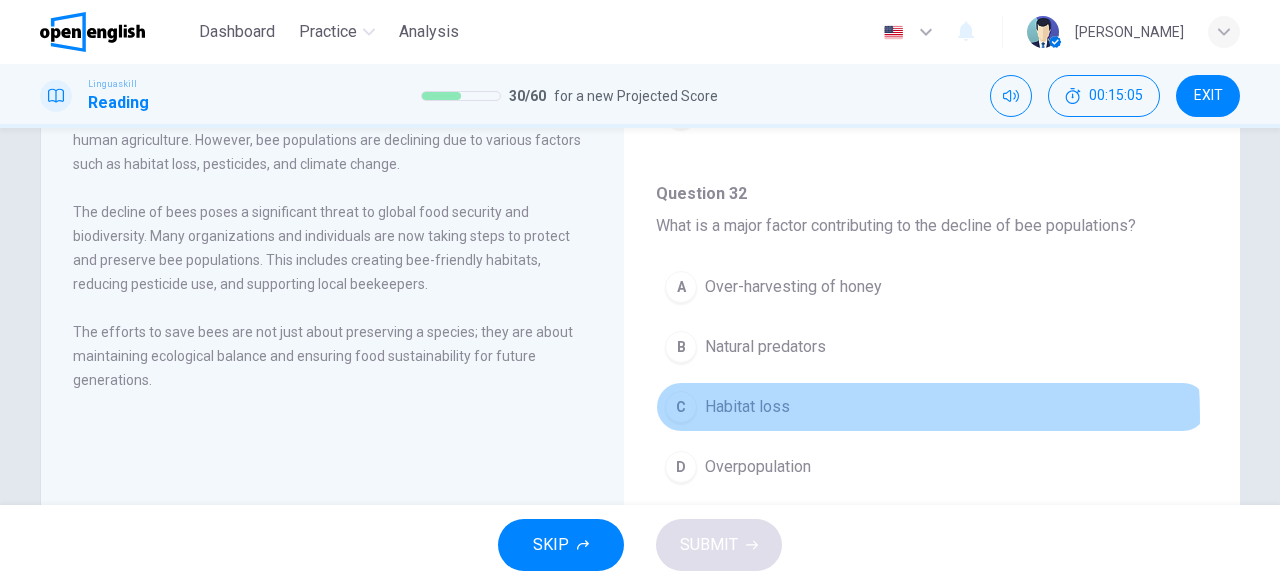 click on "Habitat loss" at bounding box center (747, 407) 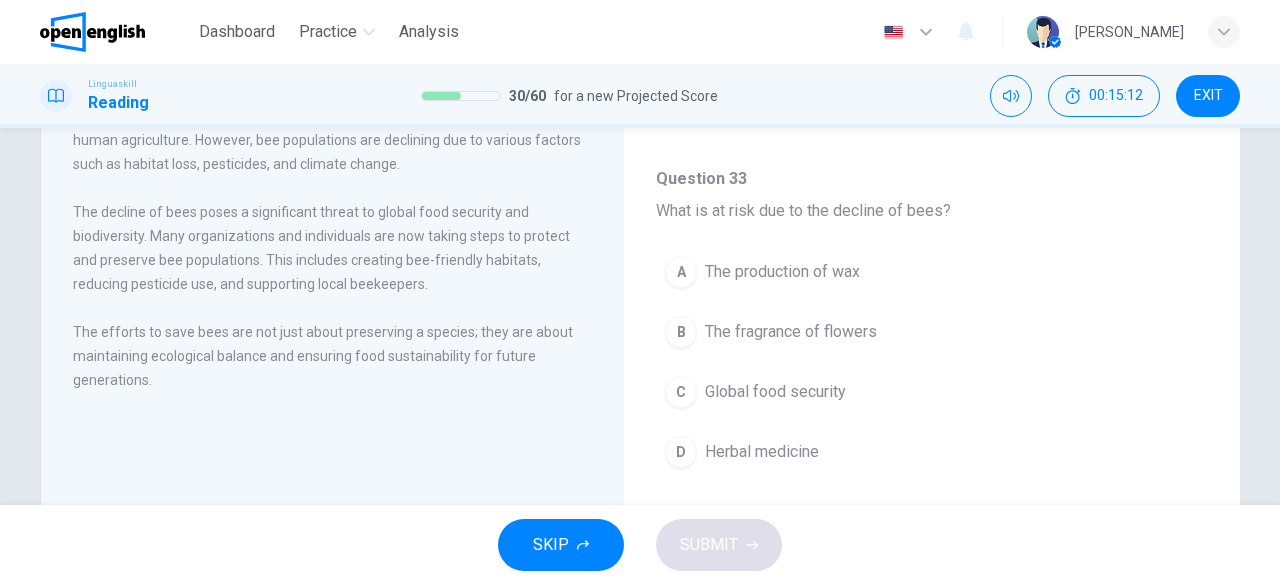 scroll, scrollTop: 700, scrollLeft: 0, axis: vertical 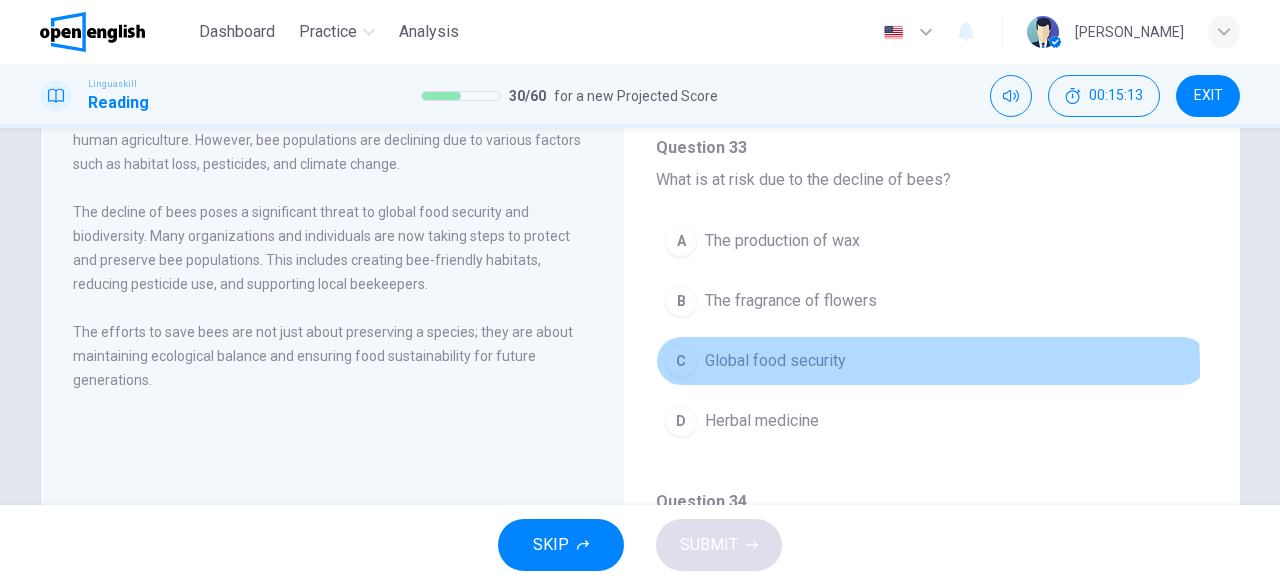 click on "Global food security" at bounding box center (775, 361) 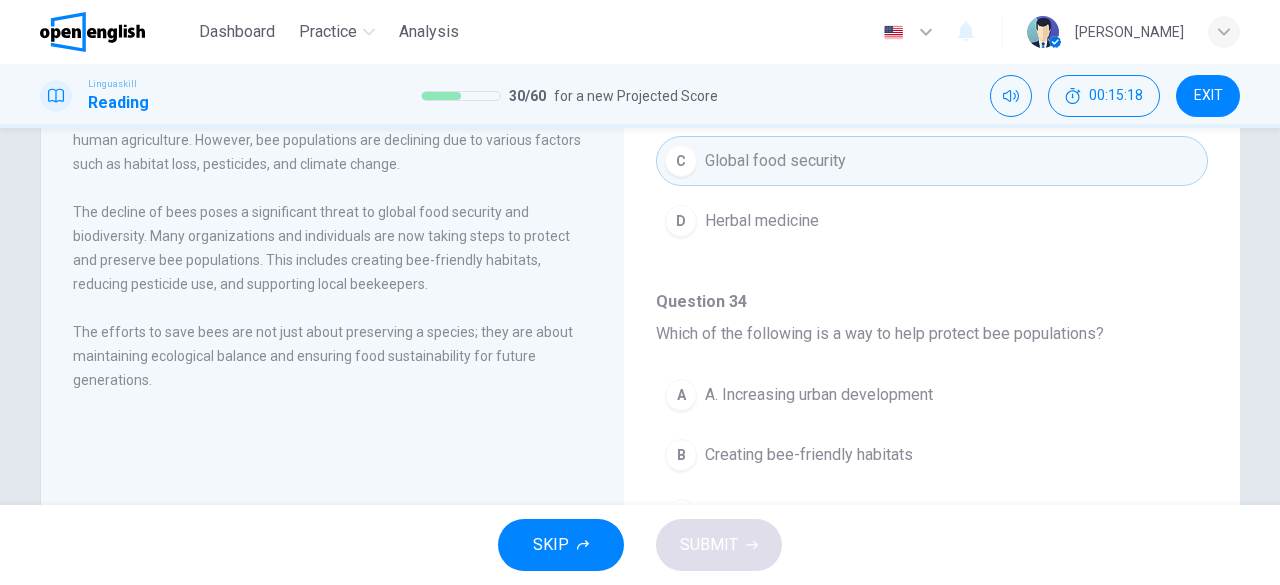 scroll, scrollTop: 1000, scrollLeft: 0, axis: vertical 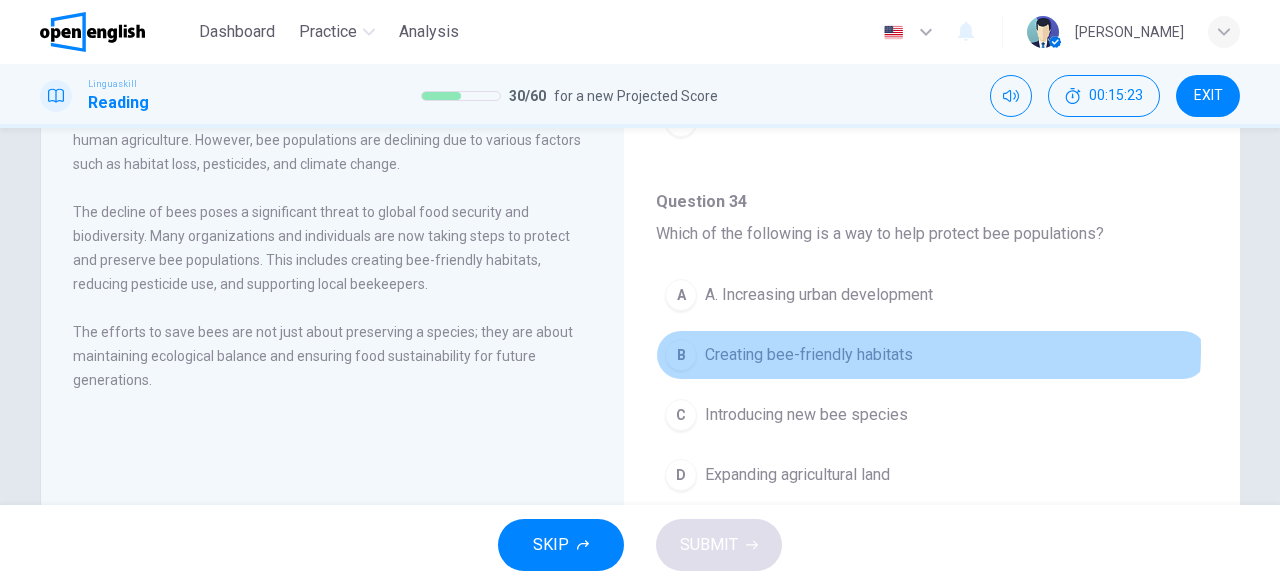 click on "Creating bee-friendly habitats" at bounding box center [809, 355] 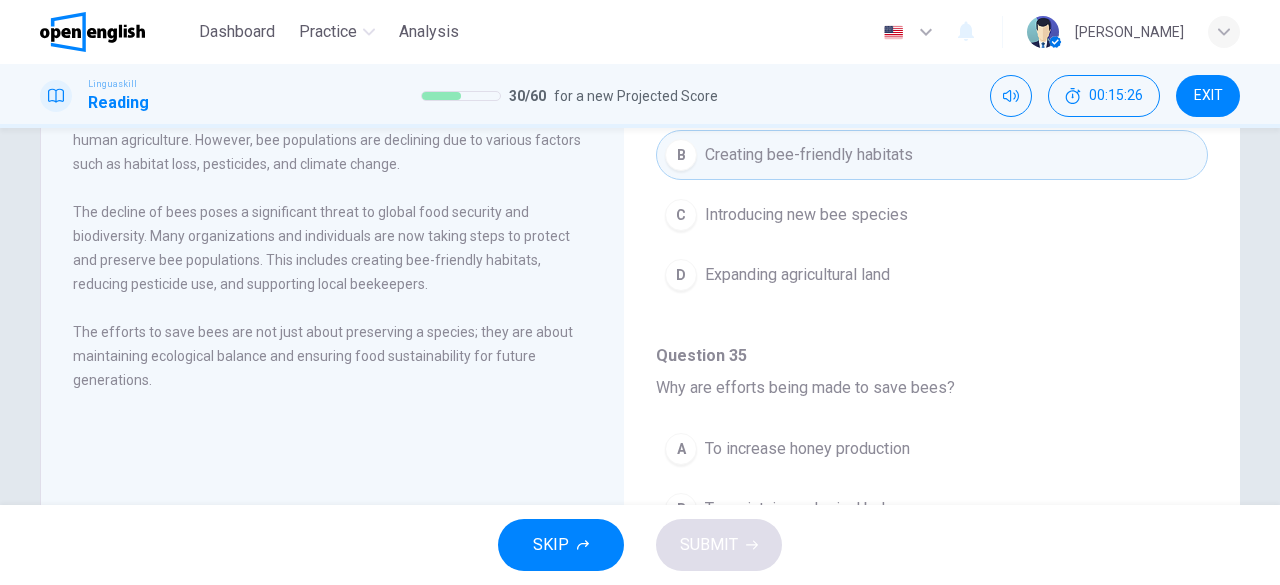 scroll, scrollTop: 1237, scrollLeft: 0, axis: vertical 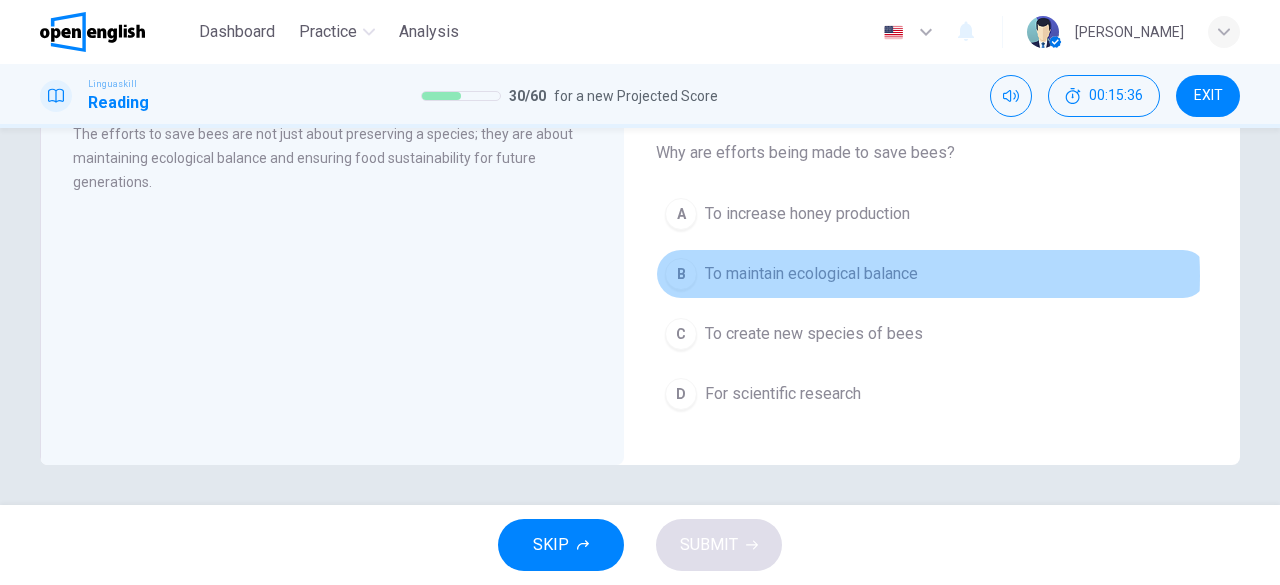 click on "To maintain ecological balance" at bounding box center (811, 274) 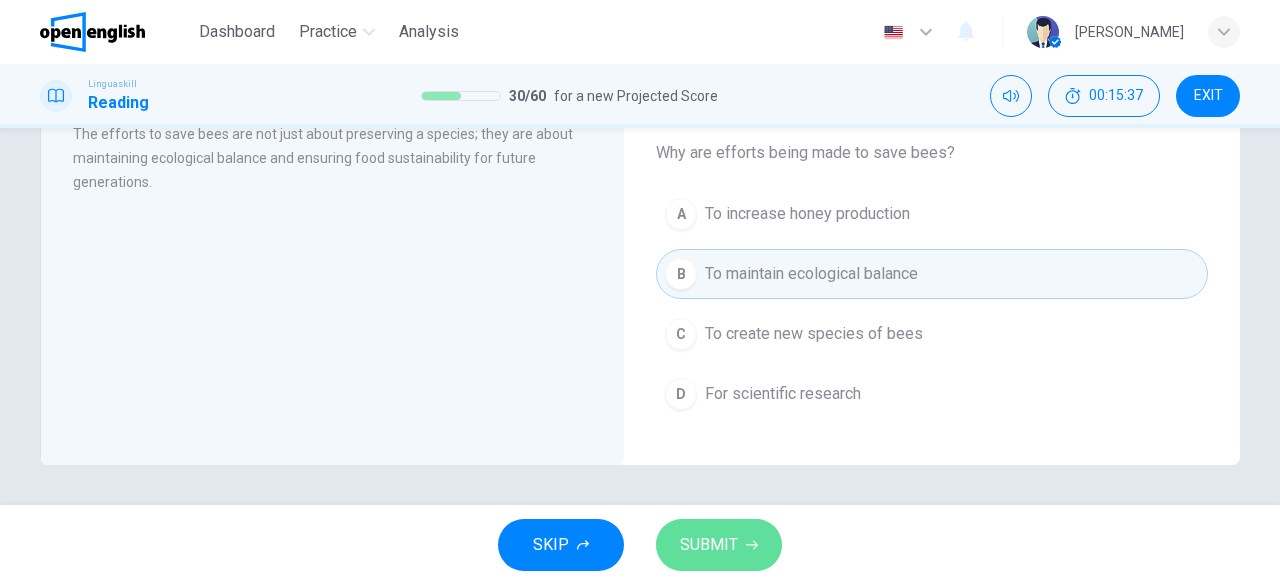 click on "SUBMIT" at bounding box center [709, 545] 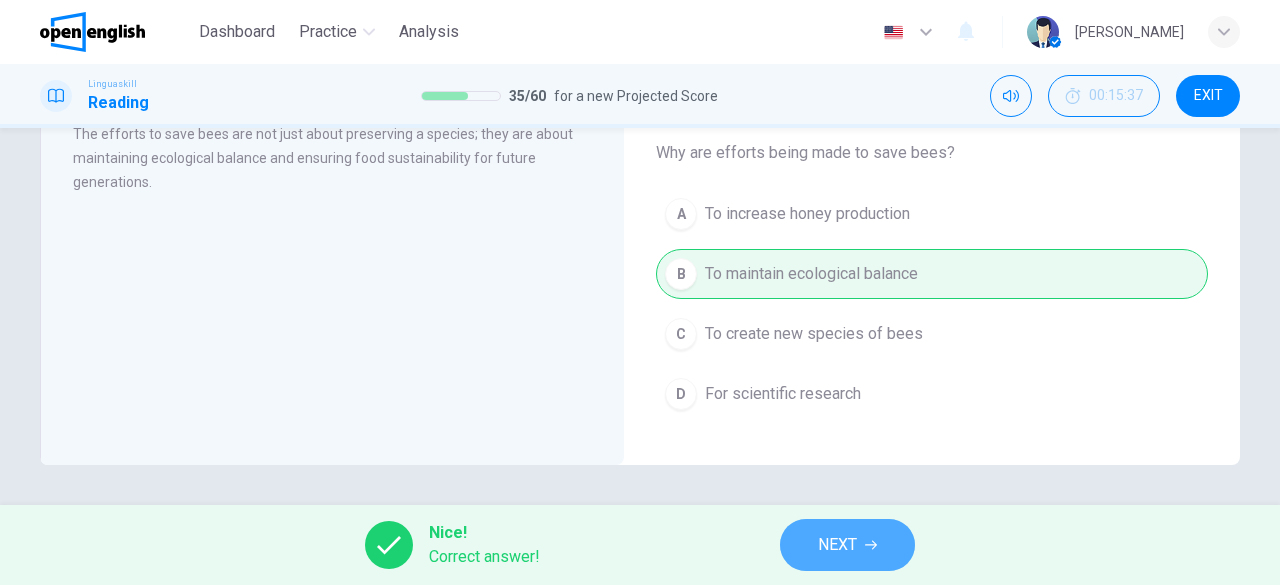 click on "NEXT" at bounding box center [837, 545] 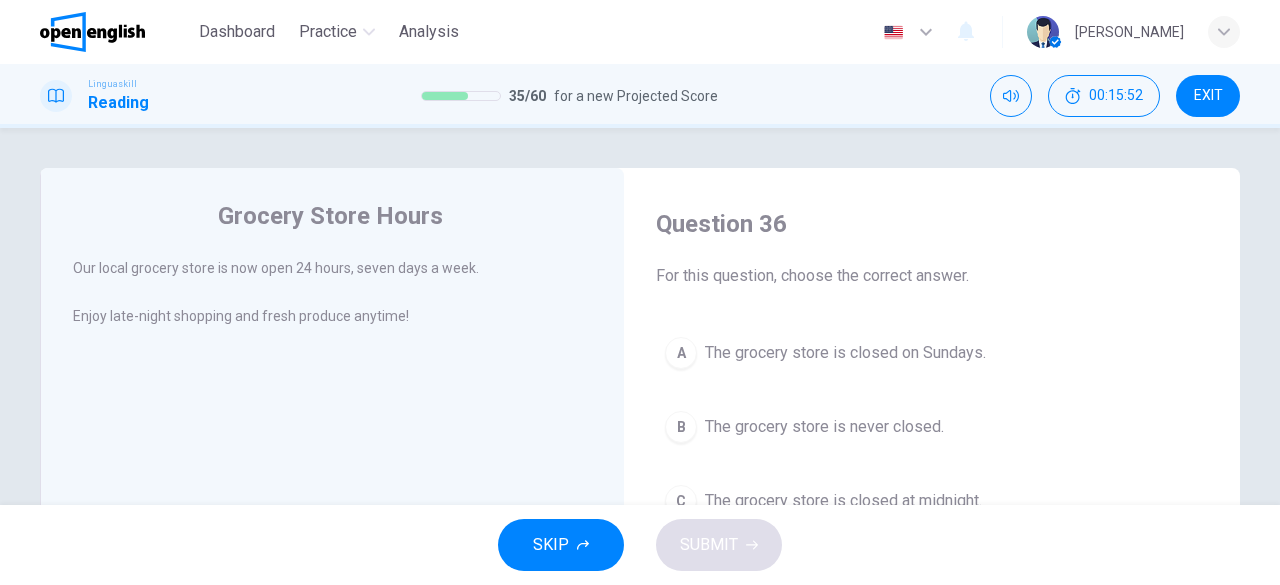 scroll, scrollTop: 100, scrollLeft: 0, axis: vertical 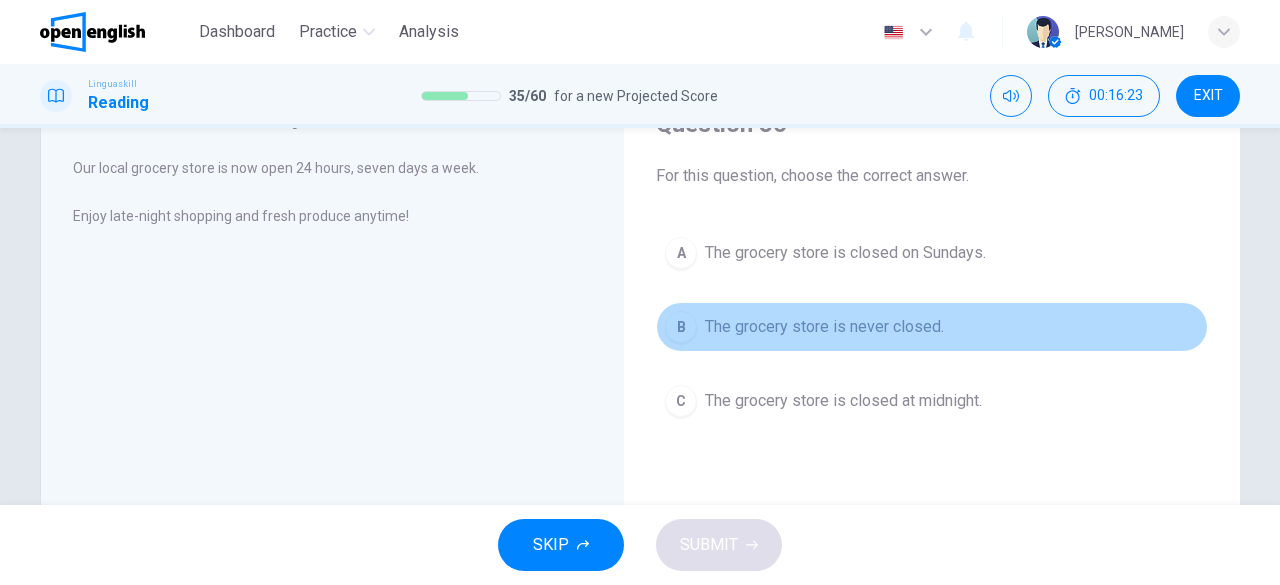 click on "The grocery store is never closed." at bounding box center (824, 327) 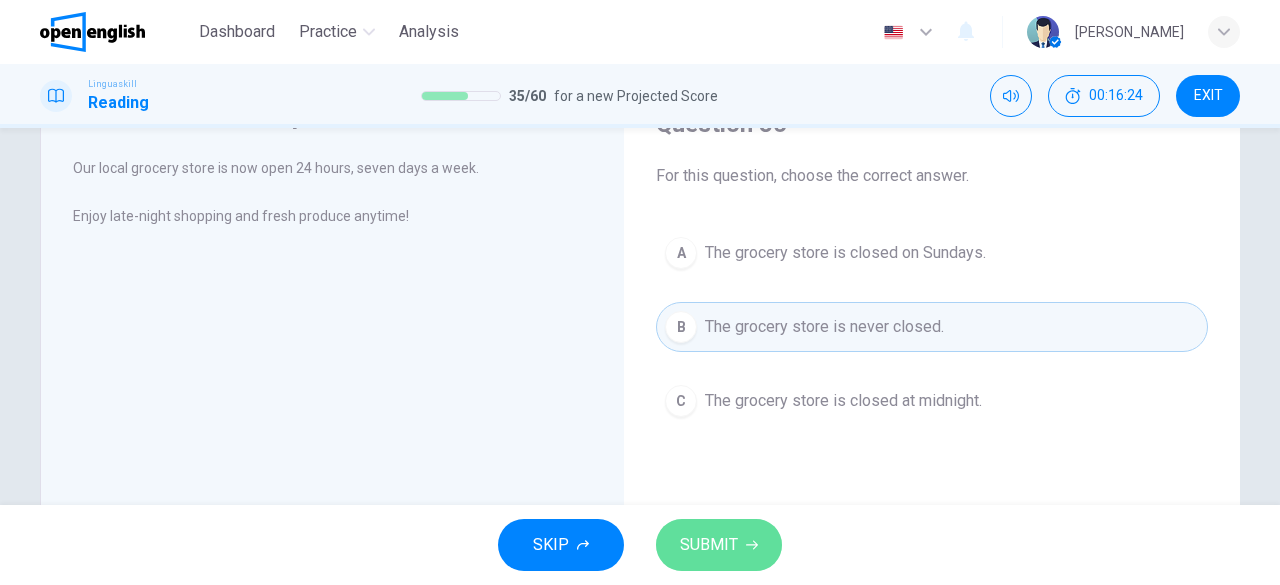 click on "SUBMIT" at bounding box center [719, 545] 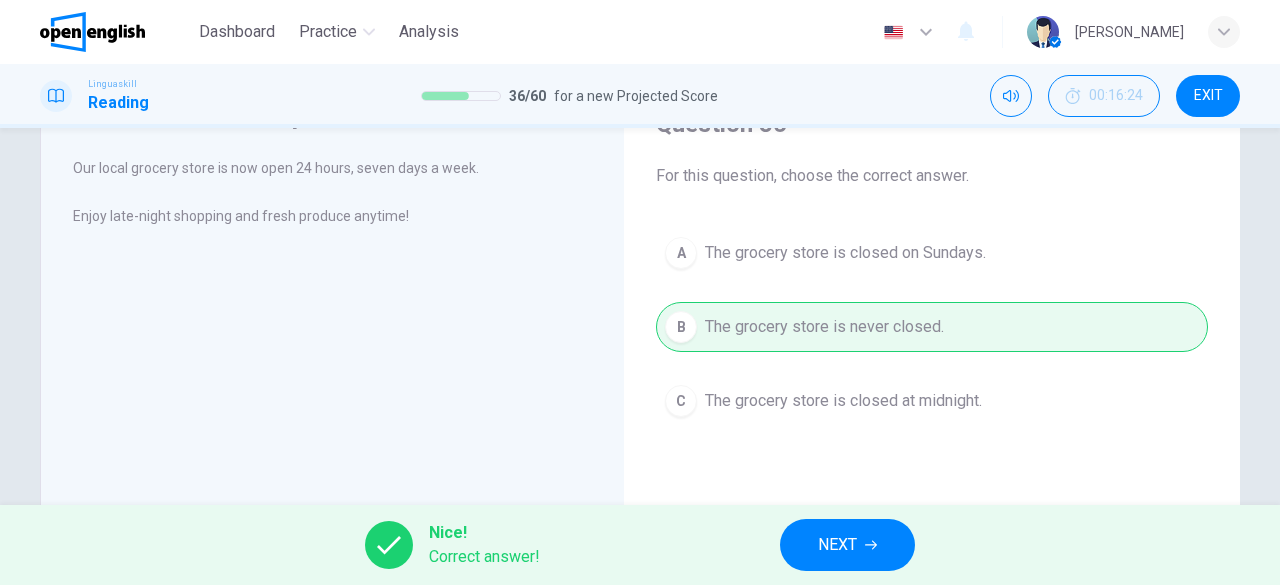 click on "NEXT" at bounding box center (847, 545) 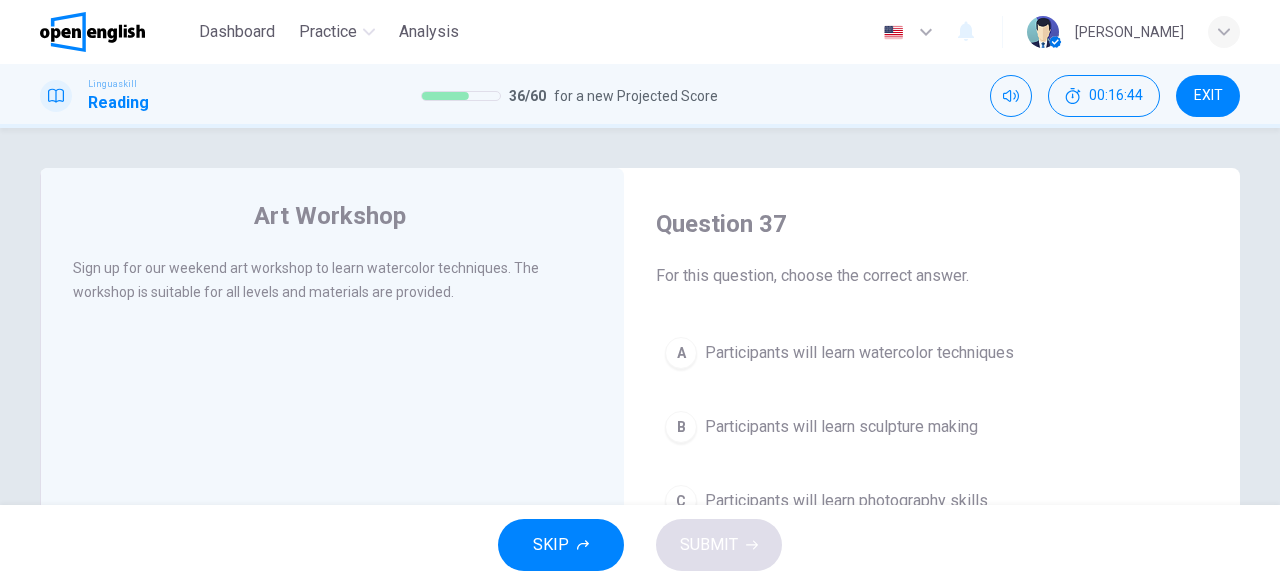 scroll, scrollTop: 100, scrollLeft: 0, axis: vertical 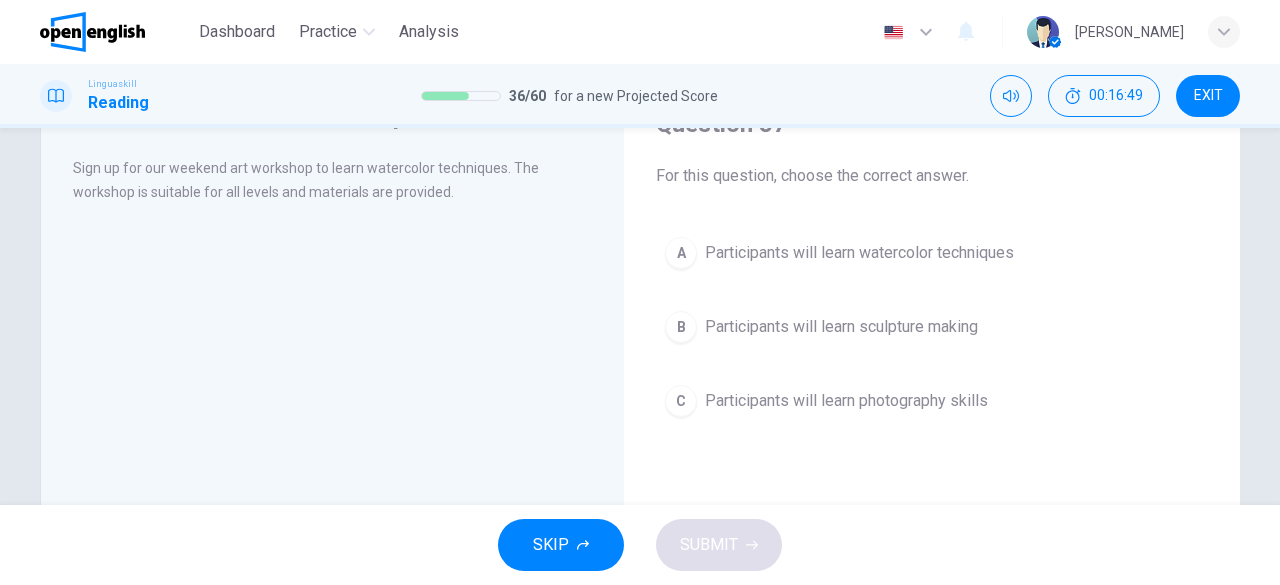 click on "A Participants will learn watercolor techniques" at bounding box center (932, 253) 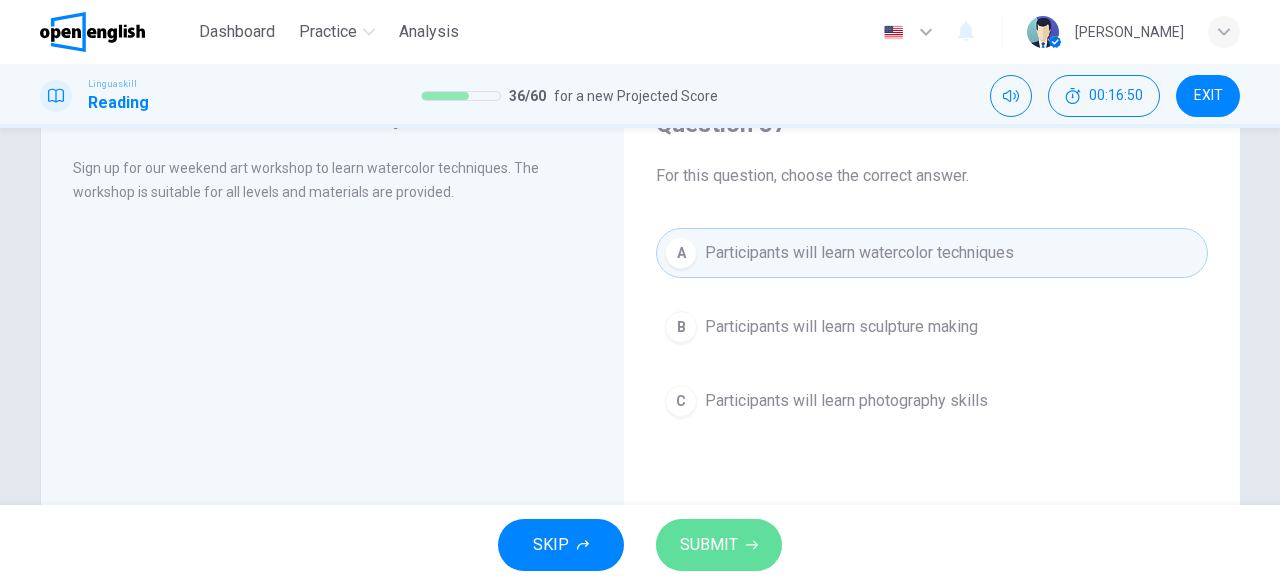 click on "SUBMIT" at bounding box center [709, 545] 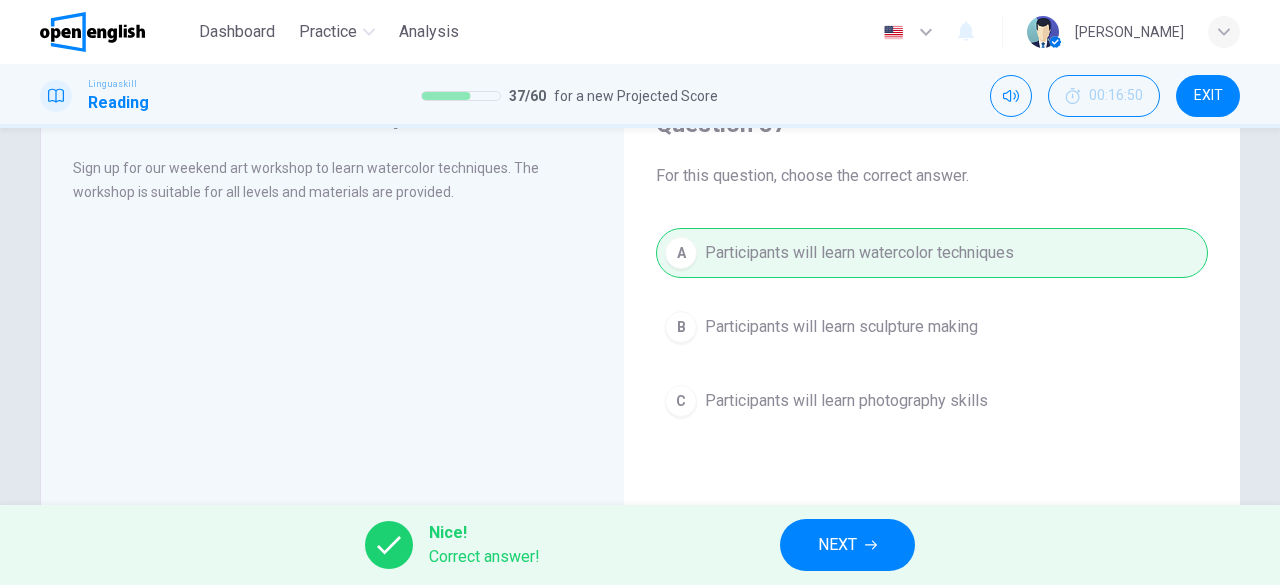 click on "NEXT" at bounding box center [837, 545] 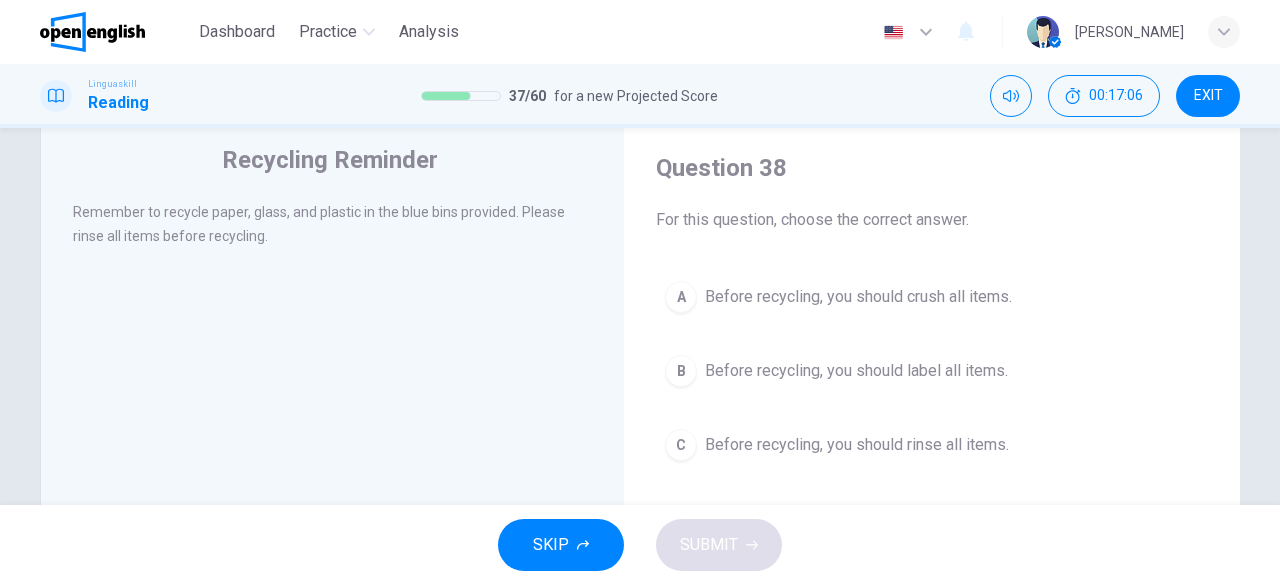 scroll, scrollTop: 100, scrollLeft: 0, axis: vertical 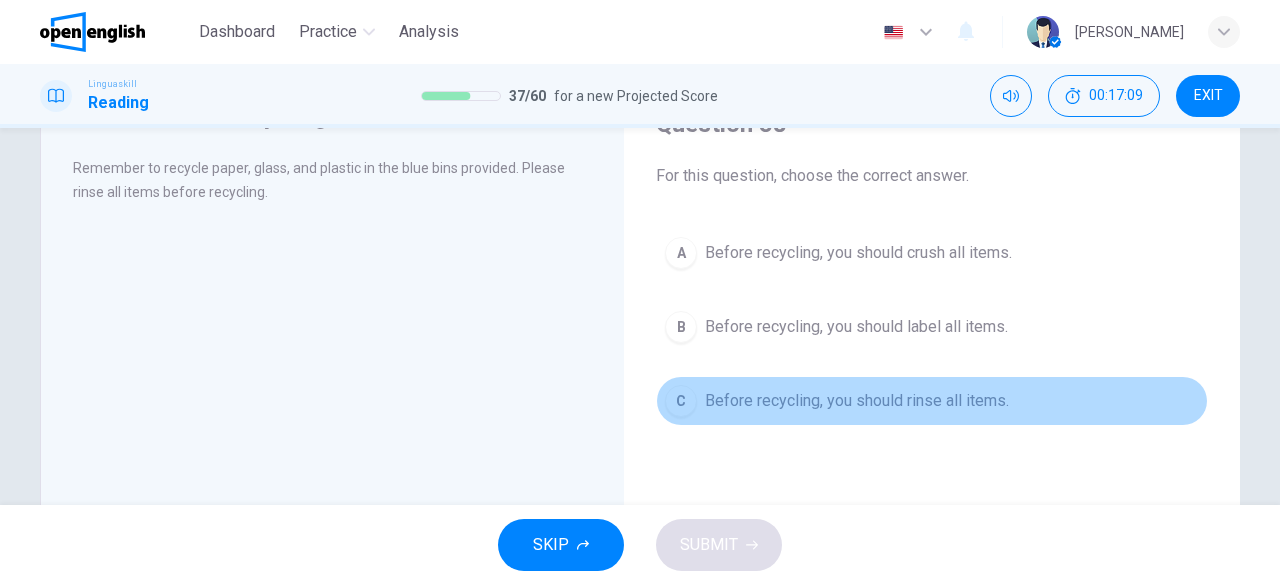click on "Before recycling, you should rinse all items." at bounding box center (857, 401) 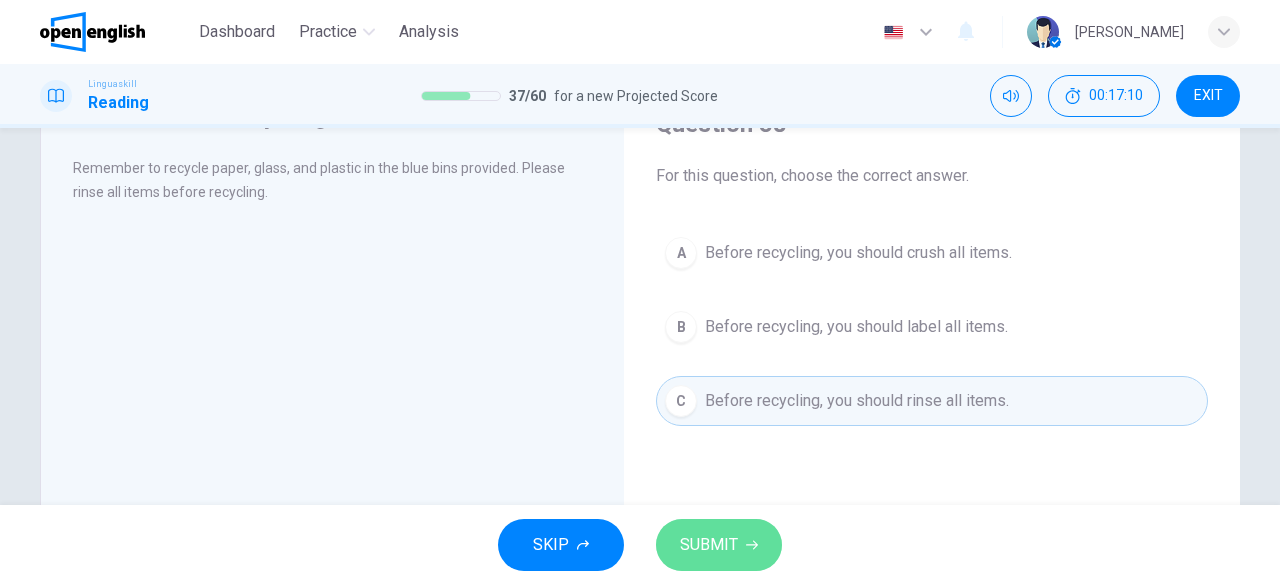 click on "SUBMIT" at bounding box center (709, 545) 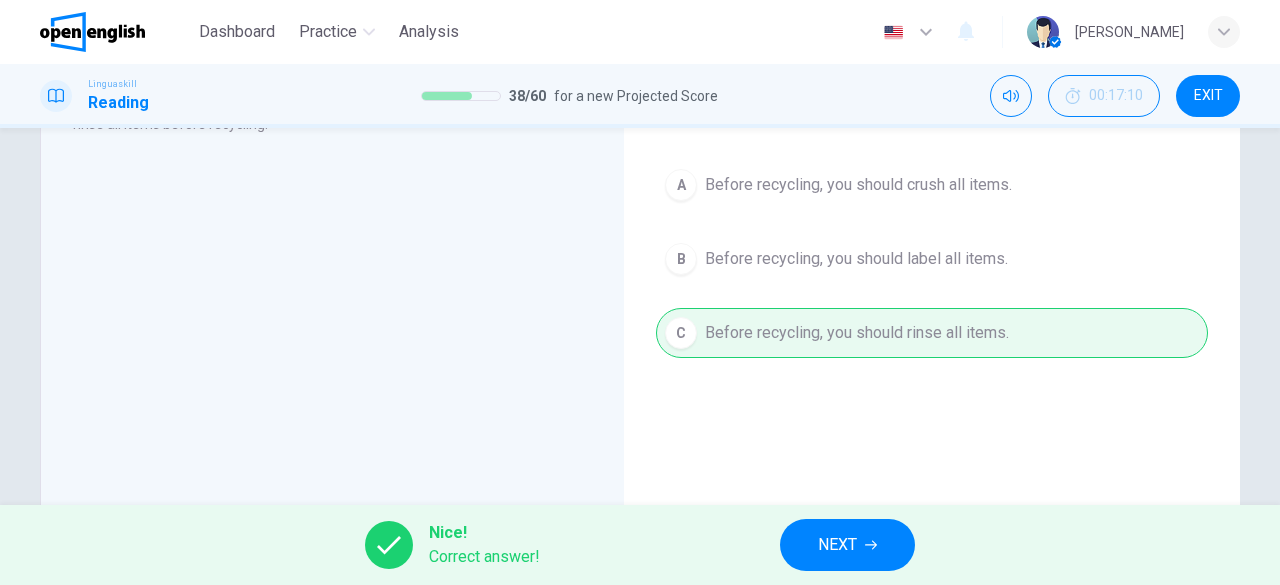 scroll, scrollTop: 200, scrollLeft: 0, axis: vertical 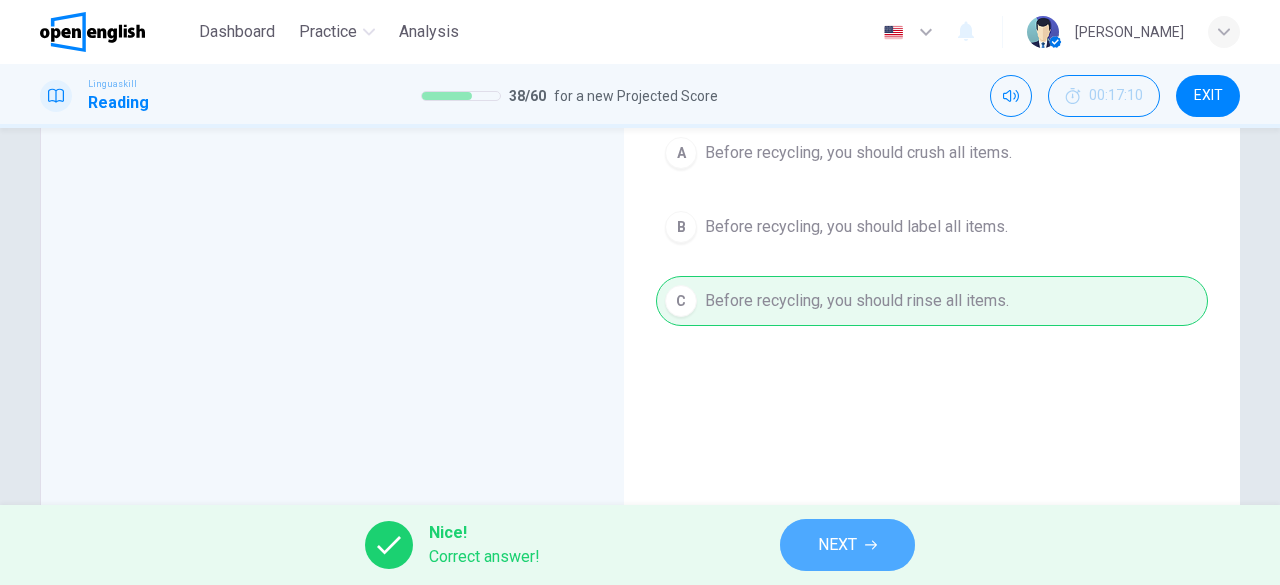 click on "NEXT" at bounding box center (837, 545) 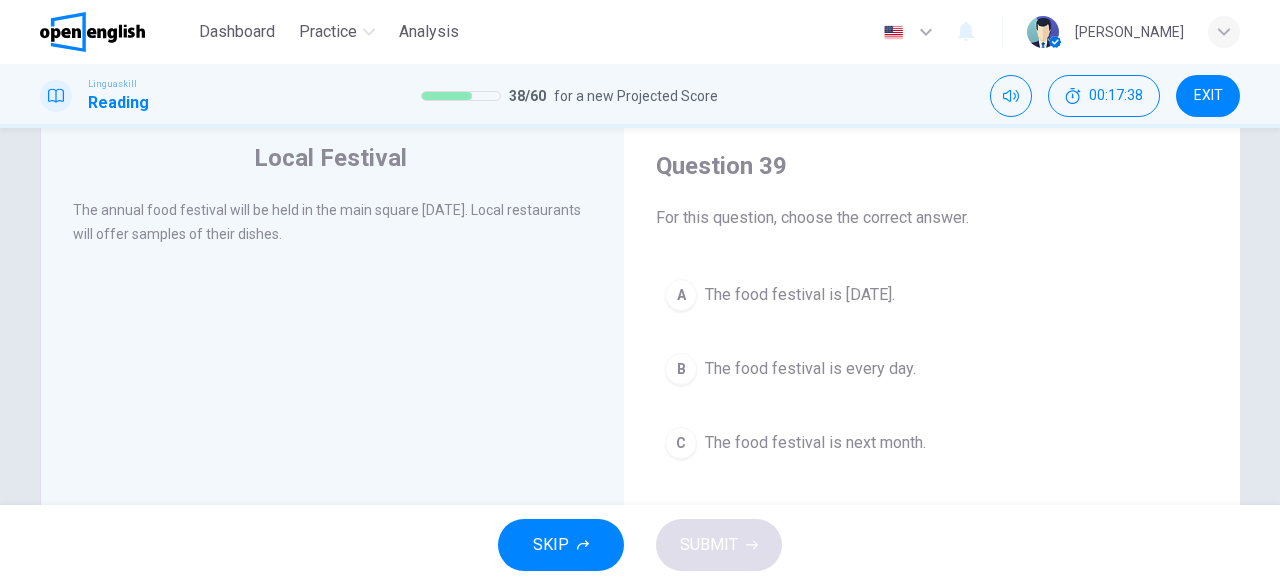 scroll, scrollTop: 100, scrollLeft: 0, axis: vertical 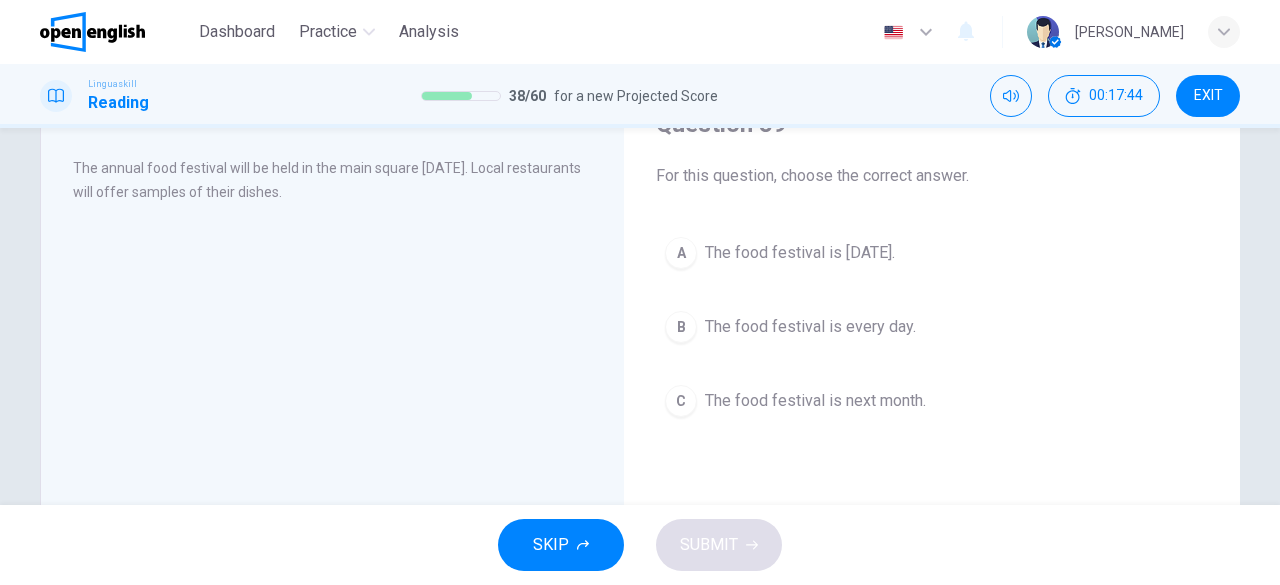 click on "The food festival is [DATE]." at bounding box center (800, 253) 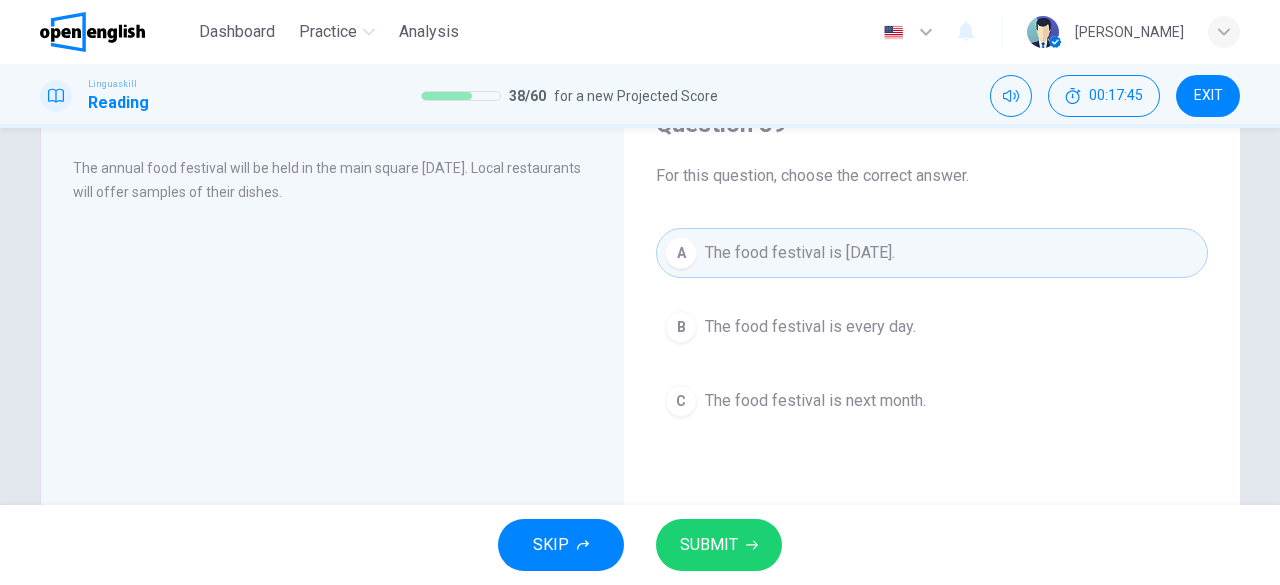 click on "SUBMIT" at bounding box center (709, 545) 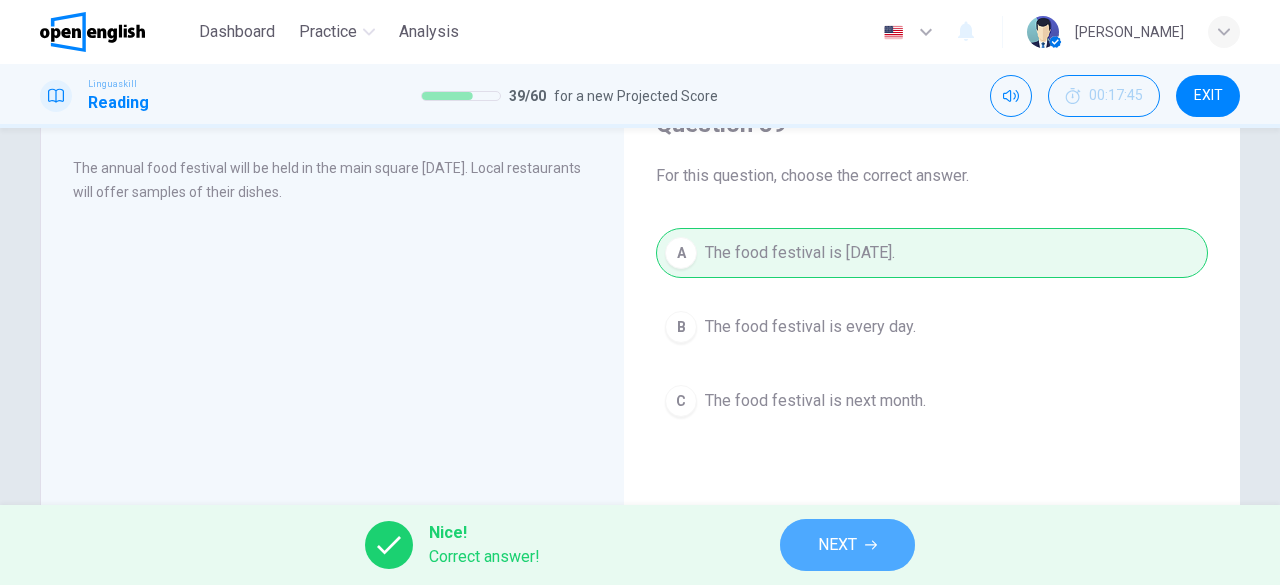 click on "NEXT" at bounding box center [847, 545] 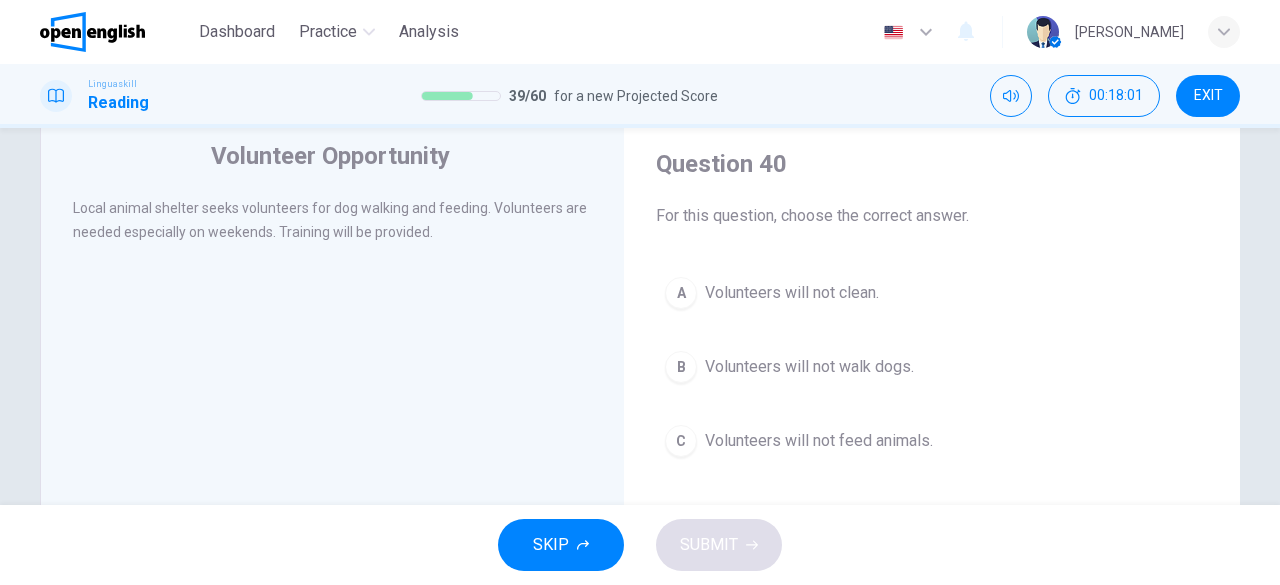 scroll, scrollTop: 100, scrollLeft: 0, axis: vertical 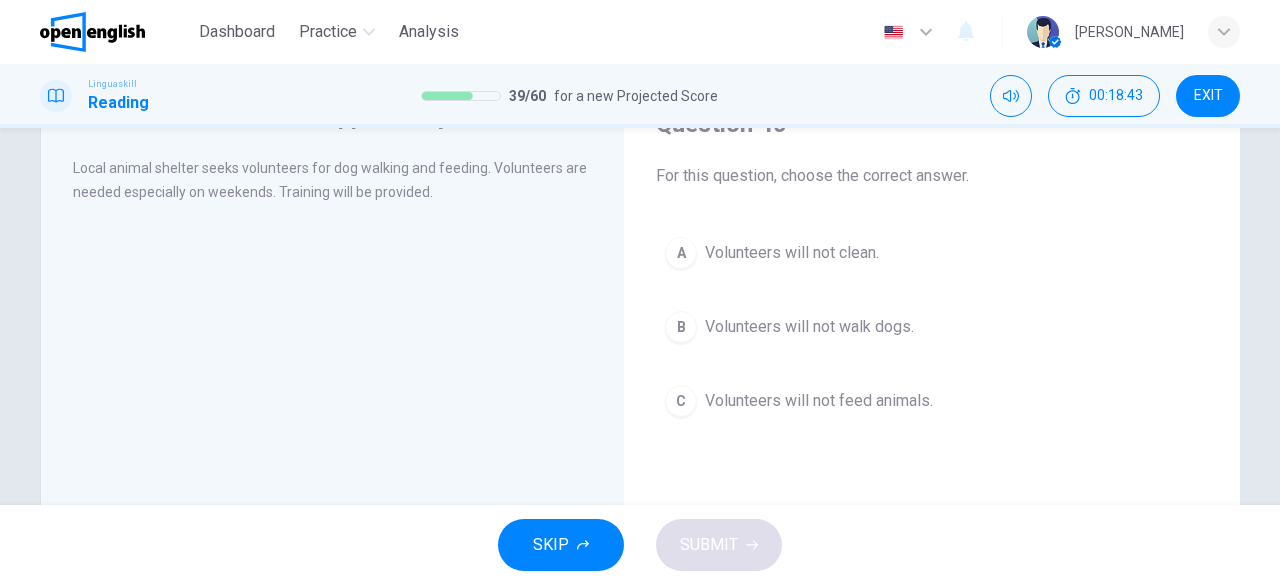 click on "Volunteers will not feed animals." at bounding box center [819, 401] 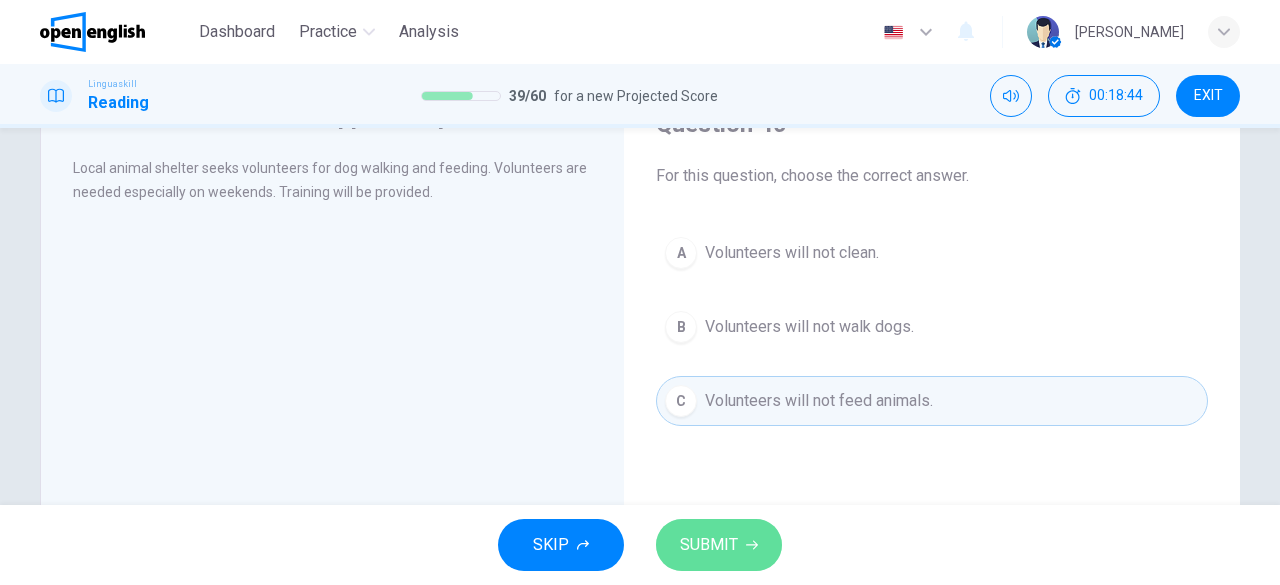 click on "SUBMIT" at bounding box center [709, 545] 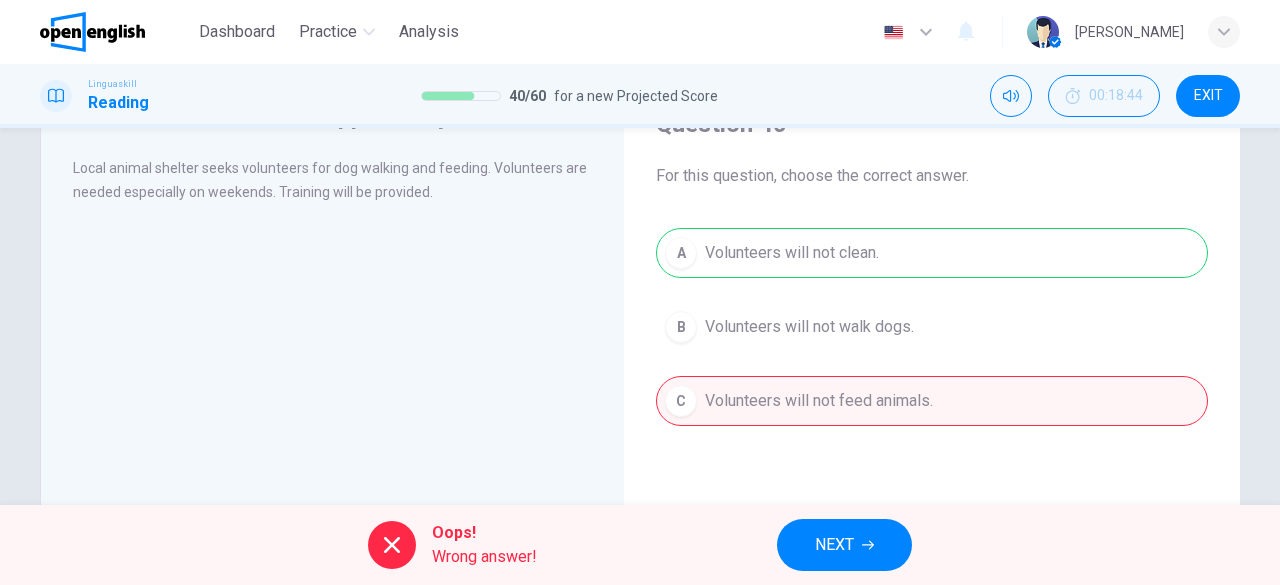 click on "NEXT" at bounding box center [834, 545] 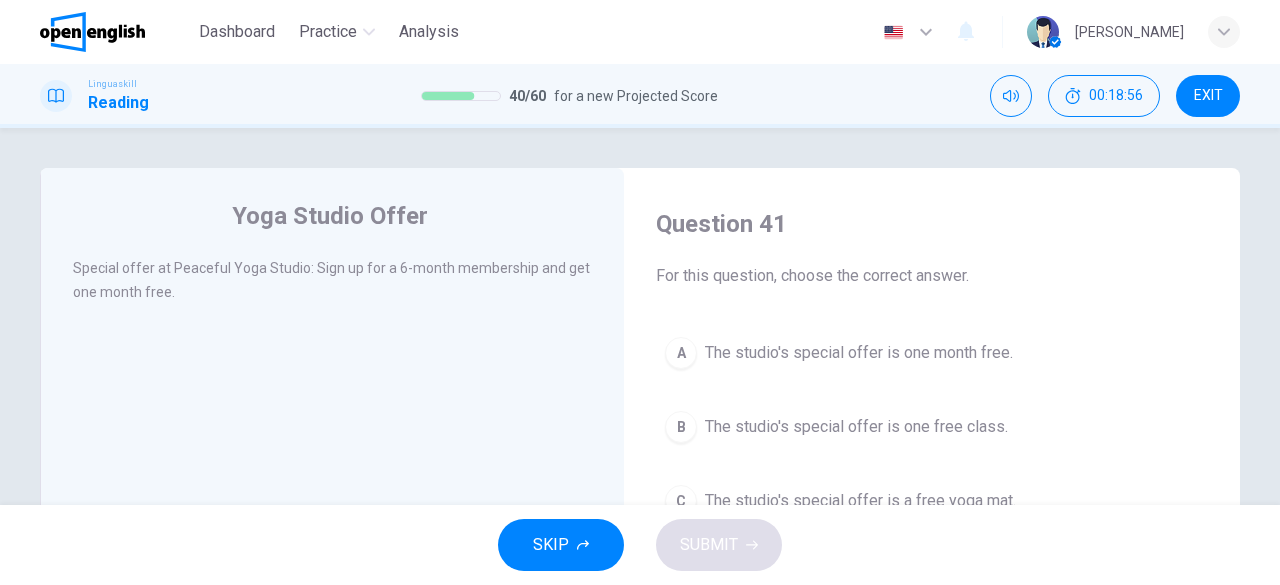 scroll, scrollTop: 100, scrollLeft: 0, axis: vertical 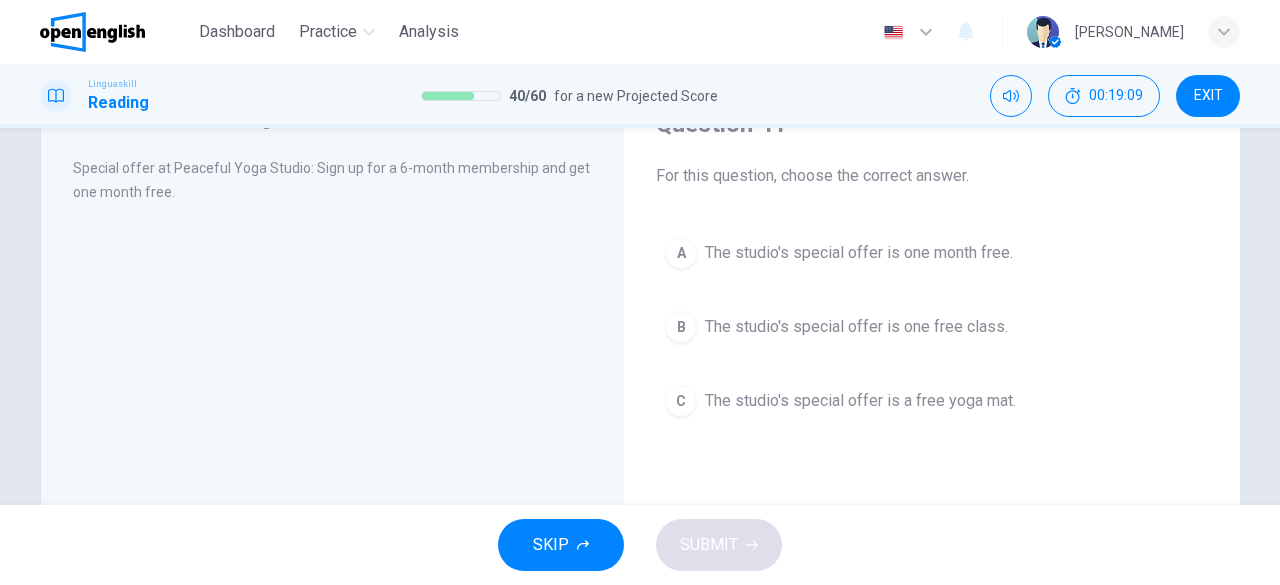 click on "The studio's special offer is one month free." at bounding box center [859, 253] 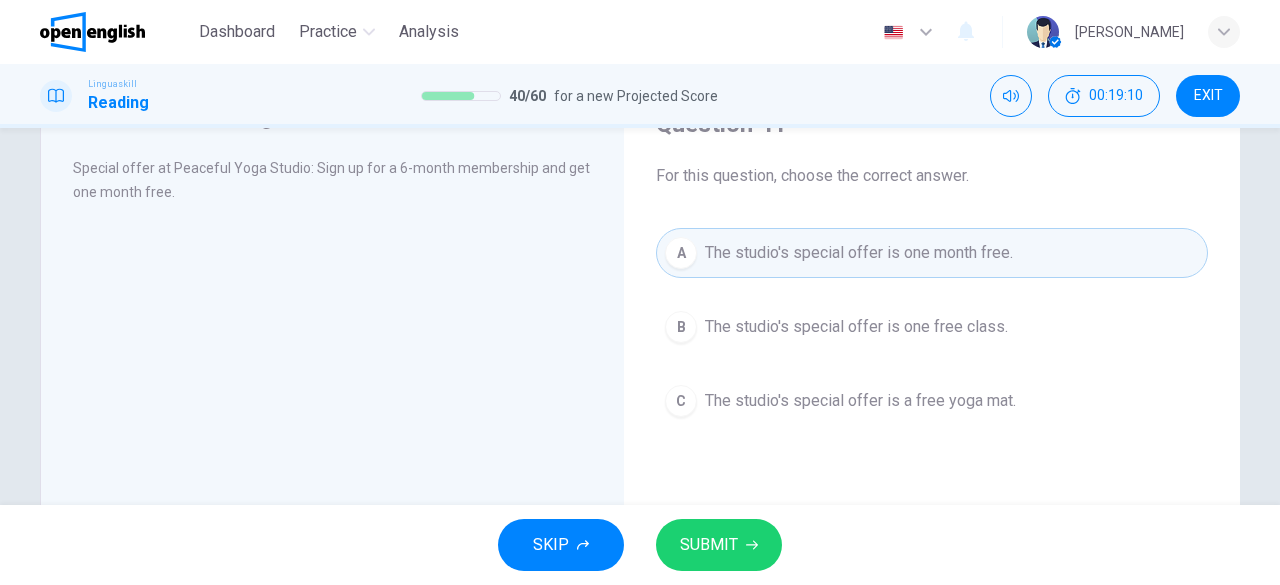 click on "SUBMIT" at bounding box center (709, 545) 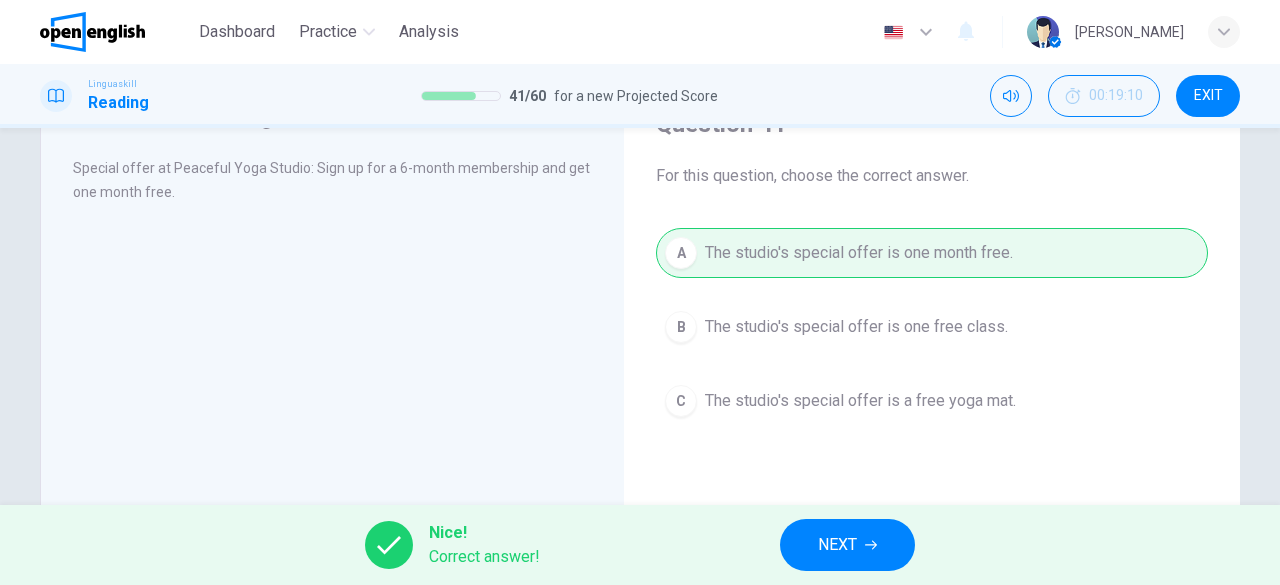 click on "NEXT" at bounding box center [837, 545] 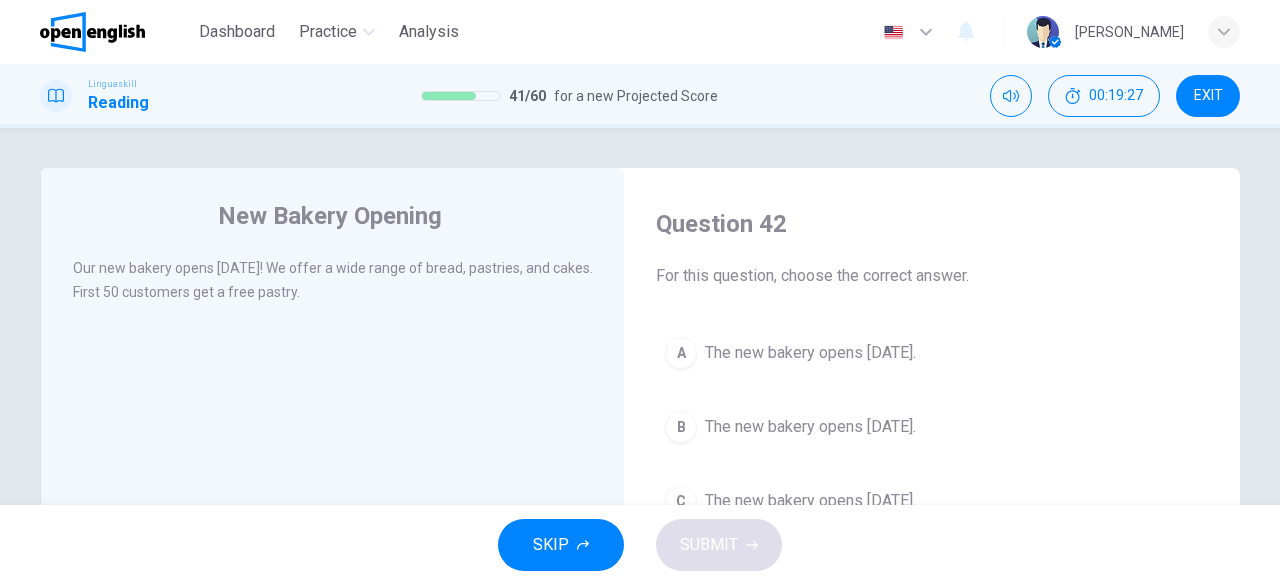 scroll, scrollTop: 100, scrollLeft: 0, axis: vertical 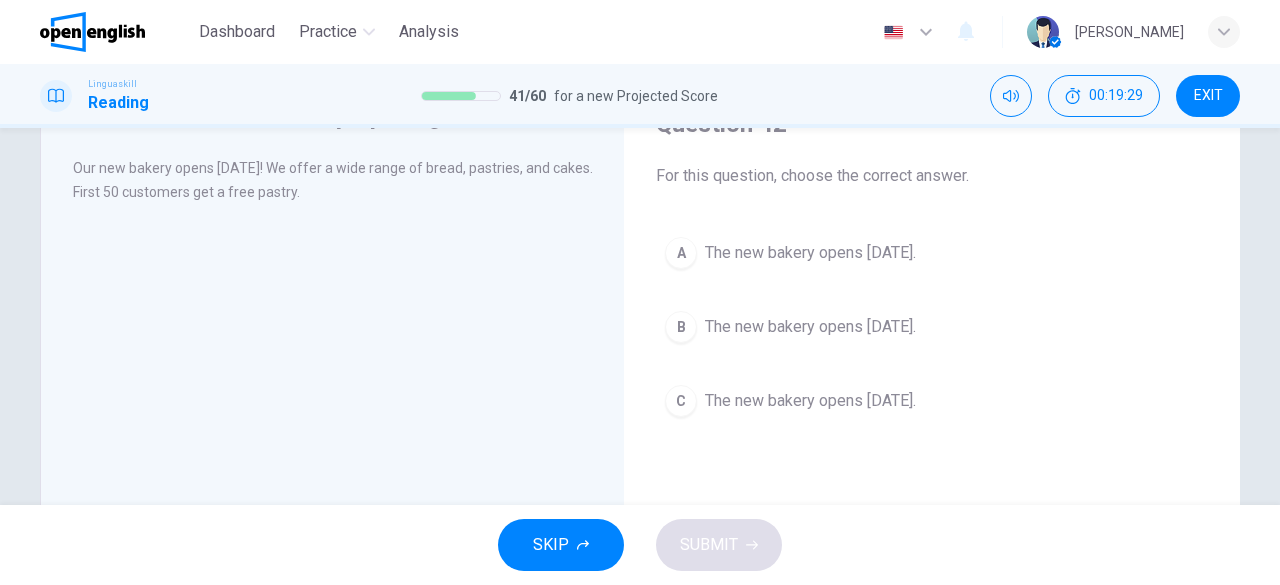 click on "The new bakery opens [DATE]." at bounding box center [810, 327] 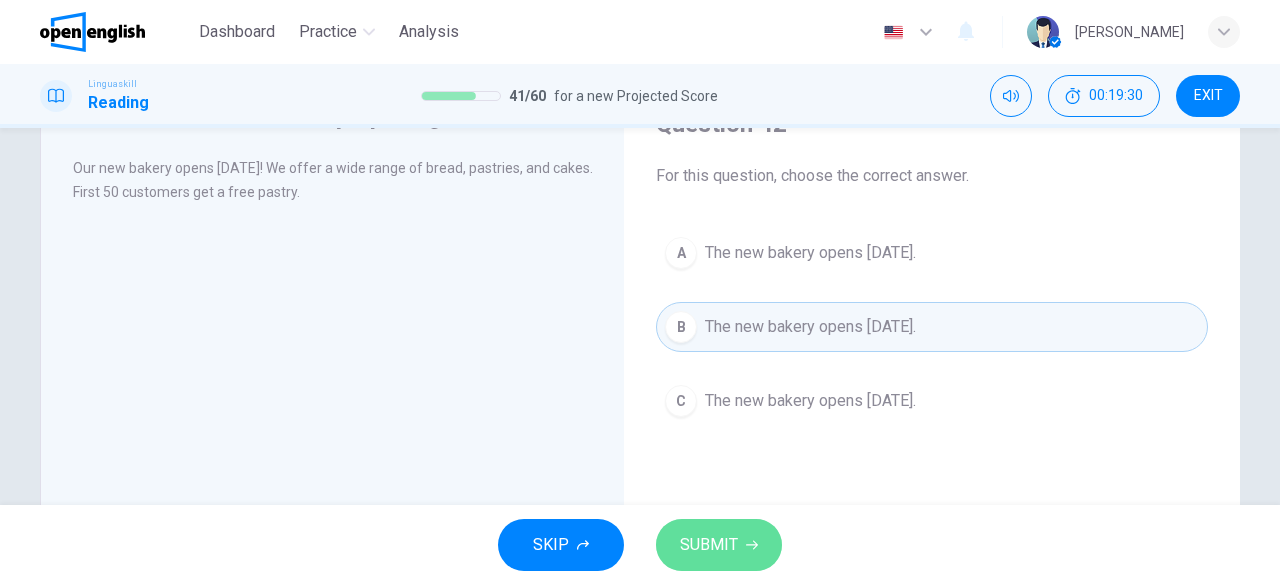 click on "SUBMIT" at bounding box center [719, 545] 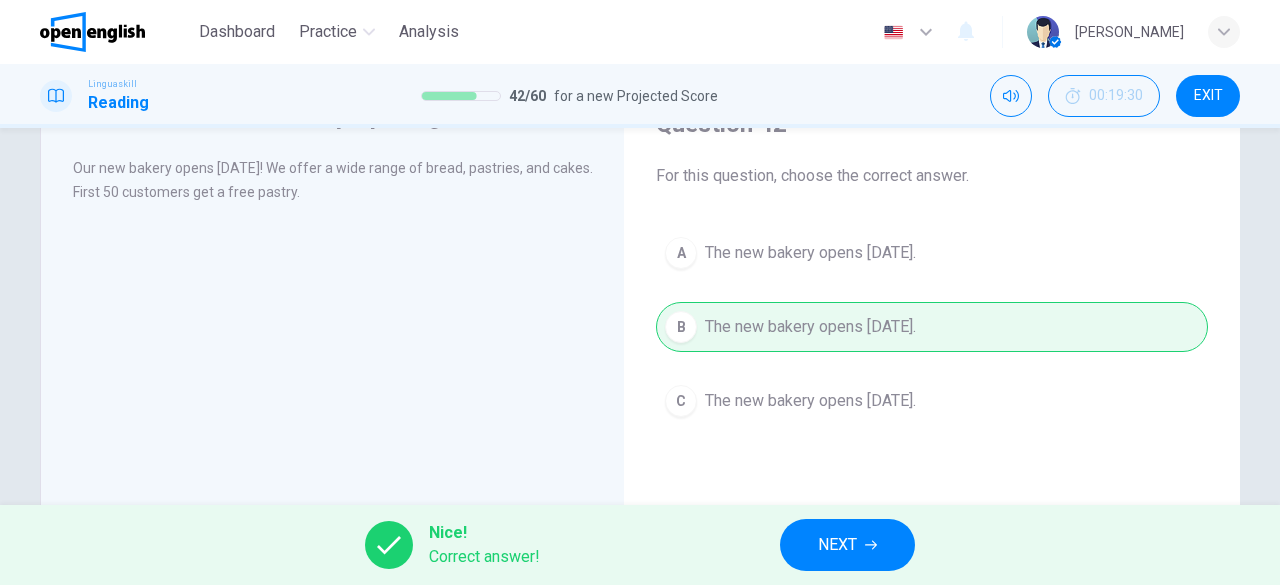 click on "NEXT" at bounding box center [837, 545] 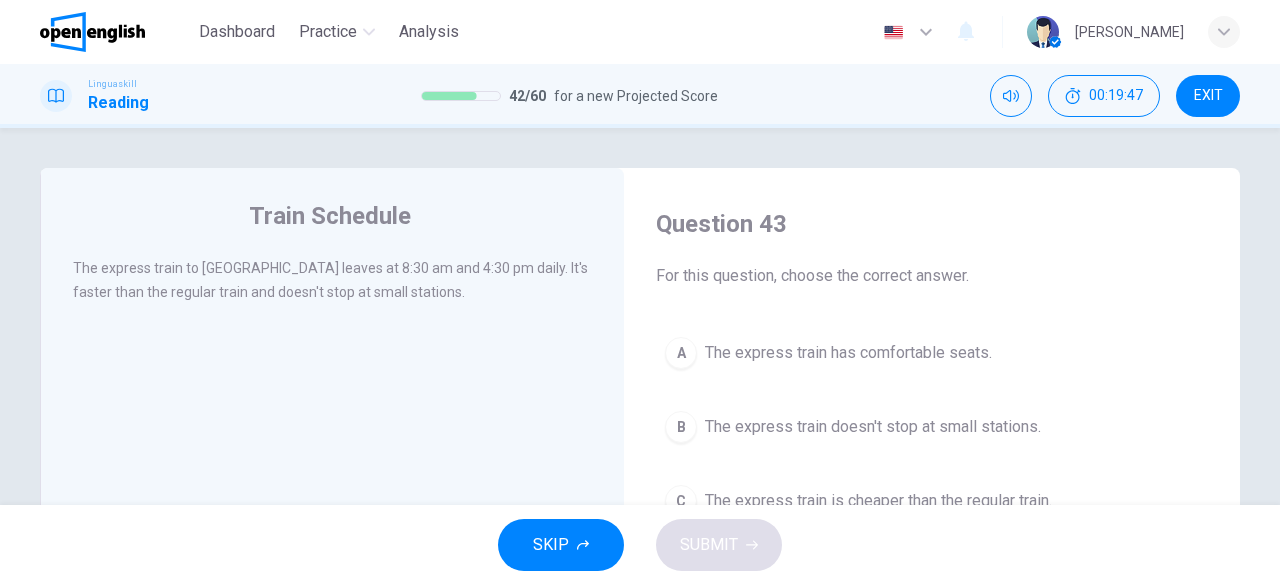 scroll, scrollTop: 100, scrollLeft: 0, axis: vertical 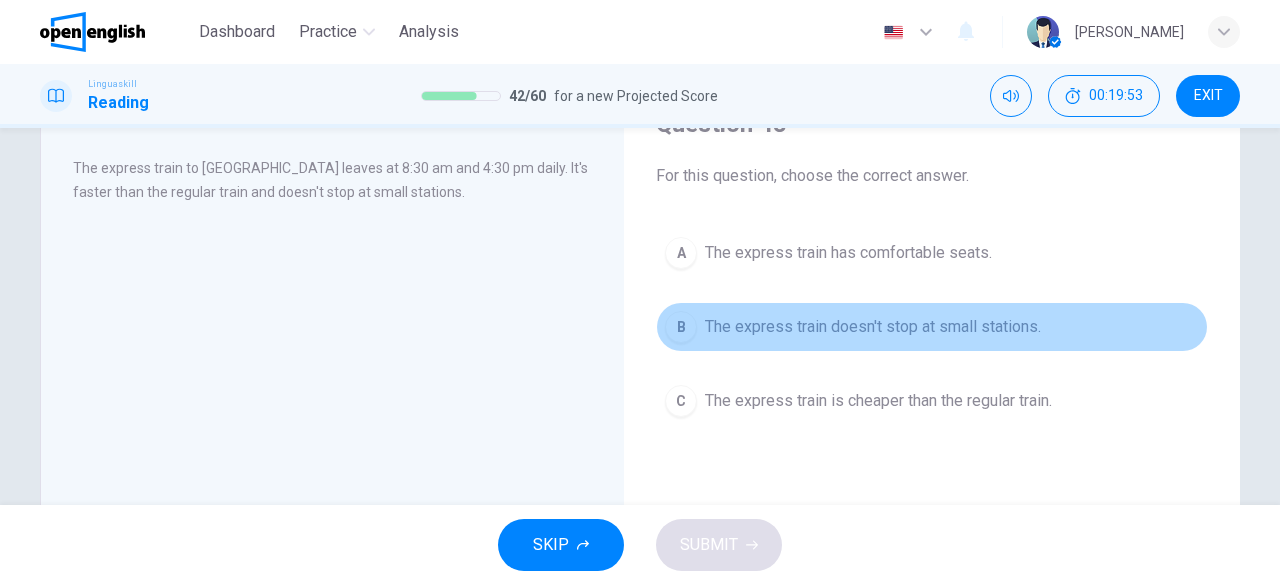 click on "The express train doesn't stop at small stations." at bounding box center [873, 327] 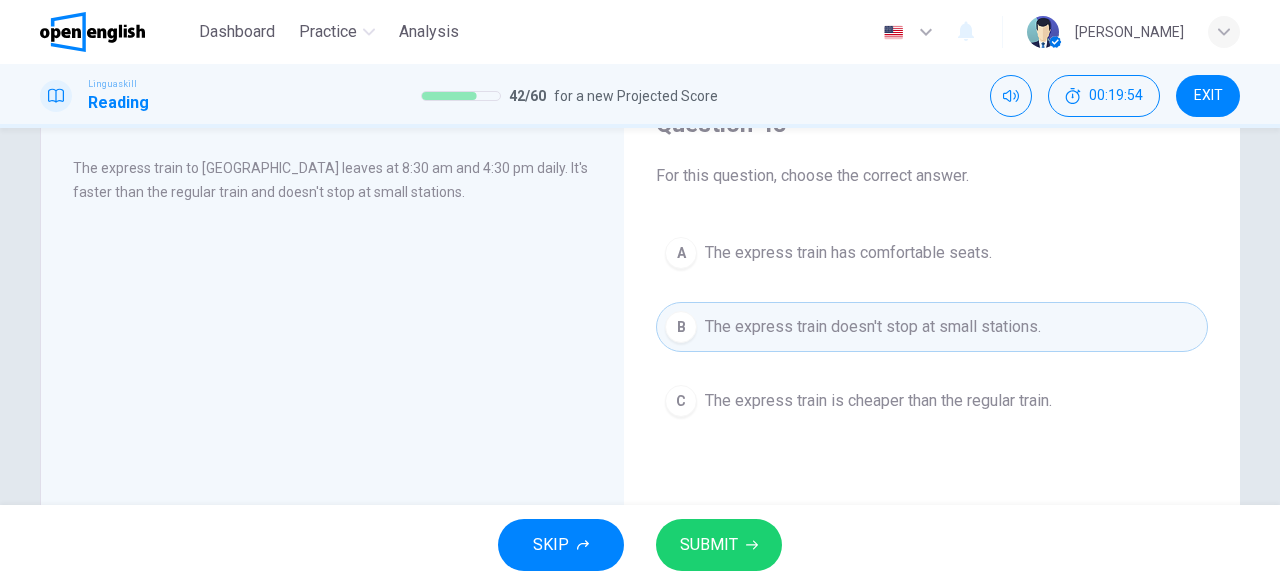 click on "SUBMIT" at bounding box center [709, 545] 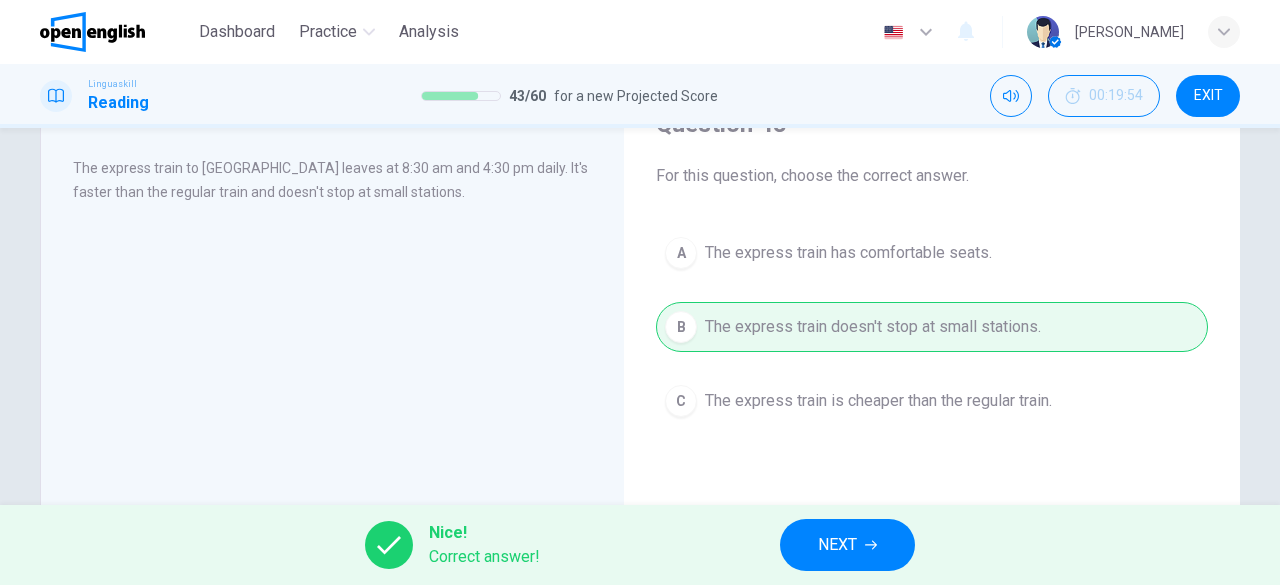 click on "NEXT" at bounding box center (847, 545) 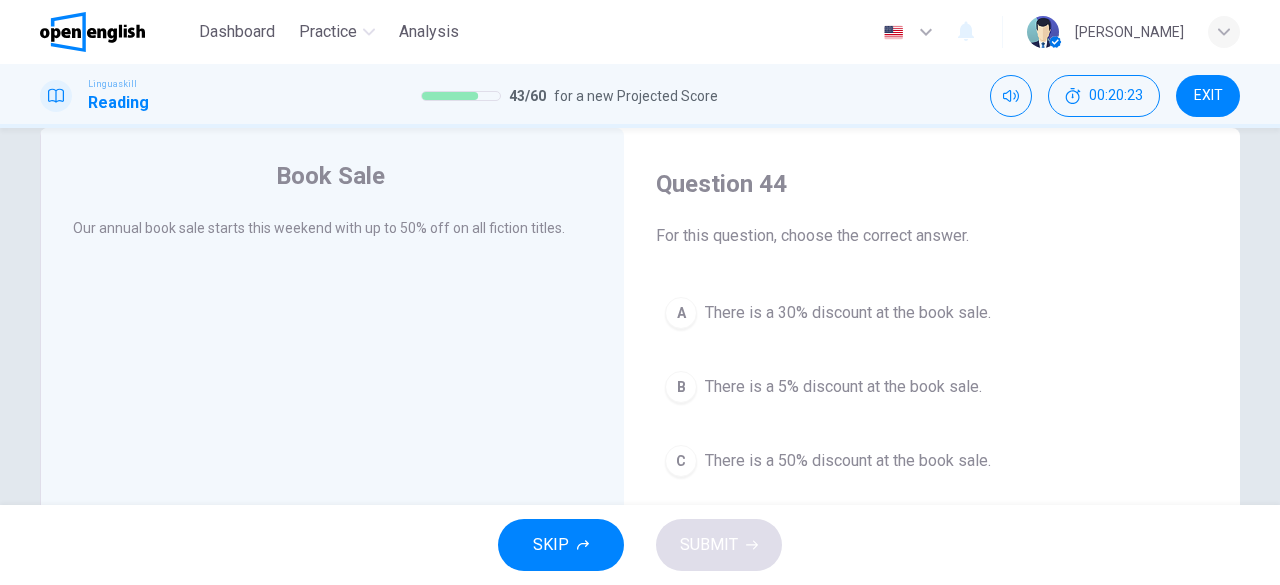 scroll, scrollTop: 100, scrollLeft: 0, axis: vertical 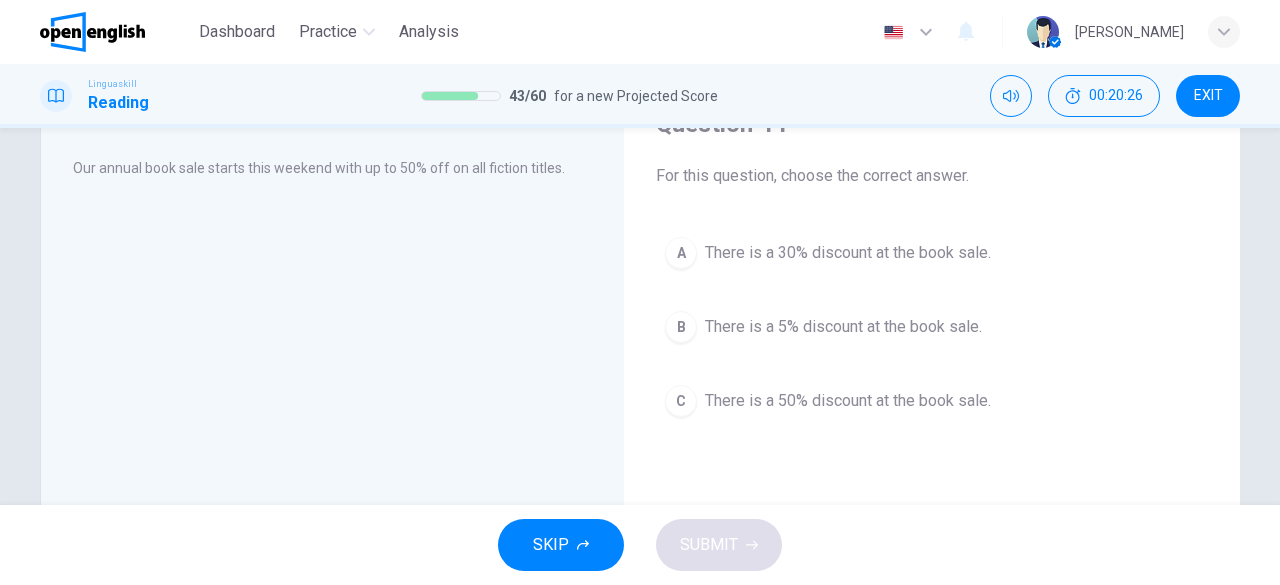 click on "There is a 50% discount at the book sale." at bounding box center (848, 401) 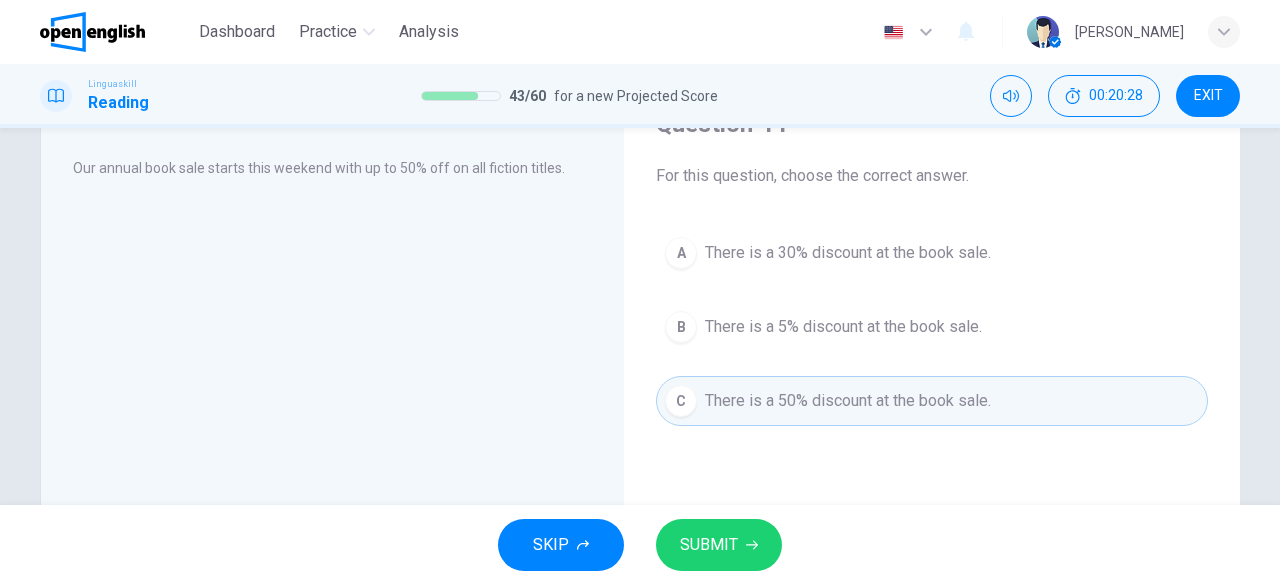 click on "SUBMIT" at bounding box center (709, 545) 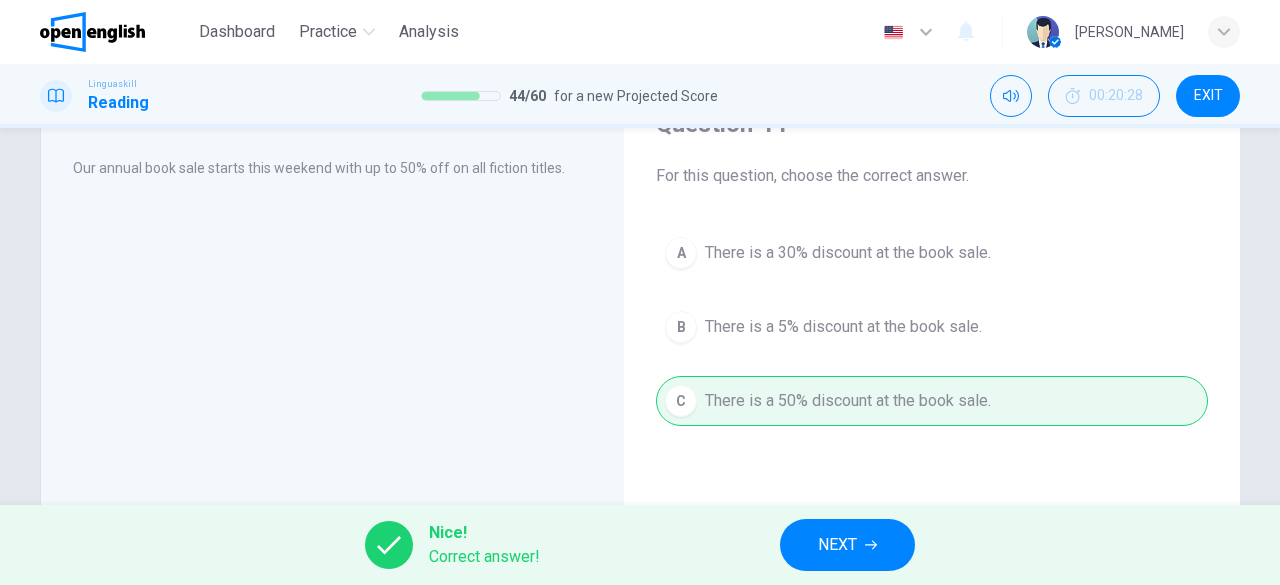 click on "NEXT" at bounding box center [847, 545] 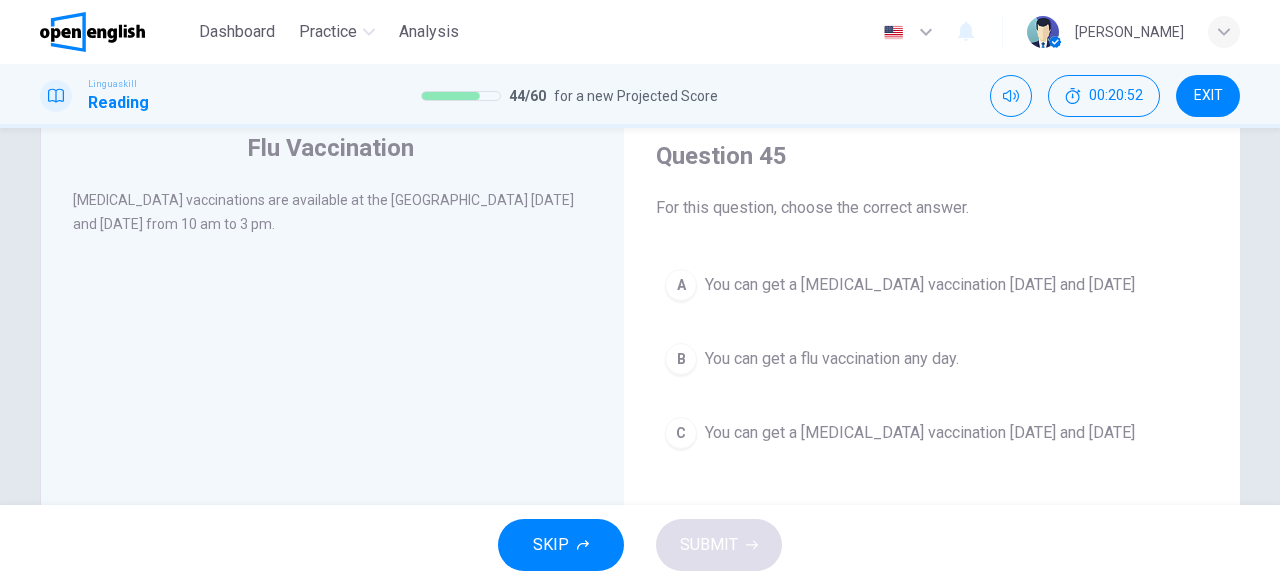 scroll, scrollTop: 100, scrollLeft: 0, axis: vertical 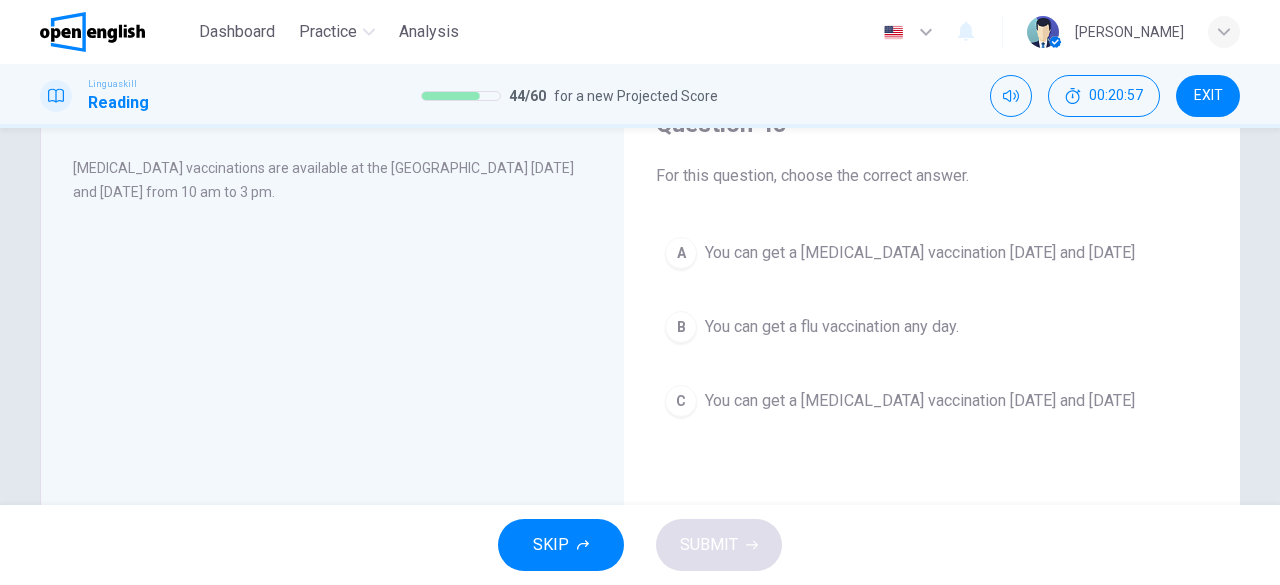 click on "You can get a [MEDICAL_DATA] vaccination [DATE] and [DATE]" at bounding box center [920, 253] 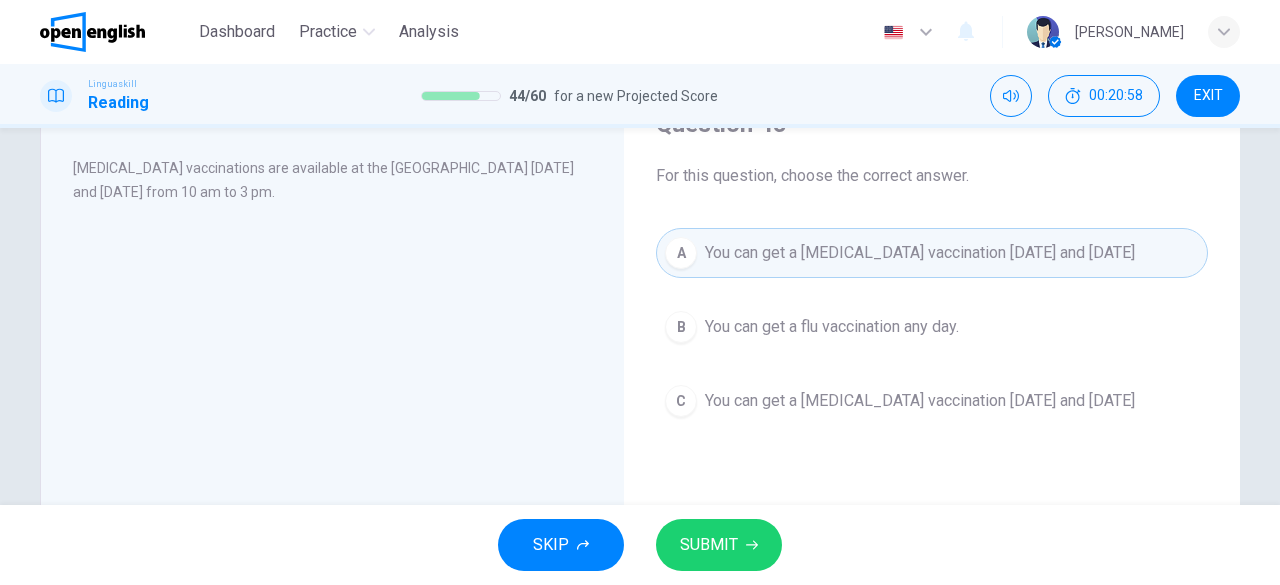 click on "SUBMIT" at bounding box center [709, 545] 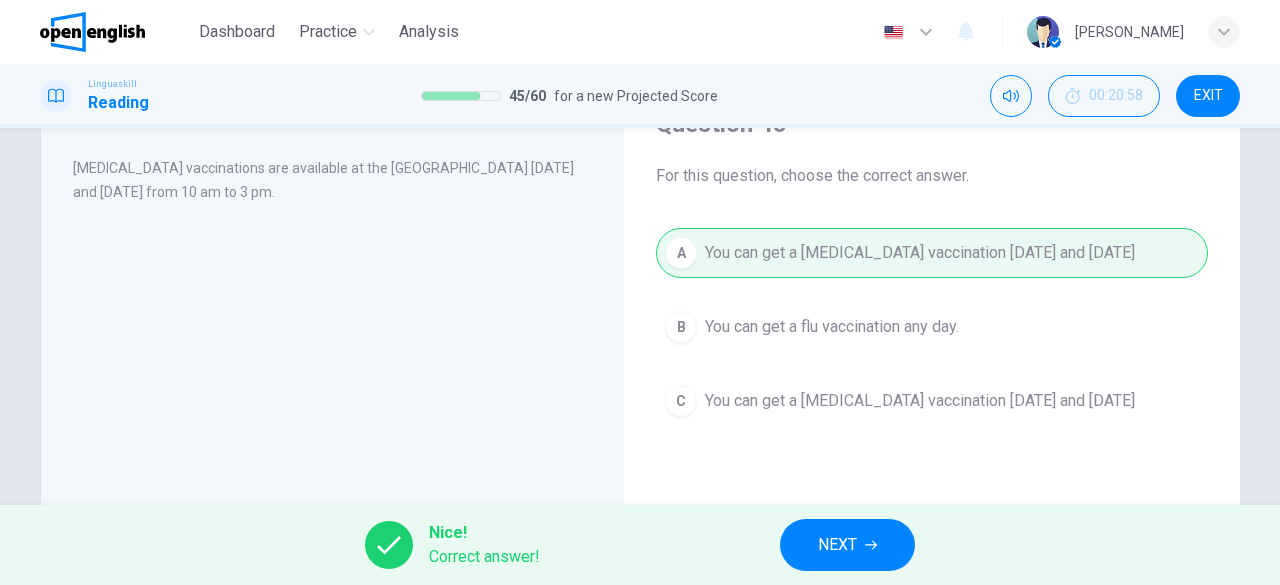 click on "NEXT" at bounding box center (847, 545) 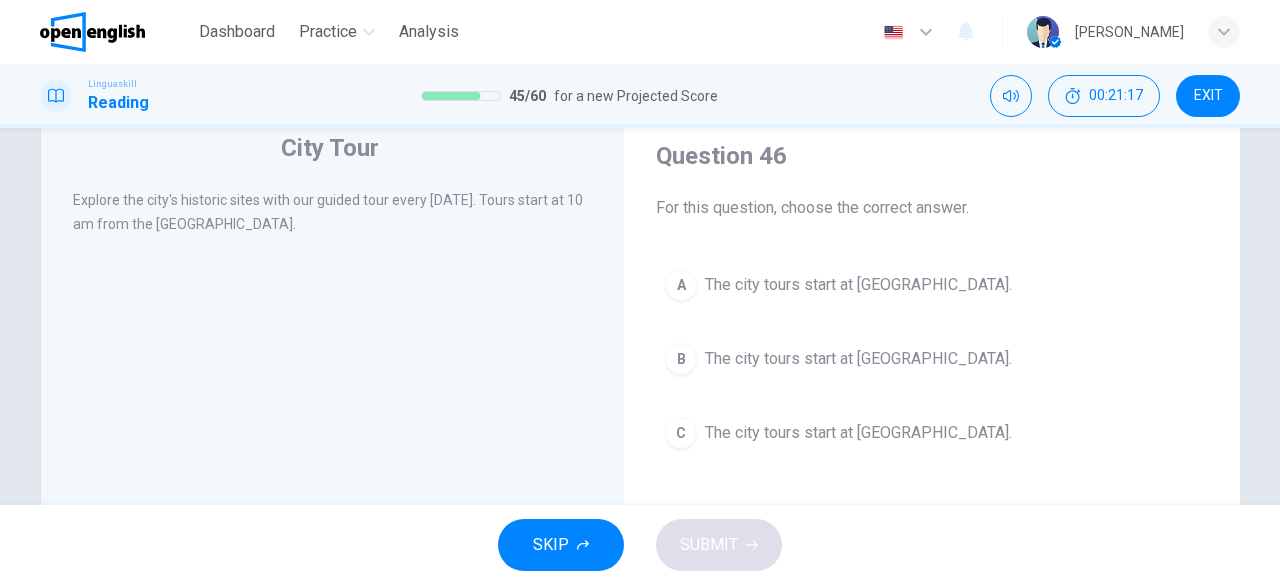 scroll, scrollTop: 100, scrollLeft: 0, axis: vertical 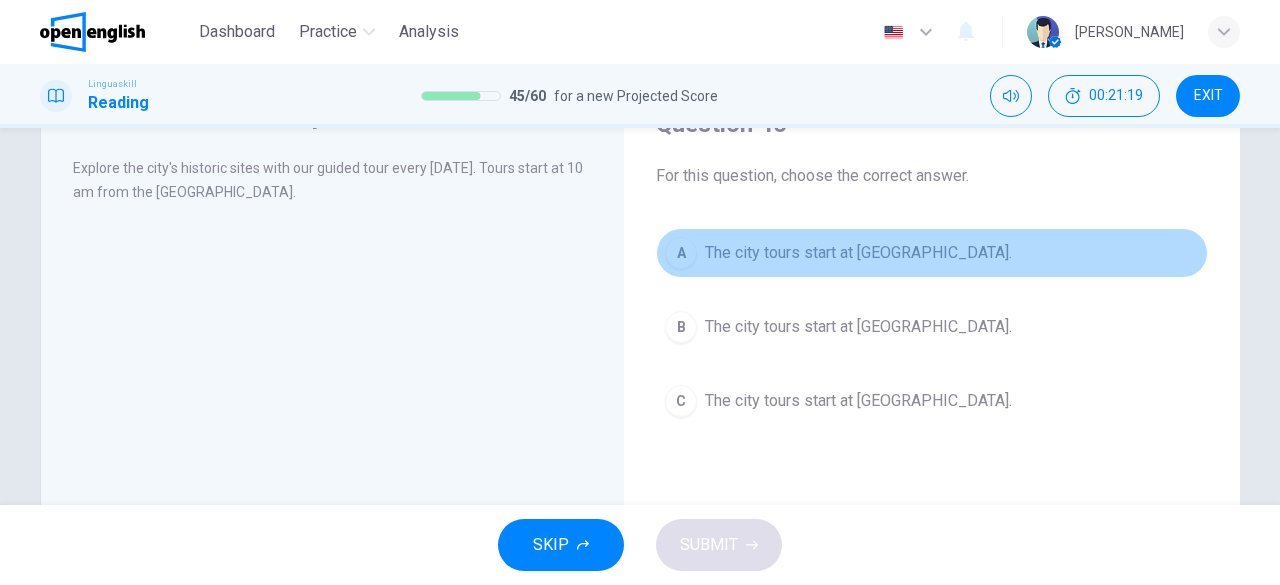 click on "The city tours start at [GEOGRAPHIC_DATA]." at bounding box center [858, 253] 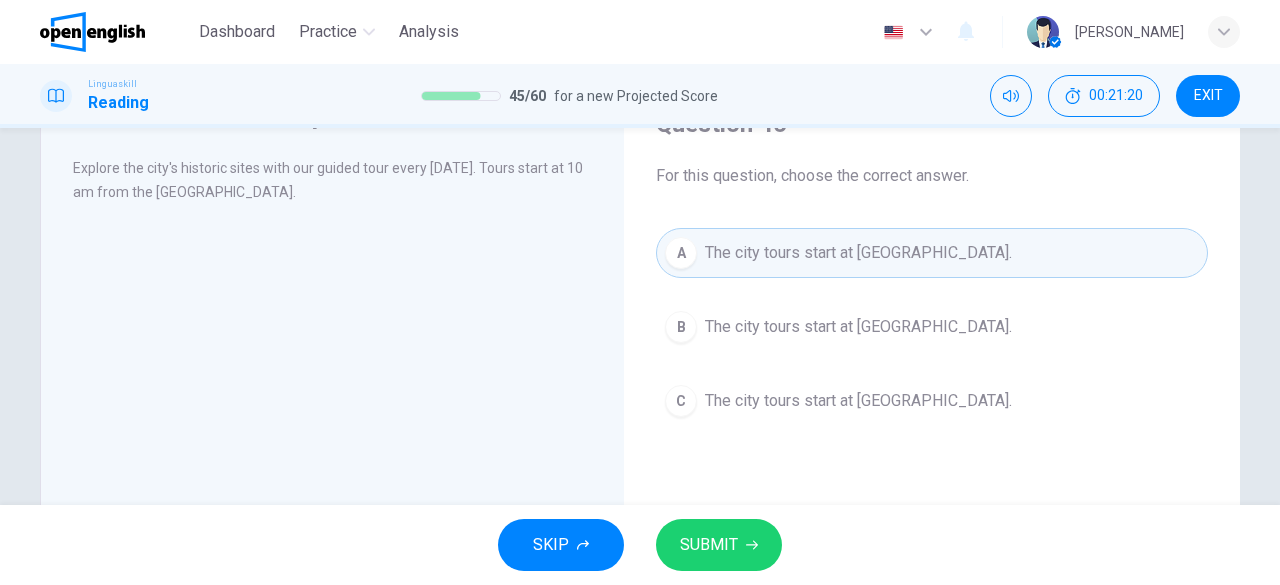 click on "SUBMIT" at bounding box center (709, 545) 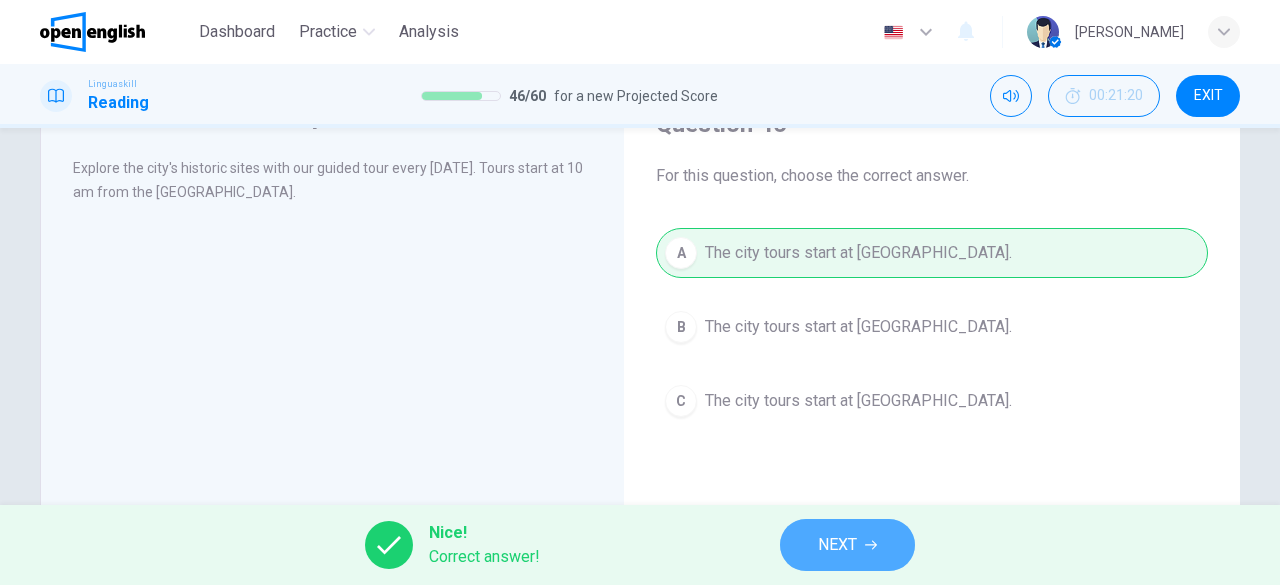 click on "NEXT" at bounding box center [837, 545] 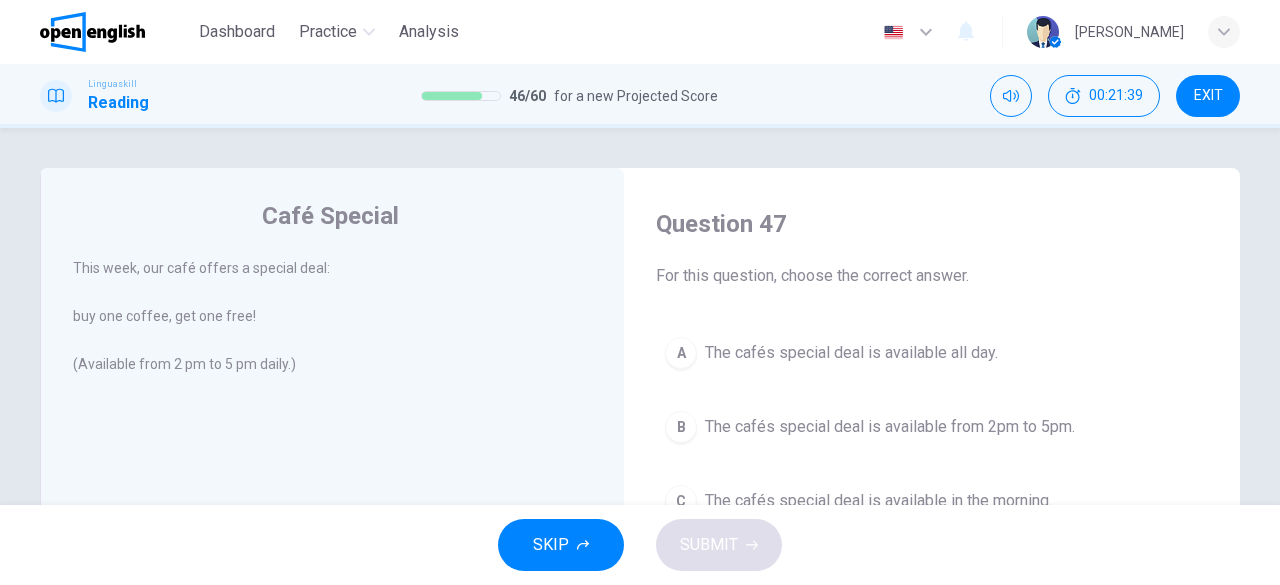 scroll, scrollTop: 100, scrollLeft: 0, axis: vertical 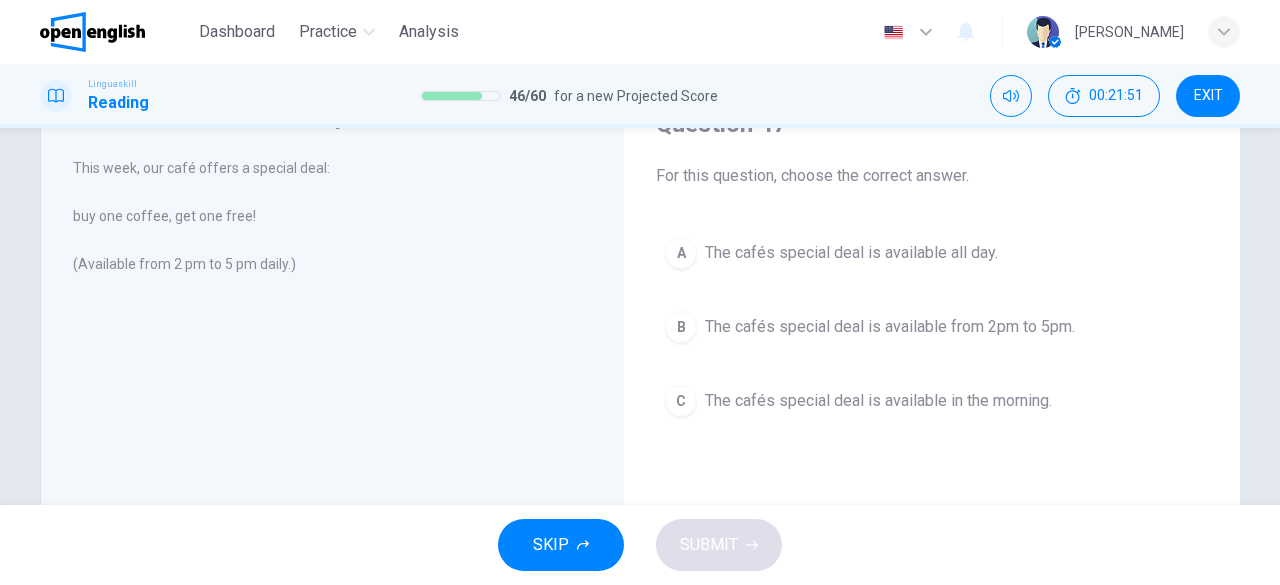 click on "The cafés special deal is available from 2pm to 5pm." at bounding box center (890, 327) 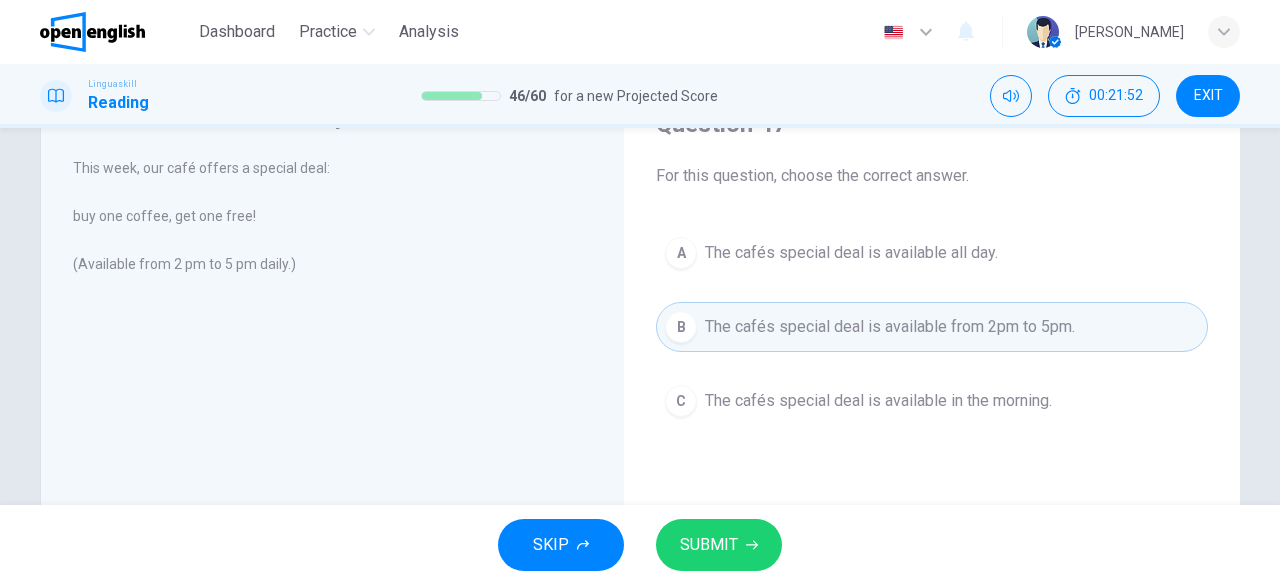 click on "SUBMIT" at bounding box center [709, 545] 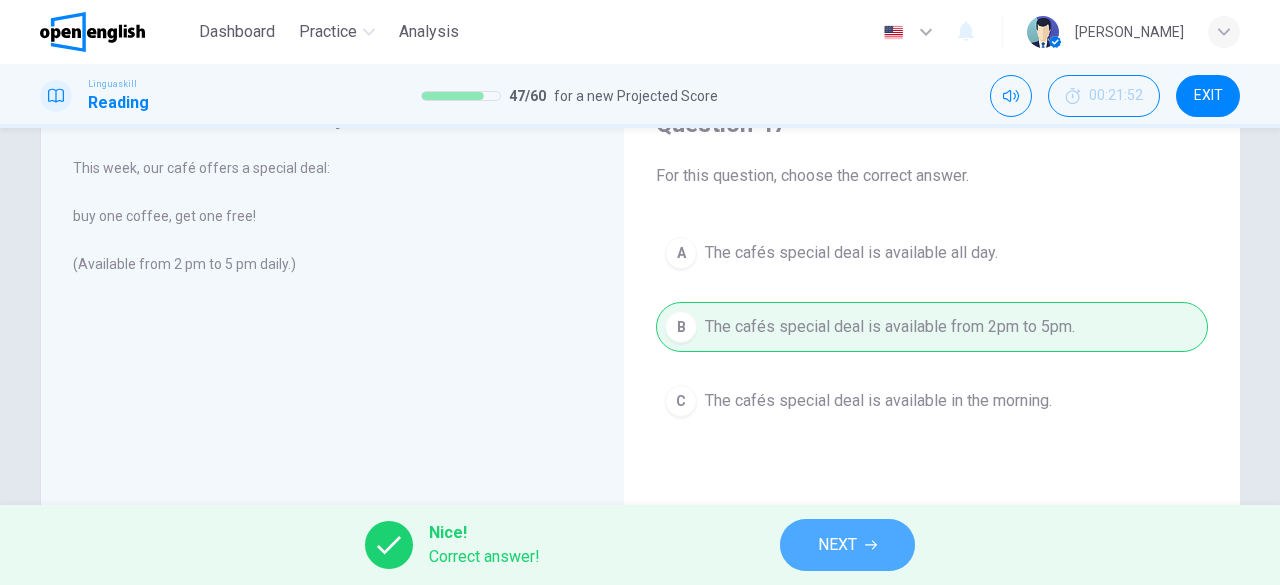 click on "NEXT" at bounding box center [837, 545] 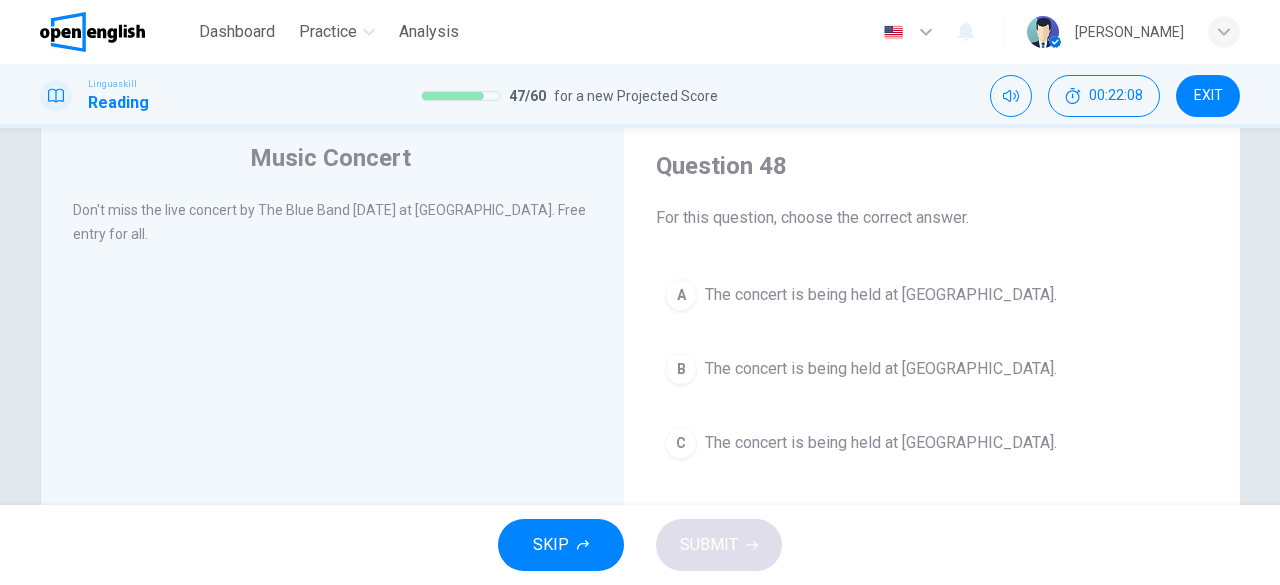scroll, scrollTop: 100, scrollLeft: 0, axis: vertical 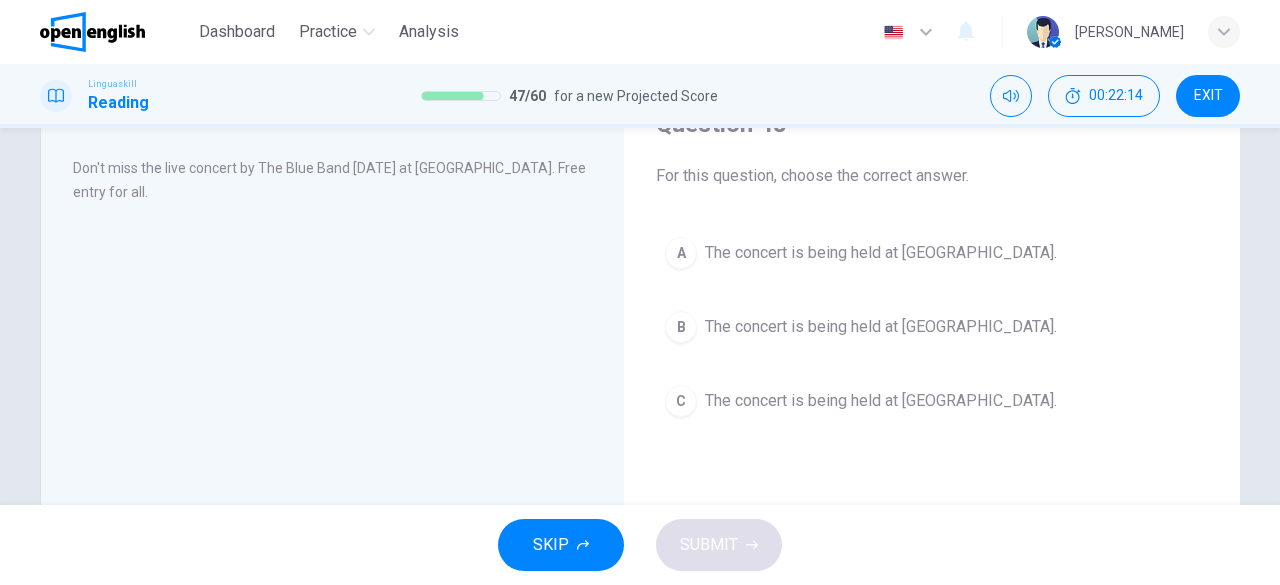 click on "The concert is being held at [GEOGRAPHIC_DATA]." at bounding box center [881, 401] 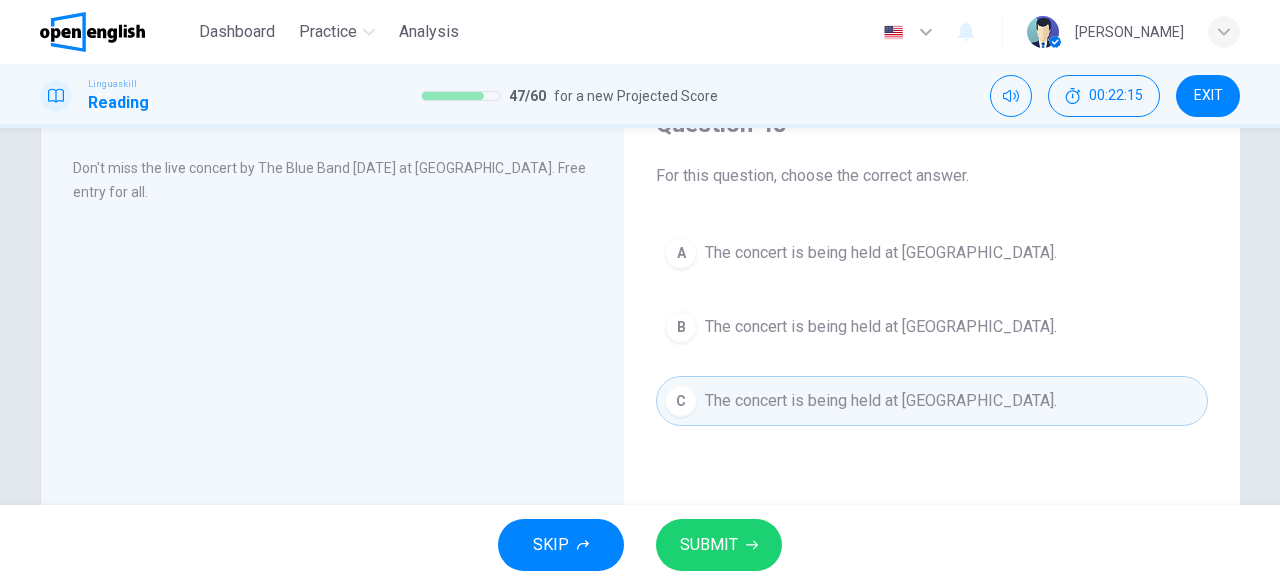 click on "SUBMIT" at bounding box center [709, 545] 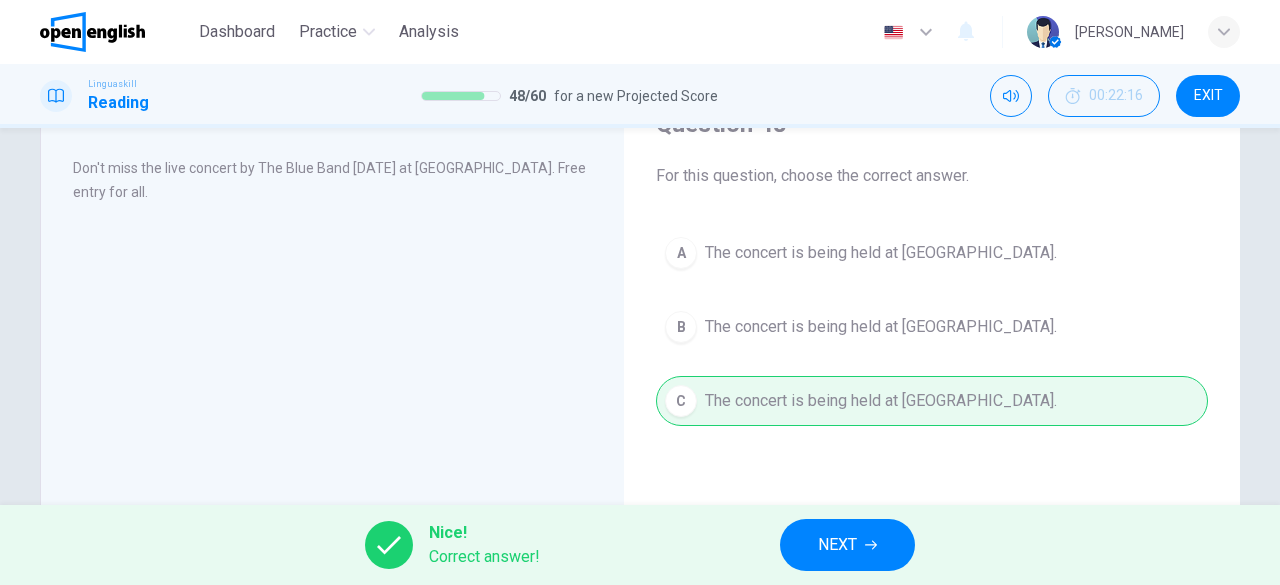 click 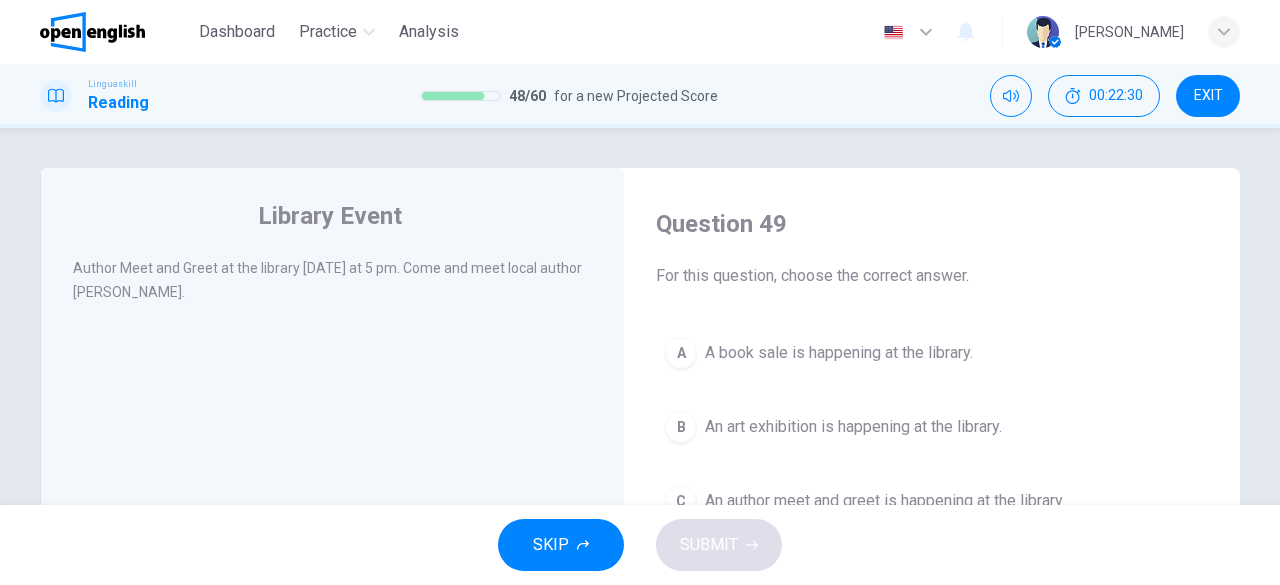 scroll, scrollTop: 100, scrollLeft: 0, axis: vertical 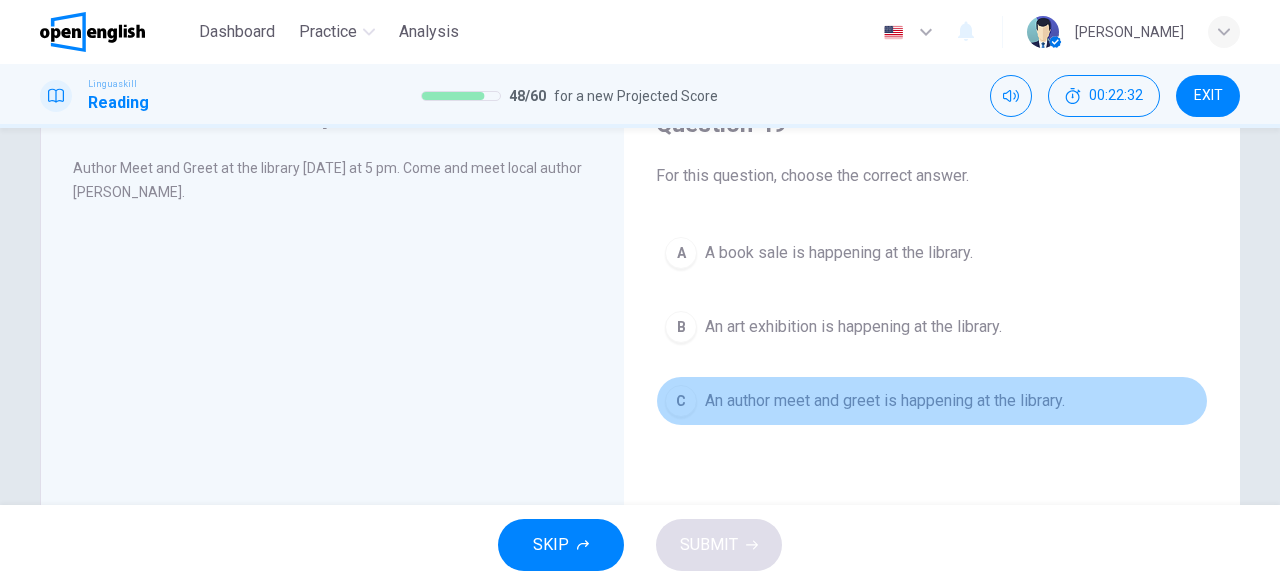 click on "An author meet and greet is happening at the library." at bounding box center (885, 401) 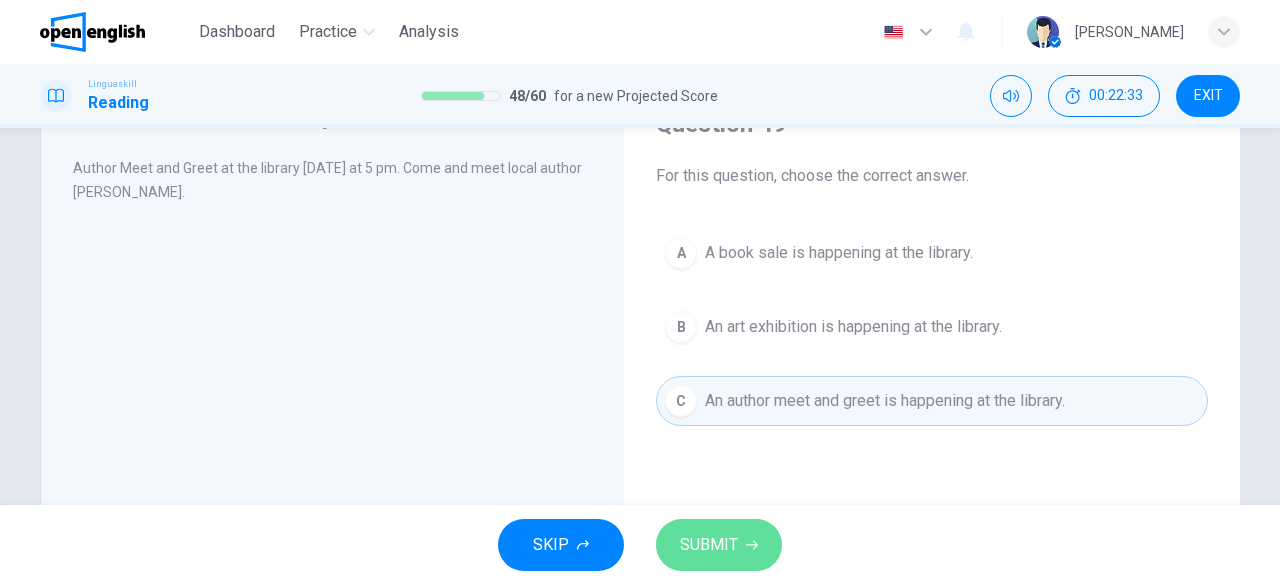 click on "SUBMIT" at bounding box center (709, 545) 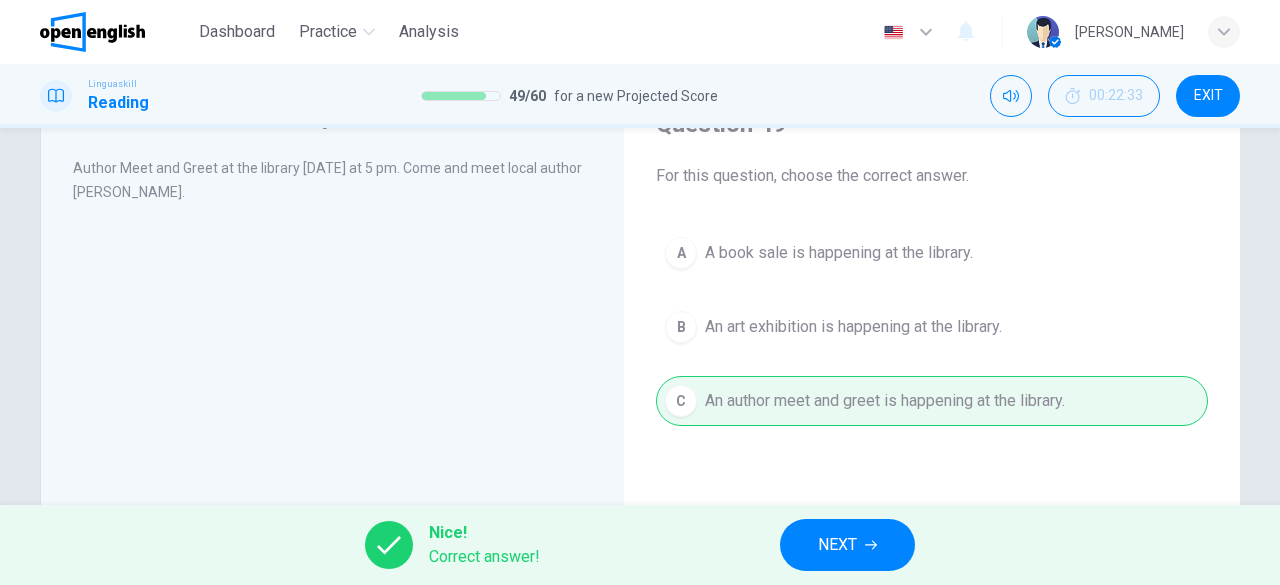 click on "NEXT" at bounding box center (837, 545) 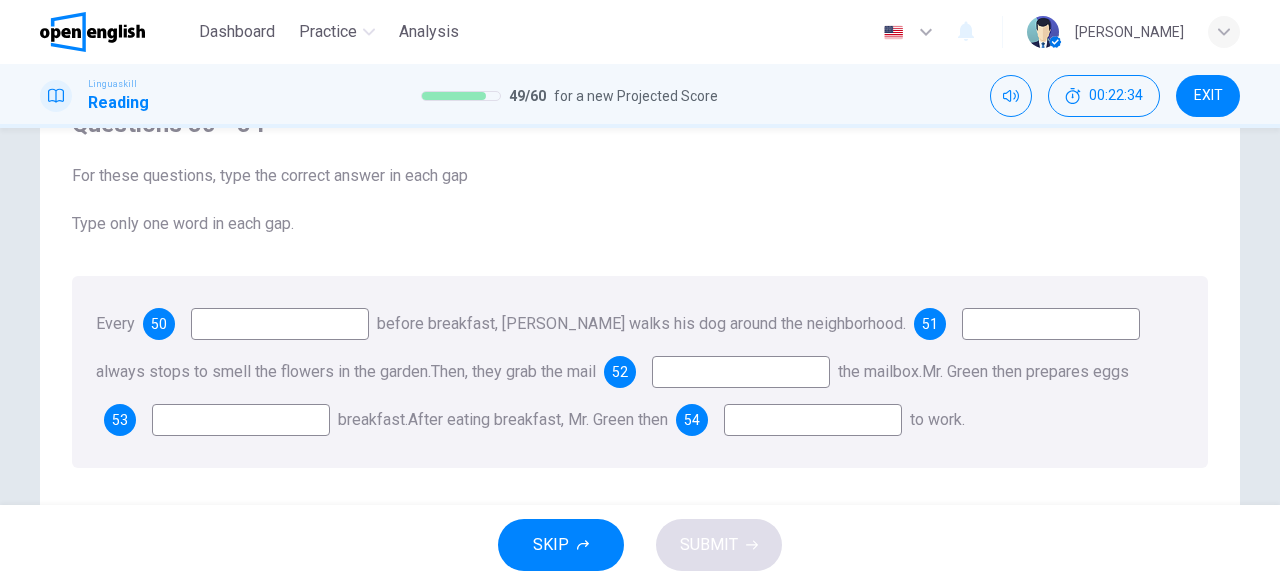 scroll, scrollTop: 200, scrollLeft: 0, axis: vertical 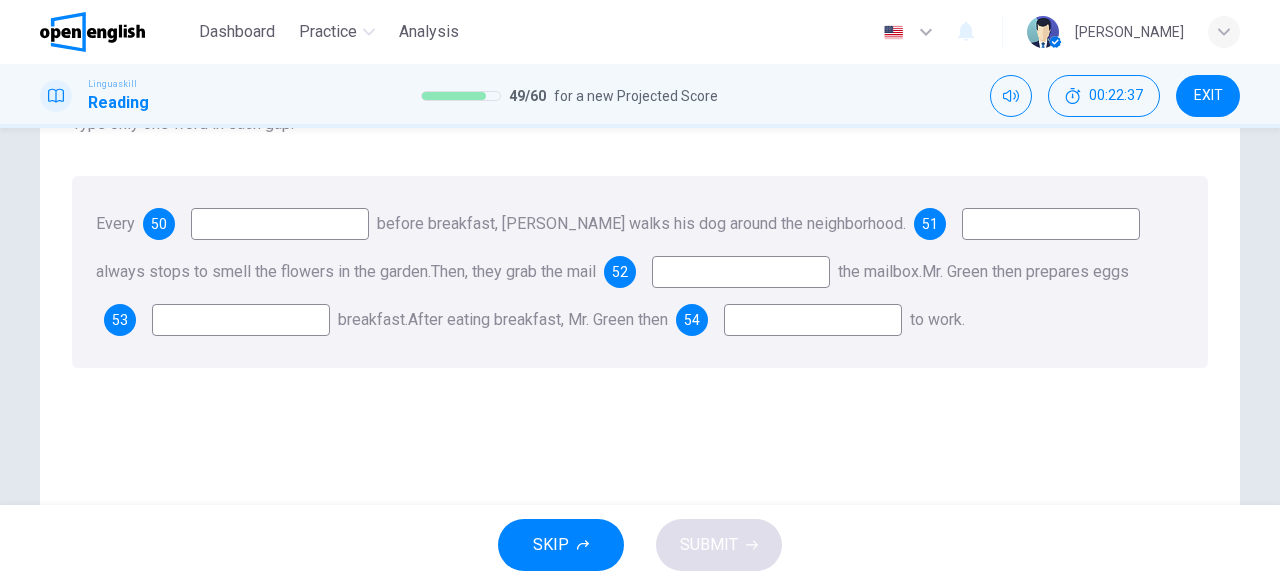 click at bounding box center [280, 224] 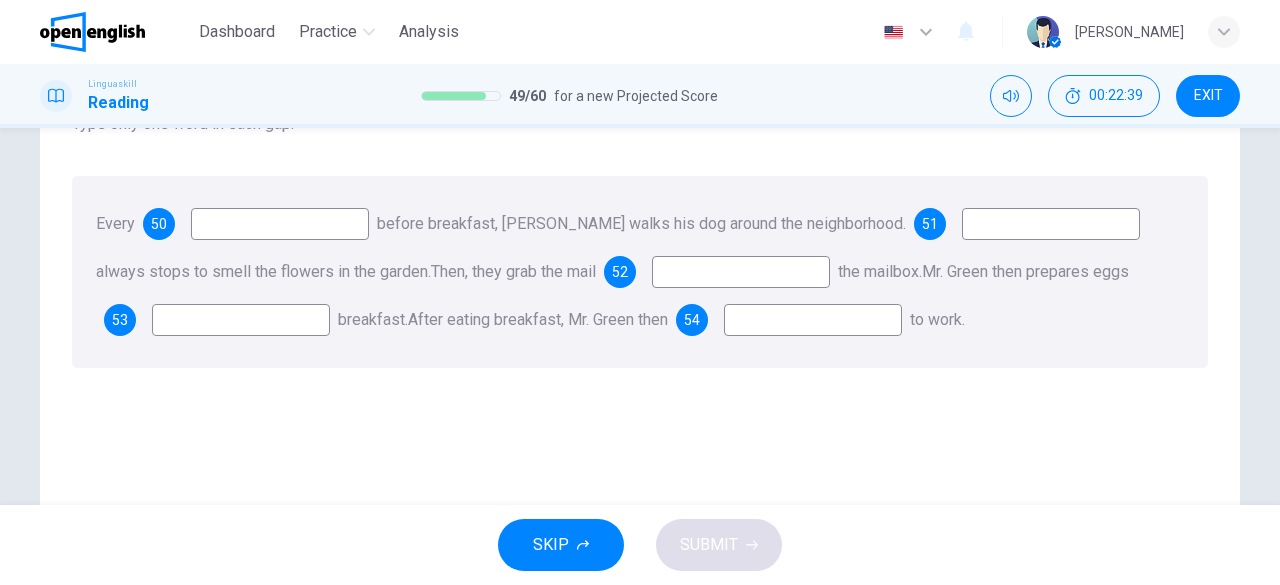 scroll, scrollTop: 100, scrollLeft: 0, axis: vertical 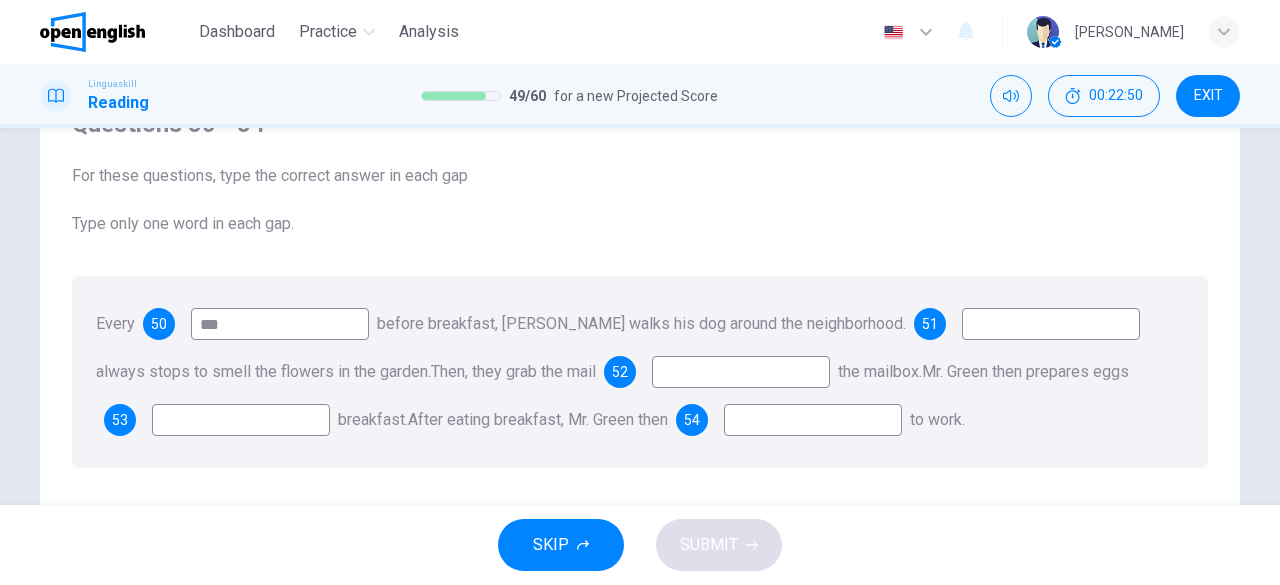 type on "***" 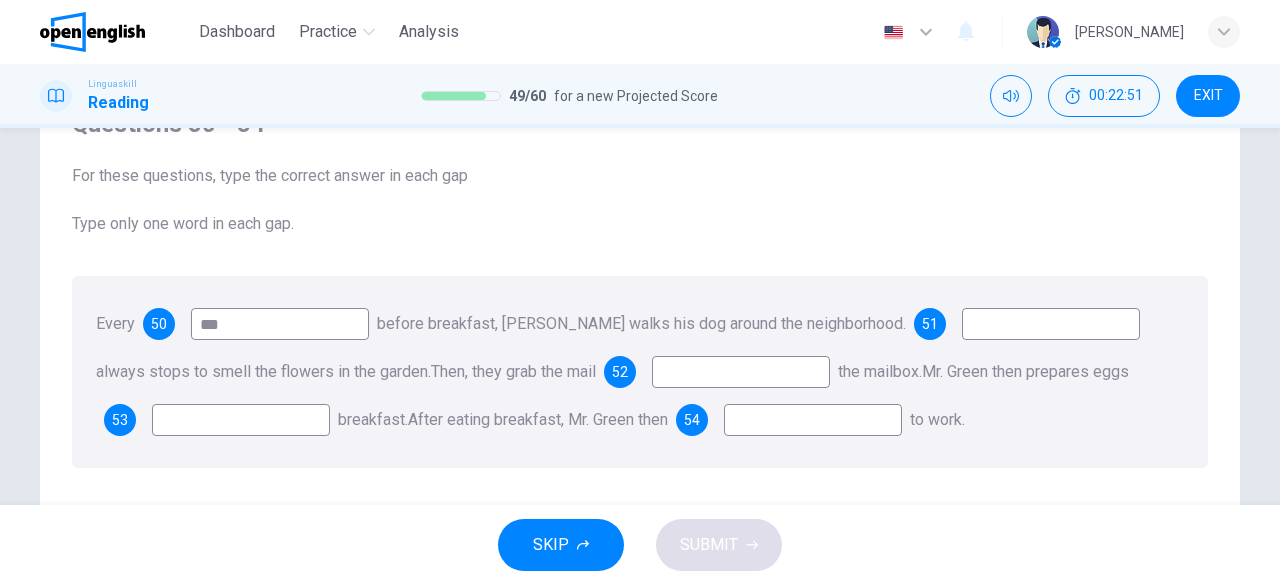 click at bounding box center (1051, 324) 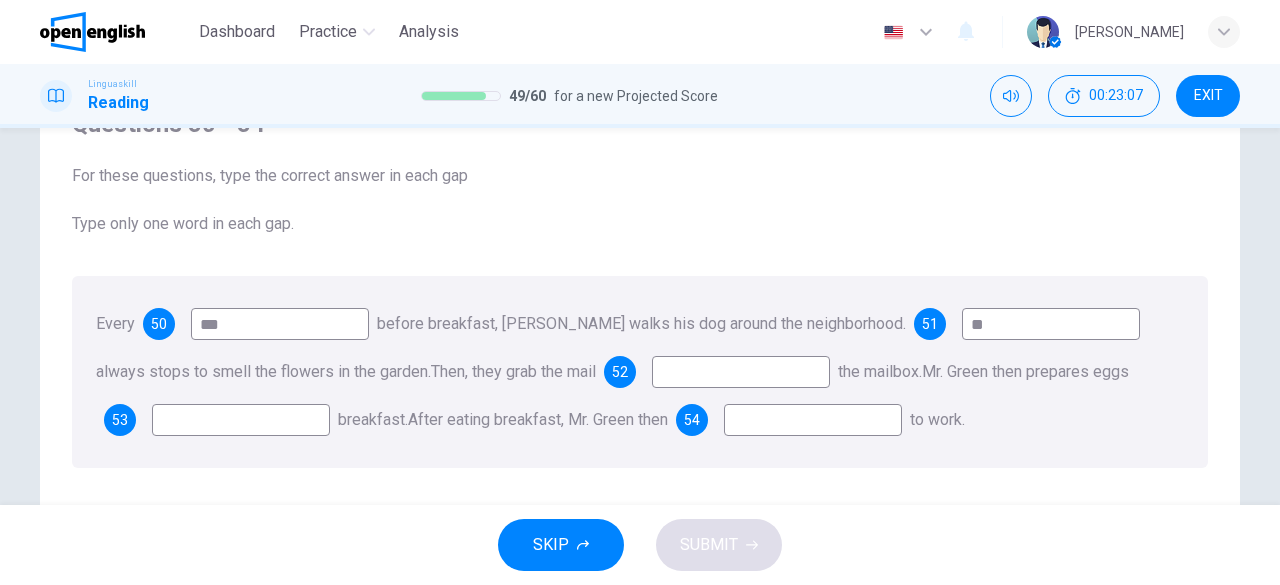type on "**" 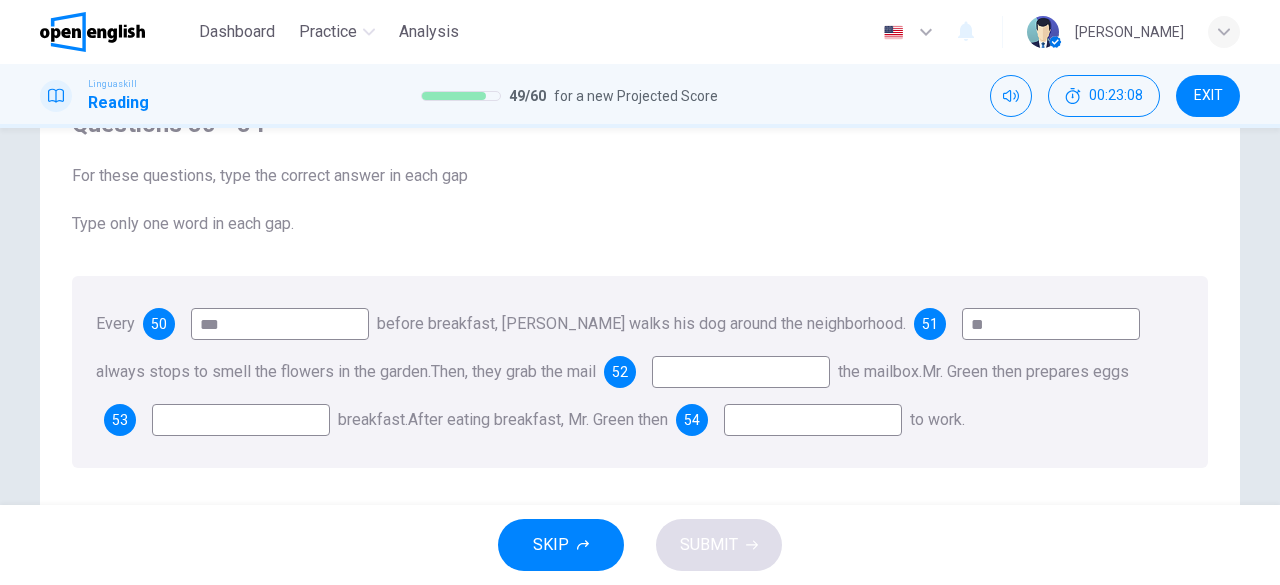 click at bounding box center (741, 372) 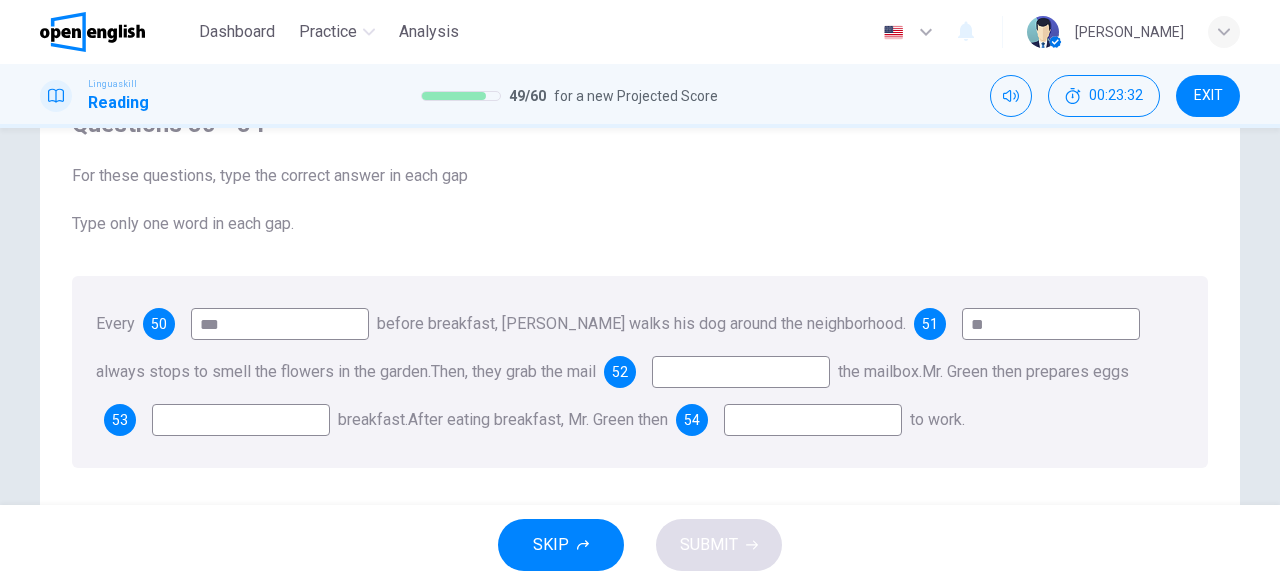 click at bounding box center (241, 420) 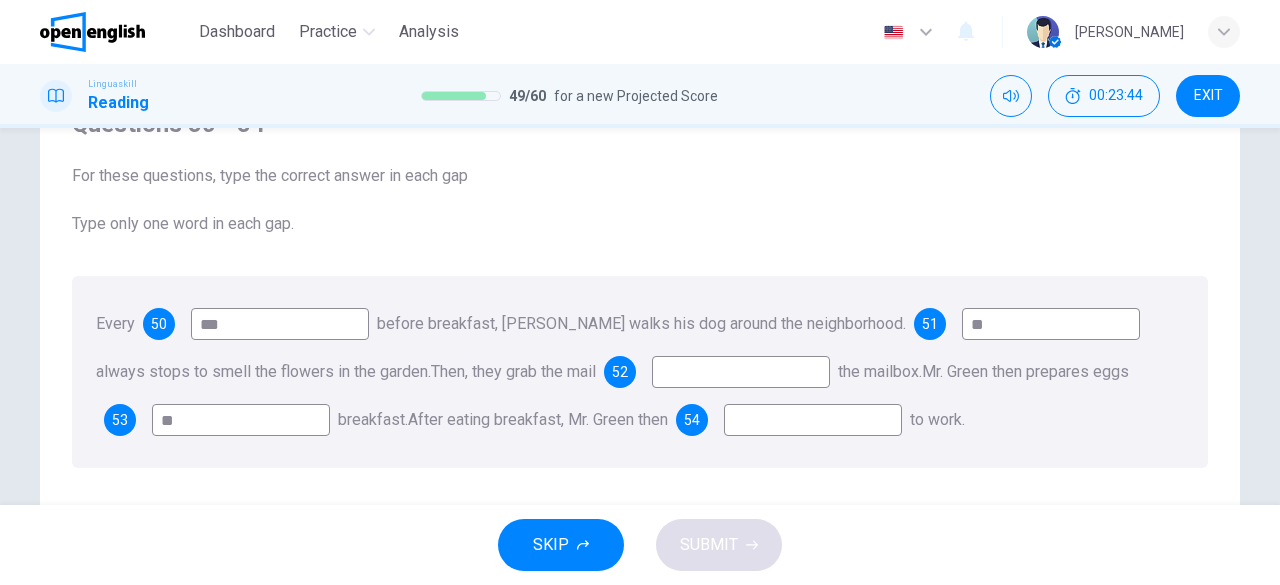 type on "**" 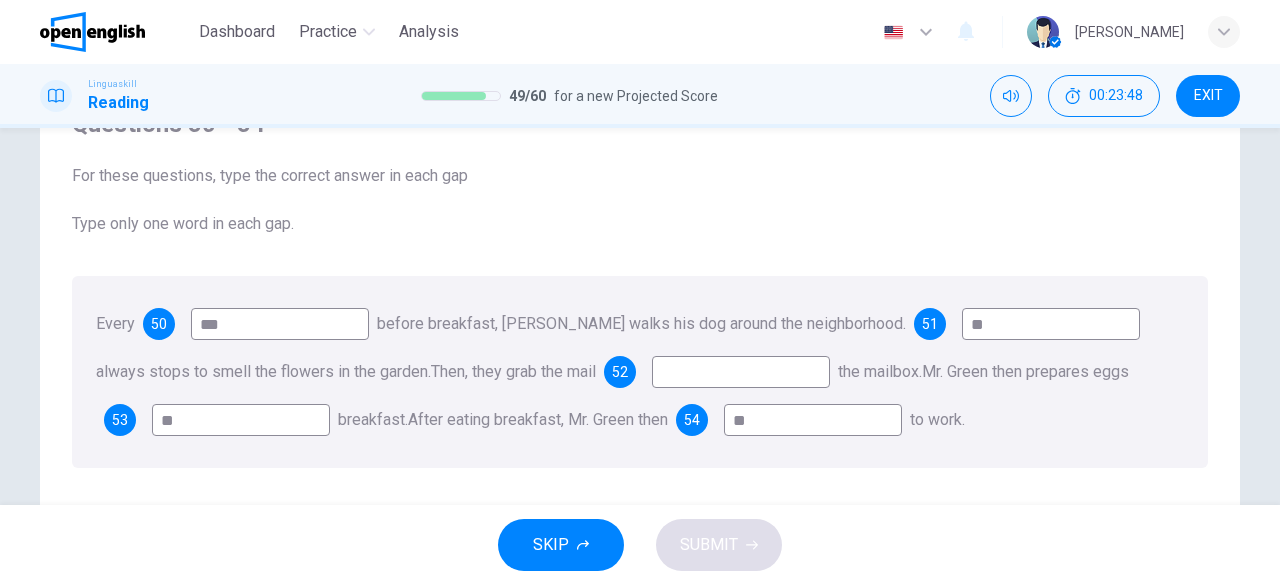 type on "**" 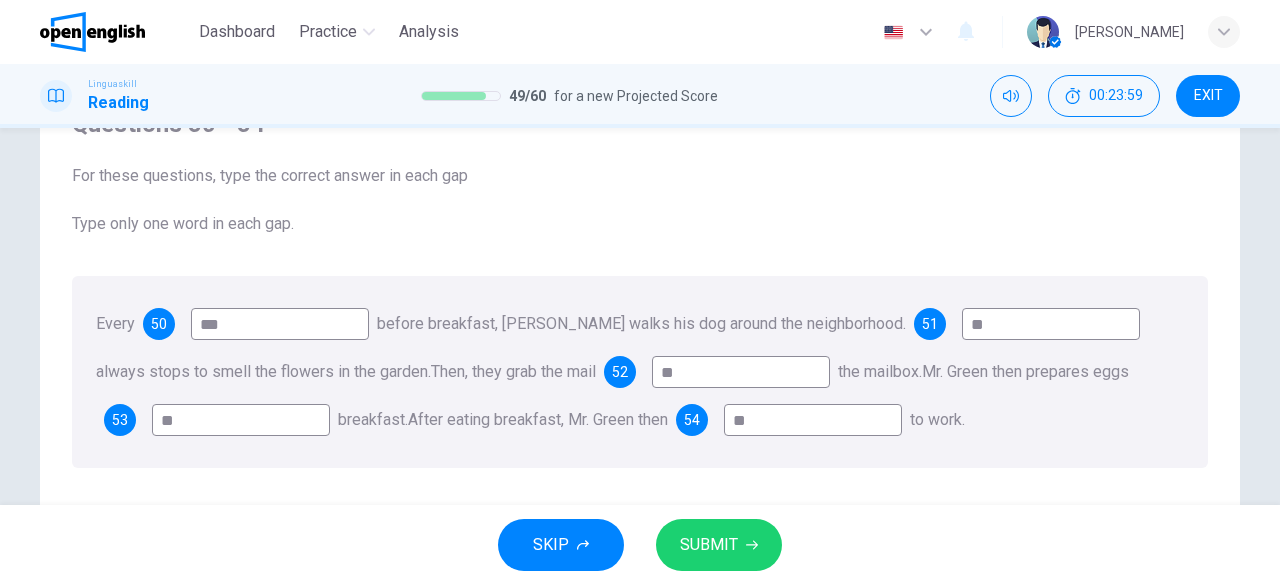 type on "**" 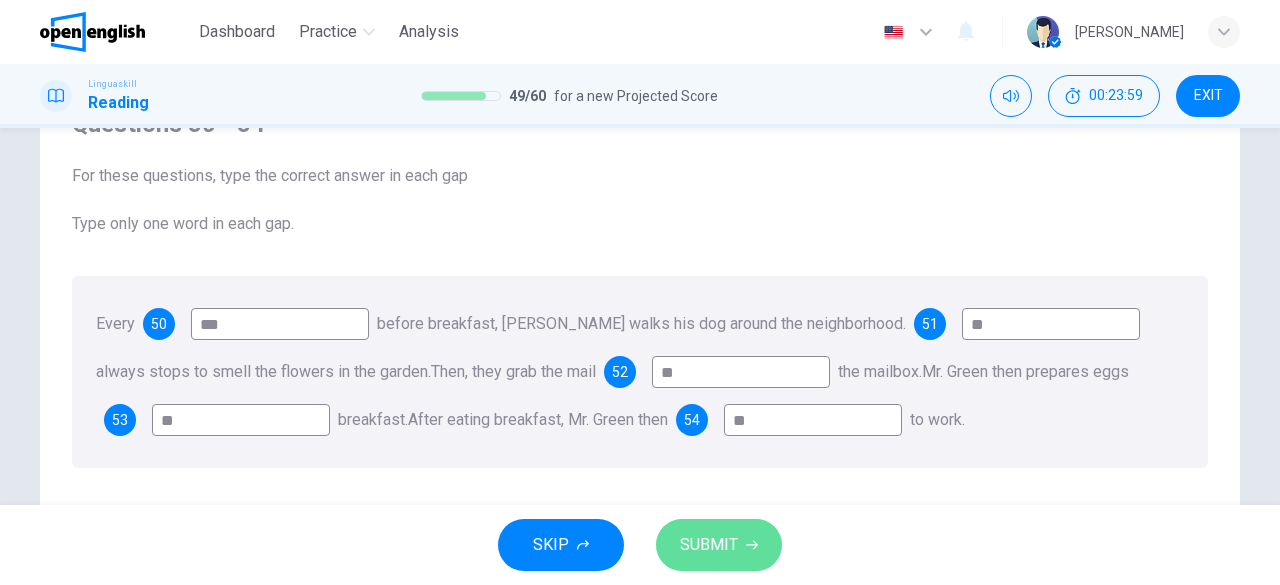 click on "SUBMIT" at bounding box center [709, 545] 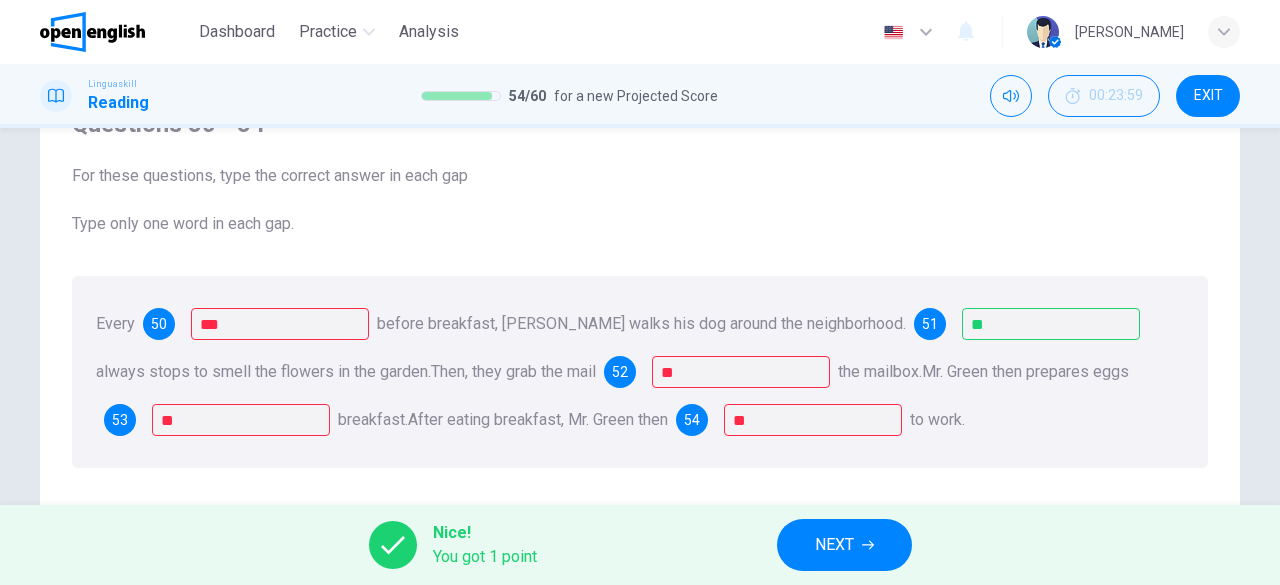 click on "NEXT" at bounding box center (834, 545) 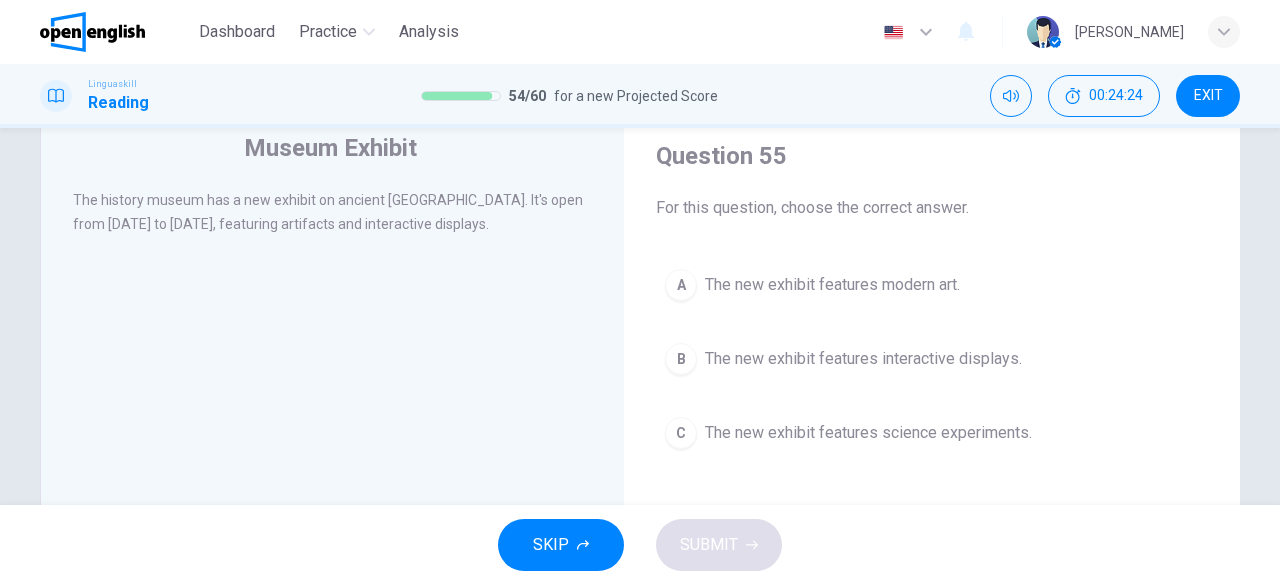 scroll, scrollTop: 100, scrollLeft: 0, axis: vertical 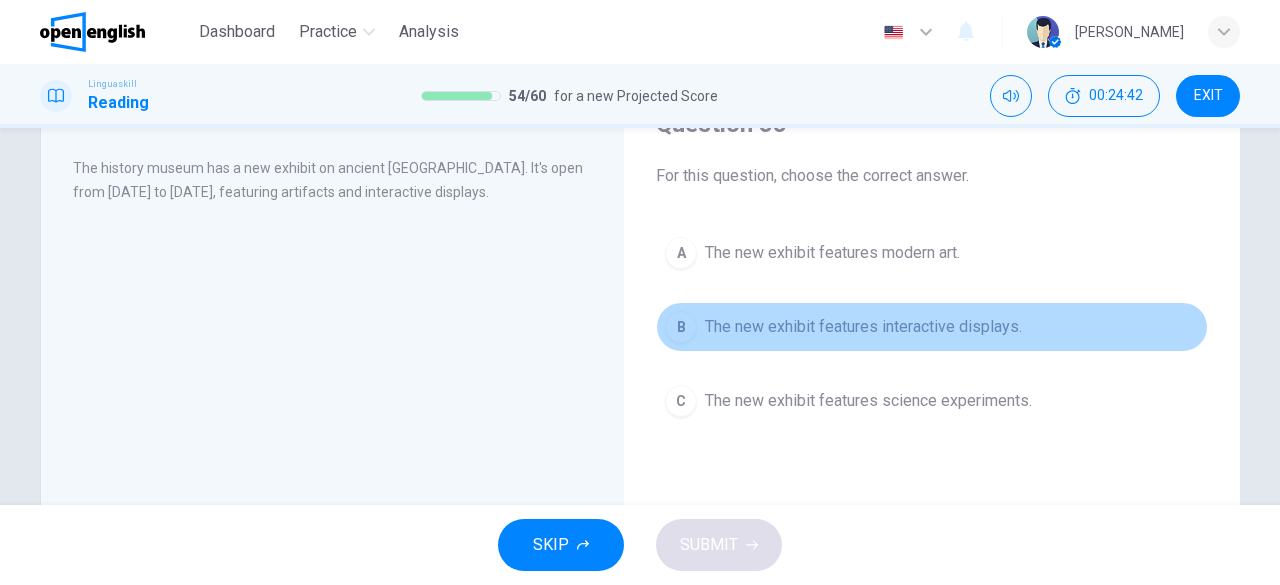 click on "B The new exhibit features interactive displays." at bounding box center [932, 327] 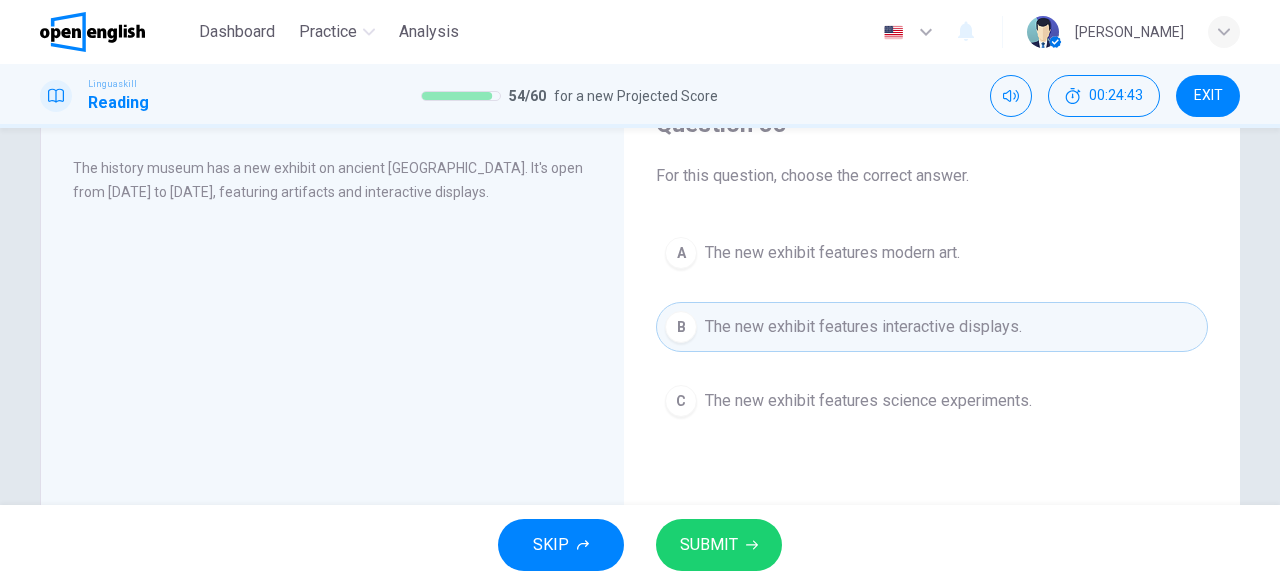 click on "SUBMIT" at bounding box center [709, 545] 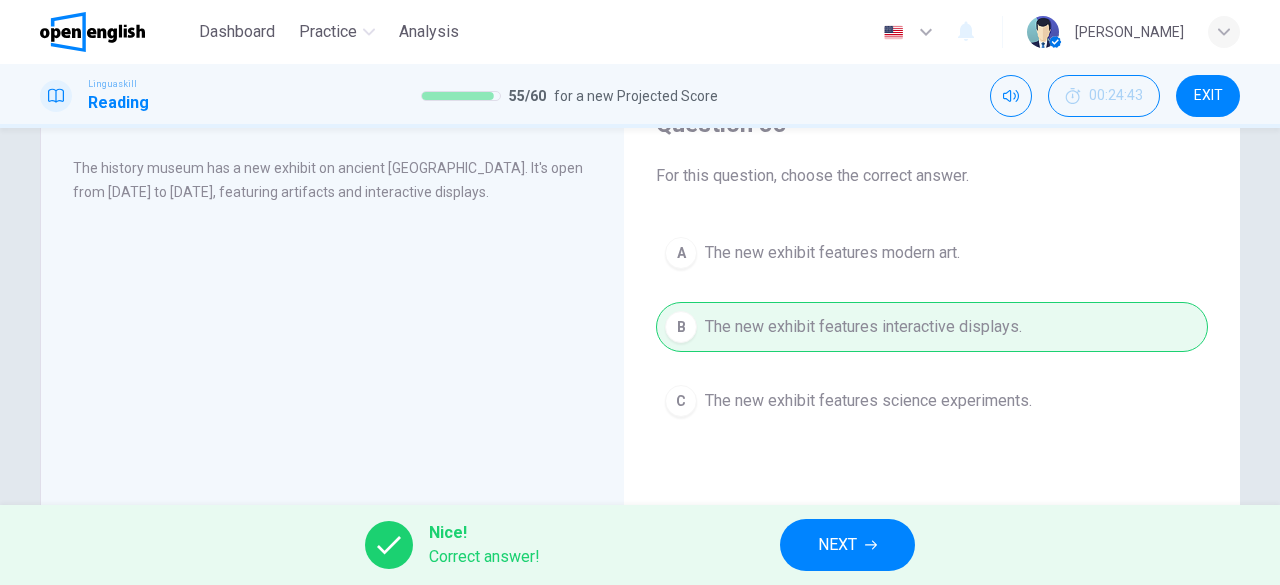 click on "NEXT" at bounding box center [837, 545] 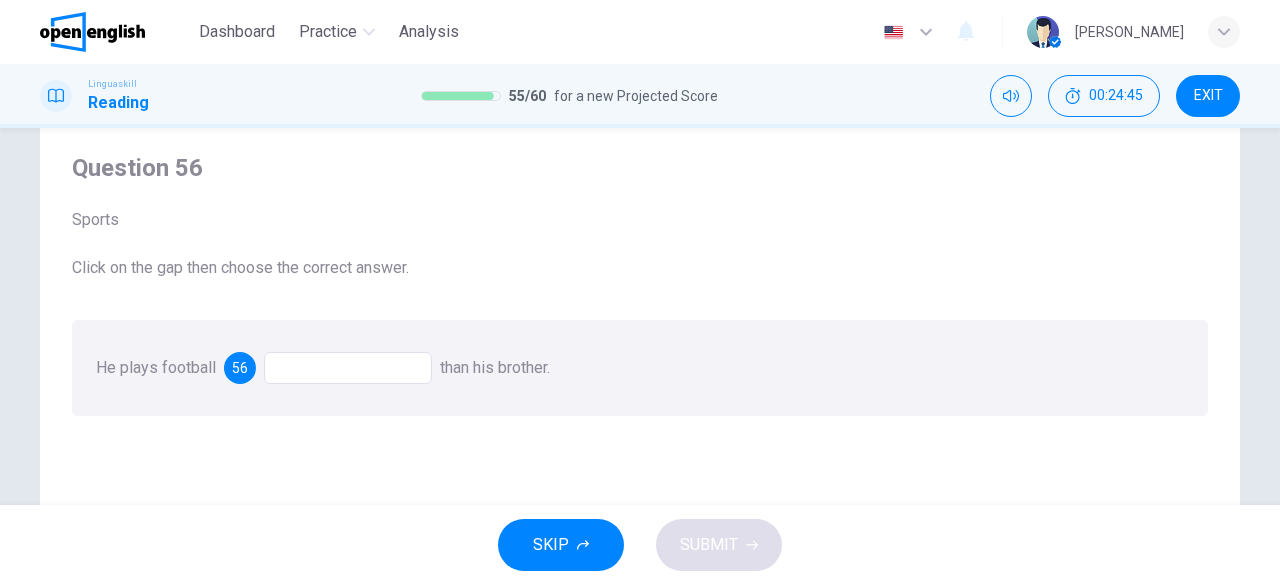 scroll, scrollTop: 100, scrollLeft: 0, axis: vertical 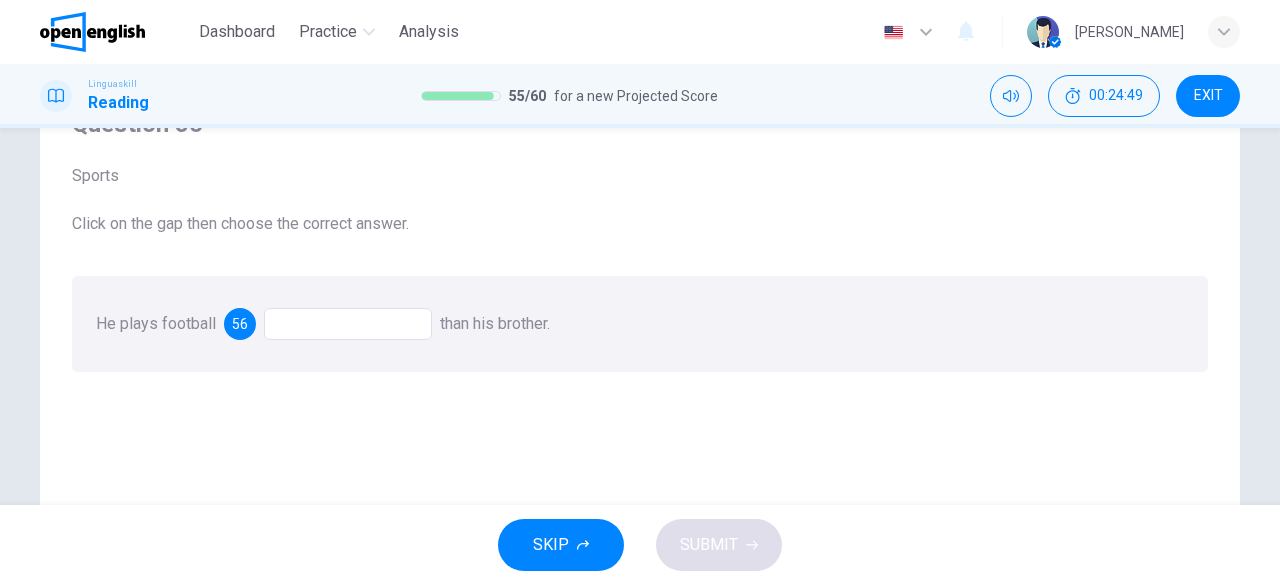 click at bounding box center (348, 324) 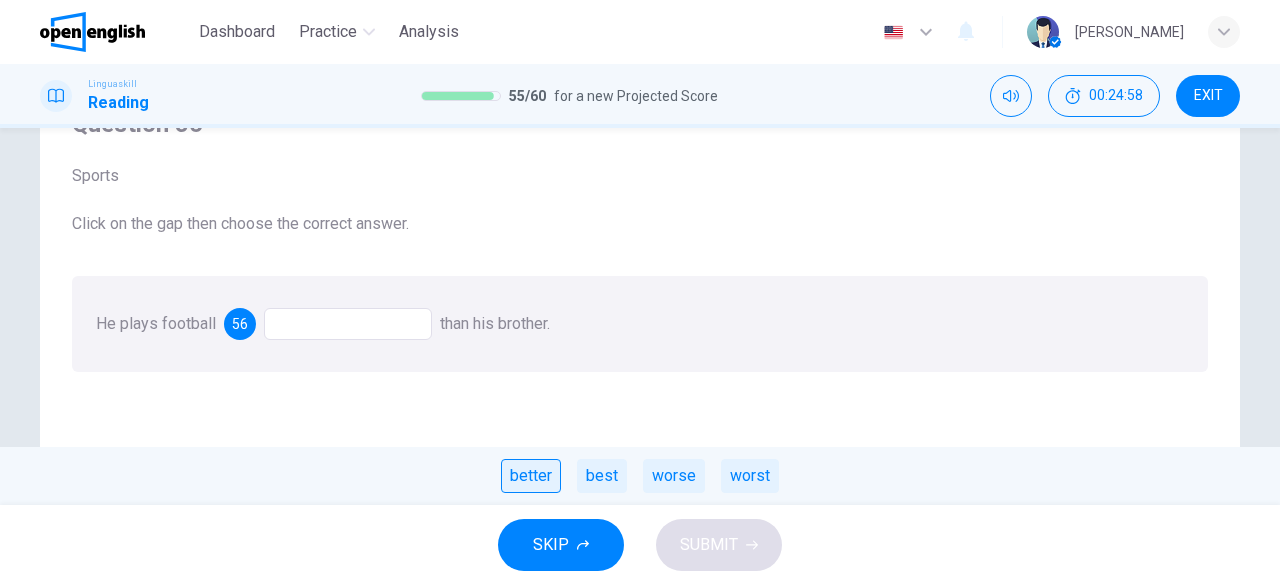 click on "better" at bounding box center (531, 476) 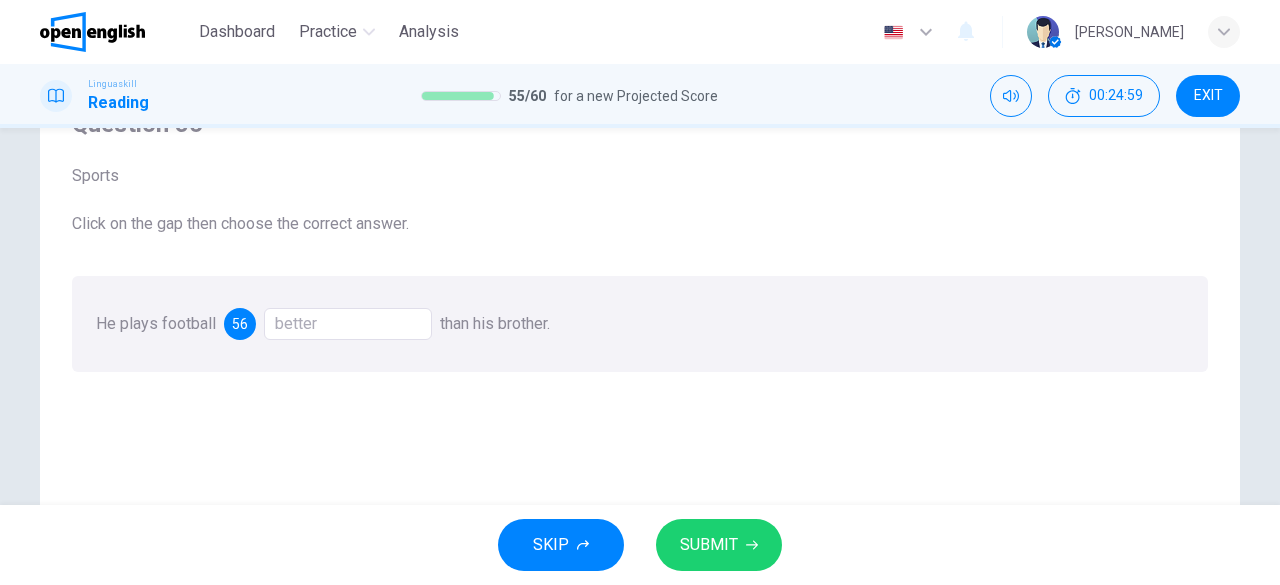 click on "SUBMIT" at bounding box center [719, 545] 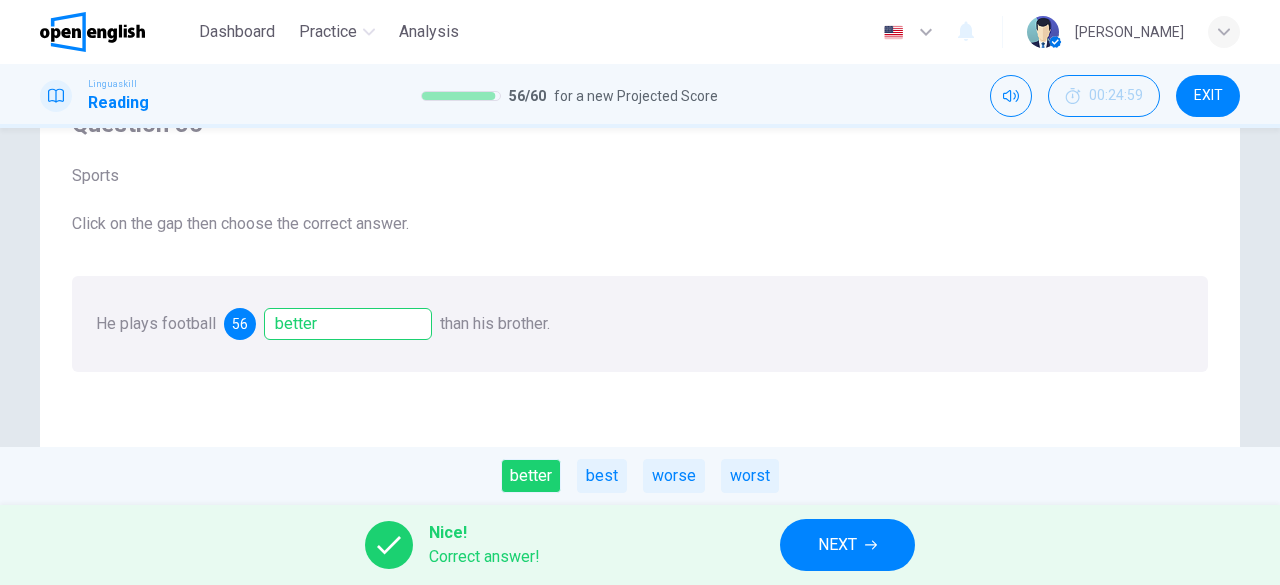 click on "NEXT" at bounding box center (837, 545) 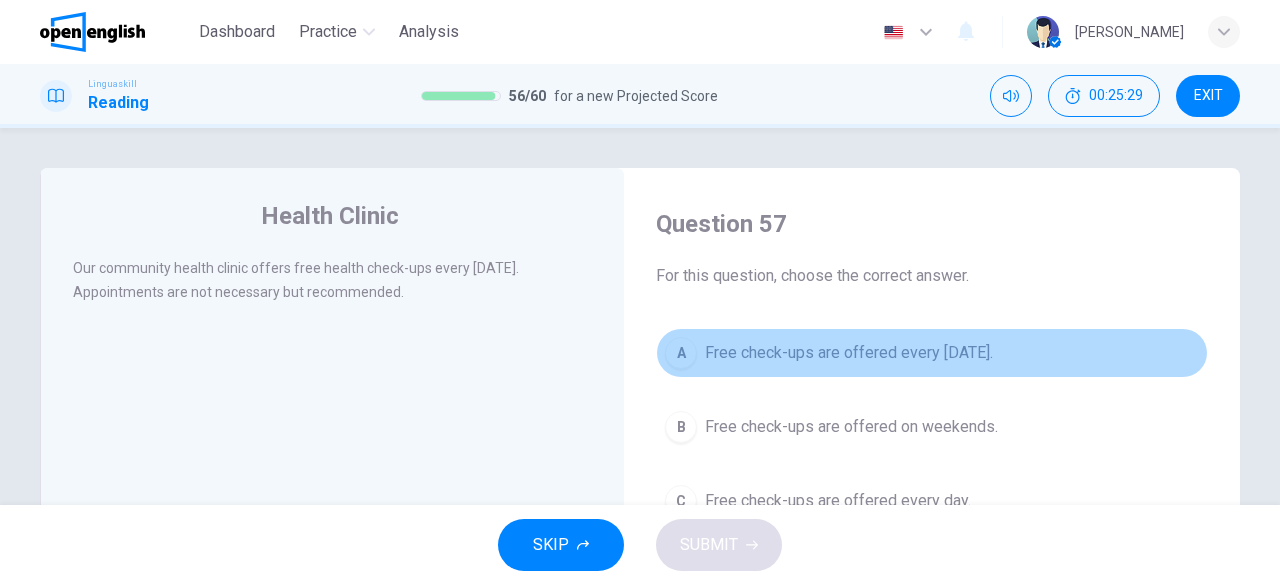 click on "Free check-ups are offered every [DATE]." at bounding box center (849, 353) 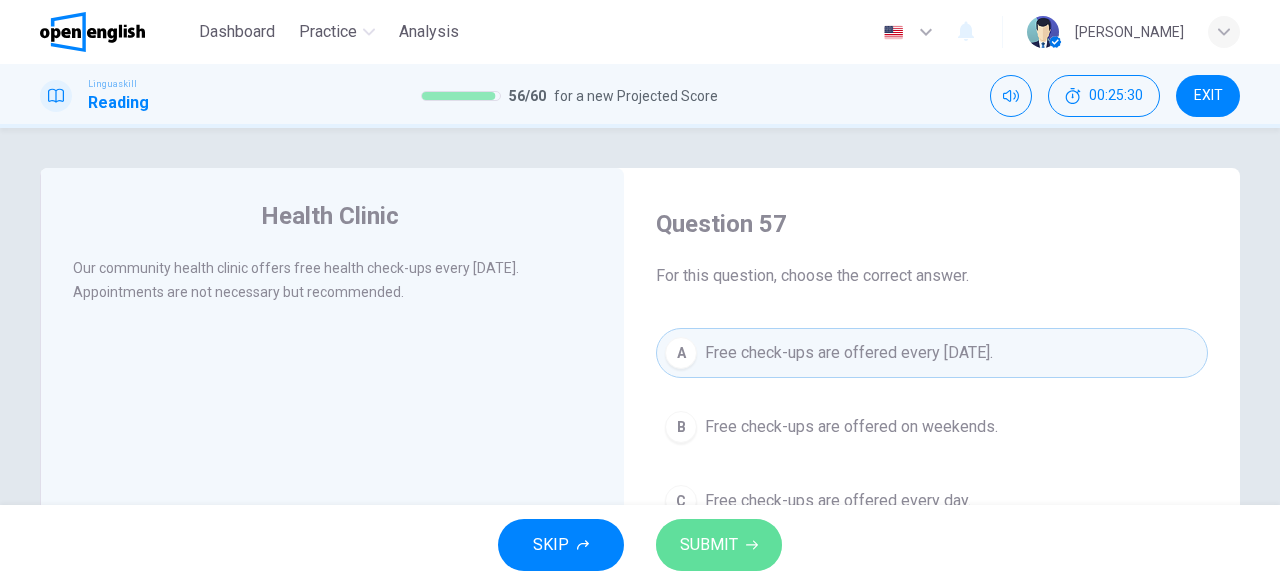 click on "SUBMIT" at bounding box center [709, 545] 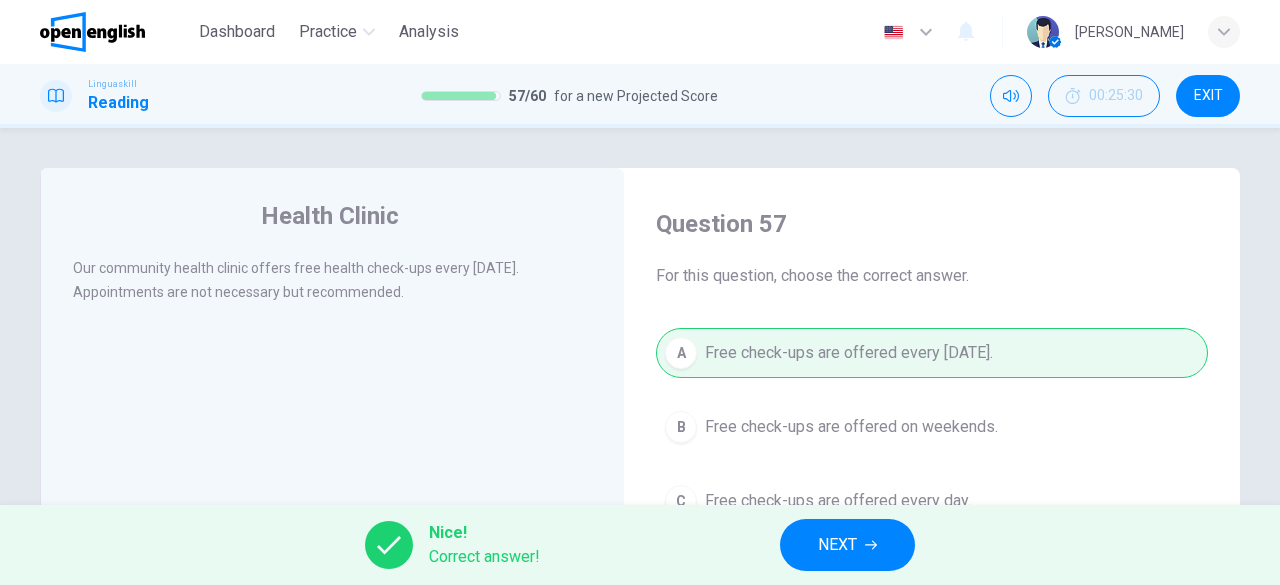 click on "NEXT" at bounding box center [837, 545] 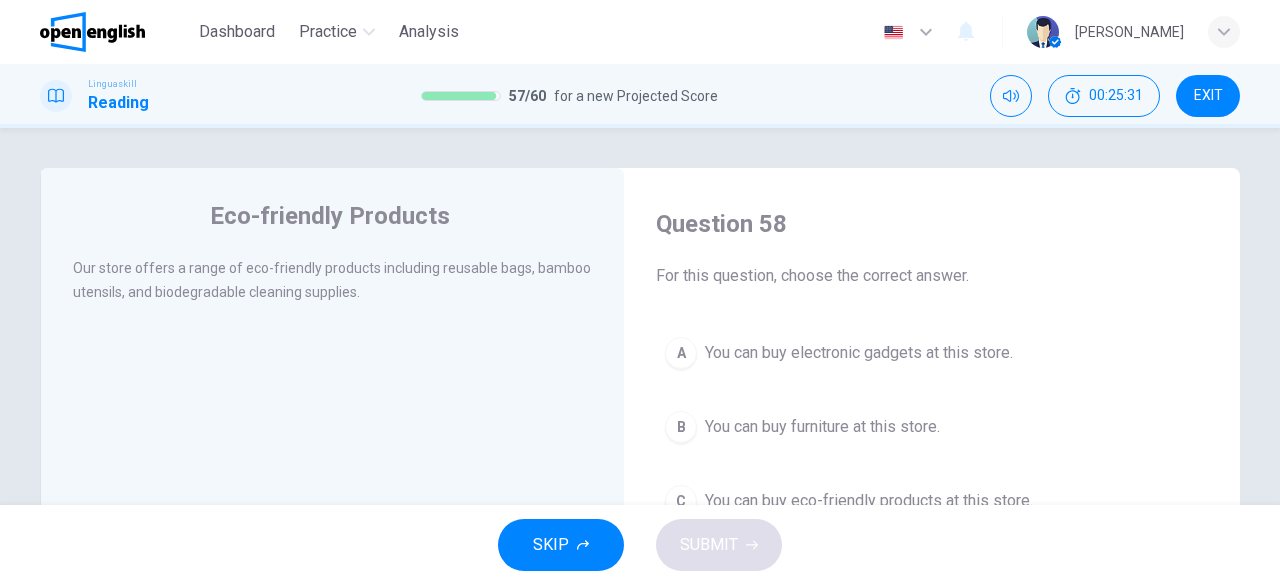 scroll, scrollTop: 100, scrollLeft: 0, axis: vertical 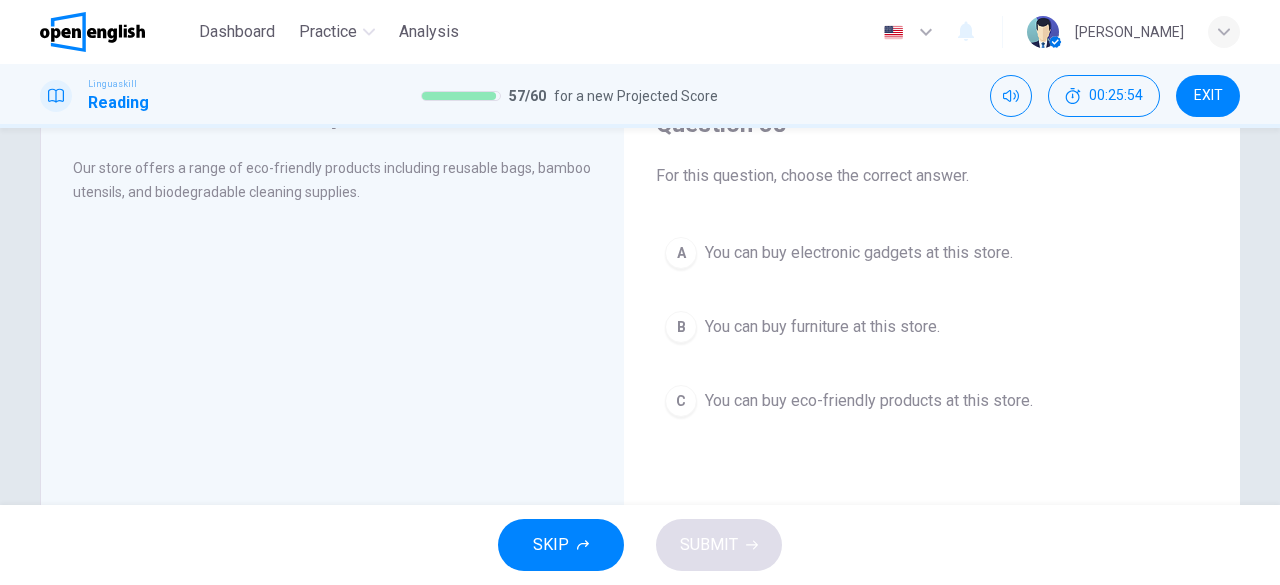 click on "You can buy eco-friendly products at this store." at bounding box center [869, 401] 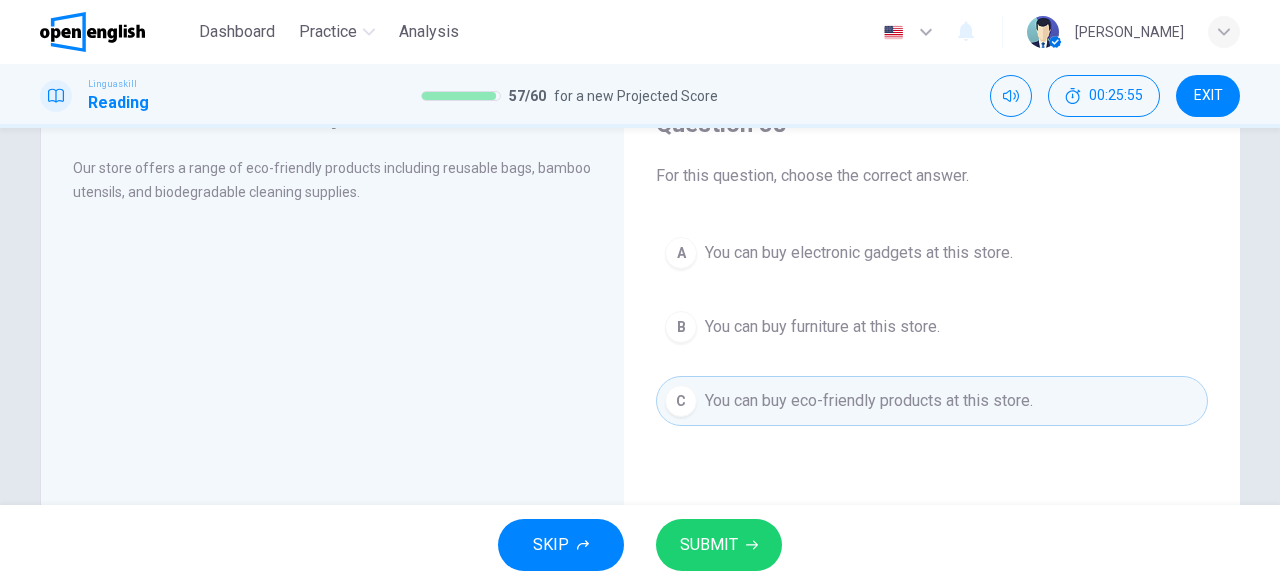 click on "SUBMIT" at bounding box center (709, 545) 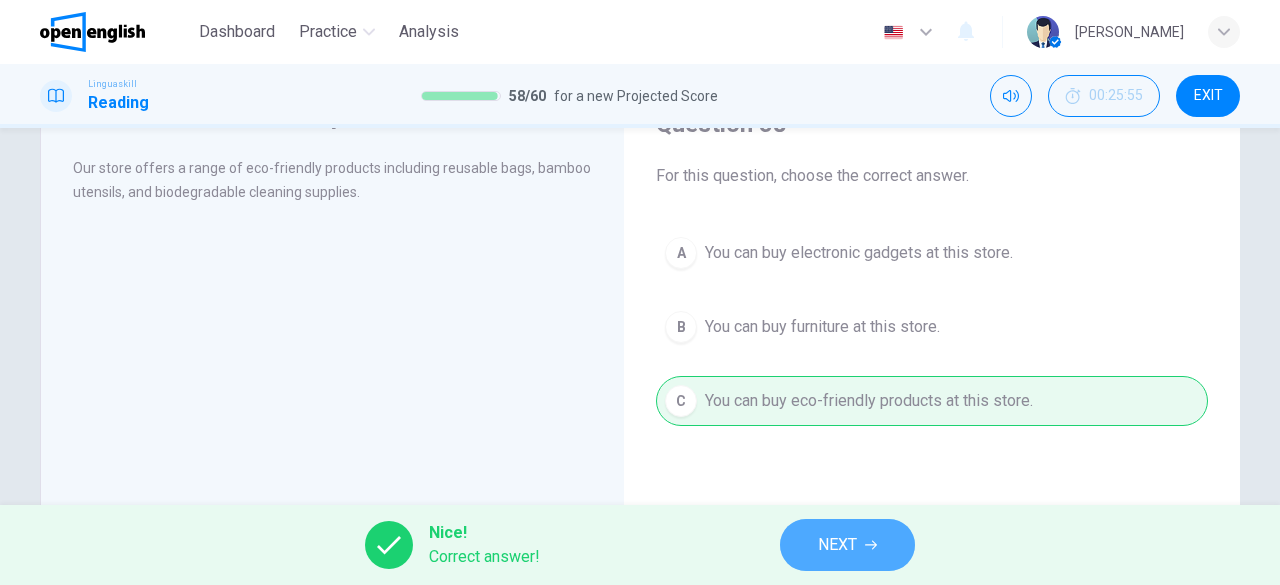 click on "NEXT" at bounding box center (837, 545) 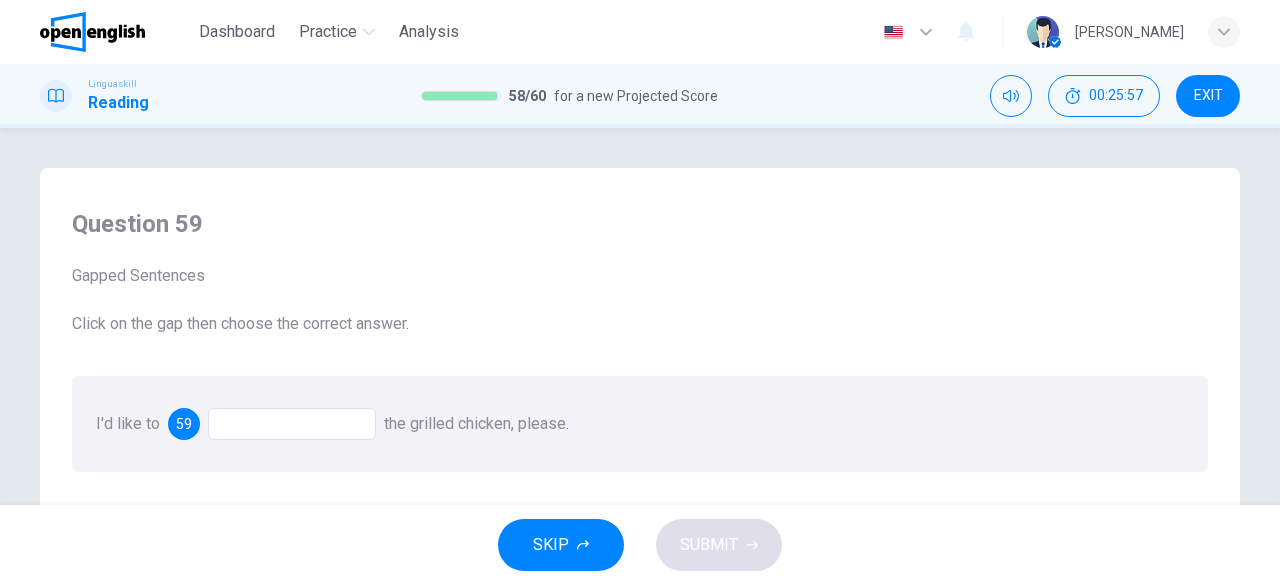 scroll, scrollTop: 100, scrollLeft: 0, axis: vertical 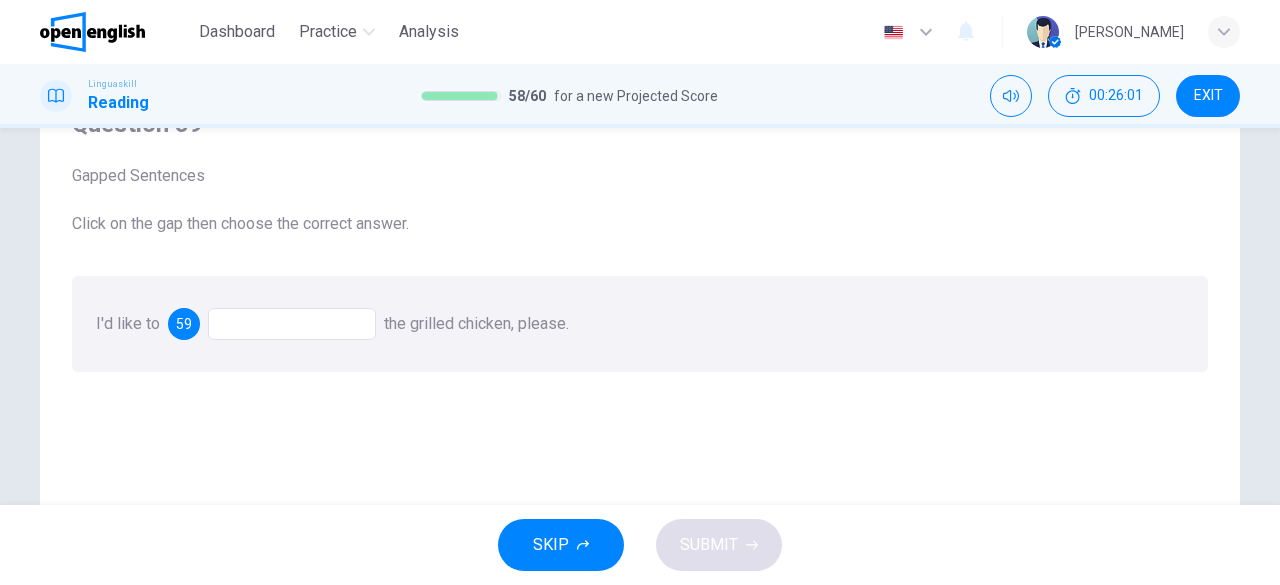 click at bounding box center [292, 324] 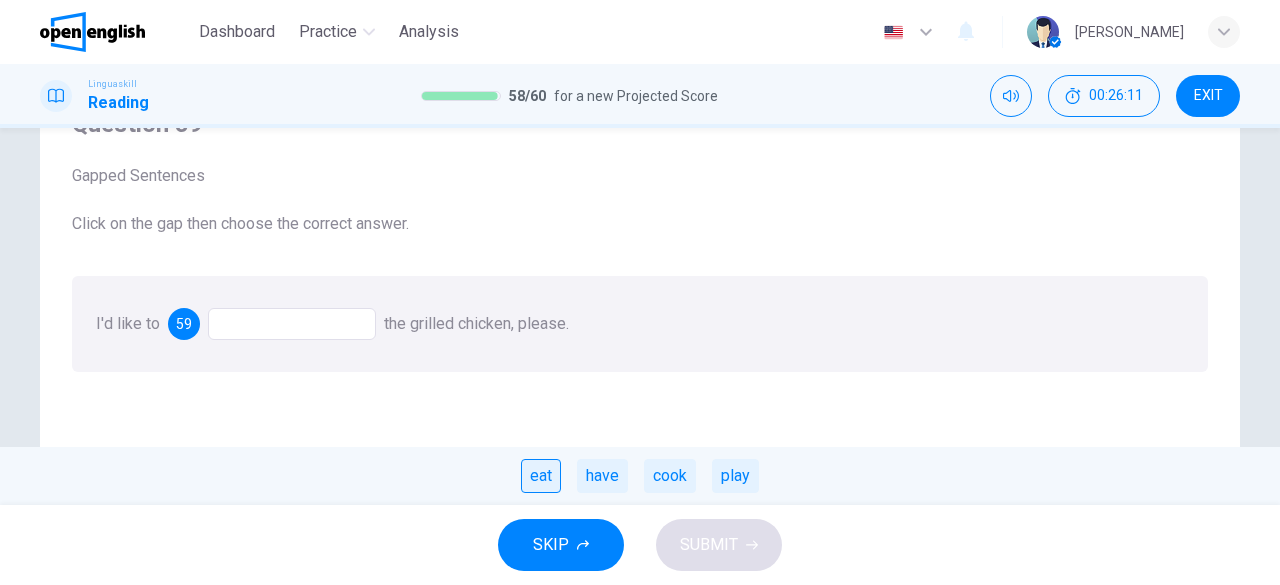 click on "eat" at bounding box center (541, 476) 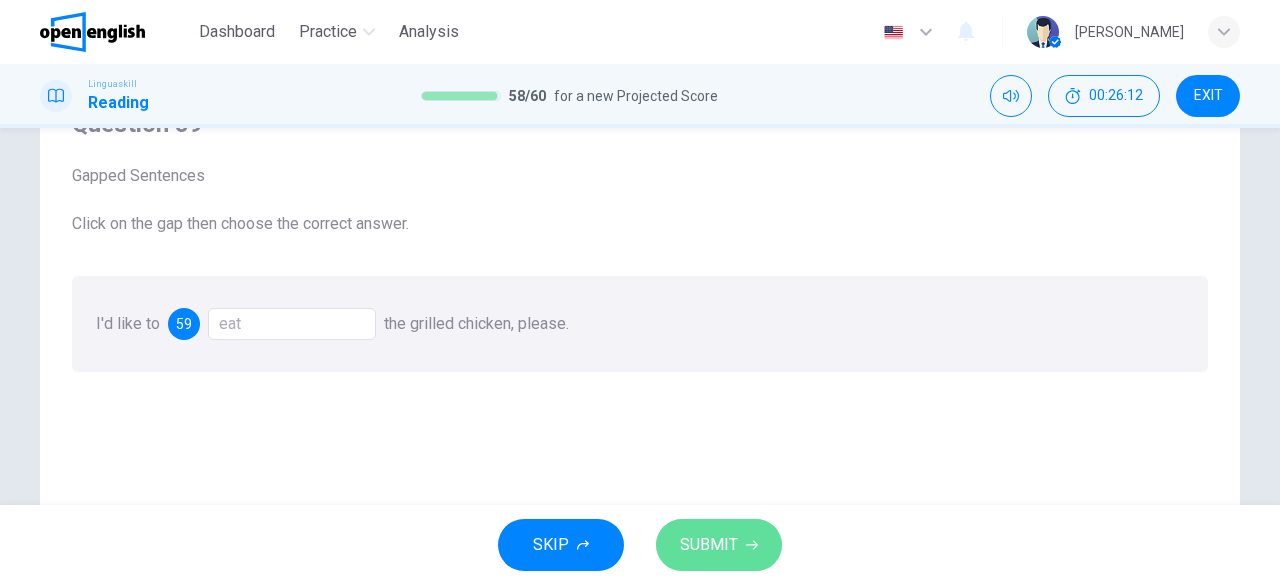 click on "SUBMIT" at bounding box center [709, 545] 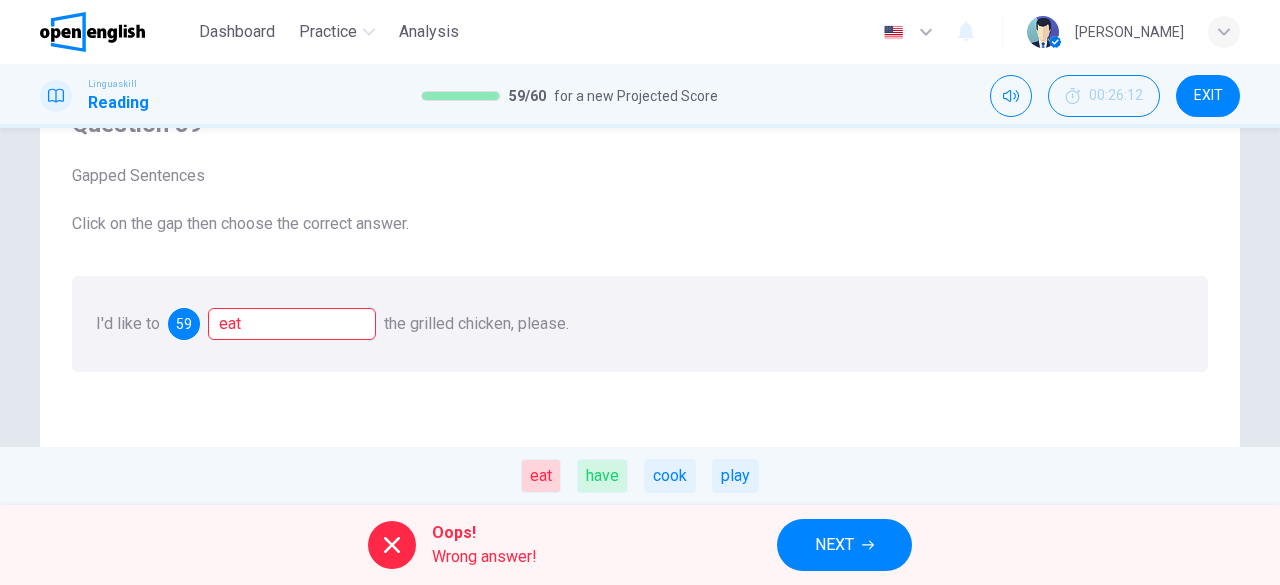 click on "NEXT" at bounding box center [834, 545] 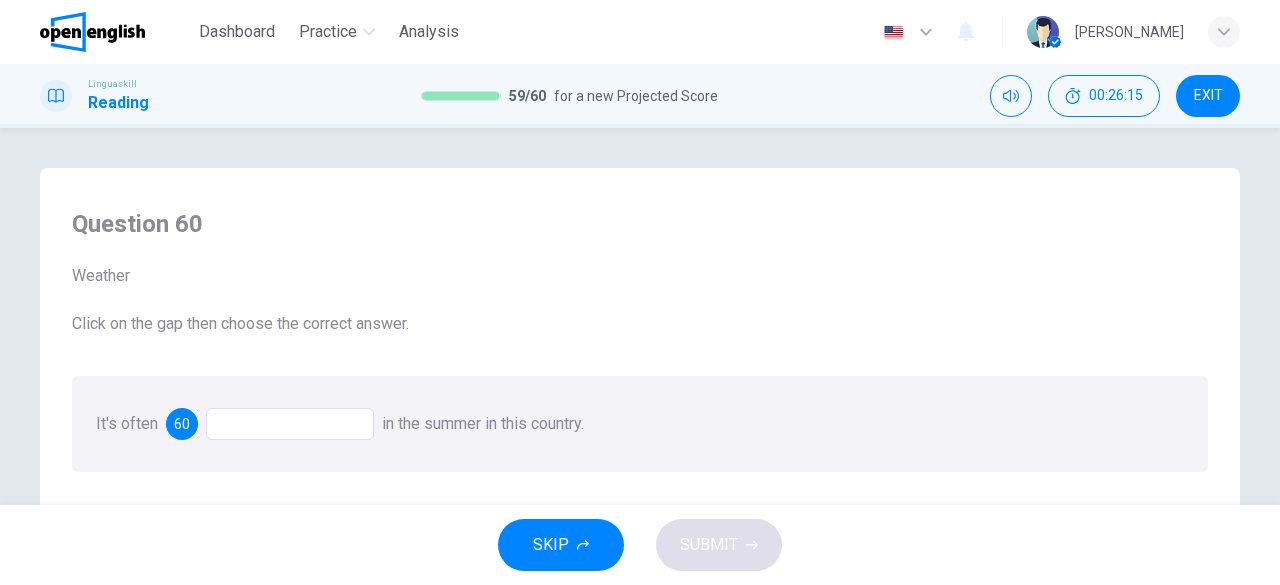 scroll, scrollTop: 100, scrollLeft: 0, axis: vertical 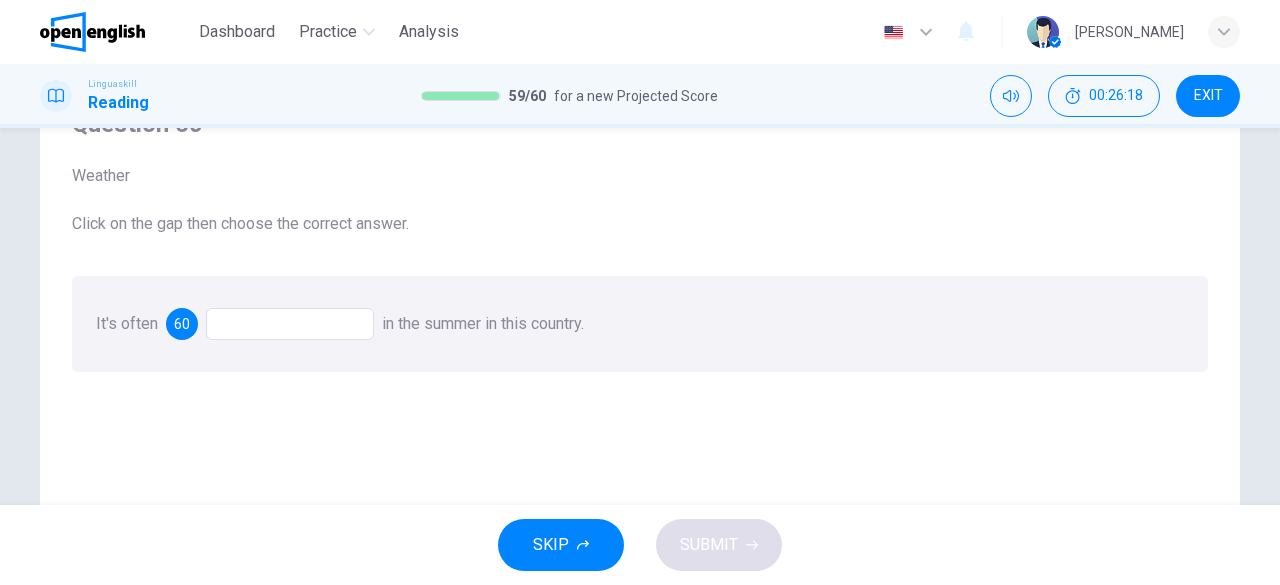 click at bounding box center [290, 324] 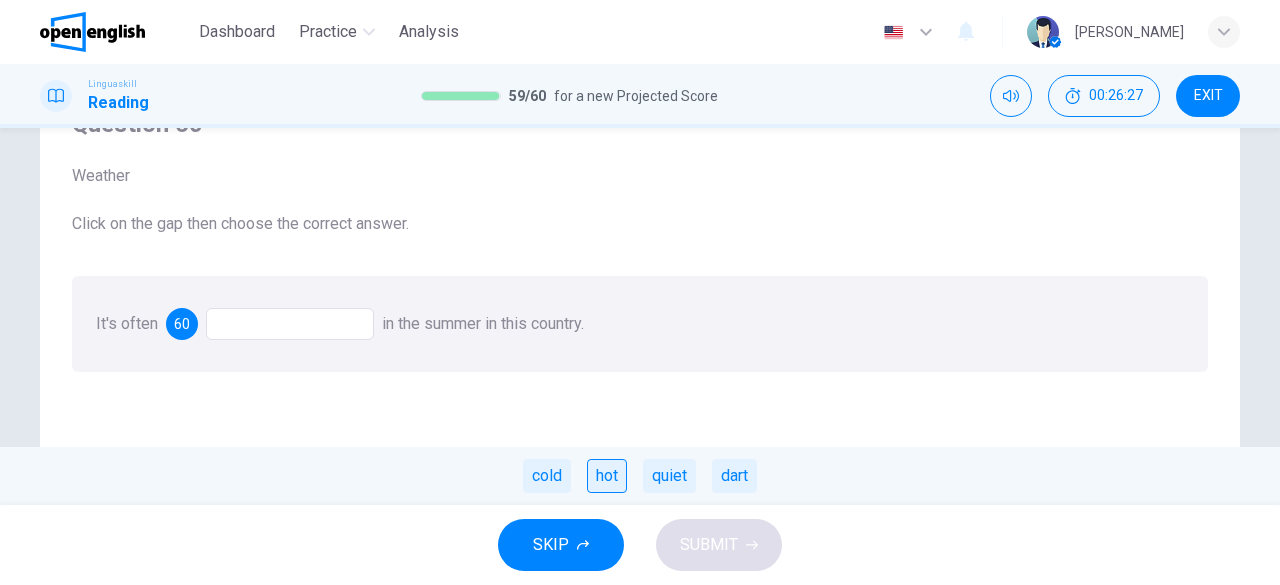 click on "hot" at bounding box center [607, 476] 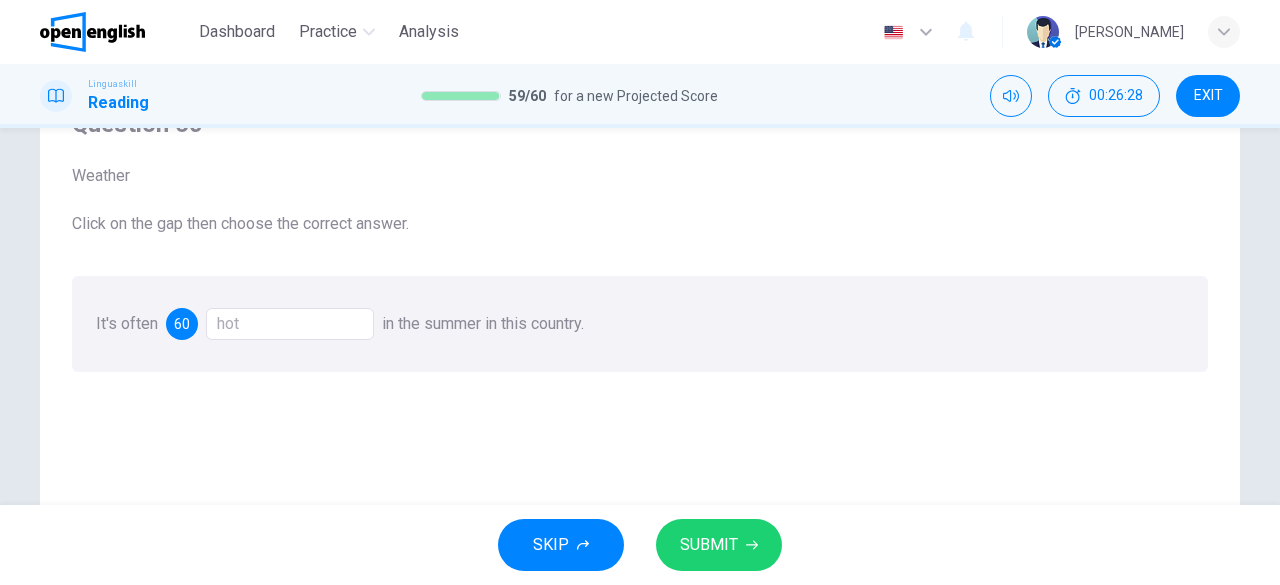 click on "SUBMIT" at bounding box center [709, 545] 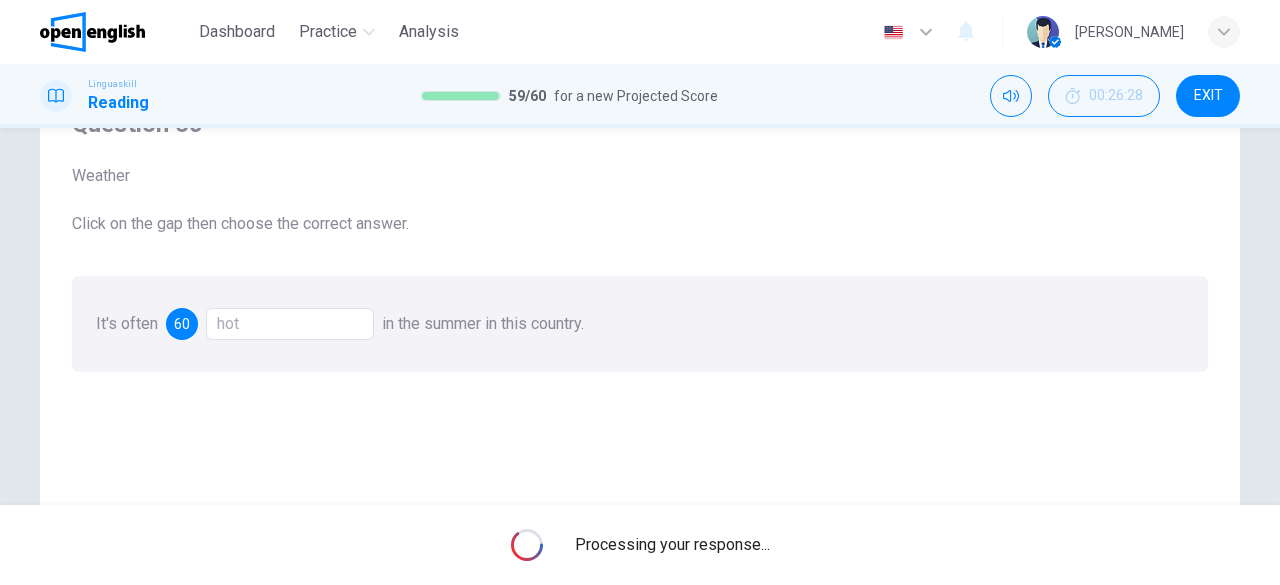 scroll, scrollTop: 0, scrollLeft: 0, axis: both 